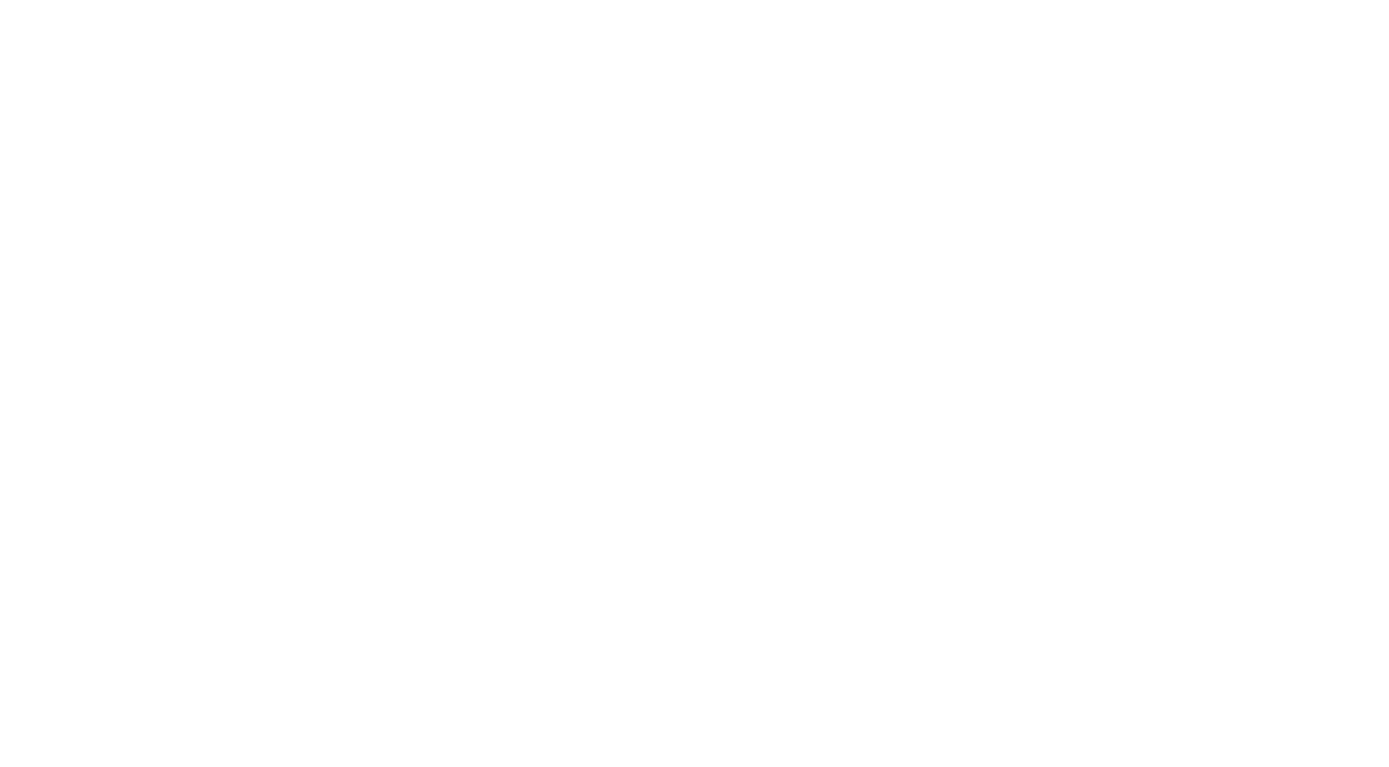 scroll, scrollTop: 0, scrollLeft: 0, axis: both 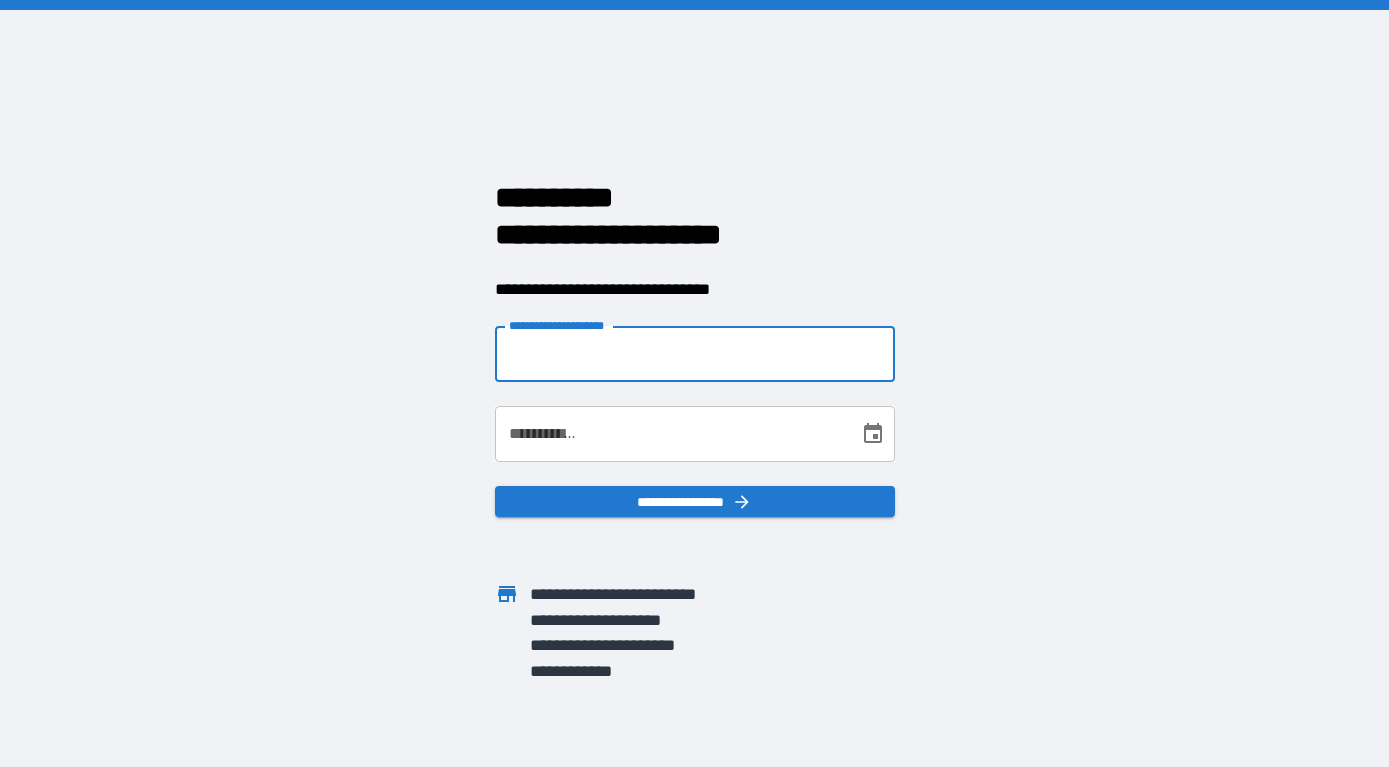 click on "**********" at bounding box center [695, 354] 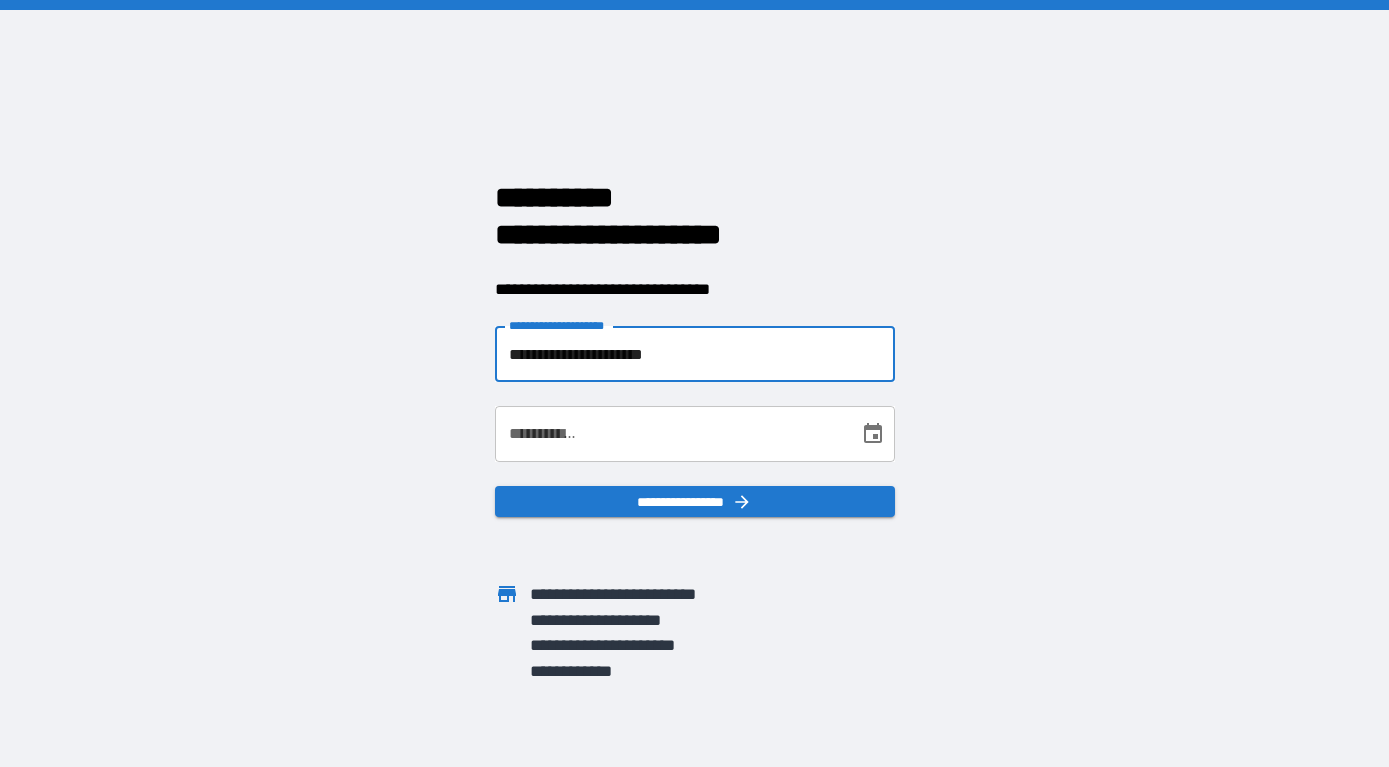 type on "**********" 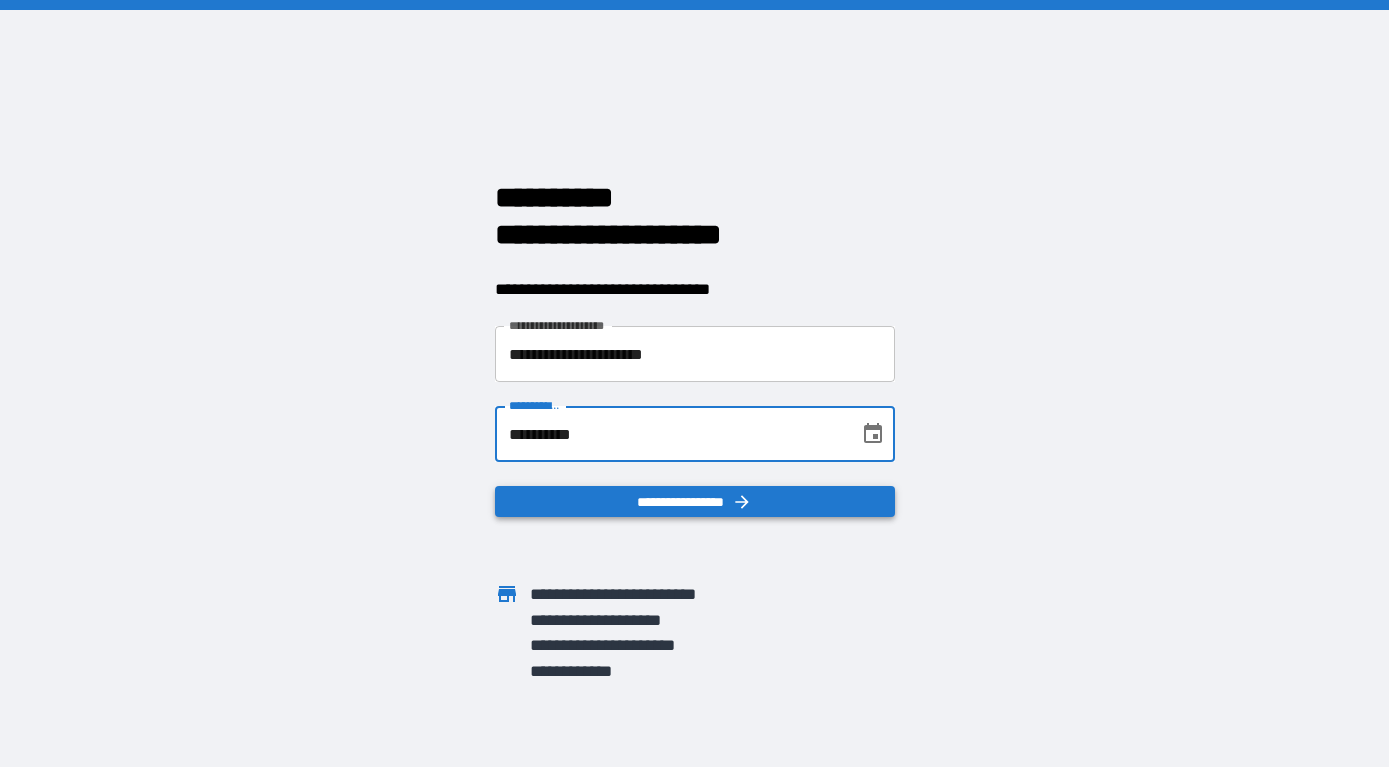 type on "**********" 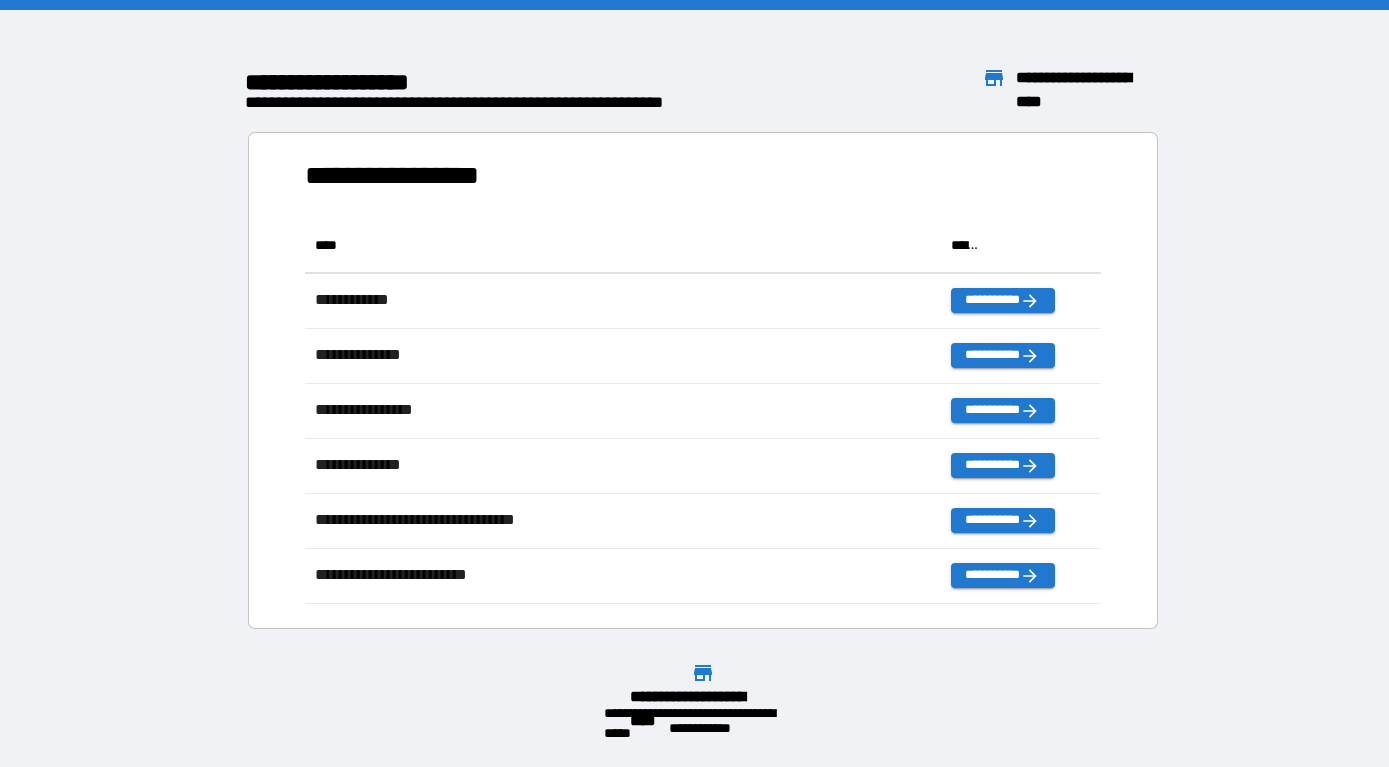 scroll, scrollTop: 1, scrollLeft: 1, axis: both 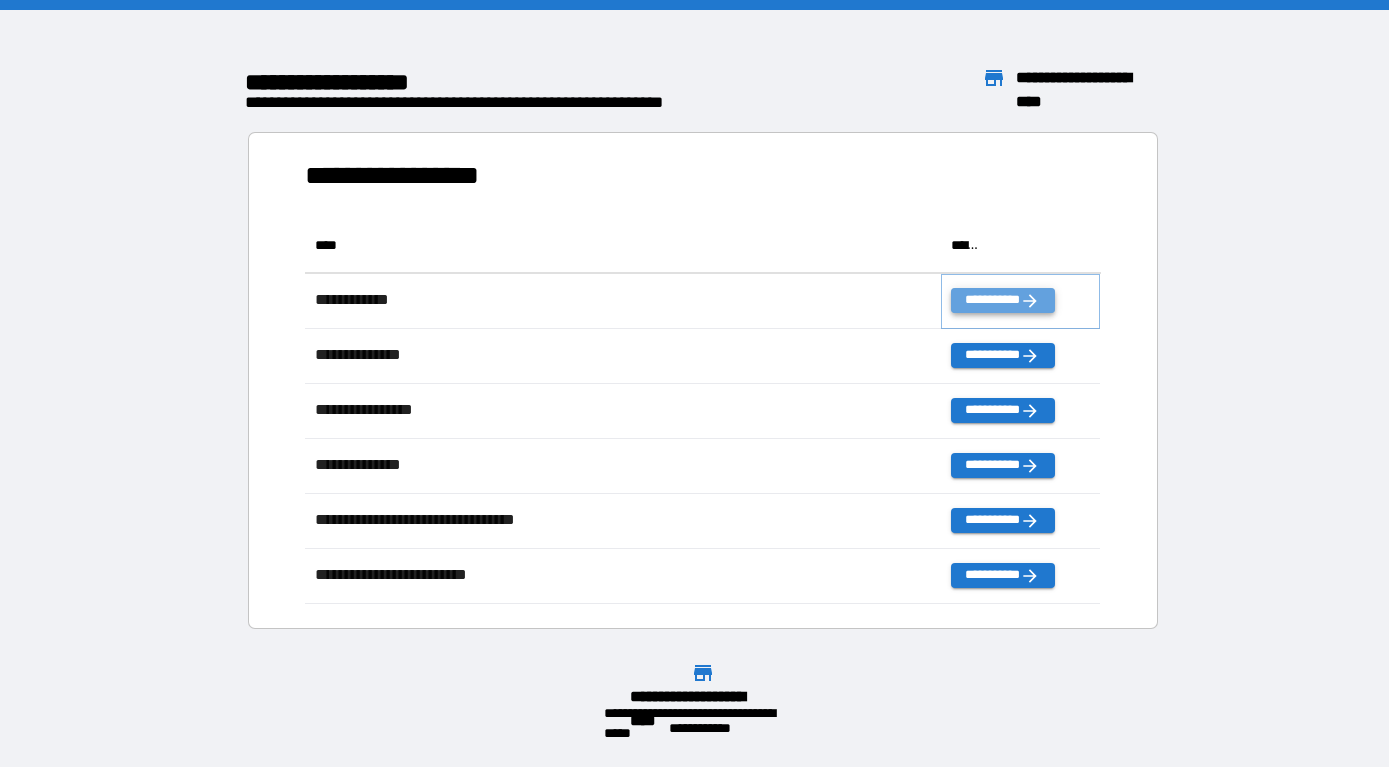 click on "**********" at bounding box center (1002, 300) 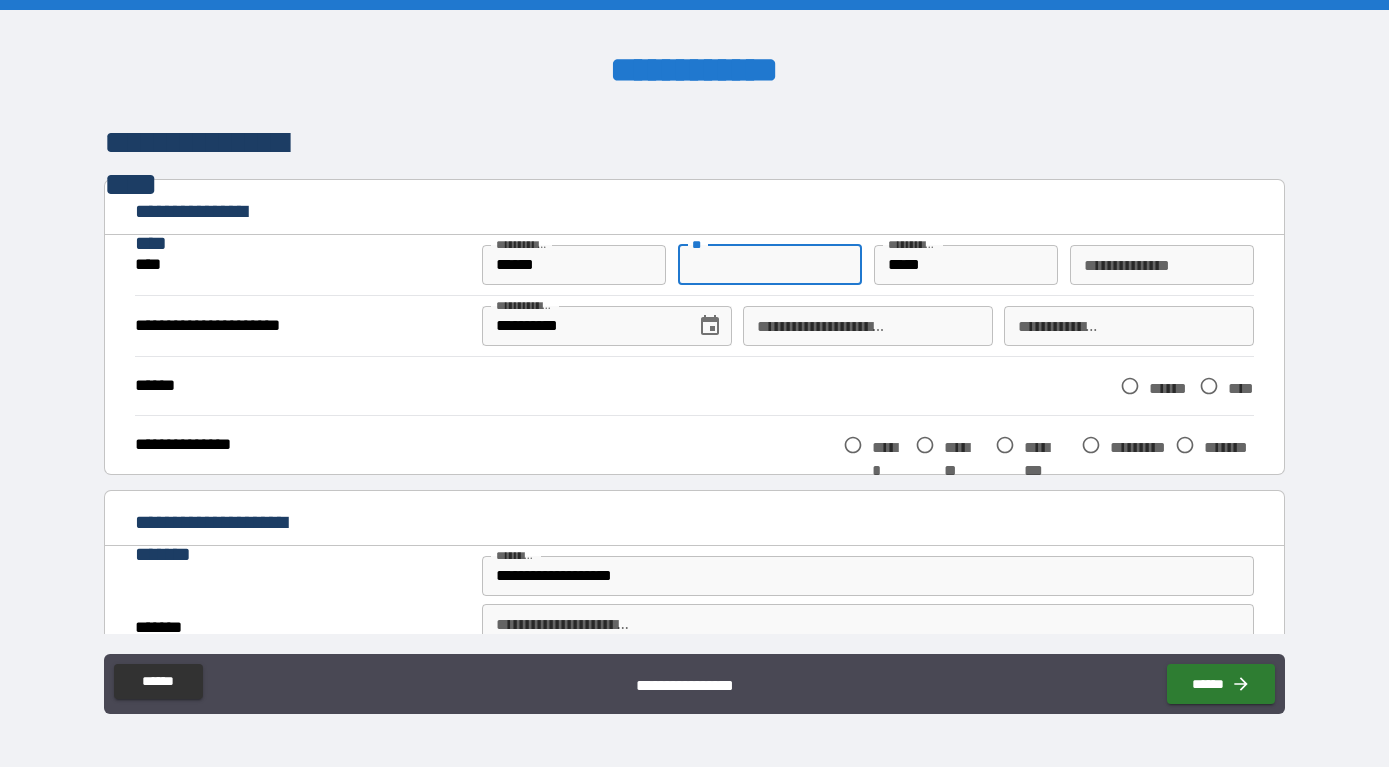 drag, startPoint x: 683, startPoint y: 259, endPoint x: 743, endPoint y: 263, distance: 60.133186 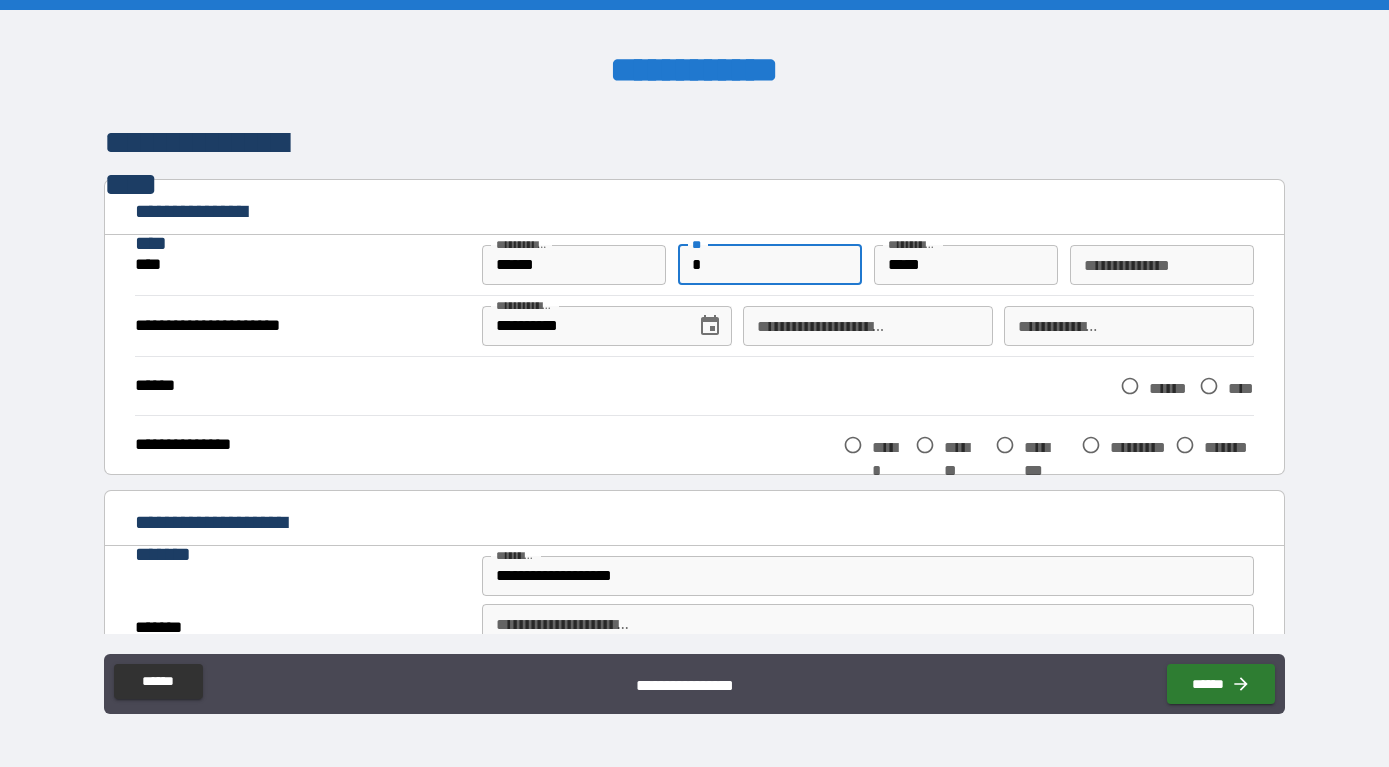 type on "*" 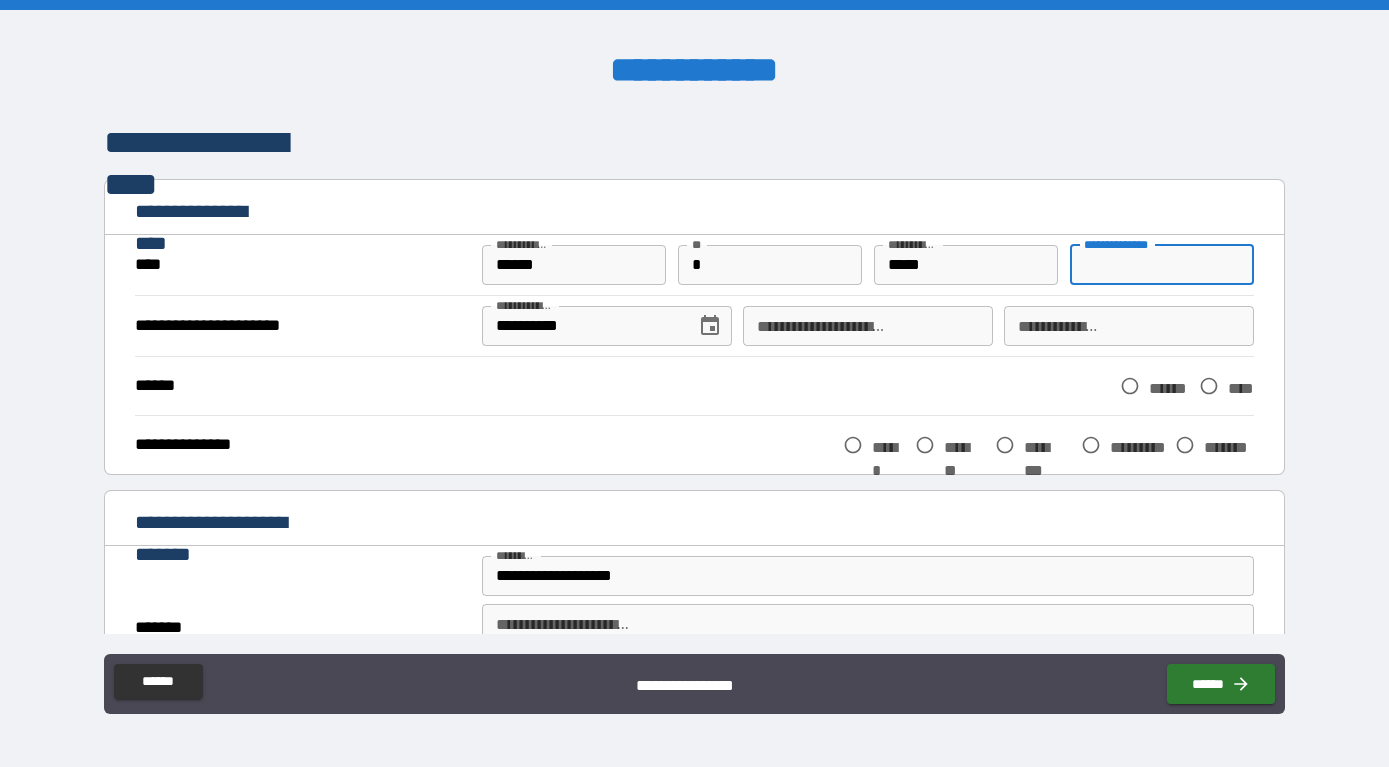 click on "**********" at bounding box center (1162, 265) 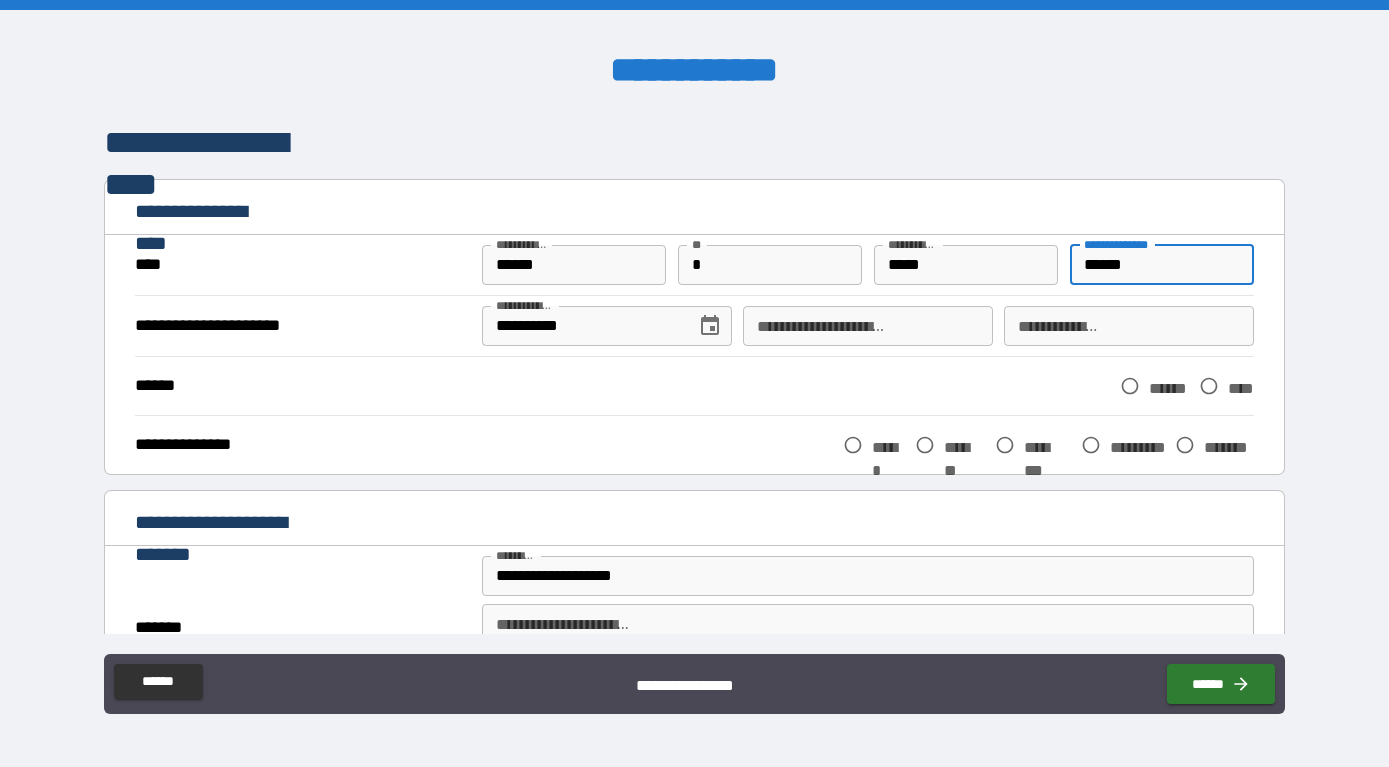 type on "******" 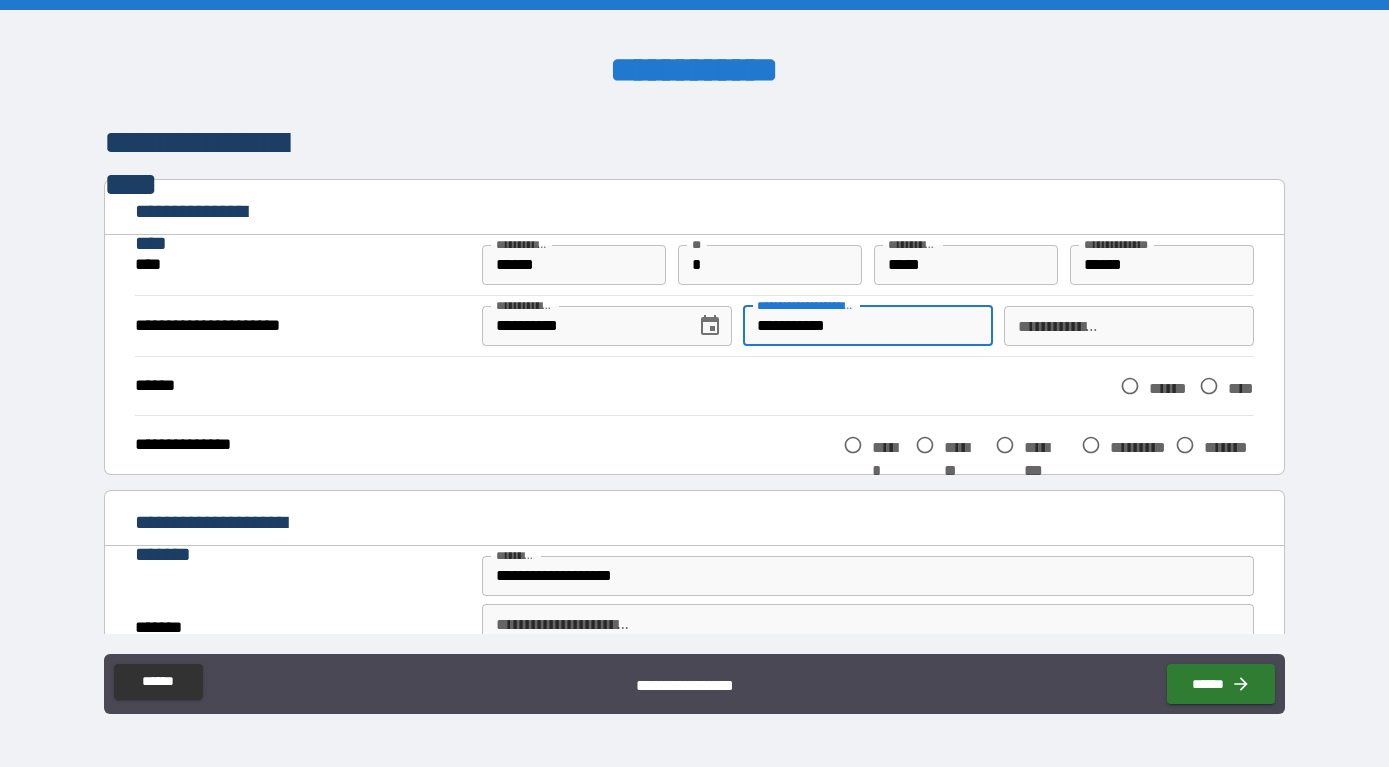 type on "**********" 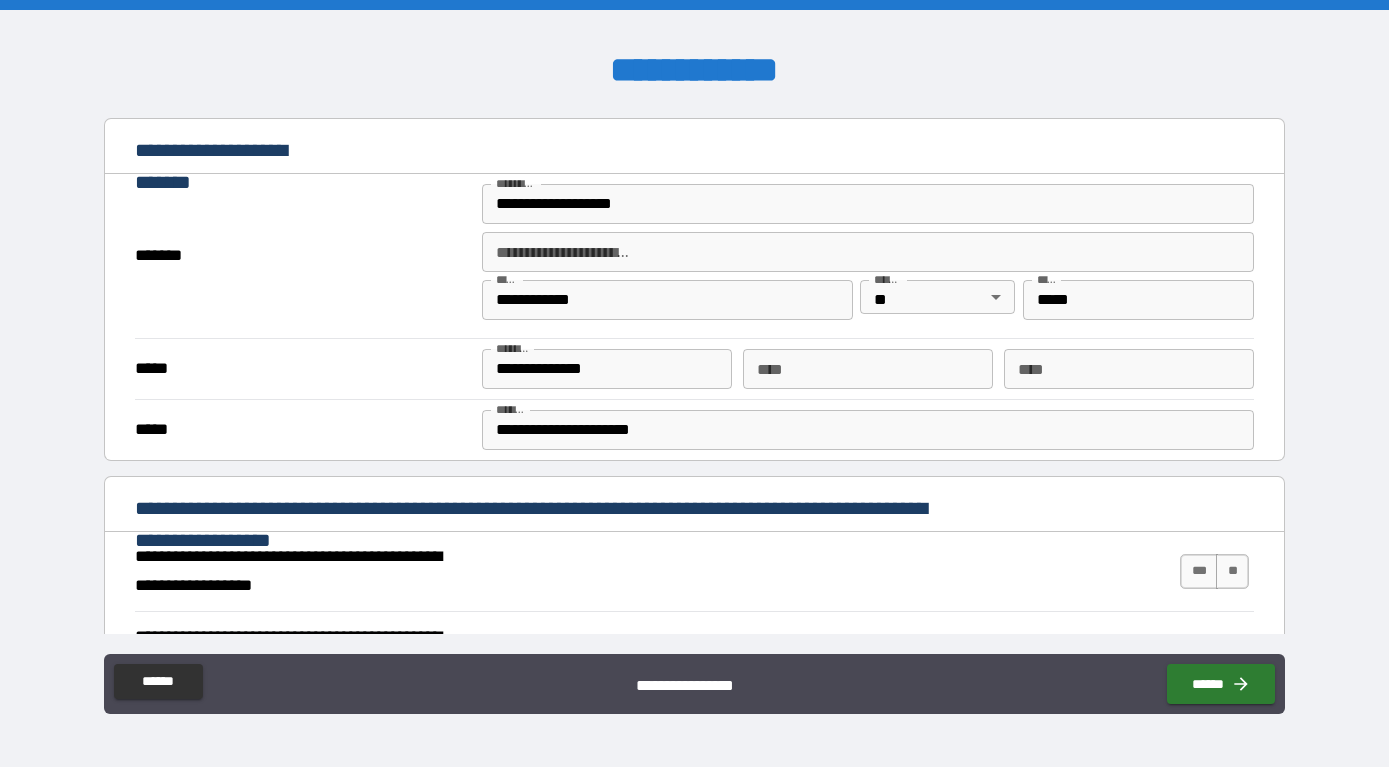 scroll, scrollTop: 420, scrollLeft: 0, axis: vertical 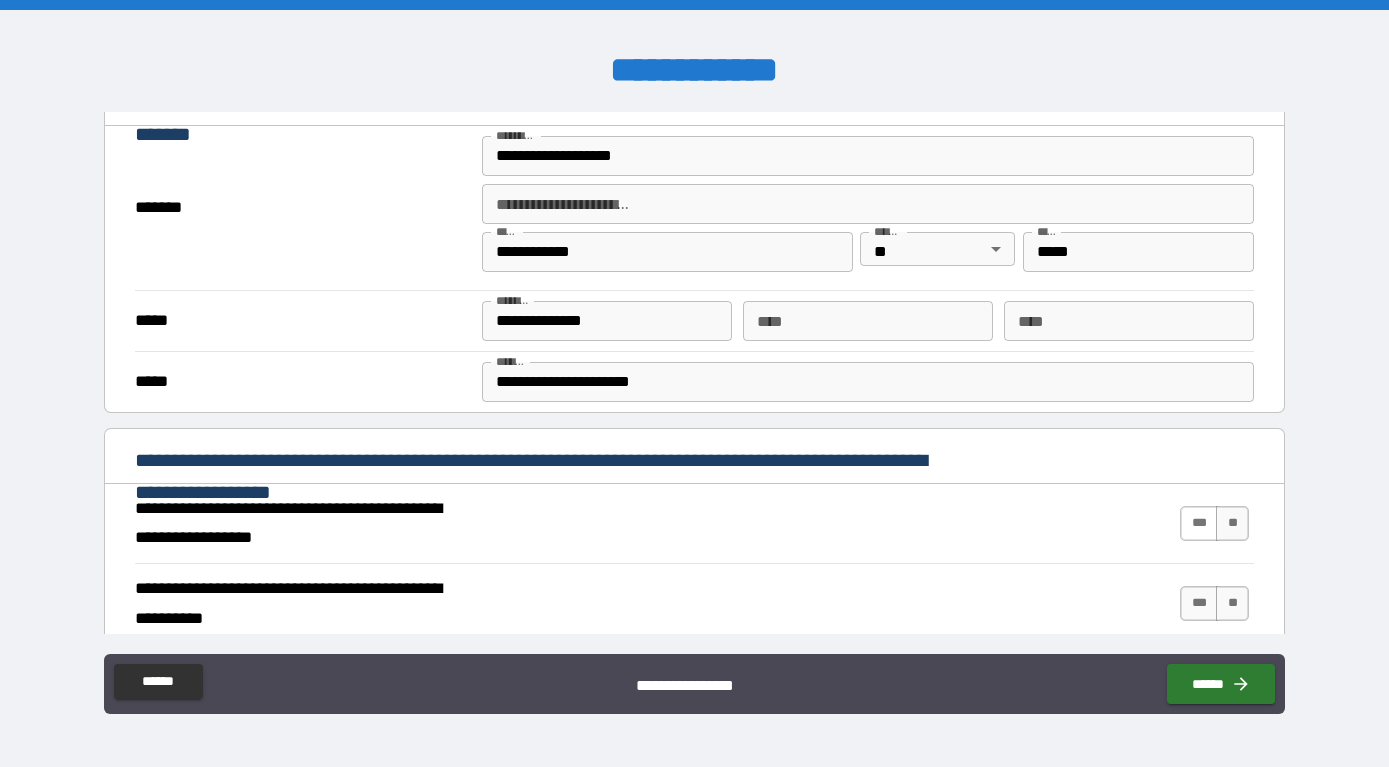 click on "***" at bounding box center (1199, 523) 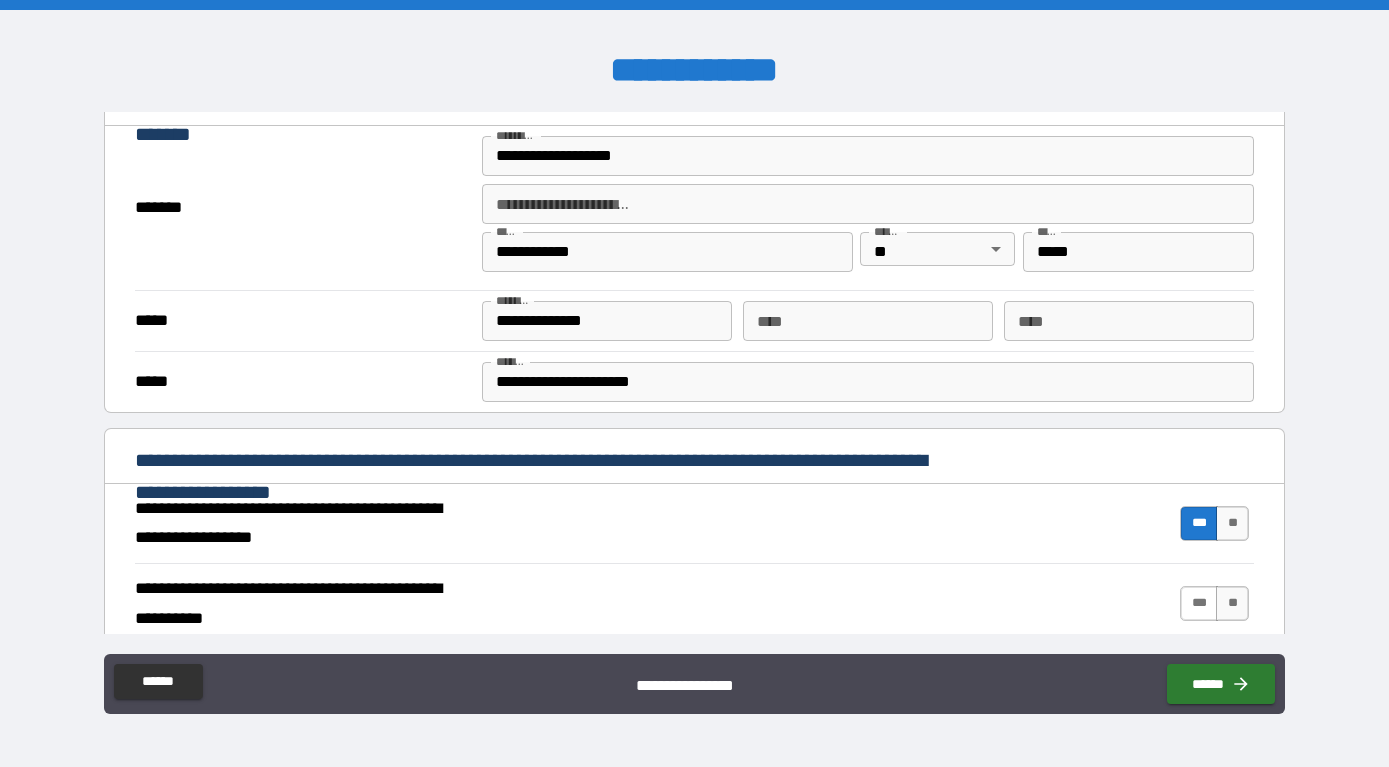 click on "***" at bounding box center [1199, 603] 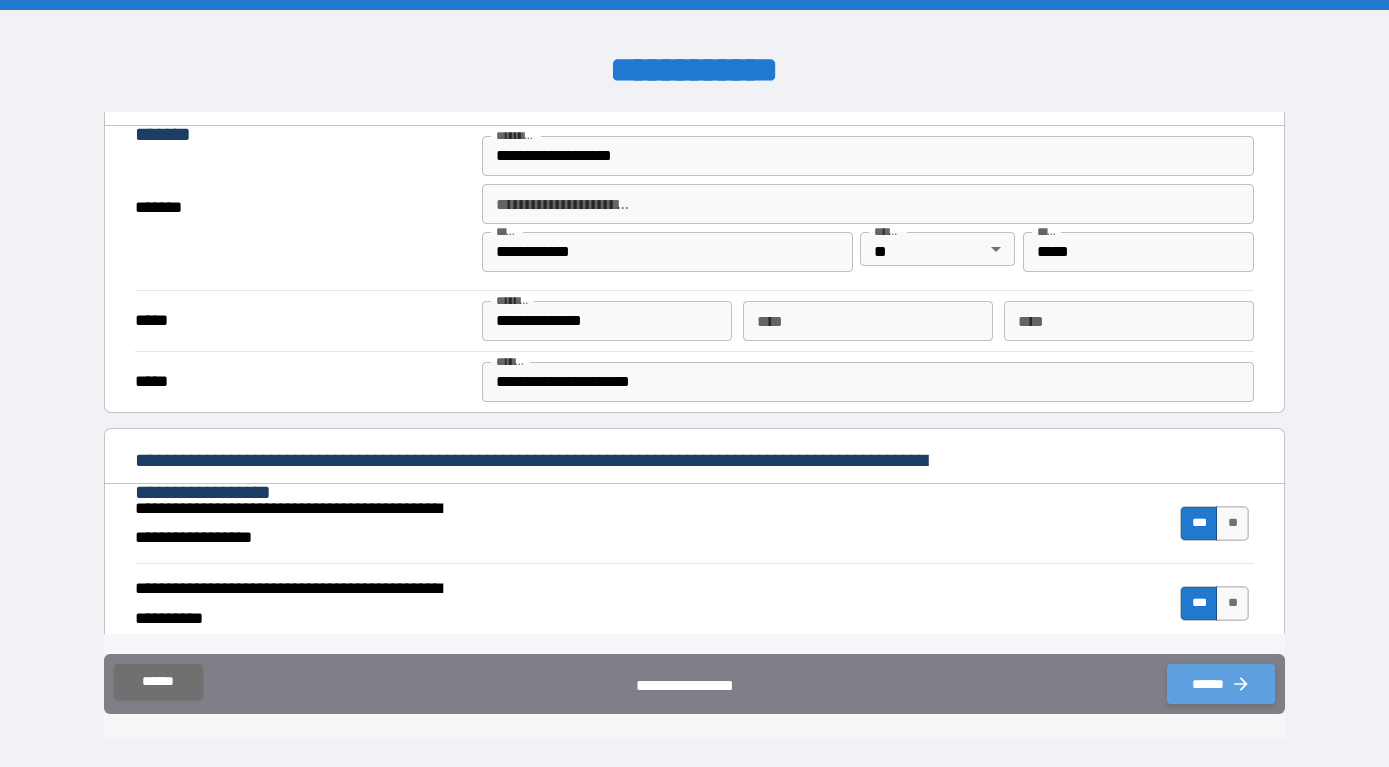 click on "******" at bounding box center (1220, 684) 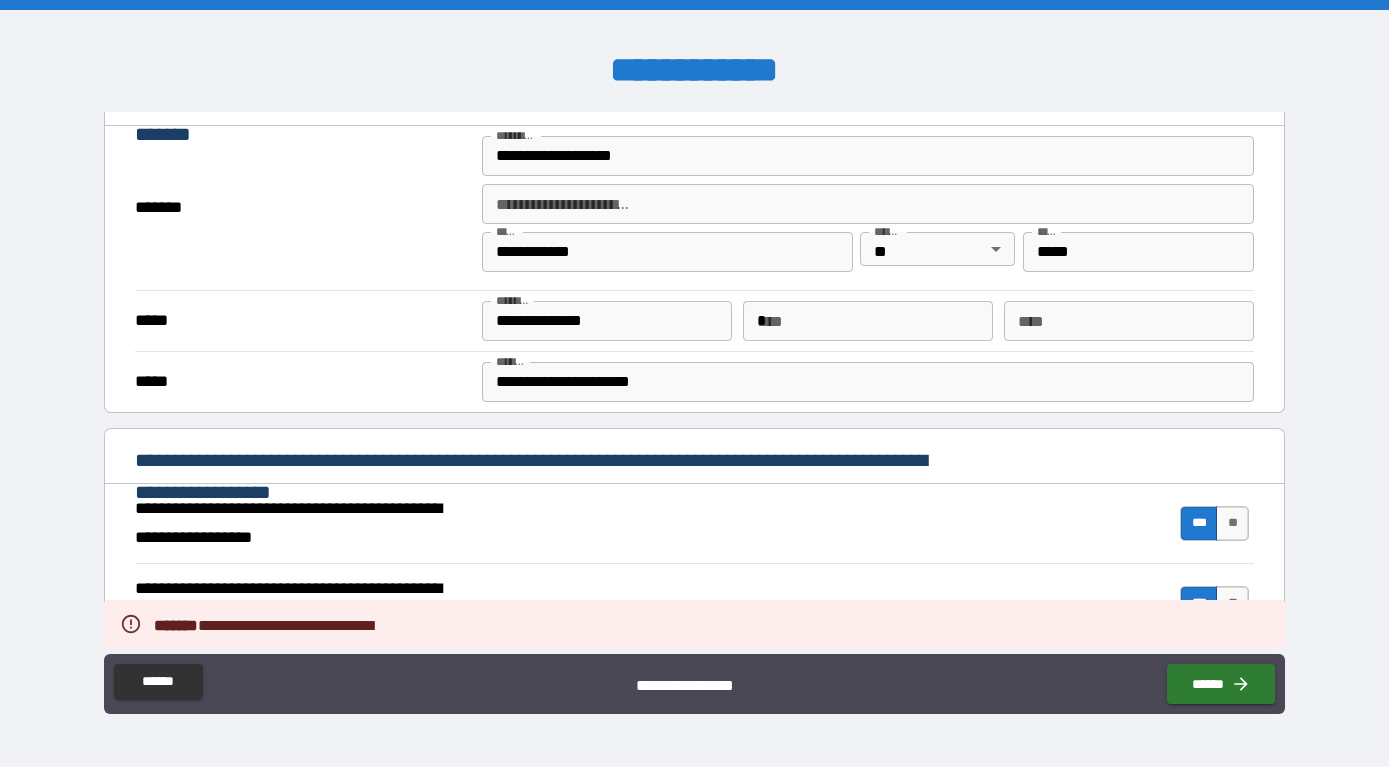 click on "*" at bounding box center [868, 321] 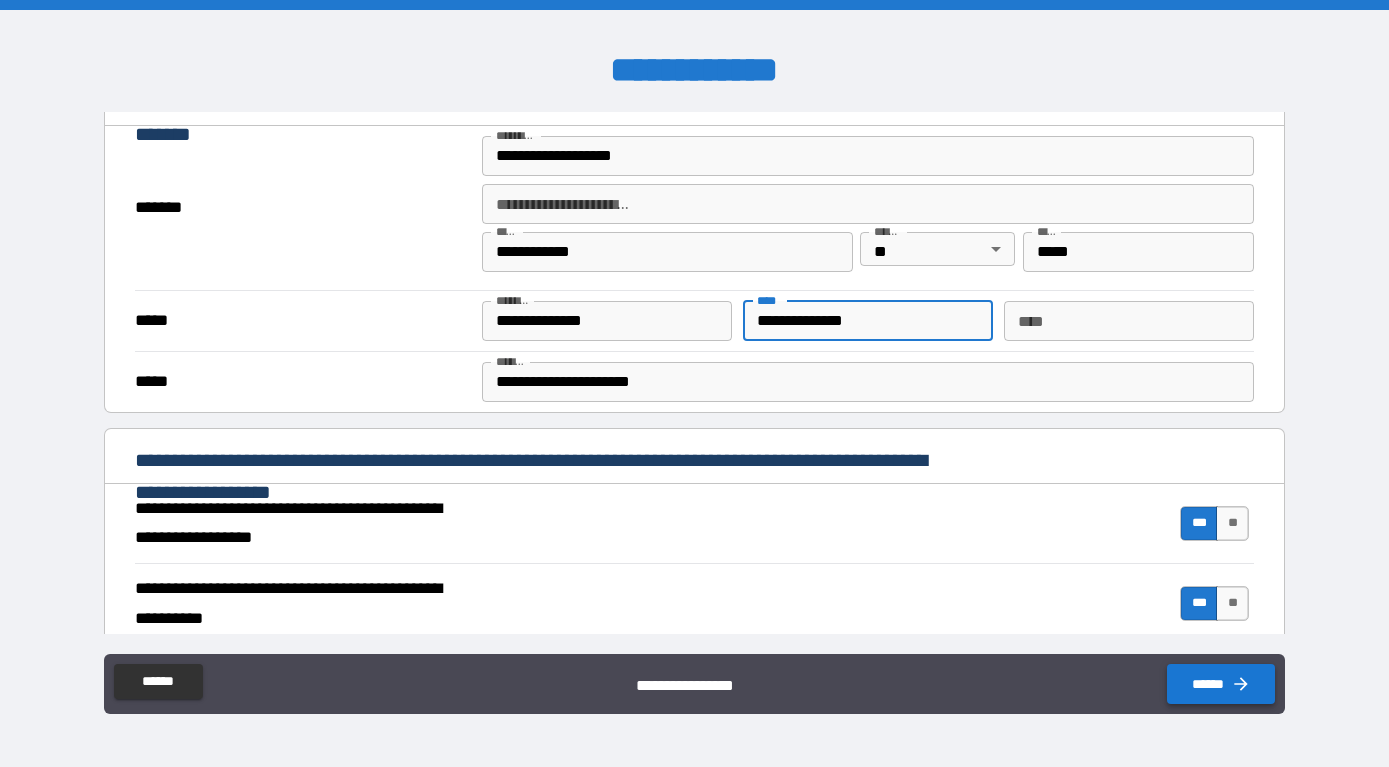 type on "**********" 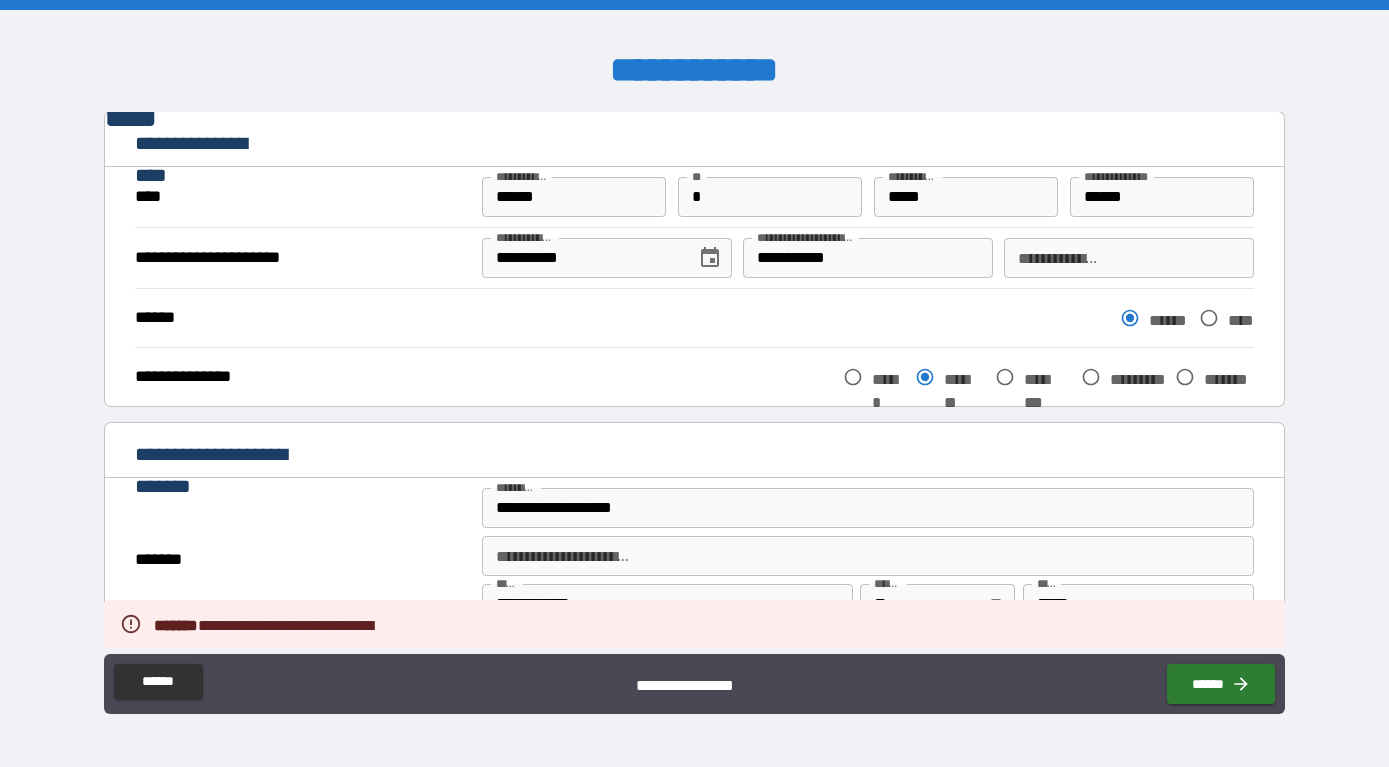 scroll, scrollTop: 0, scrollLeft: 0, axis: both 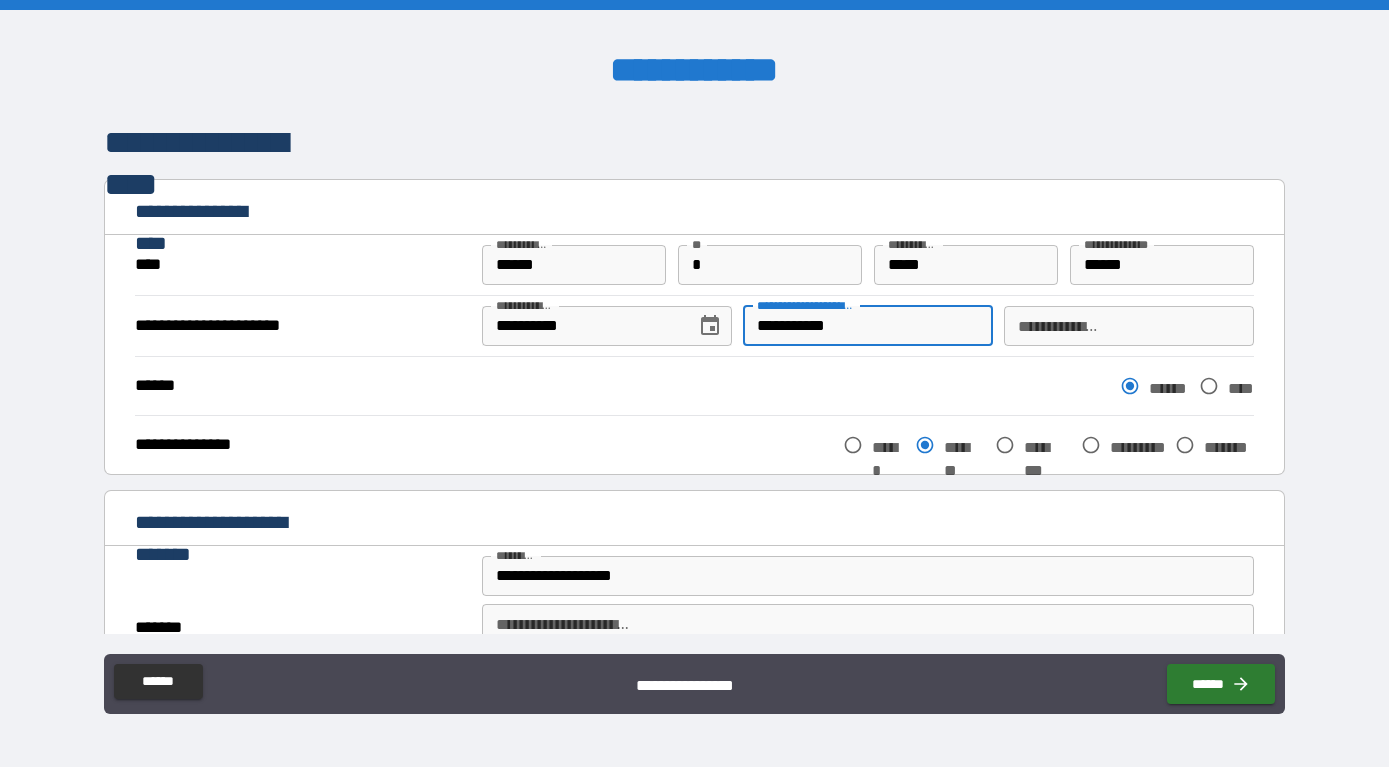 drag, startPoint x: 757, startPoint y: 314, endPoint x: 858, endPoint y: 320, distance: 101.17806 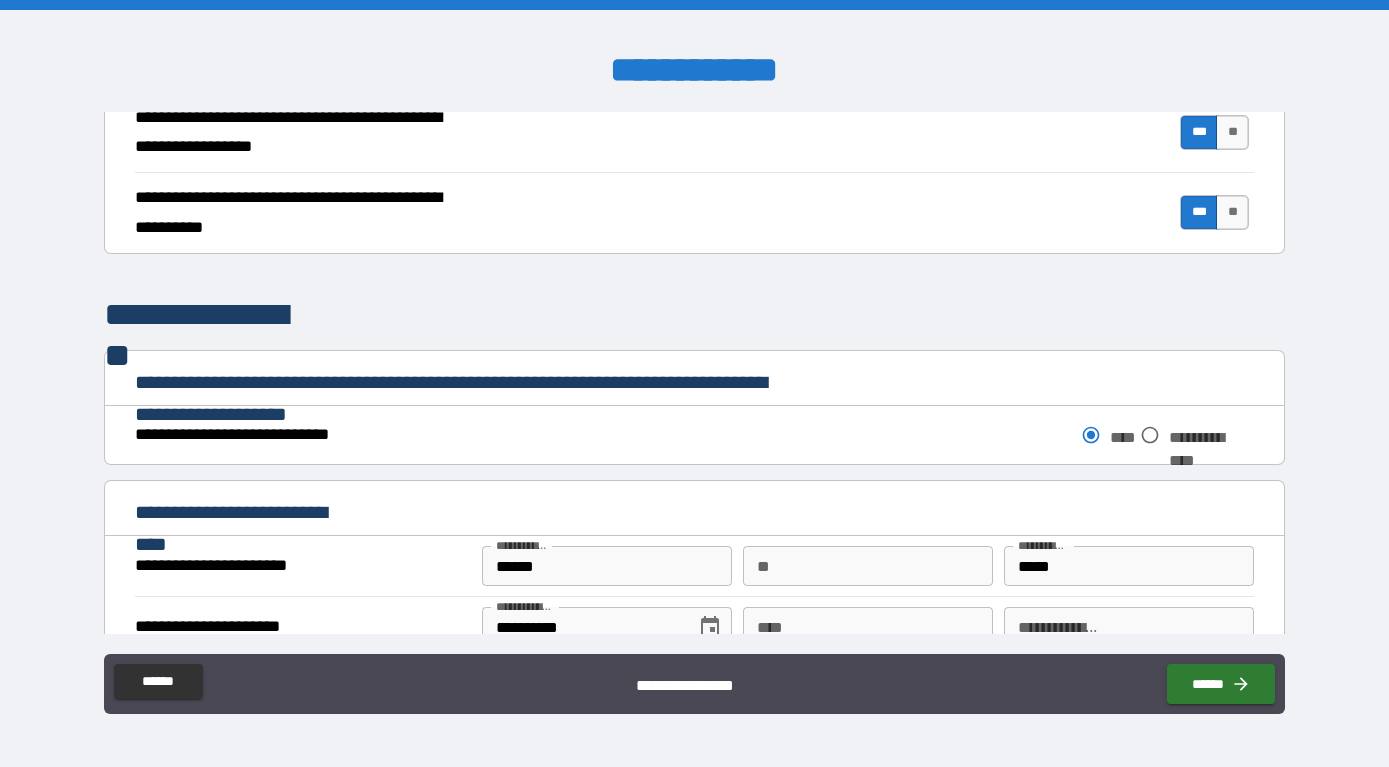 scroll, scrollTop: 840, scrollLeft: 0, axis: vertical 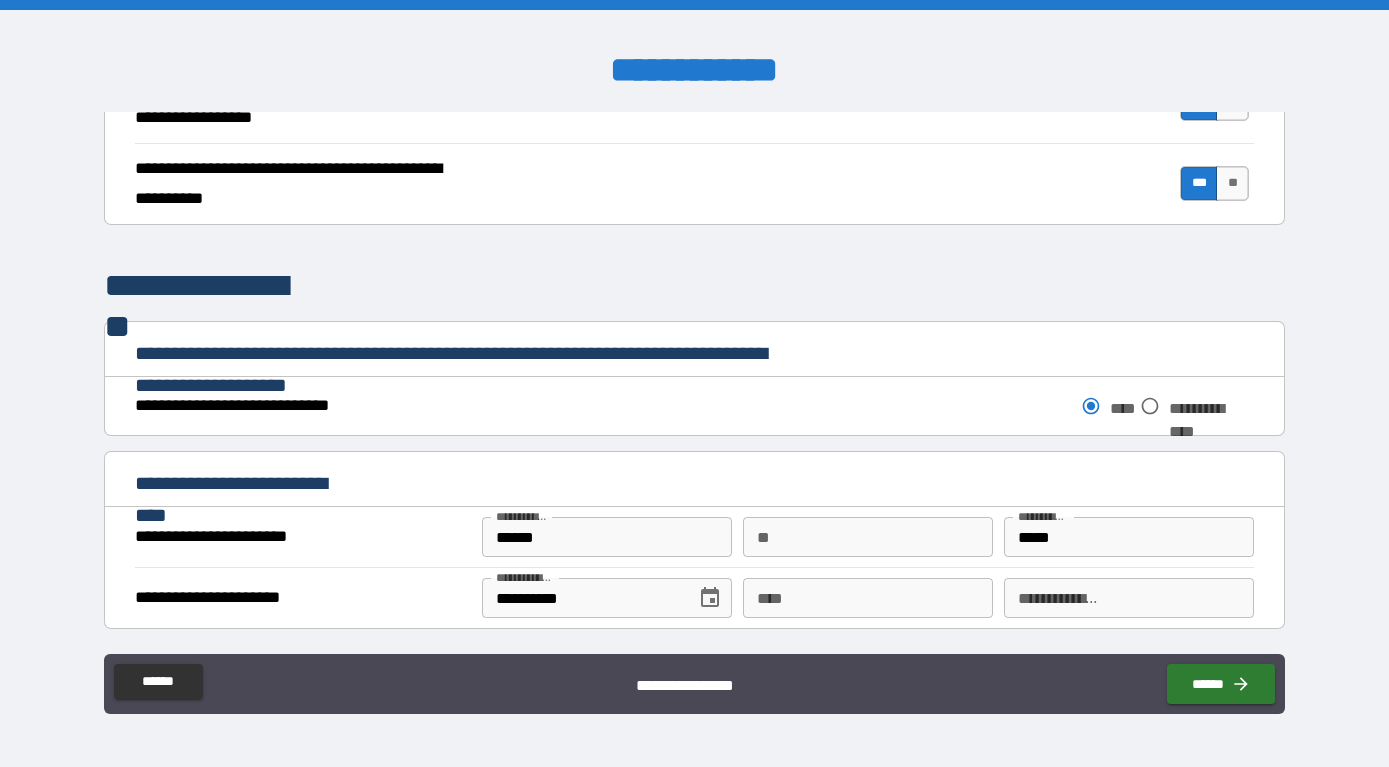 type 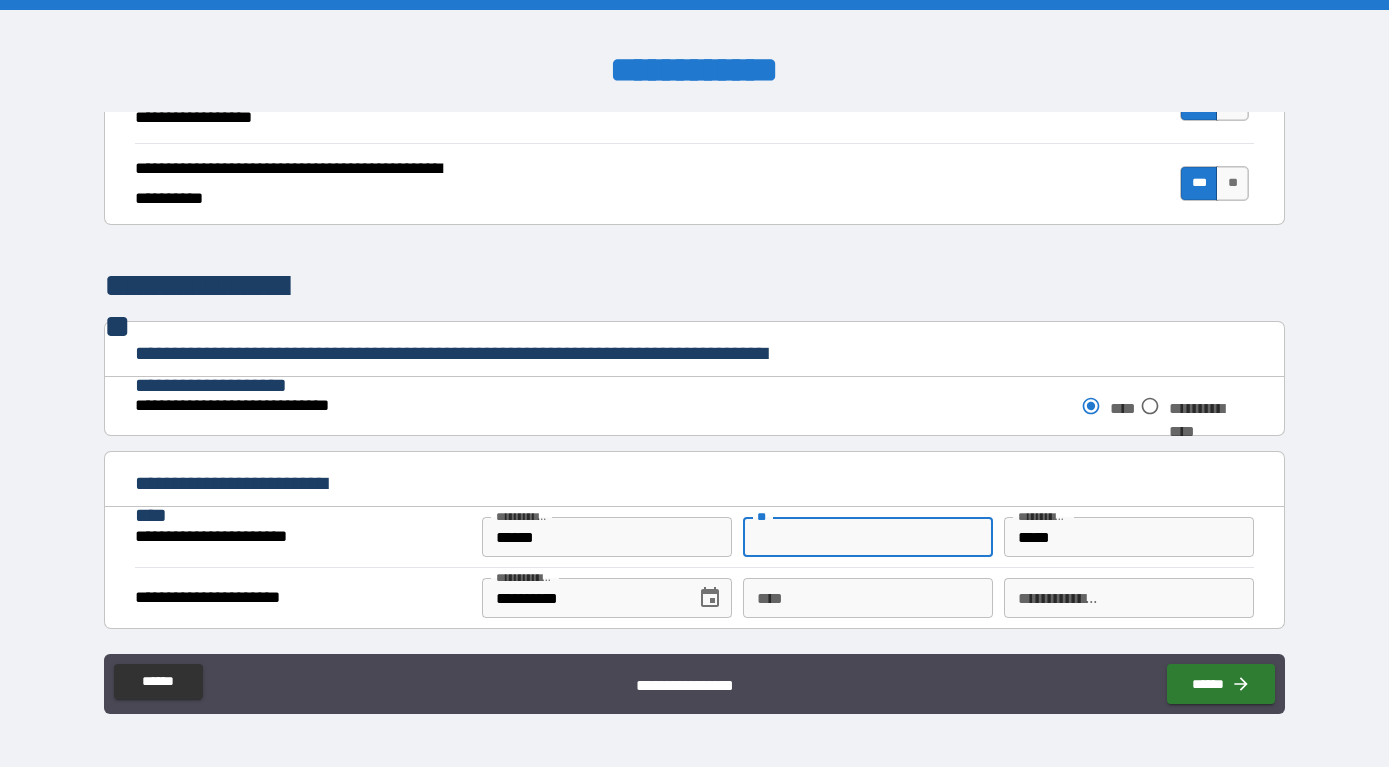 drag, startPoint x: 785, startPoint y: 475, endPoint x: 682, endPoint y: 484, distance: 103.392456 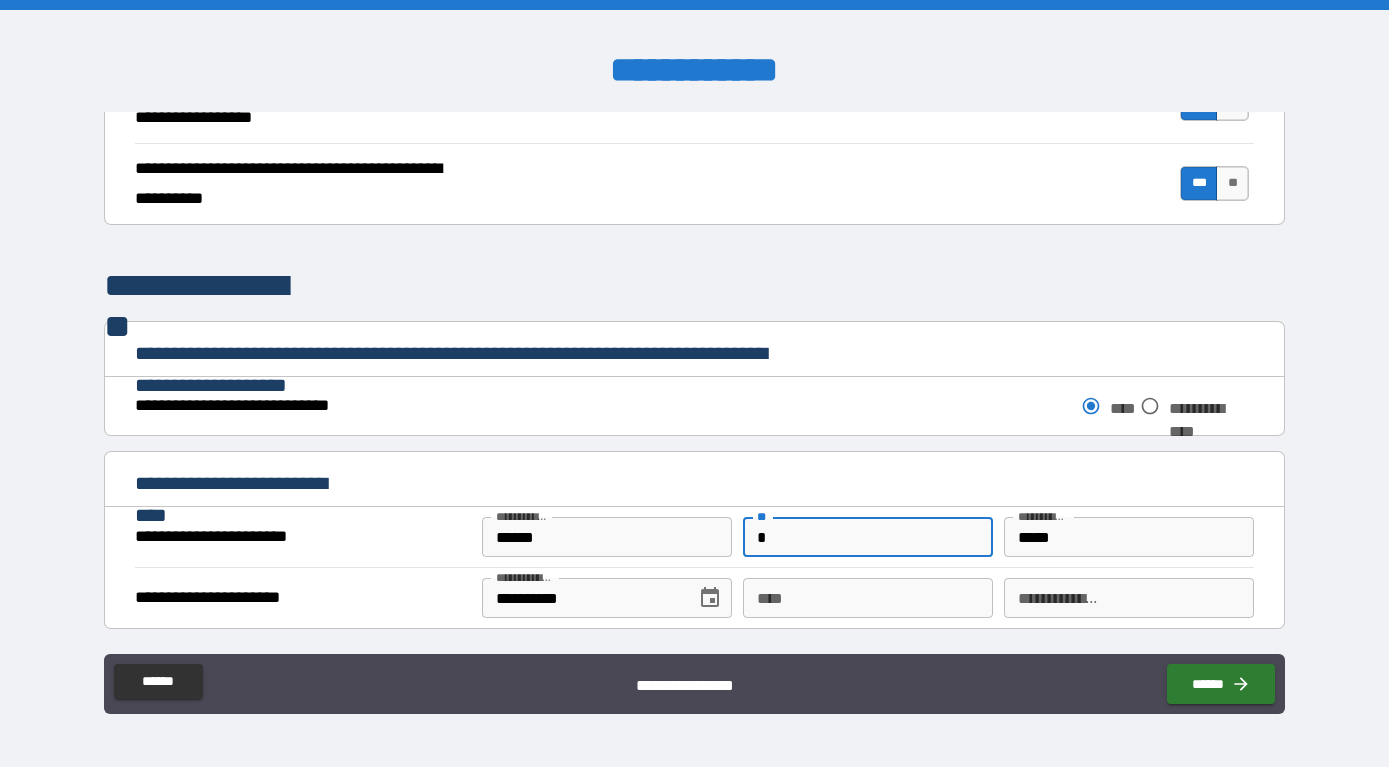 type on "*" 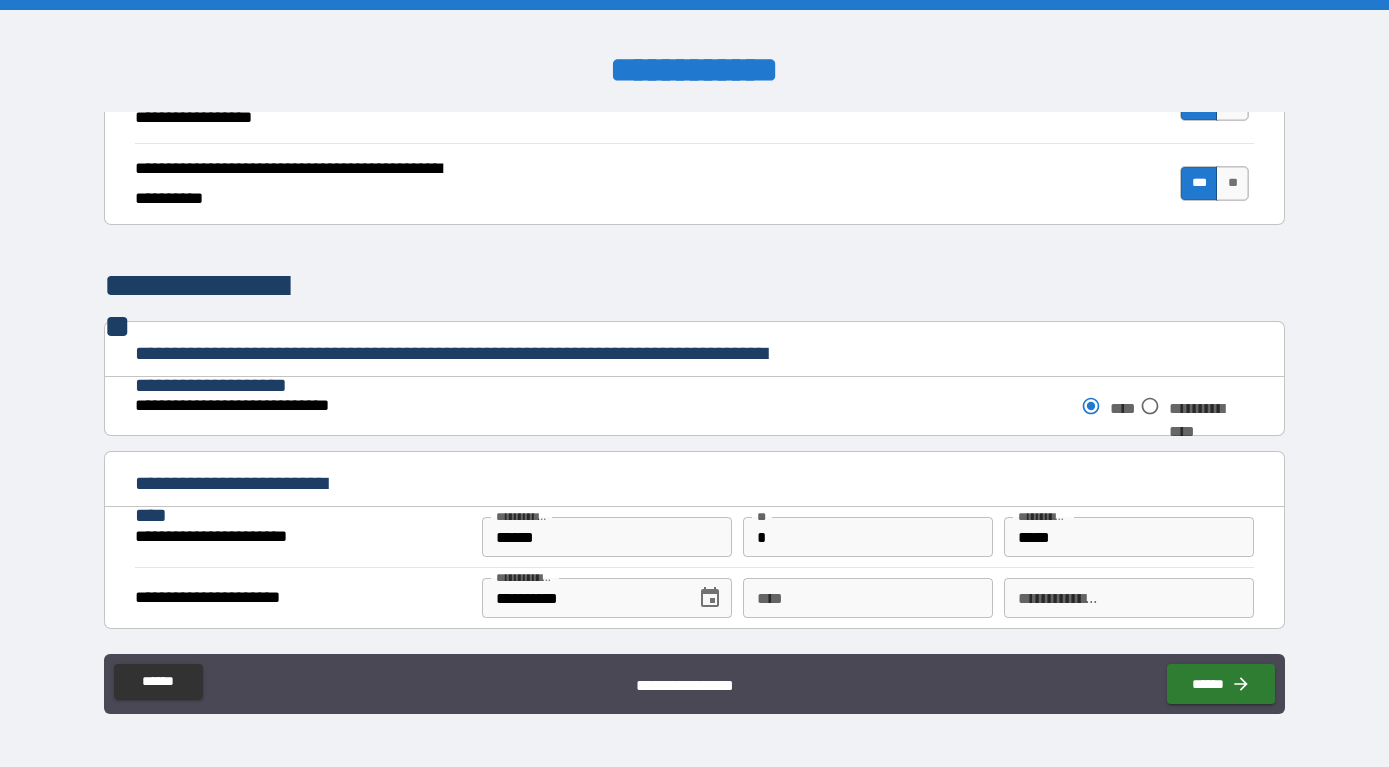 click on "**********" at bounding box center (695, 481) 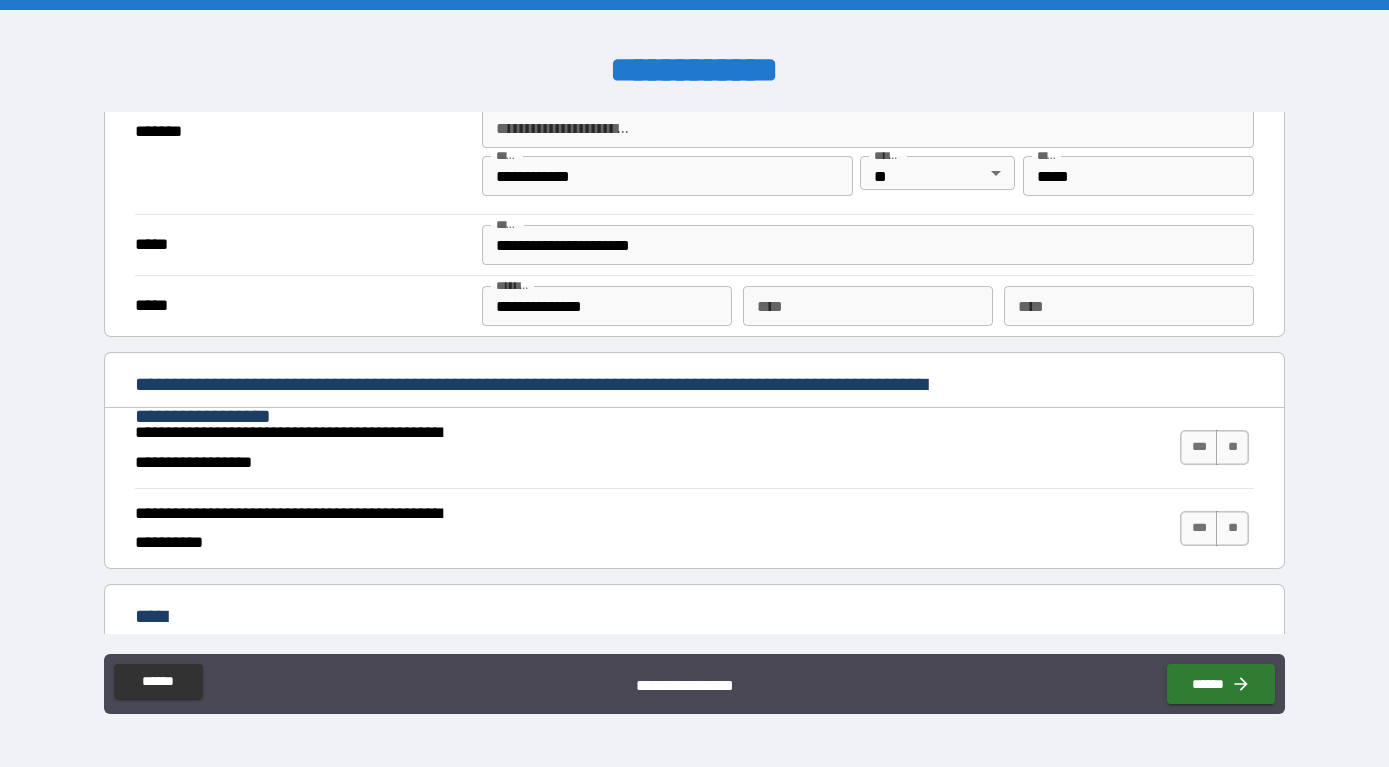 scroll, scrollTop: 1512, scrollLeft: 0, axis: vertical 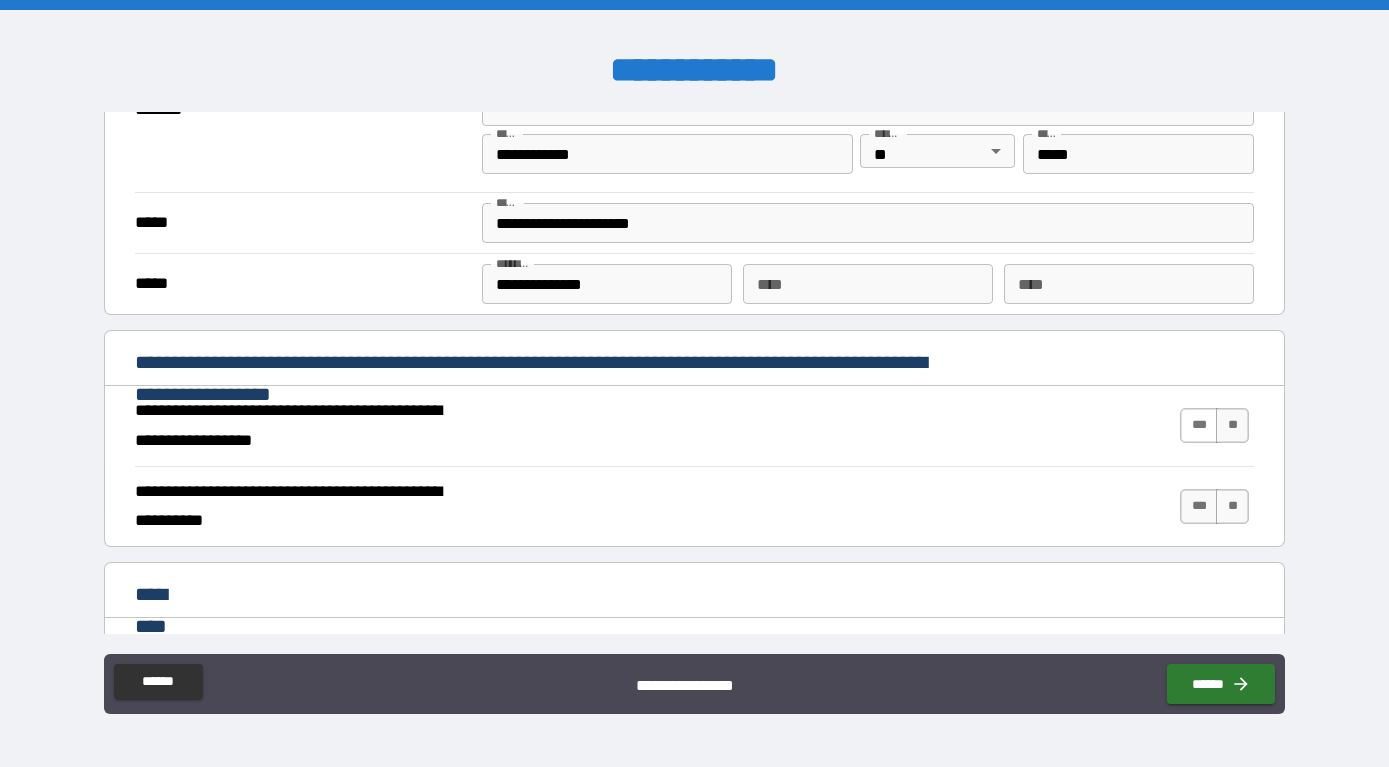 click on "***" at bounding box center [1199, 425] 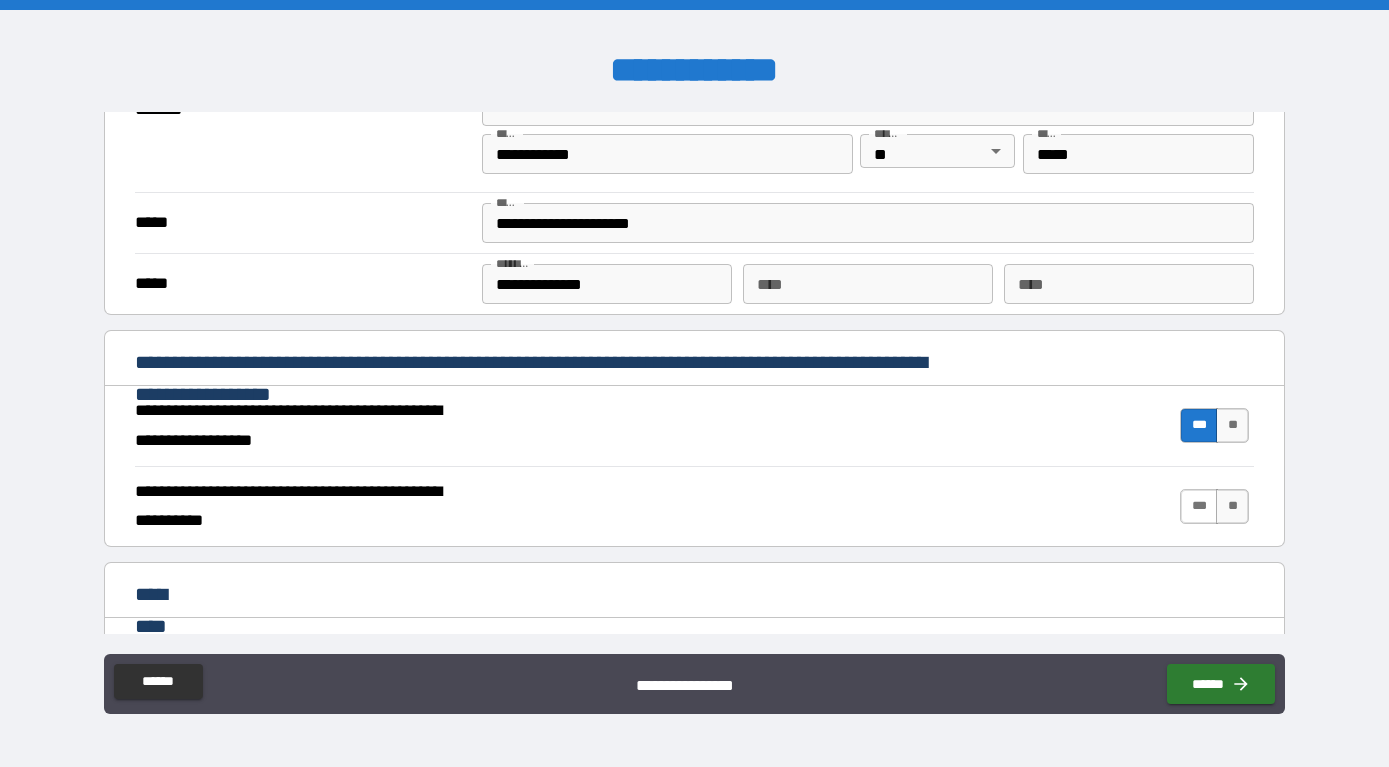 click on "***" at bounding box center (1199, 506) 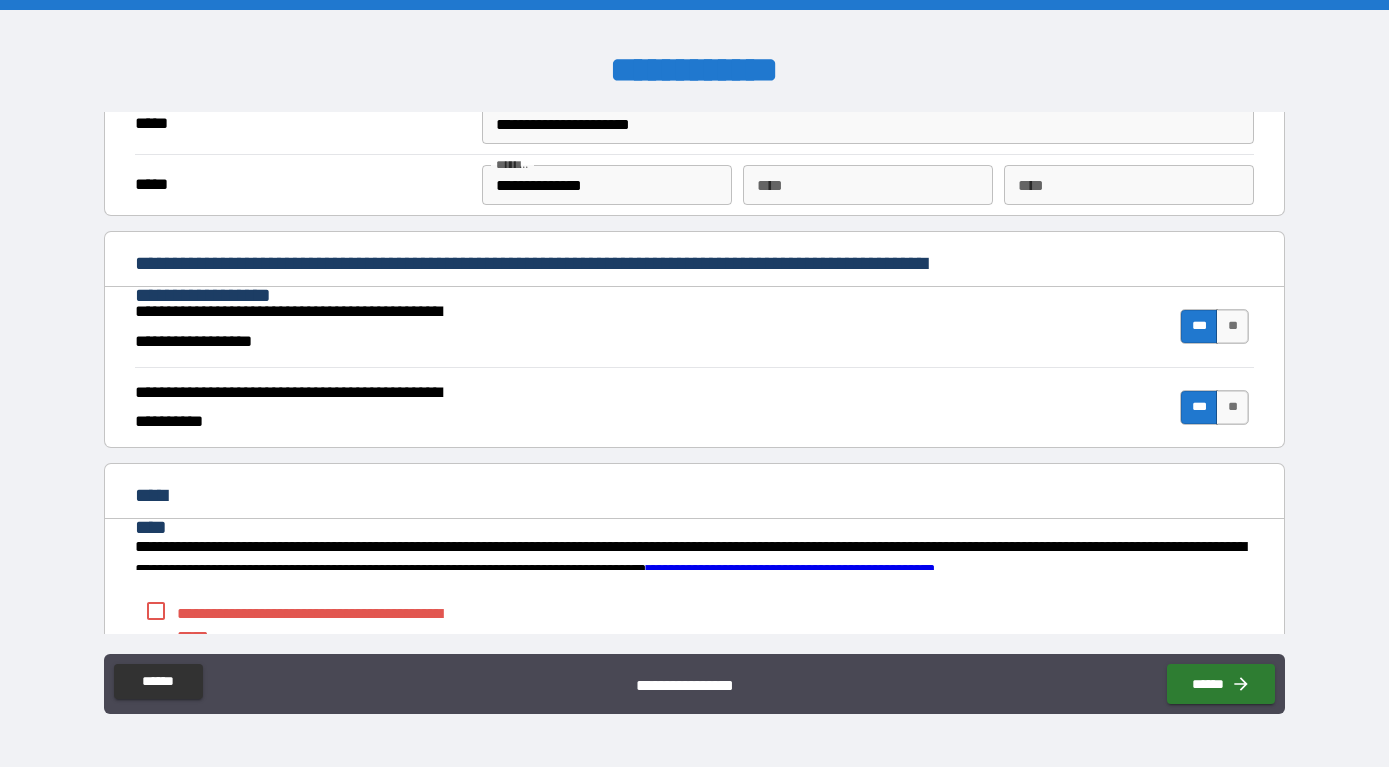 scroll, scrollTop: 1622, scrollLeft: 0, axis: vertical 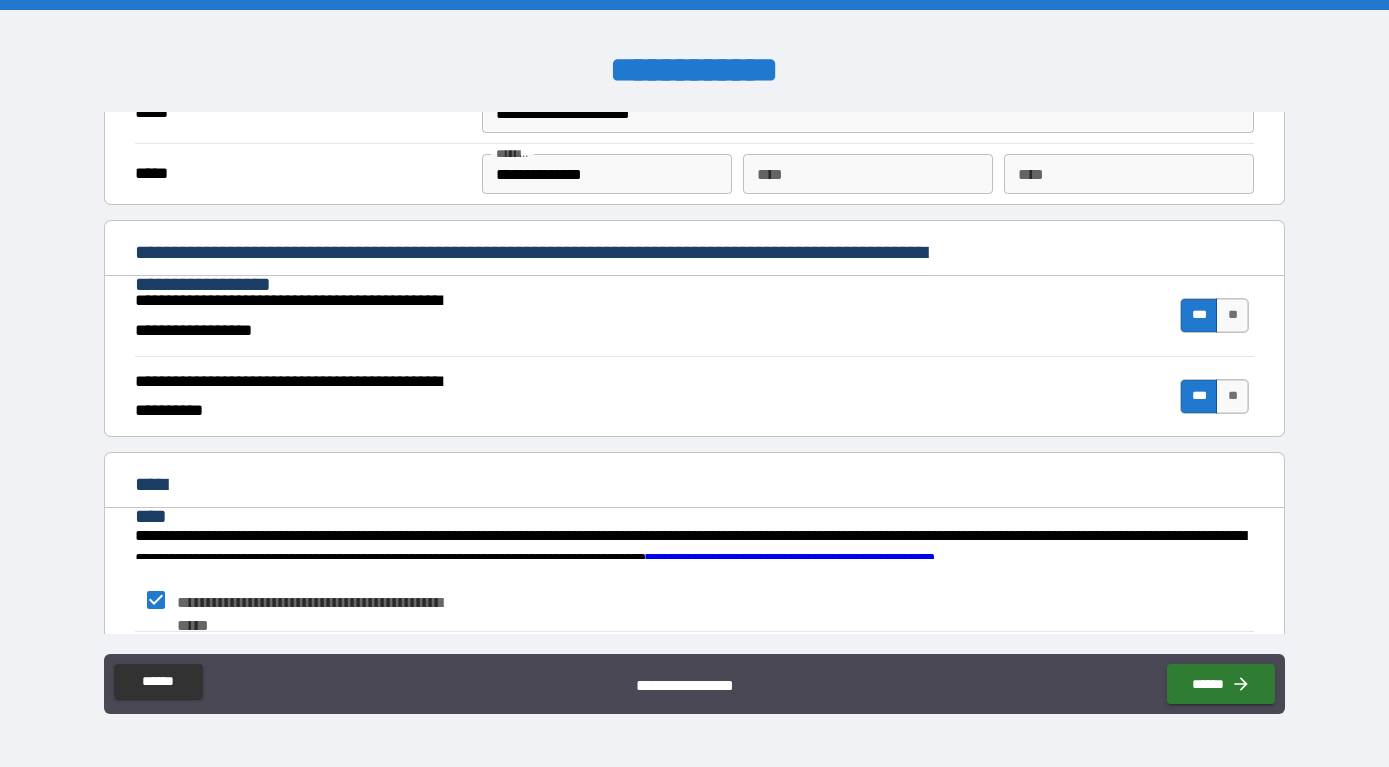 click on "*********" at bounding box center [521, 662] 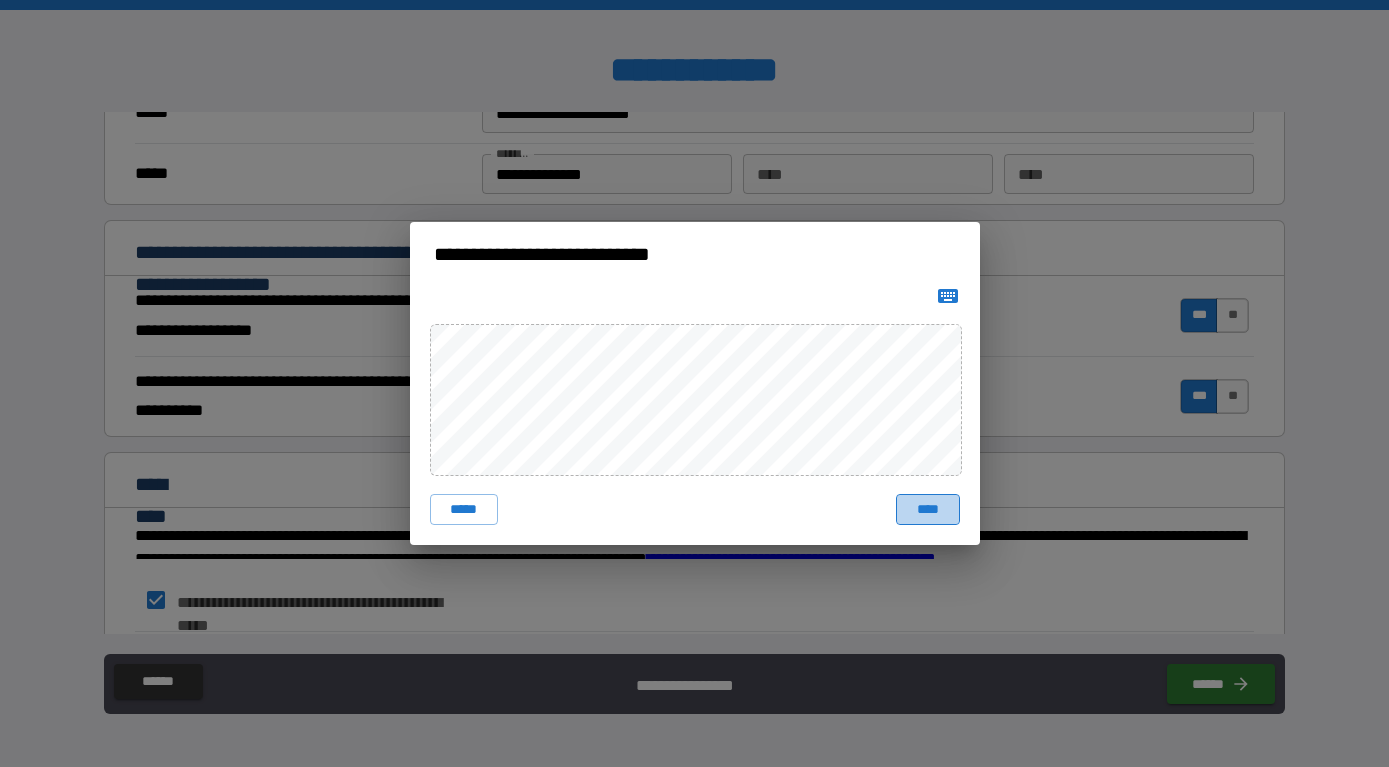 click on "****" at bounding box center (928, 509) 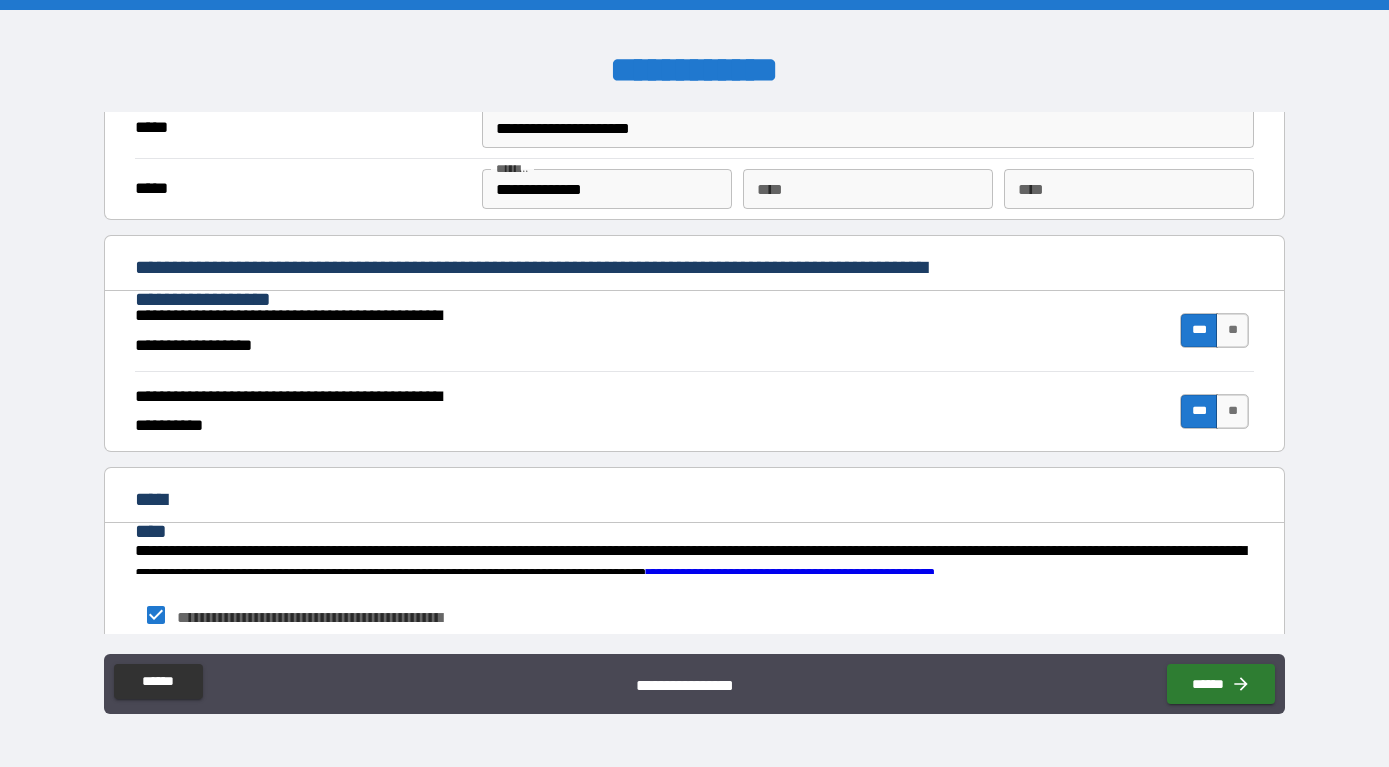 scroll, scrollTop: 1639, scrollLeft: 0, axis: vertical 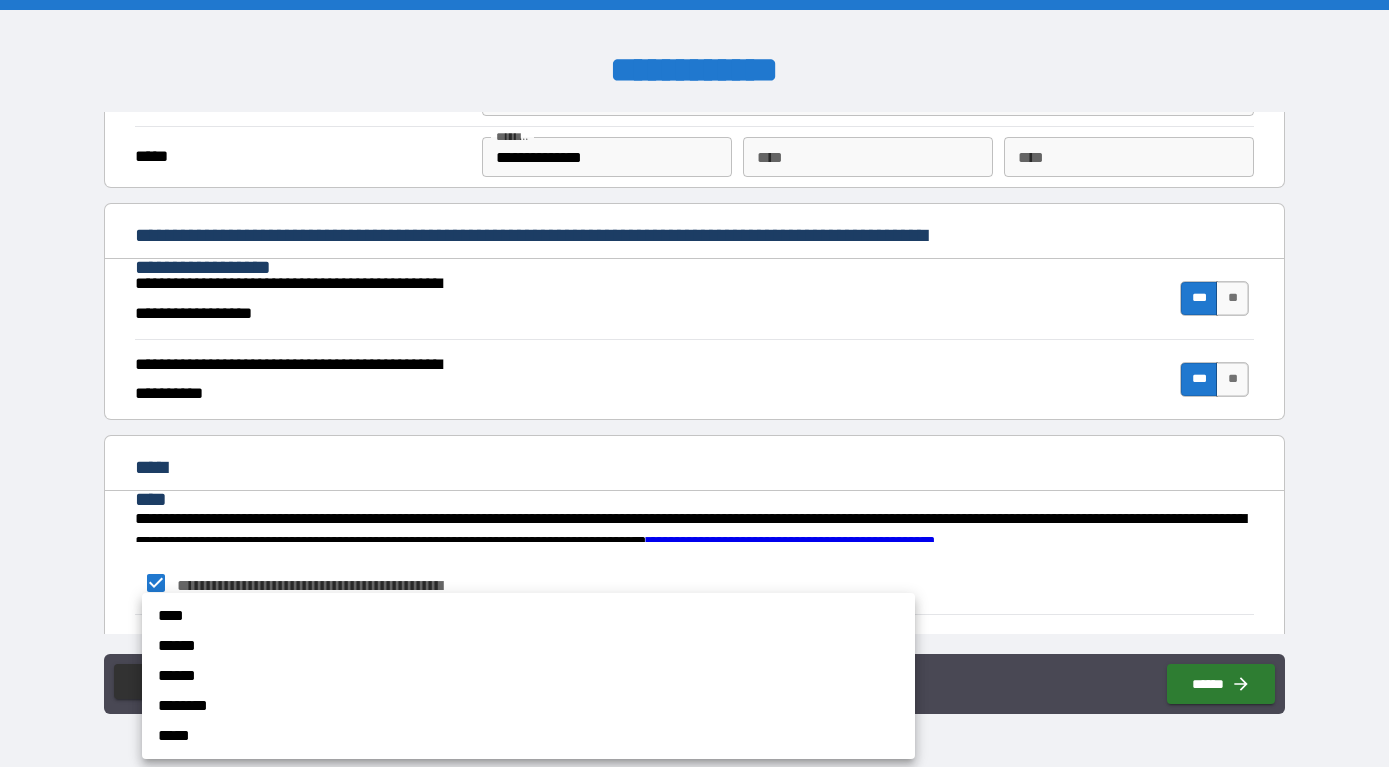 click on "**********" at bounding box center [694, 383] 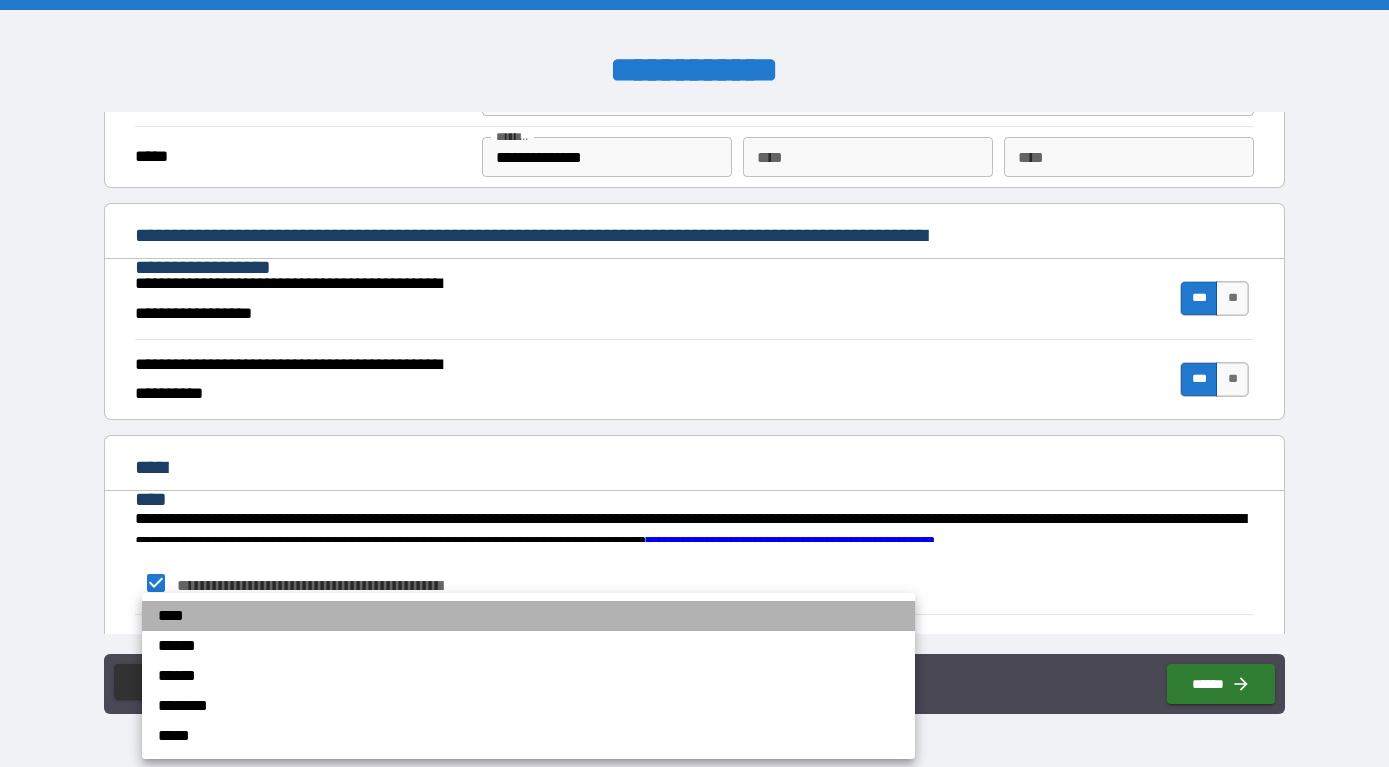 click on "****" at bounding box center [528, 616] 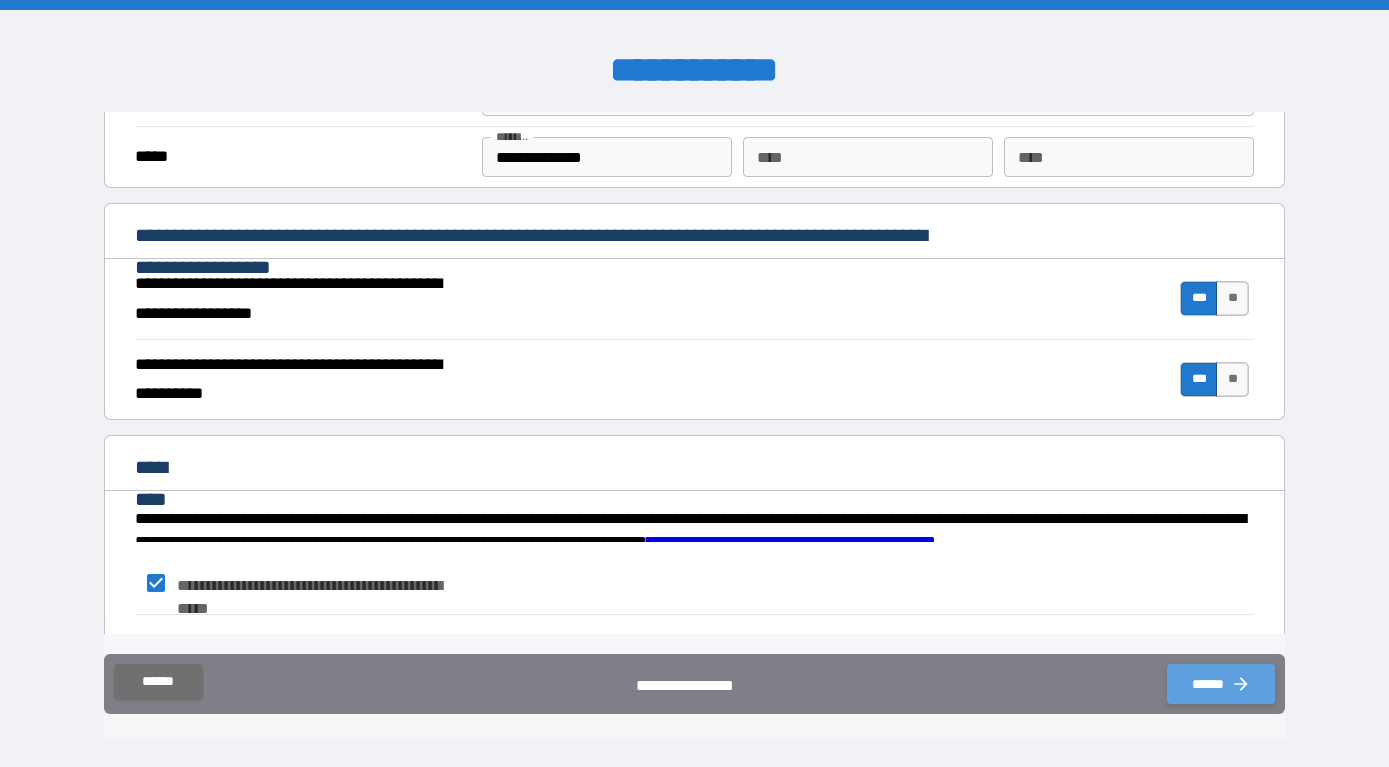 click on "******" at bounding box center (1220, 684) 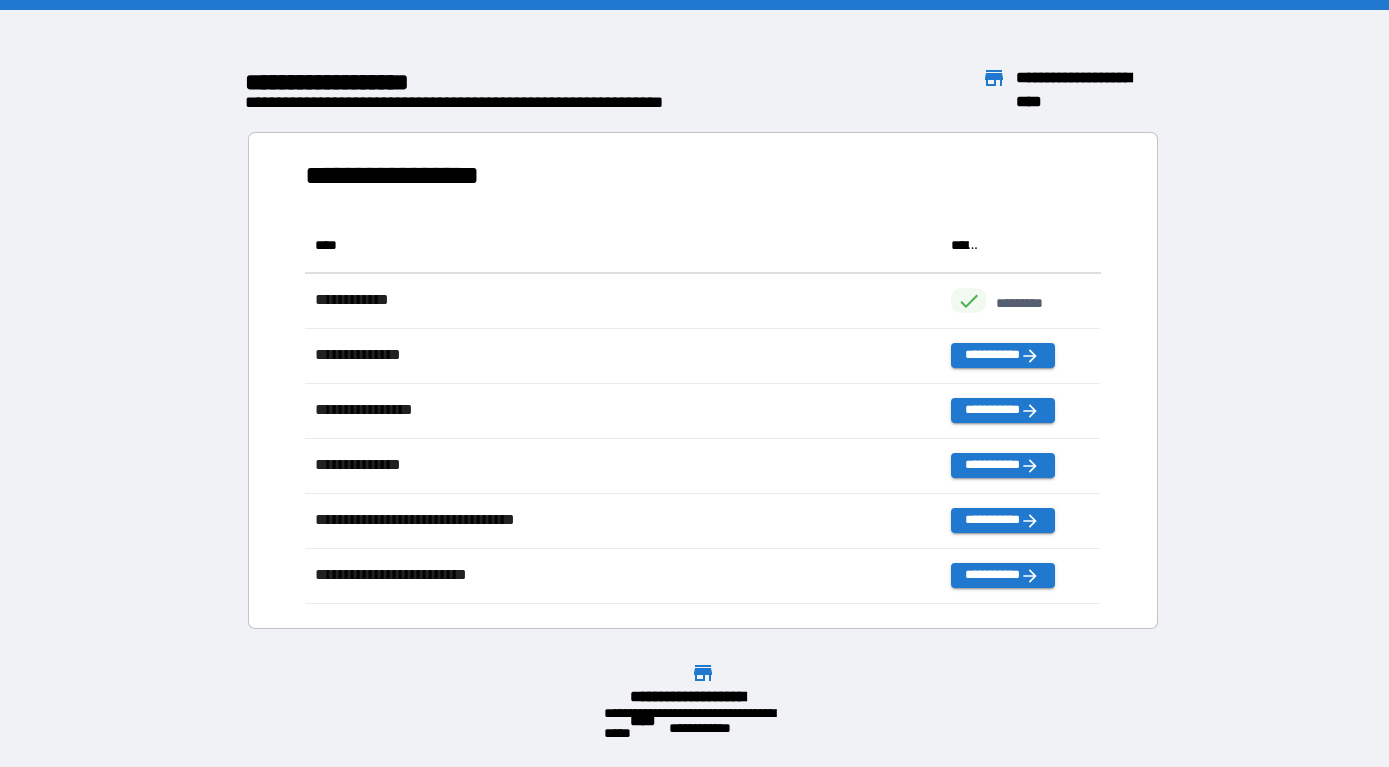 scroll, scrollTop: 1, scrollLeft: 1, axis: both 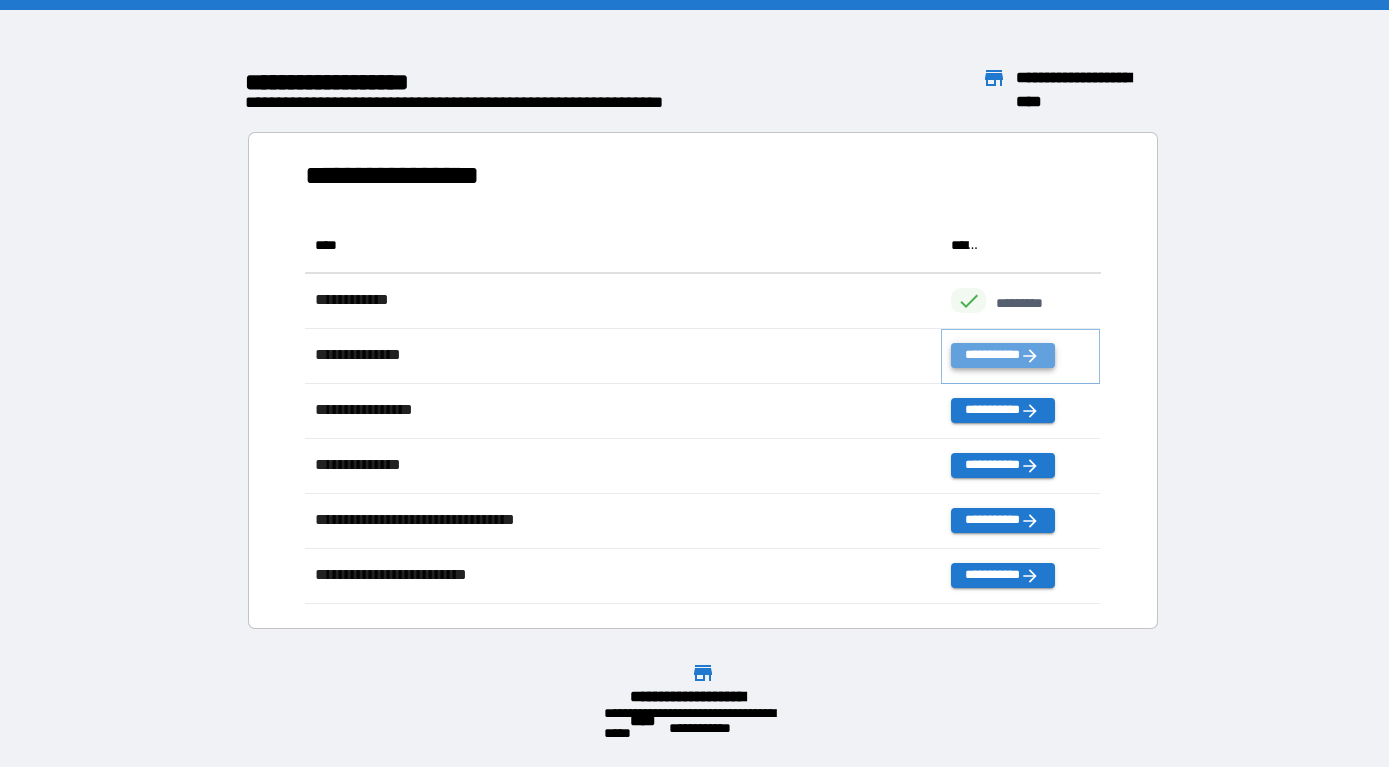 click on "**********" at bounding box center [1002, 355] 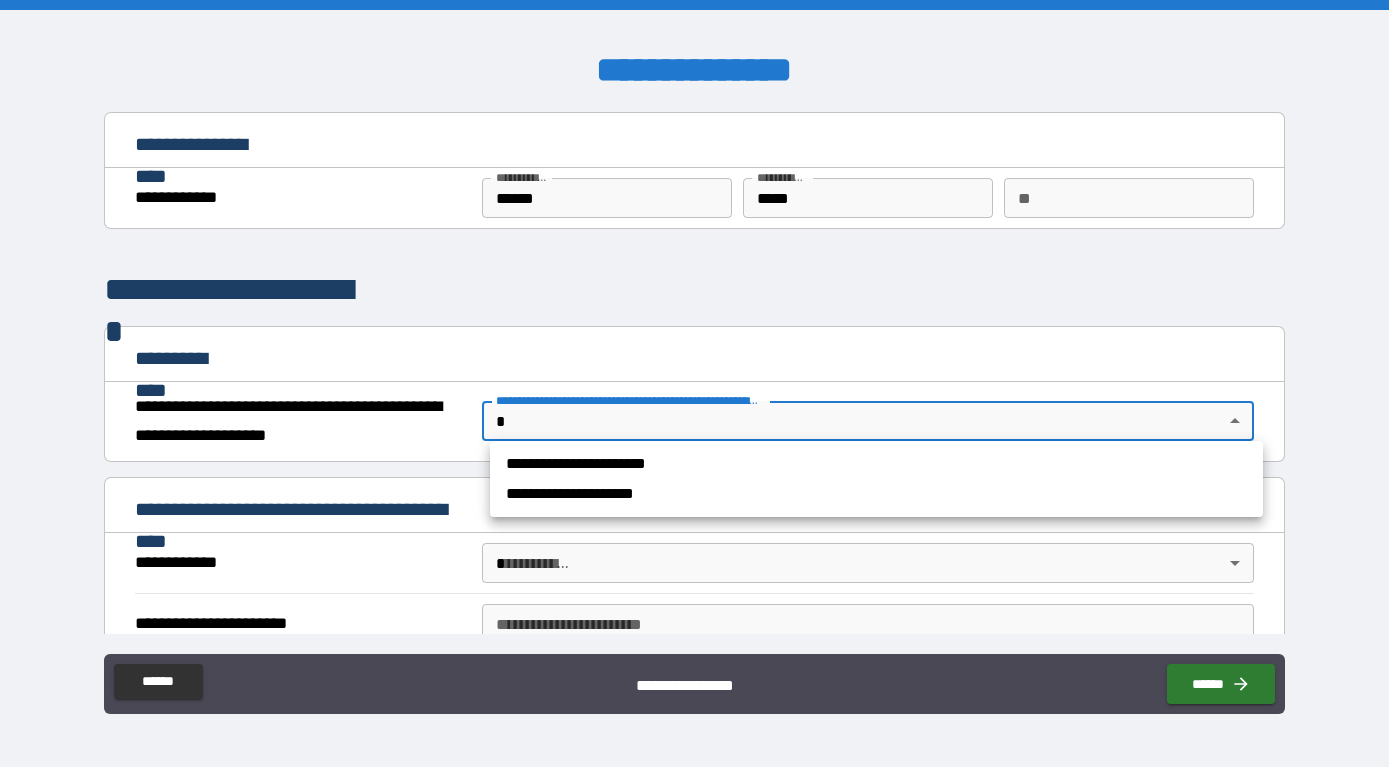 click on "**********" at bounding box center [694, 383] 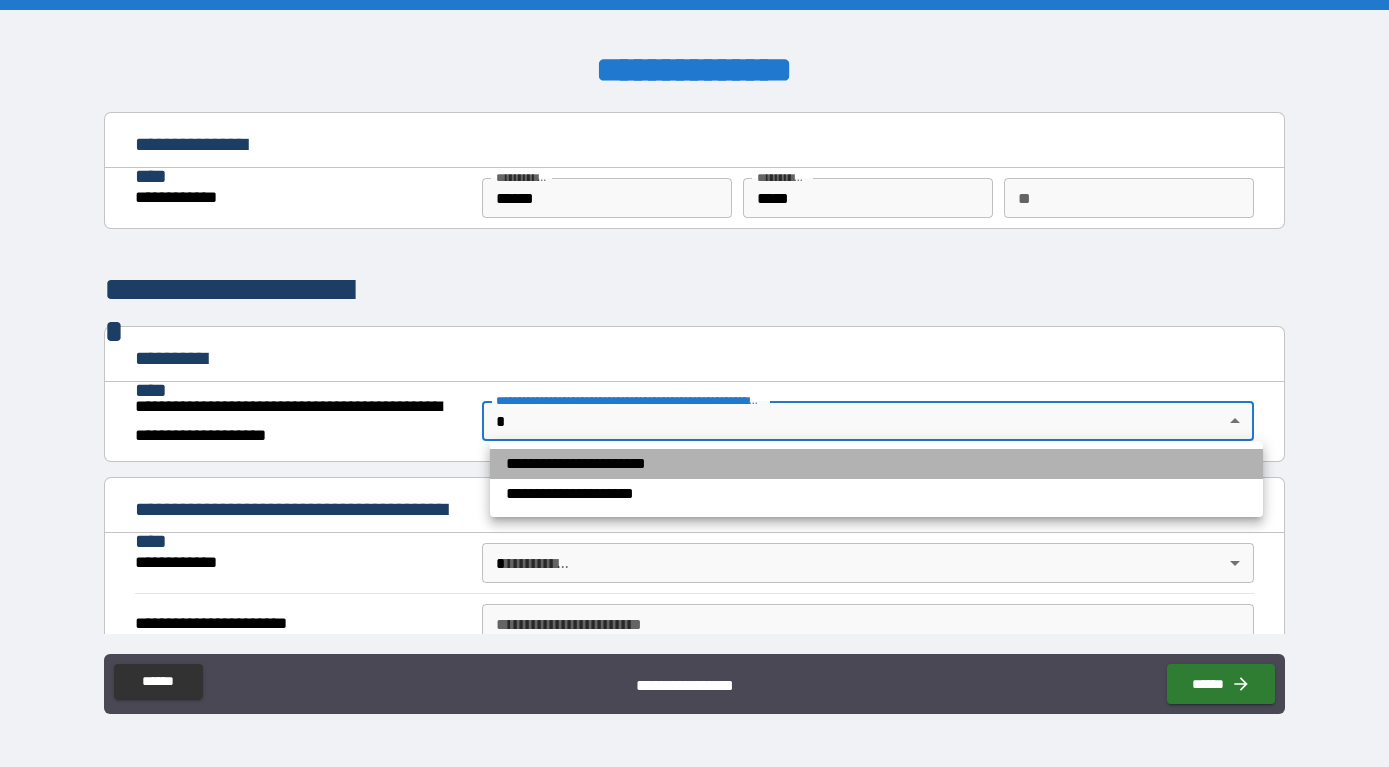 click on "**********" at bounding box center [876, 464] 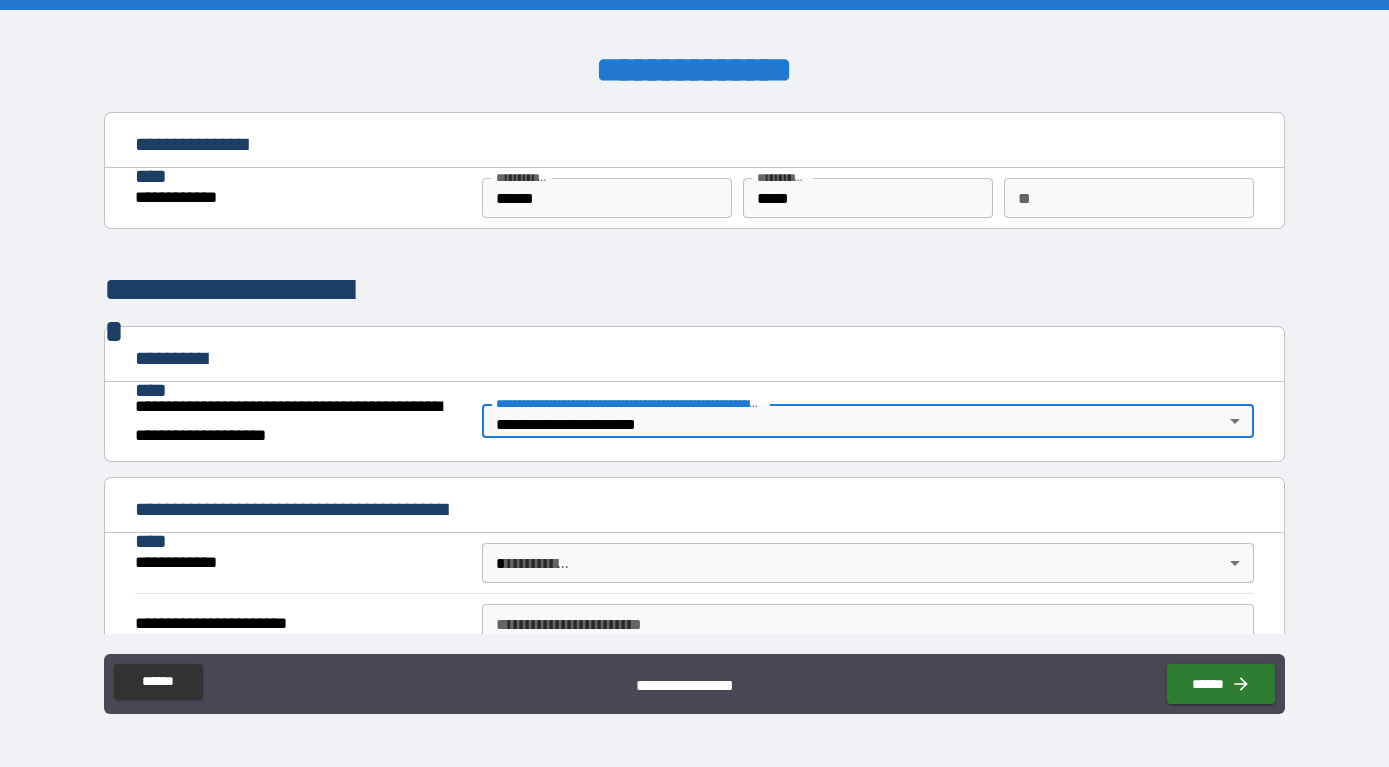 click on "**********" at bounding box center (694, 383) 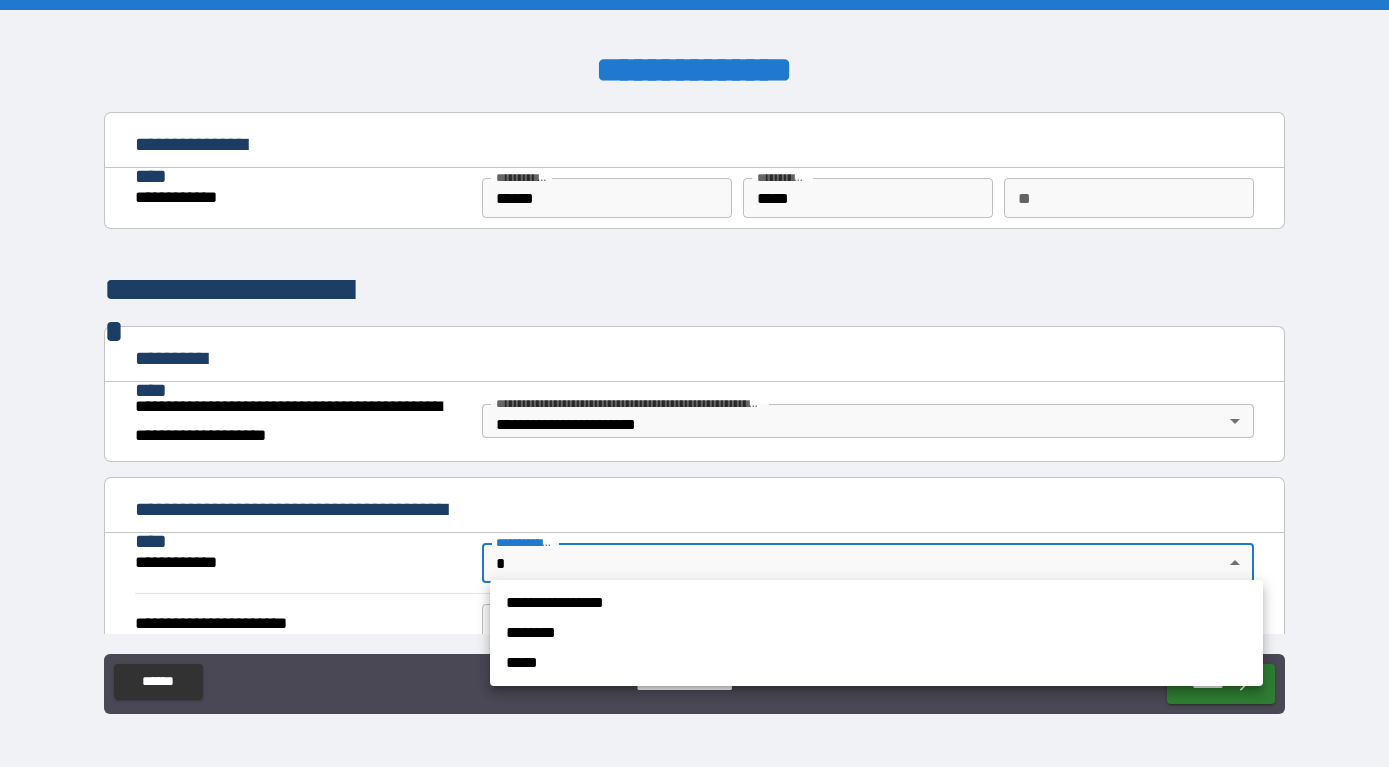 click on "*****" at bounding box center (876, 663) 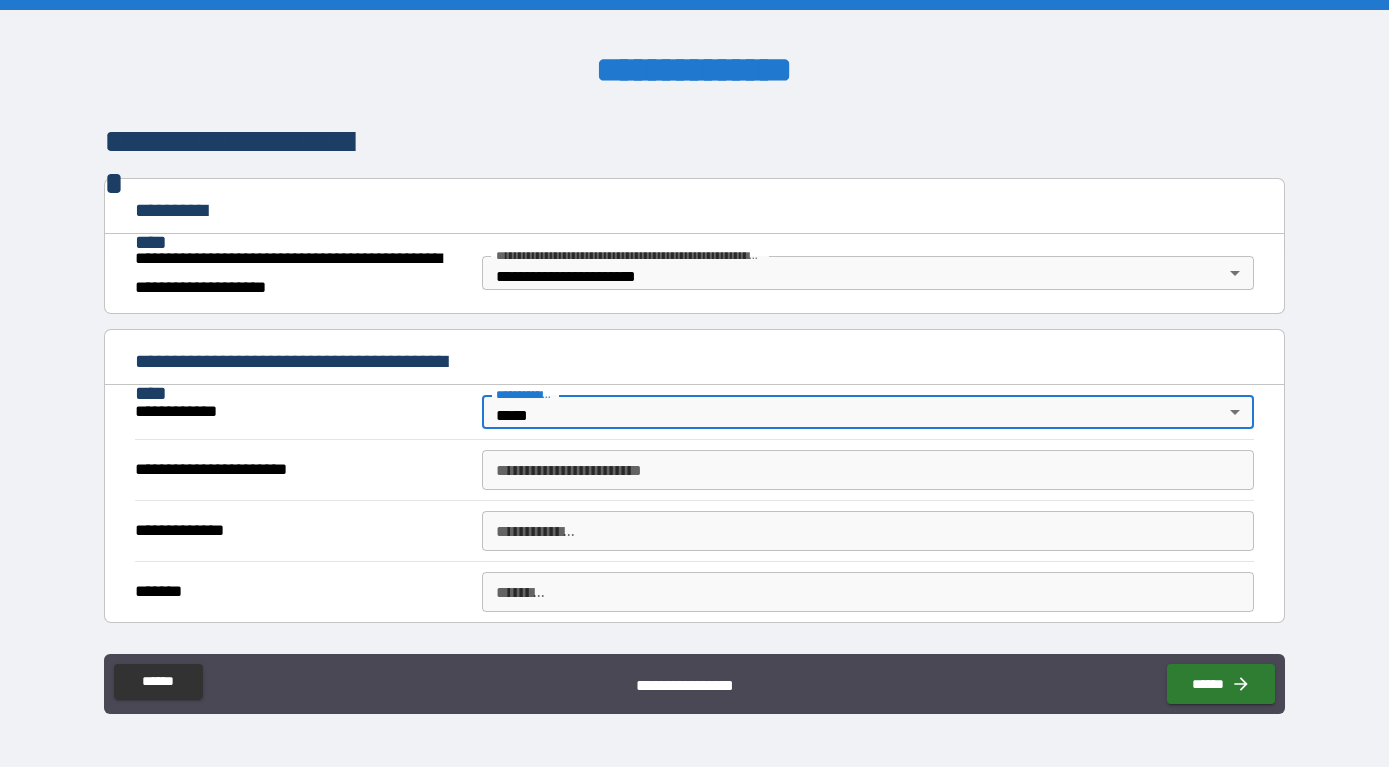 scroll, scrollTop: 252, scrollLeft: 0, axis: vertical 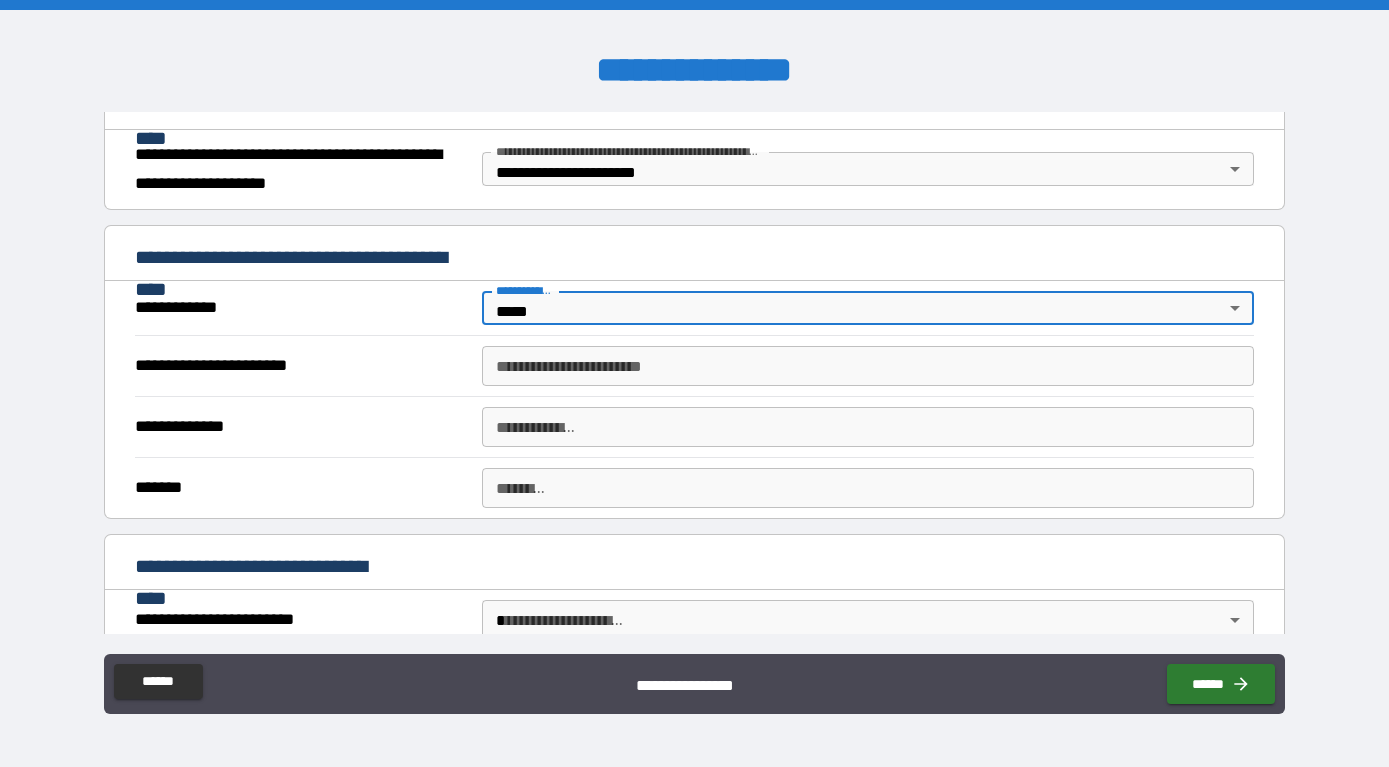 click on "**********" at bounding box center [868, 366] 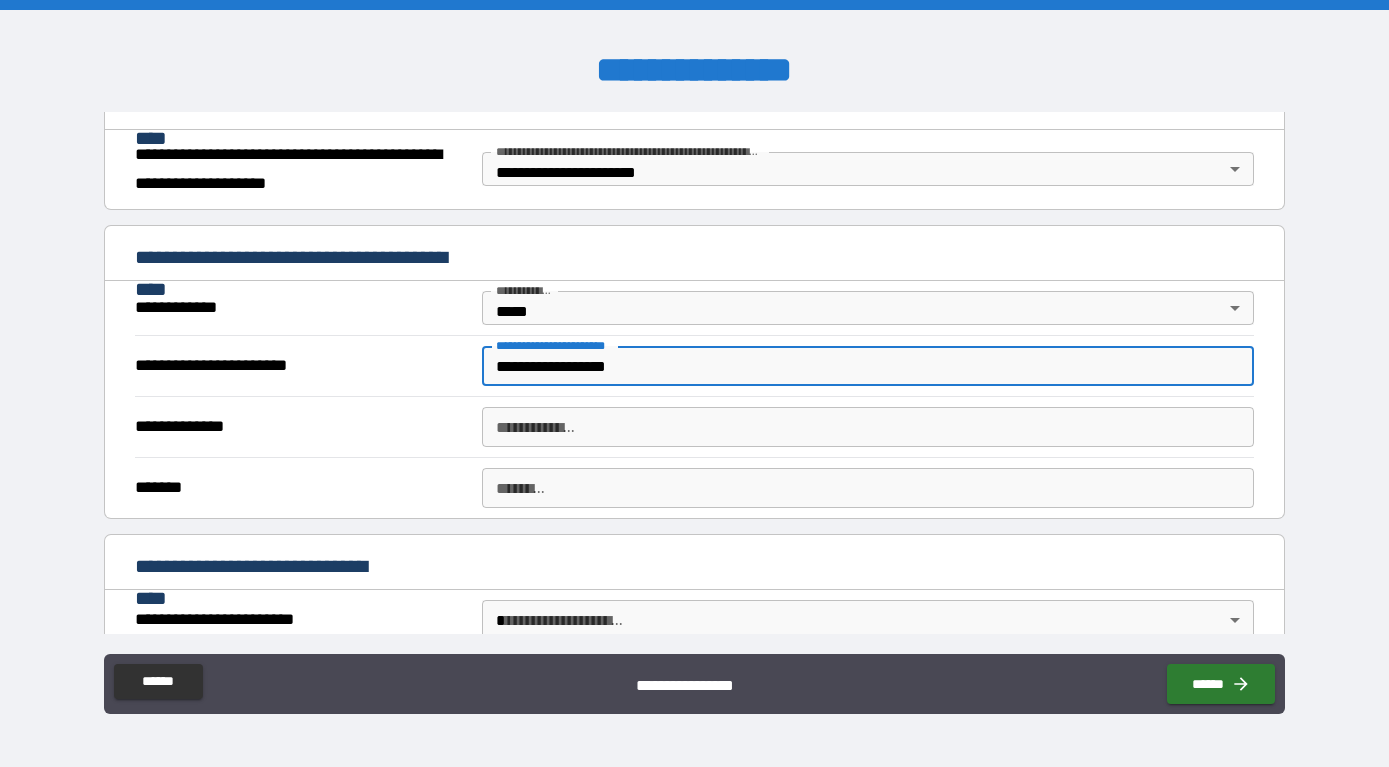 type on "**********" 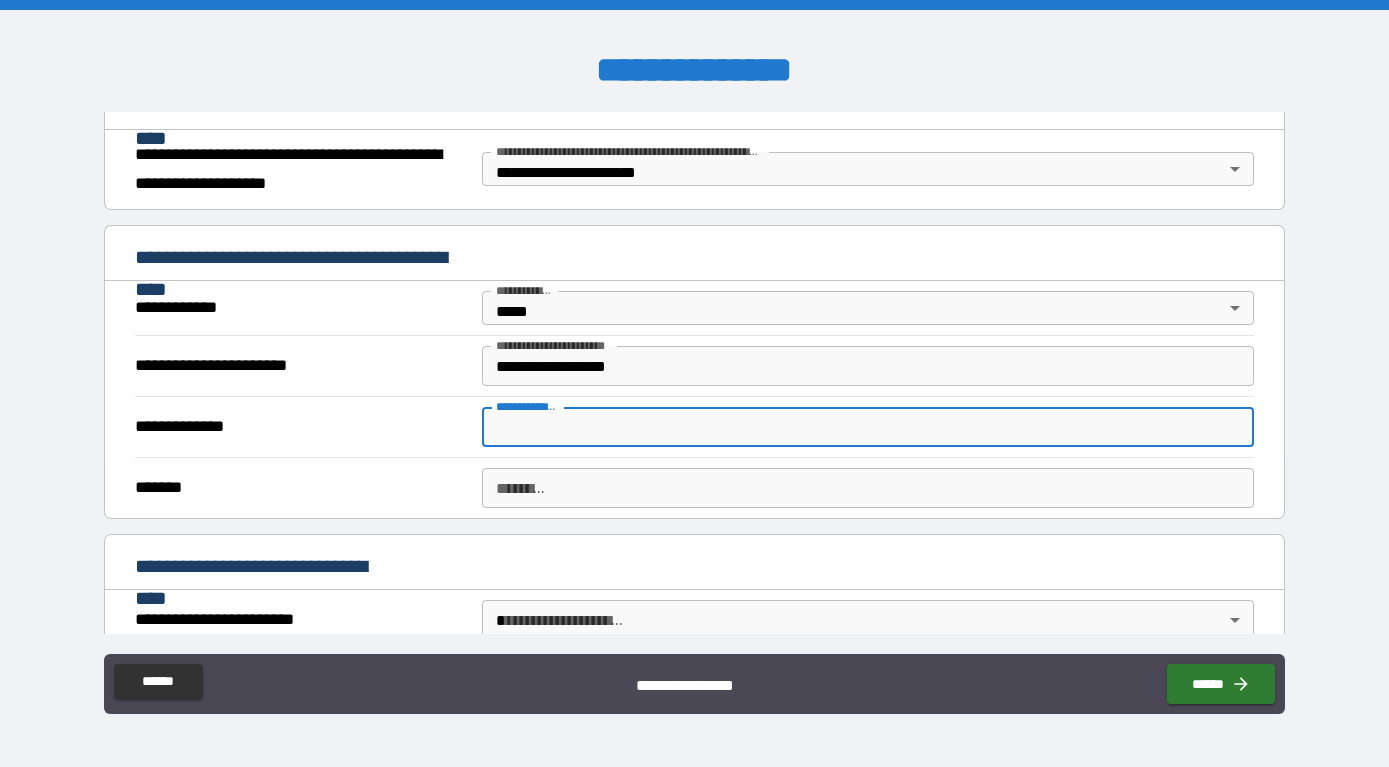 click on "**********" at bounding box center (868, 427) 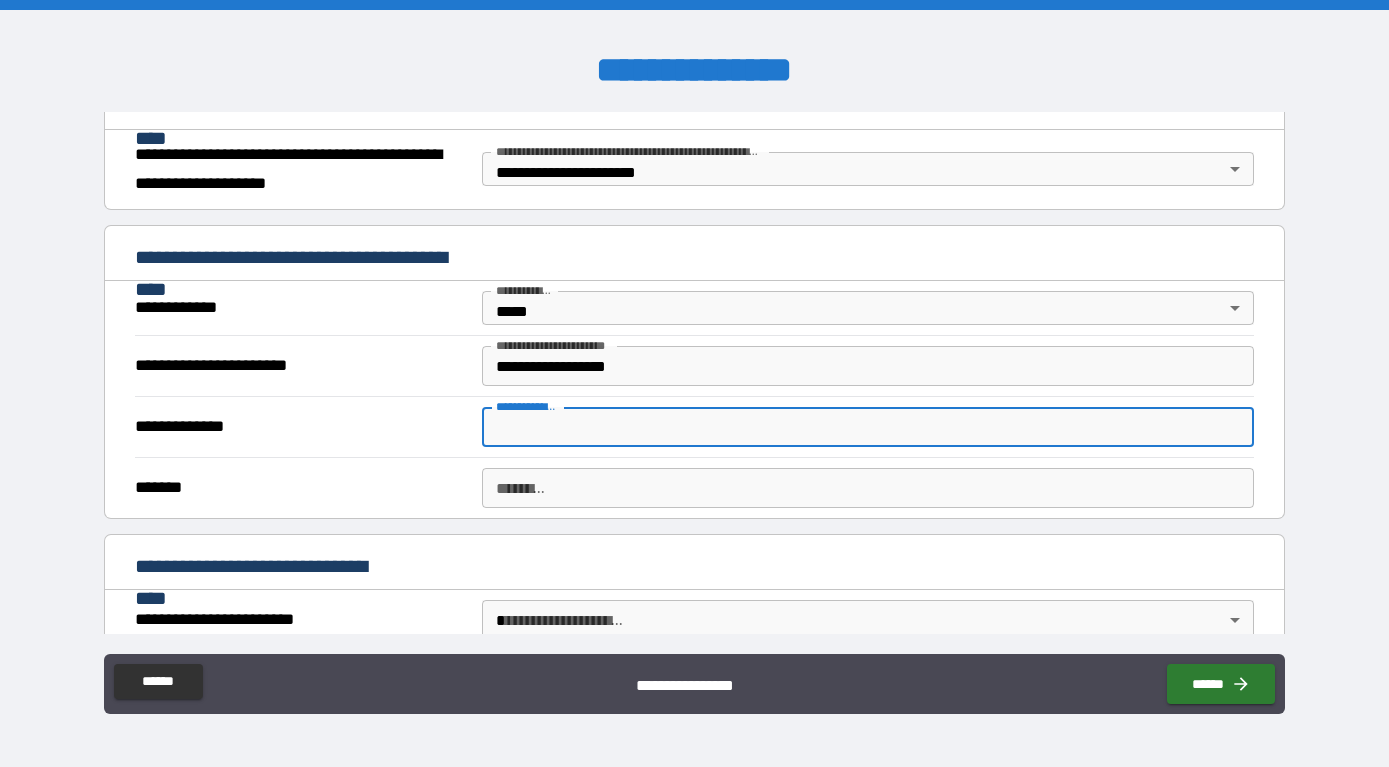 scroll, scrollTop: 336, scrollLeft: 0, axis: vertical 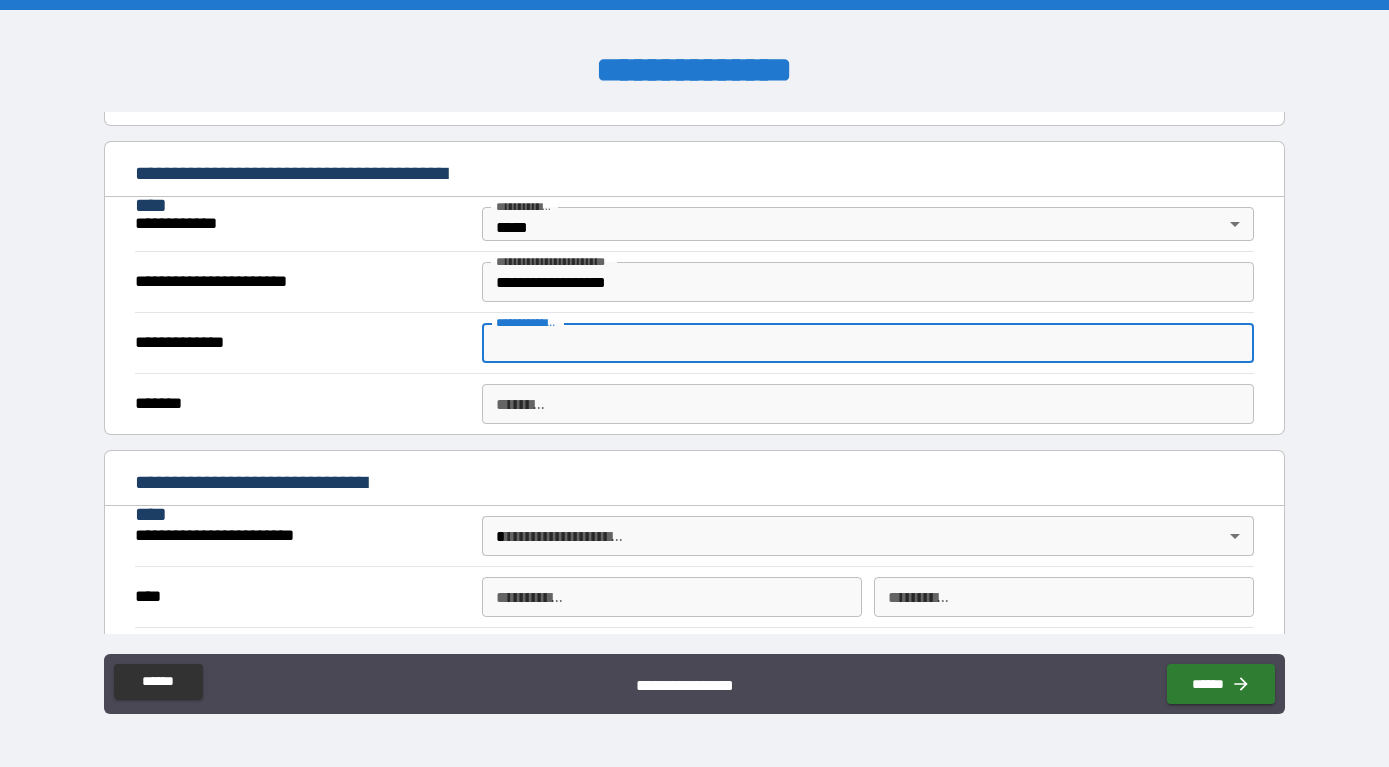 click on "*******   *" at bounding box center (868, 404) 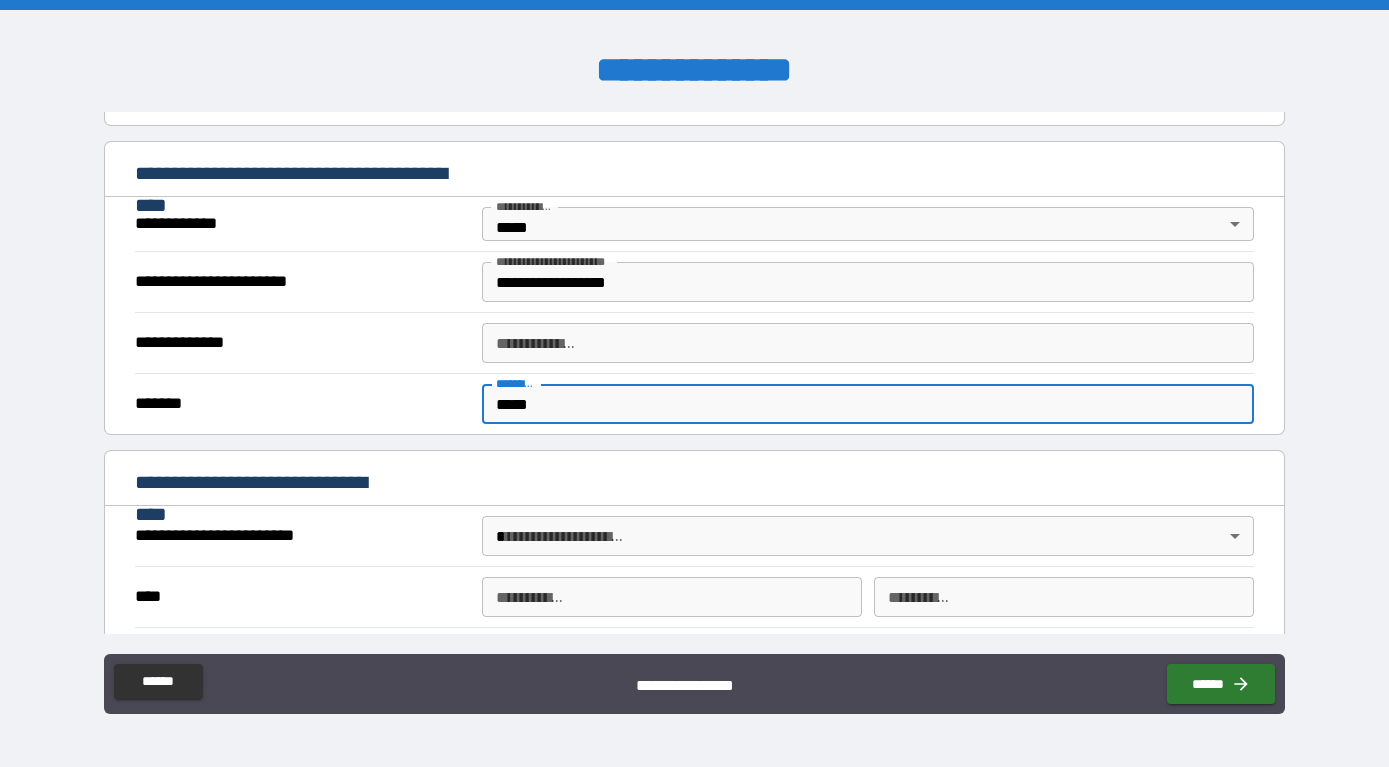 type on "*****" 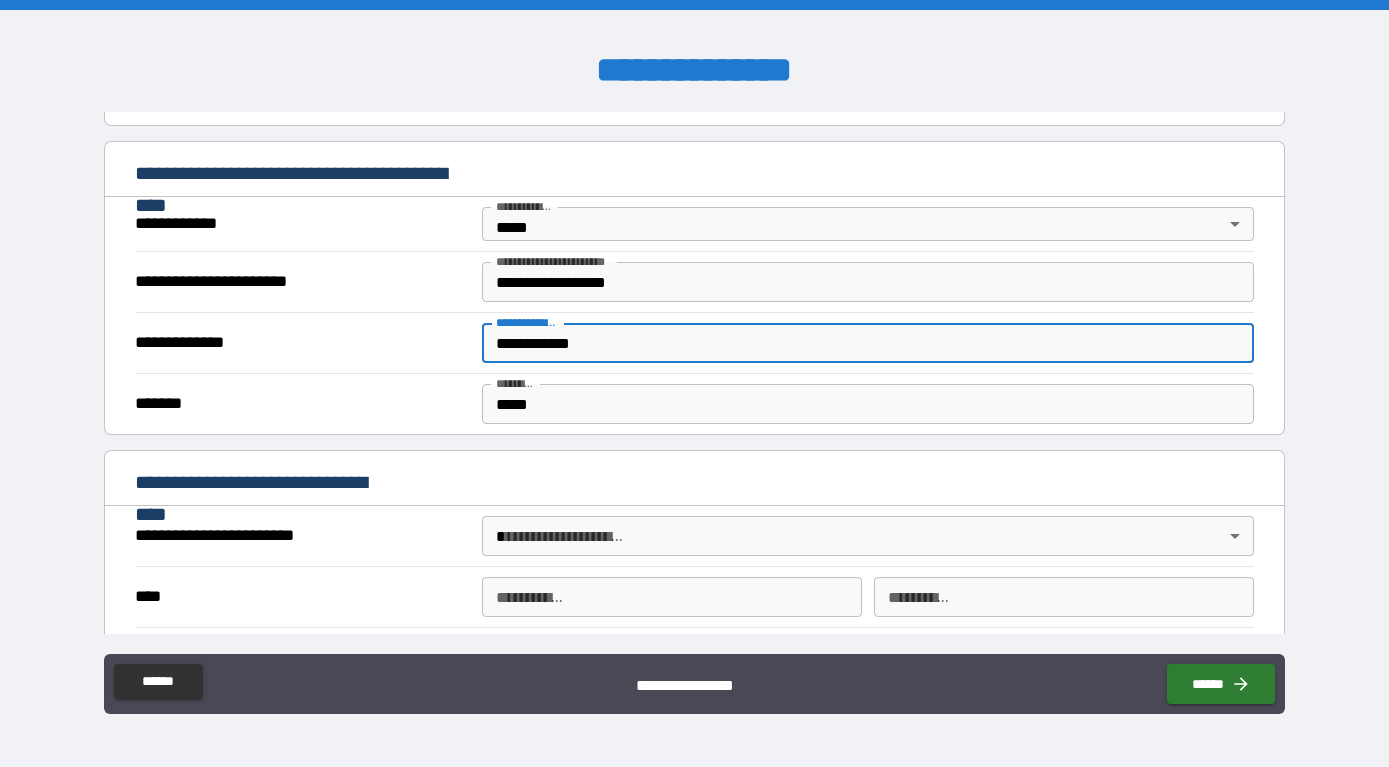 type on "**********" 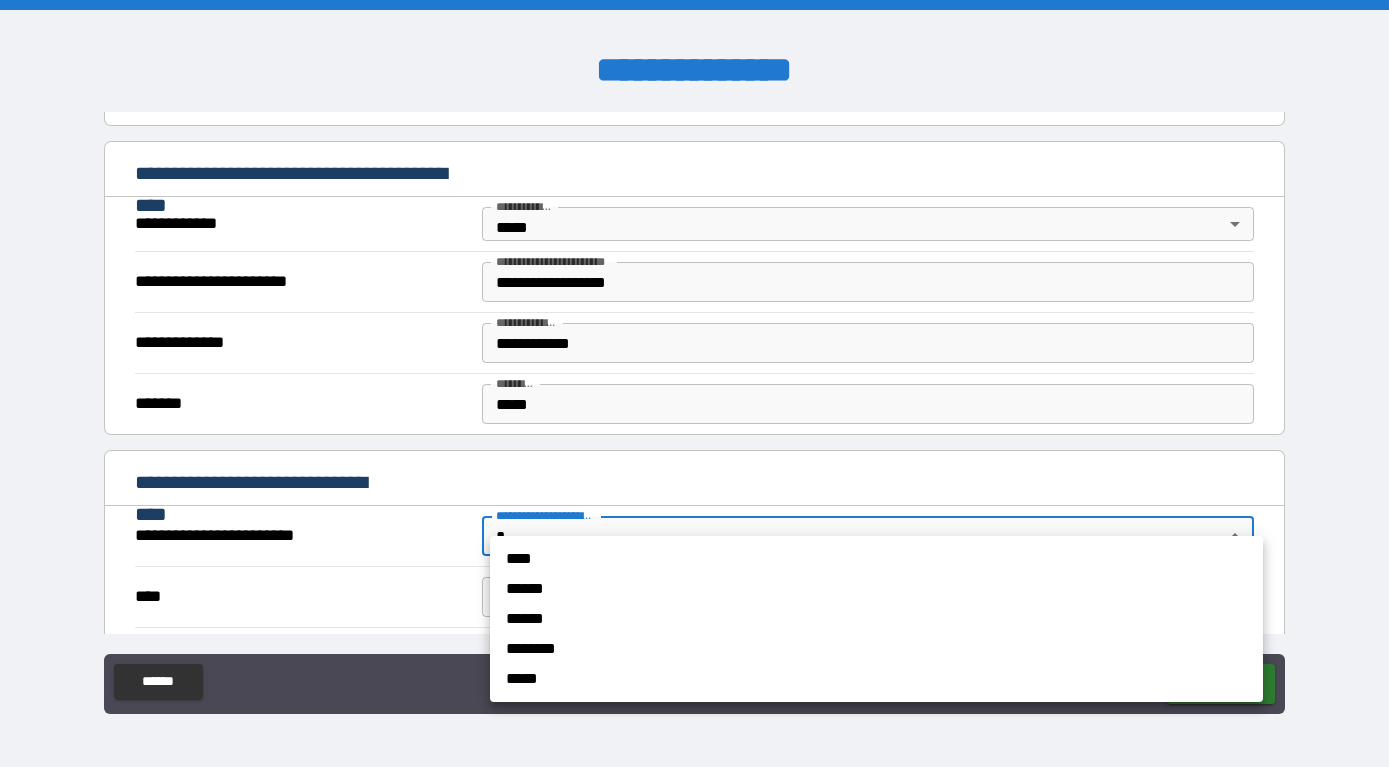 click on "**********" at bounding box center [694, 383] 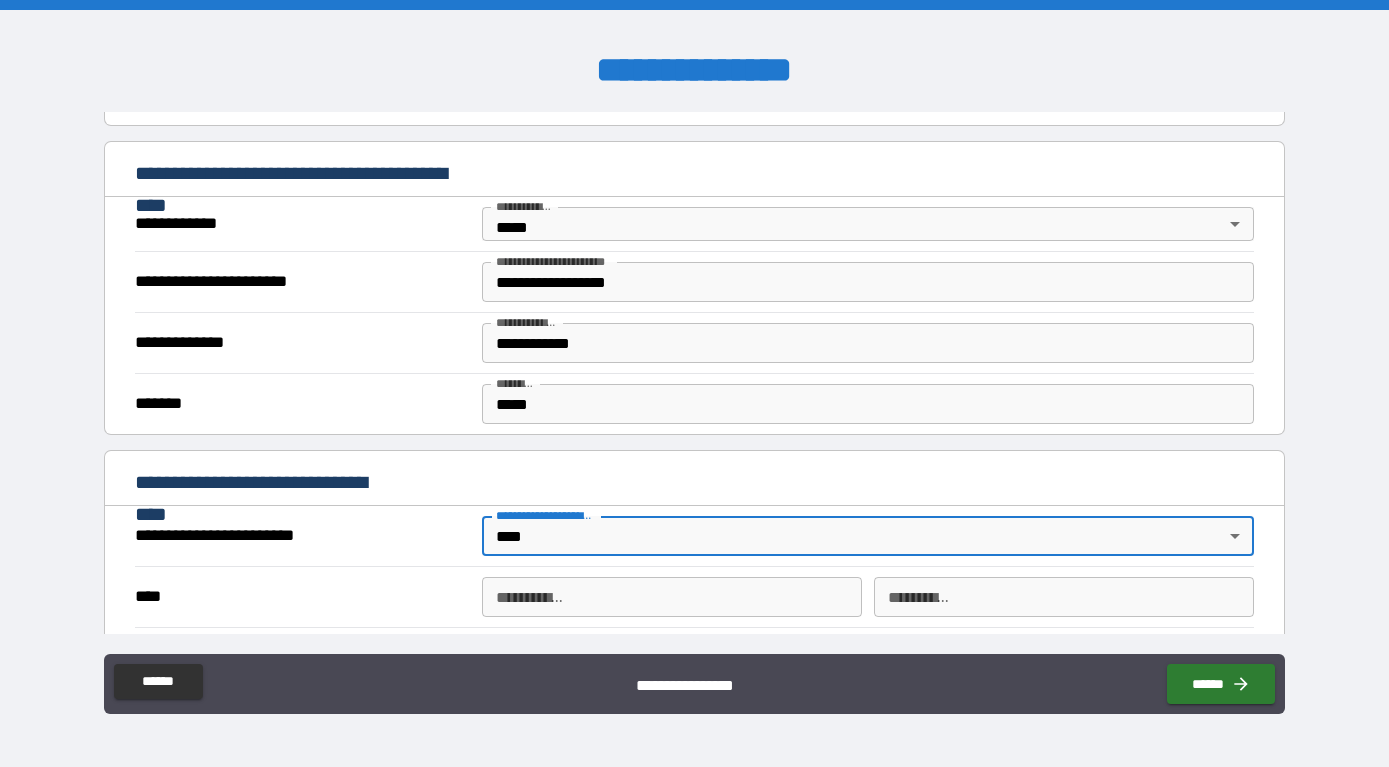 type on "*" 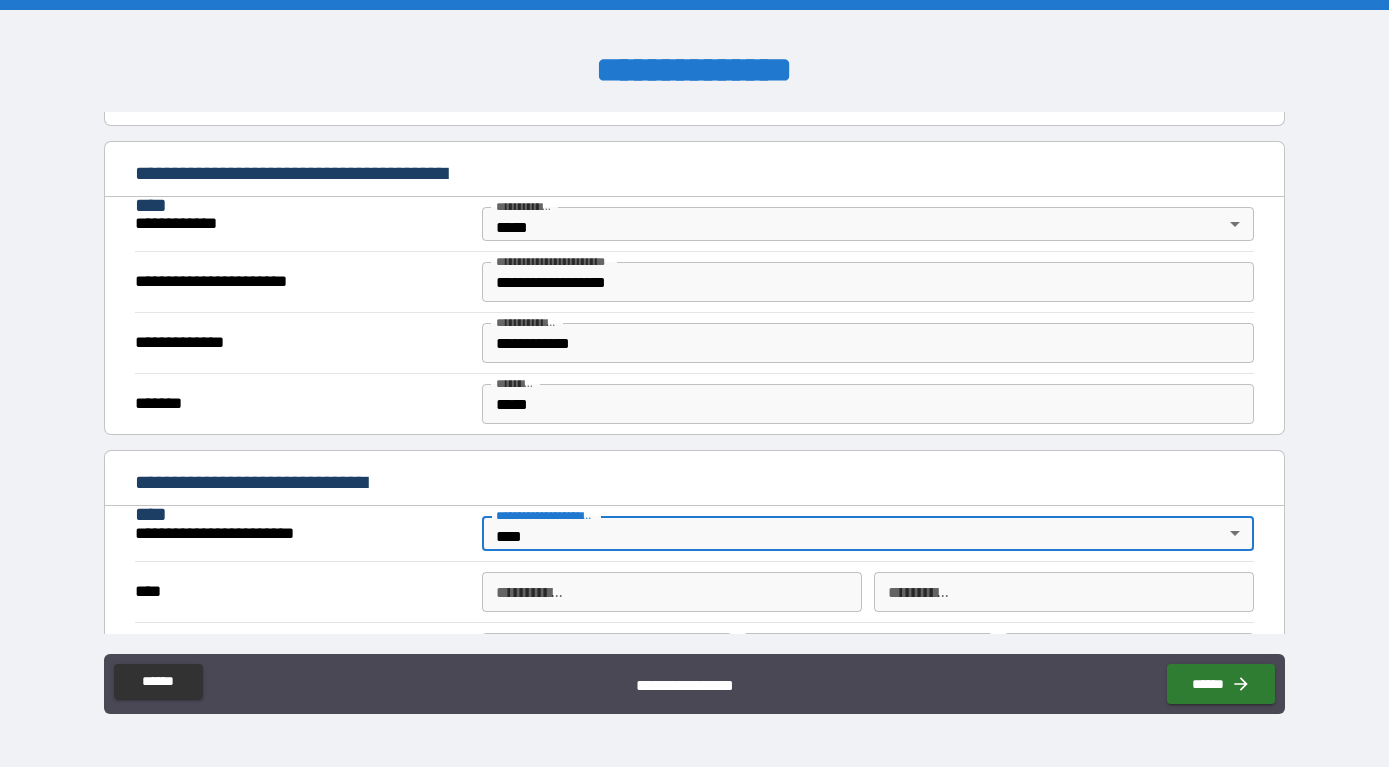 click on "**********" at bounding box center (672, 592) 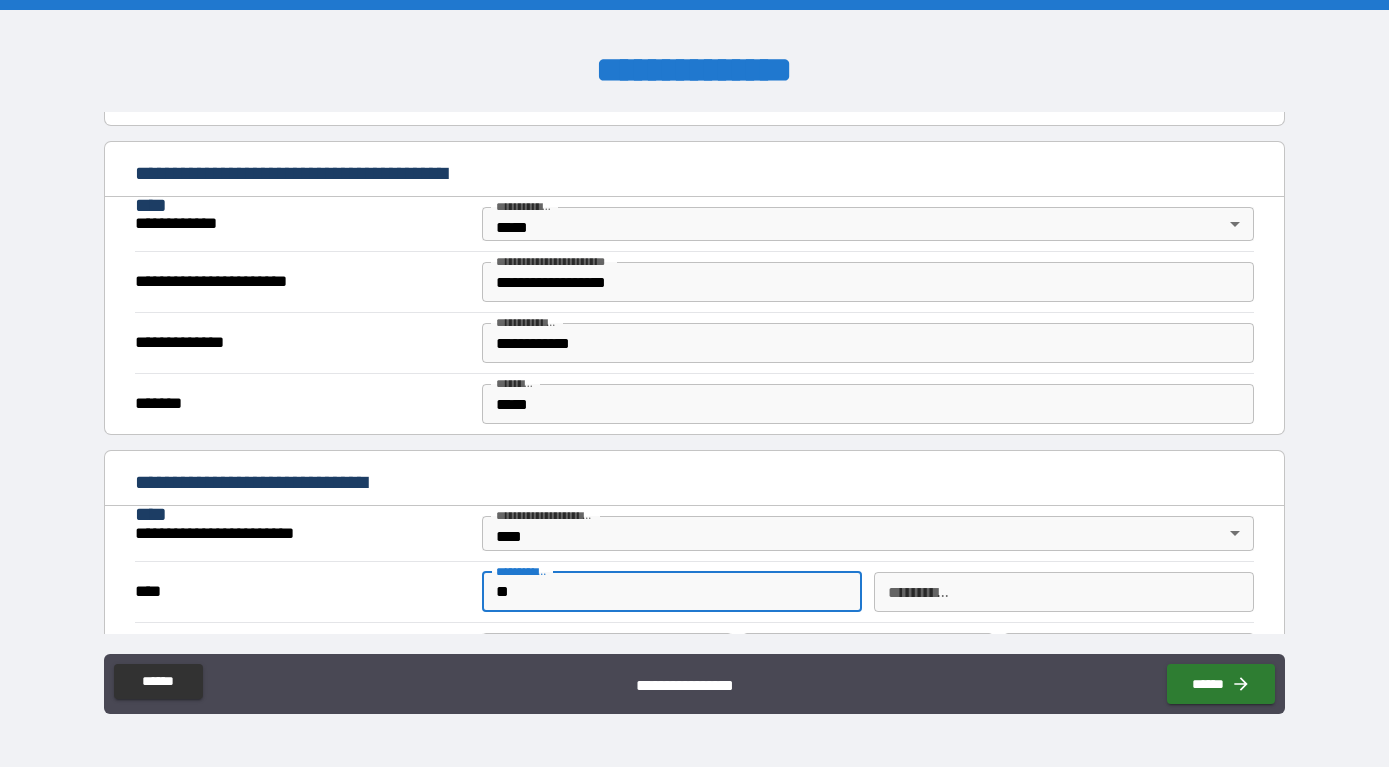 type on "*" 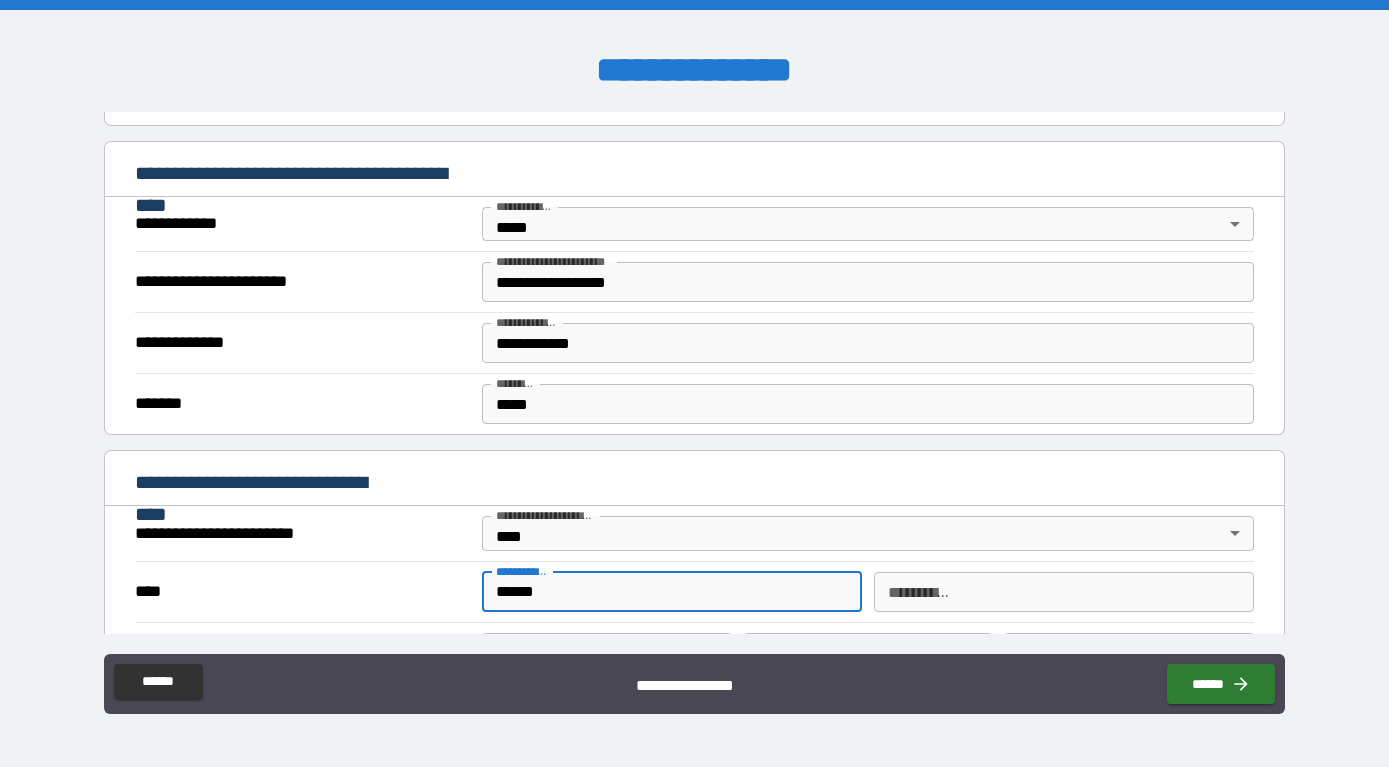 type on "******" 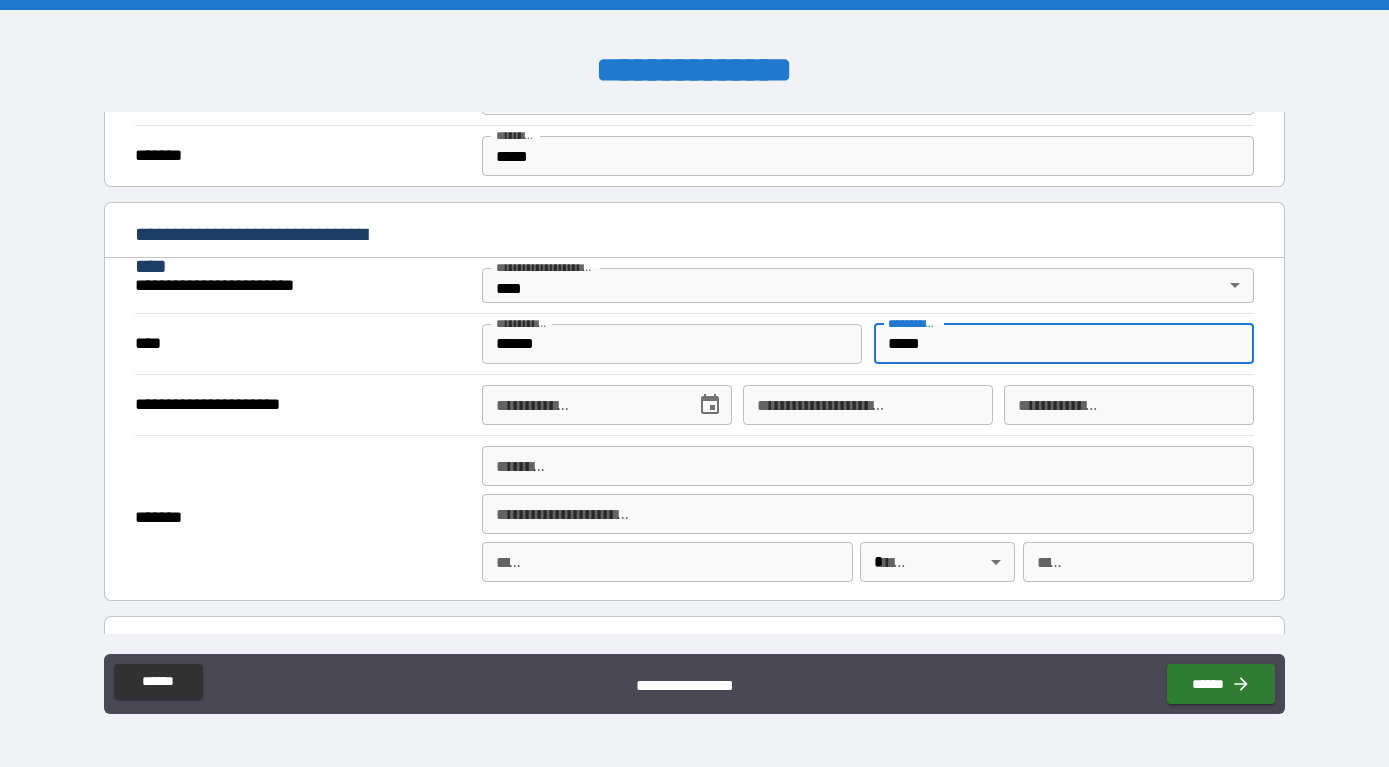 scroll, scrollTop: 588, scrollLeft: 0, axis: vertical 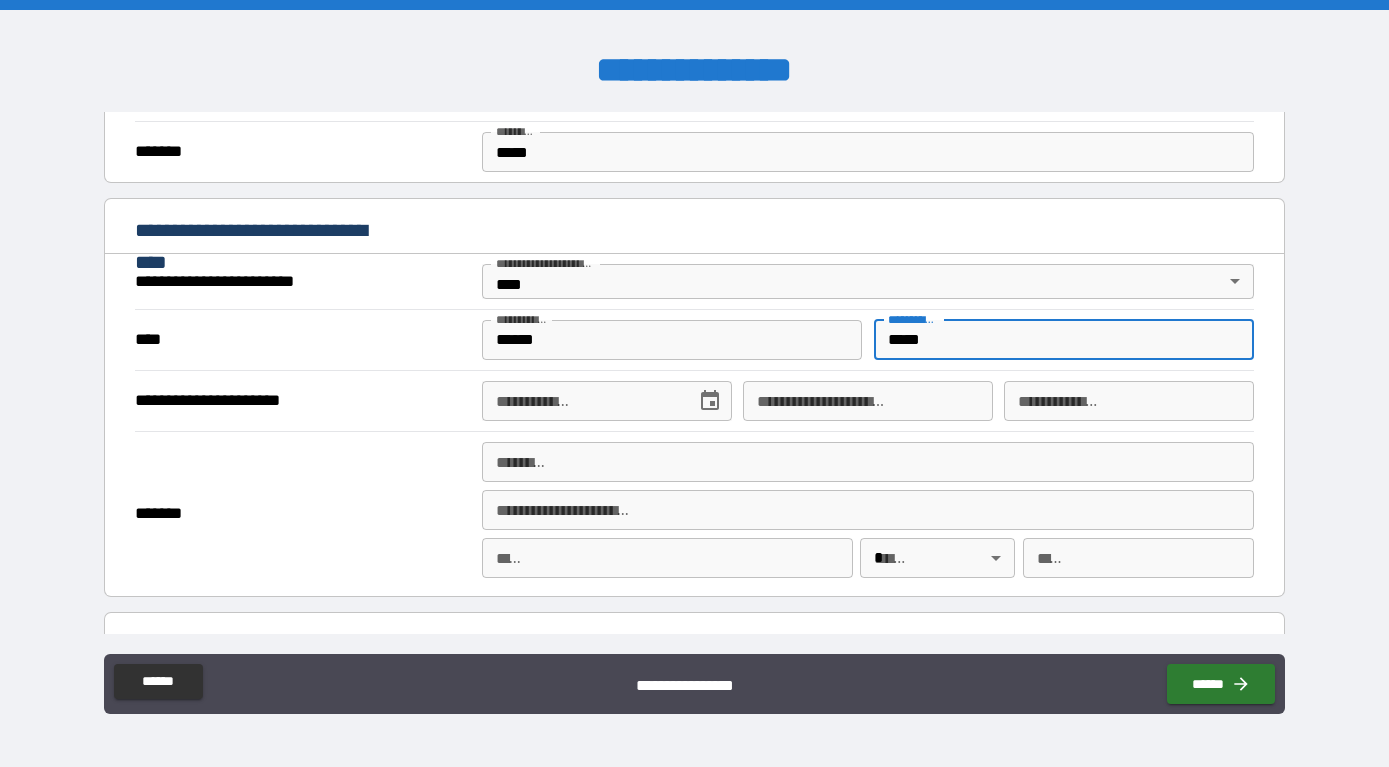 type on "*****" 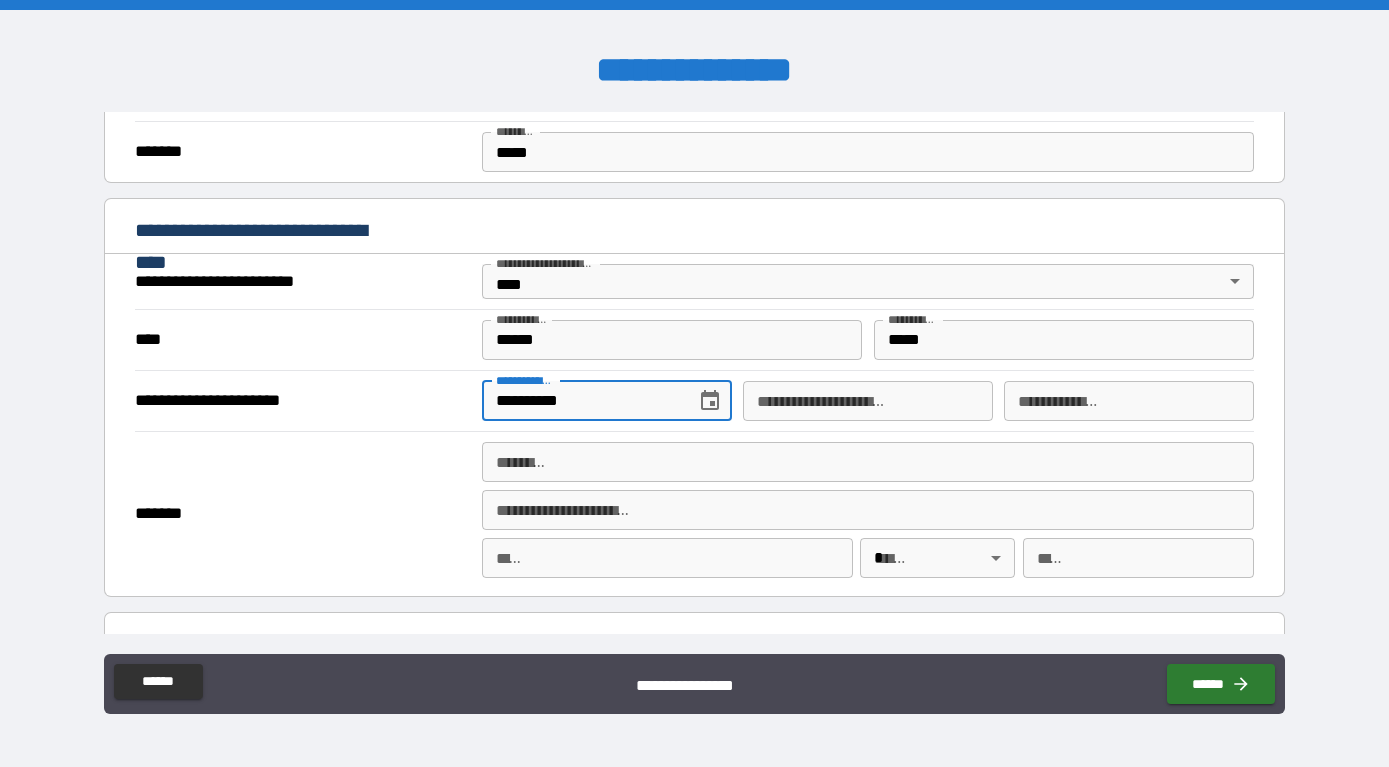type on "**********" 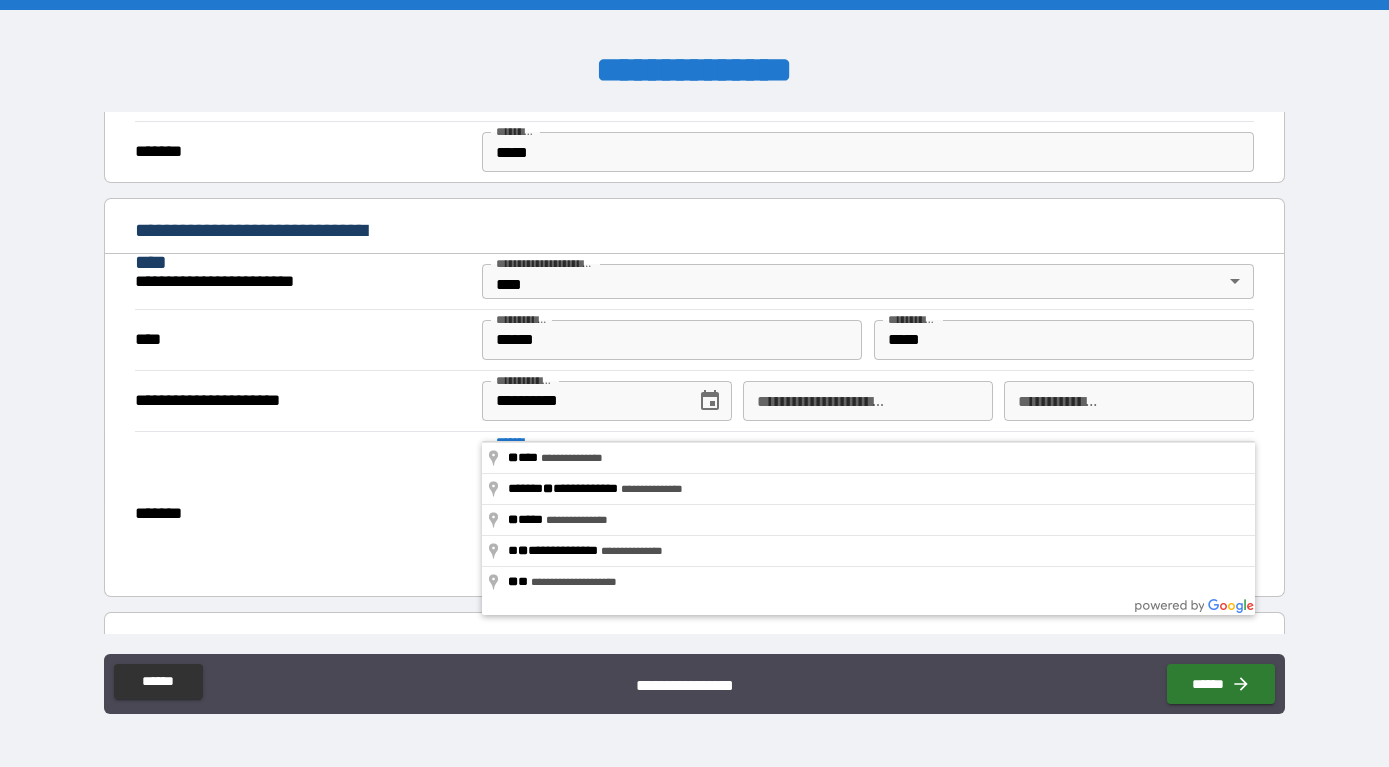 type on "*" 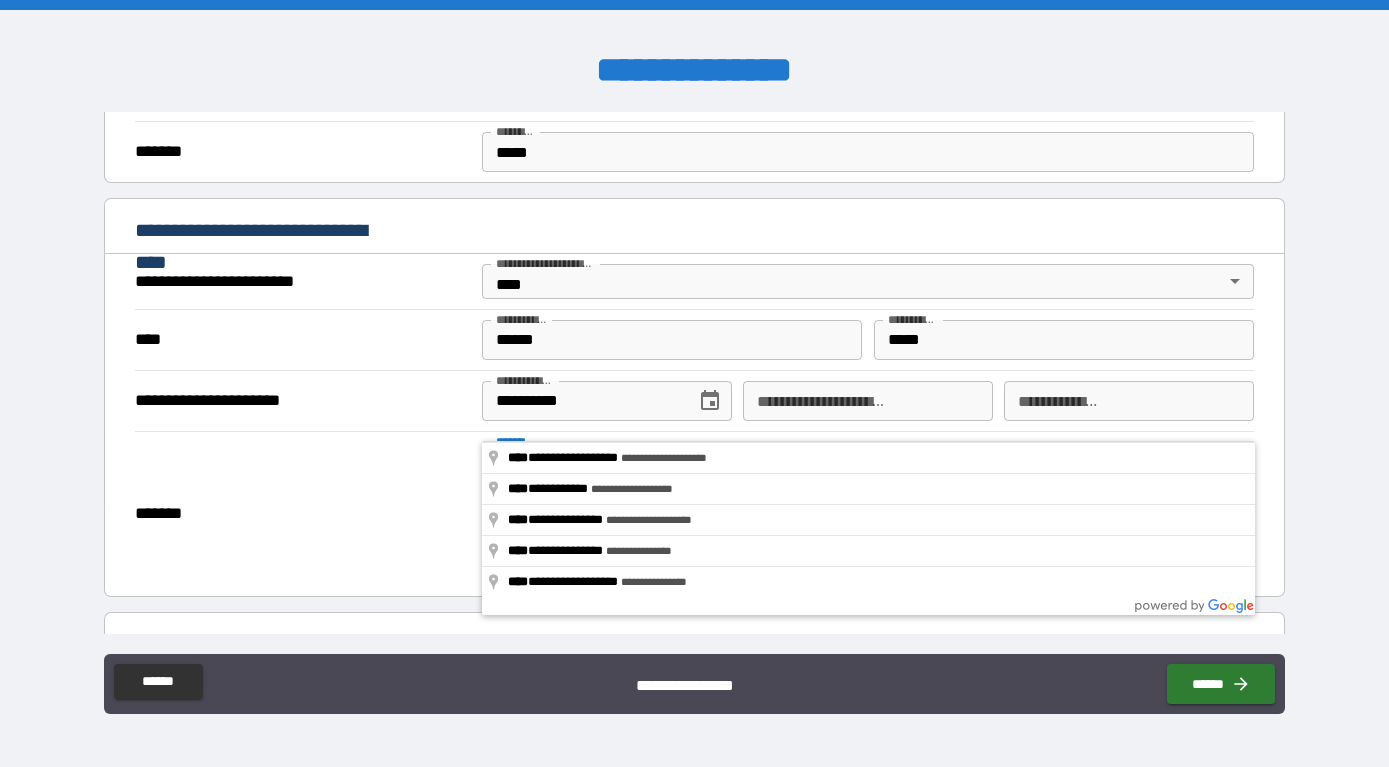 type on "**********" 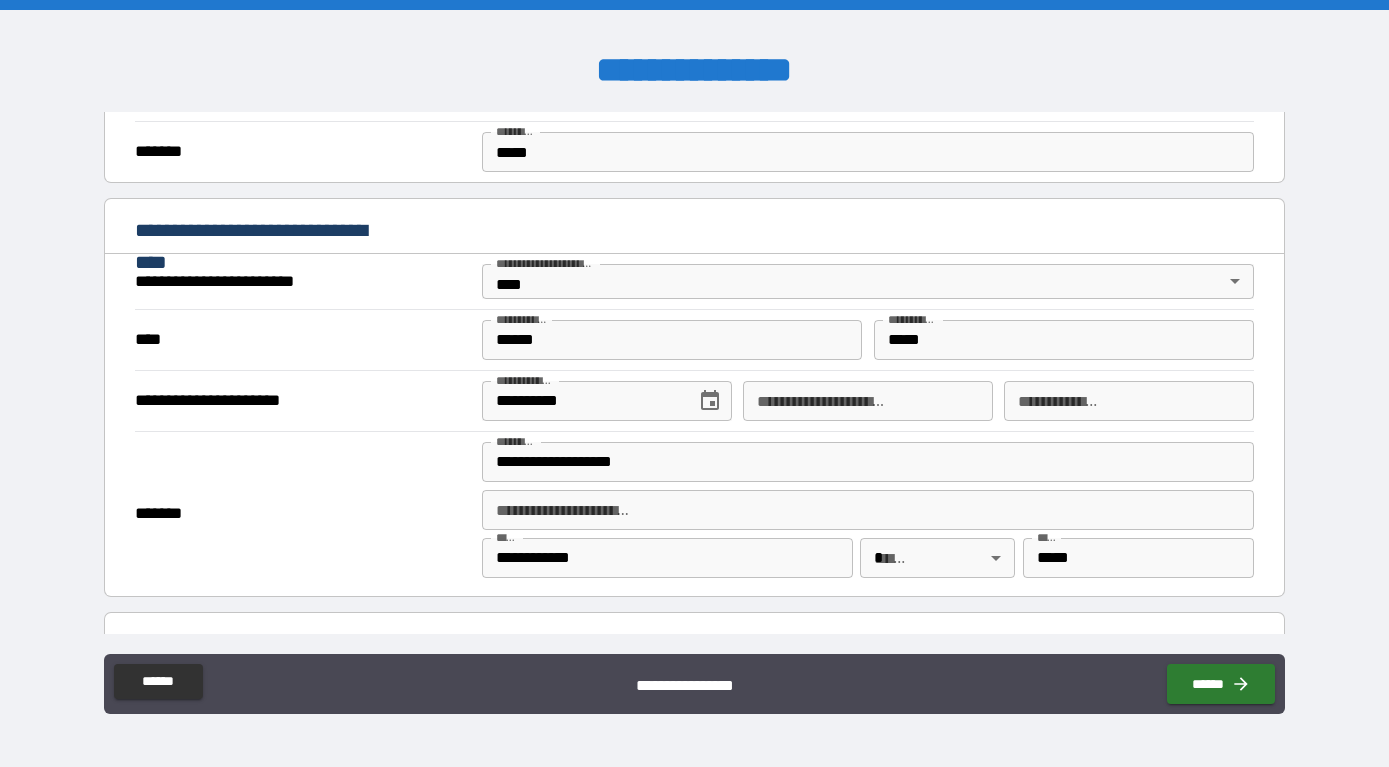 click on "**********" at bounding box center [694, 383] 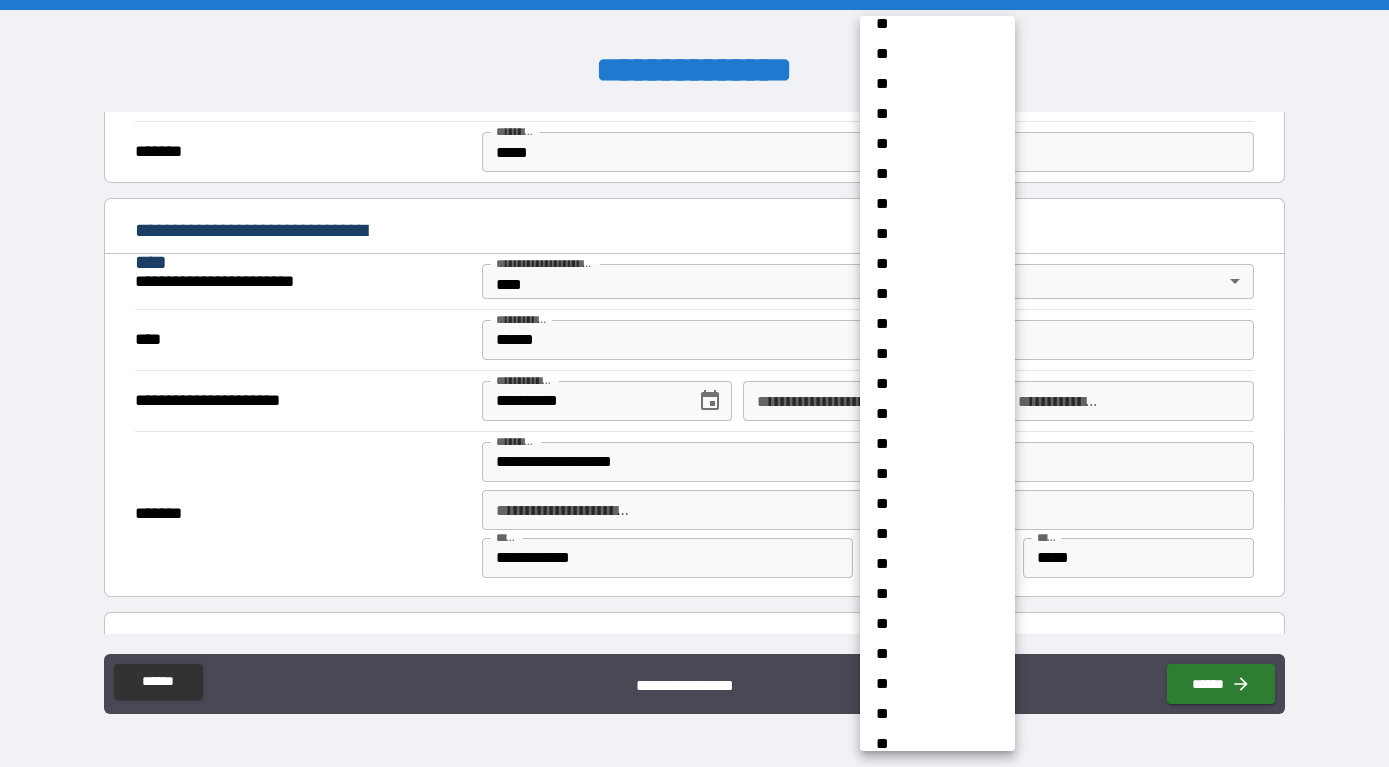 scroll, scrollTop: 588, scrollLeft: 0, axis: vertical 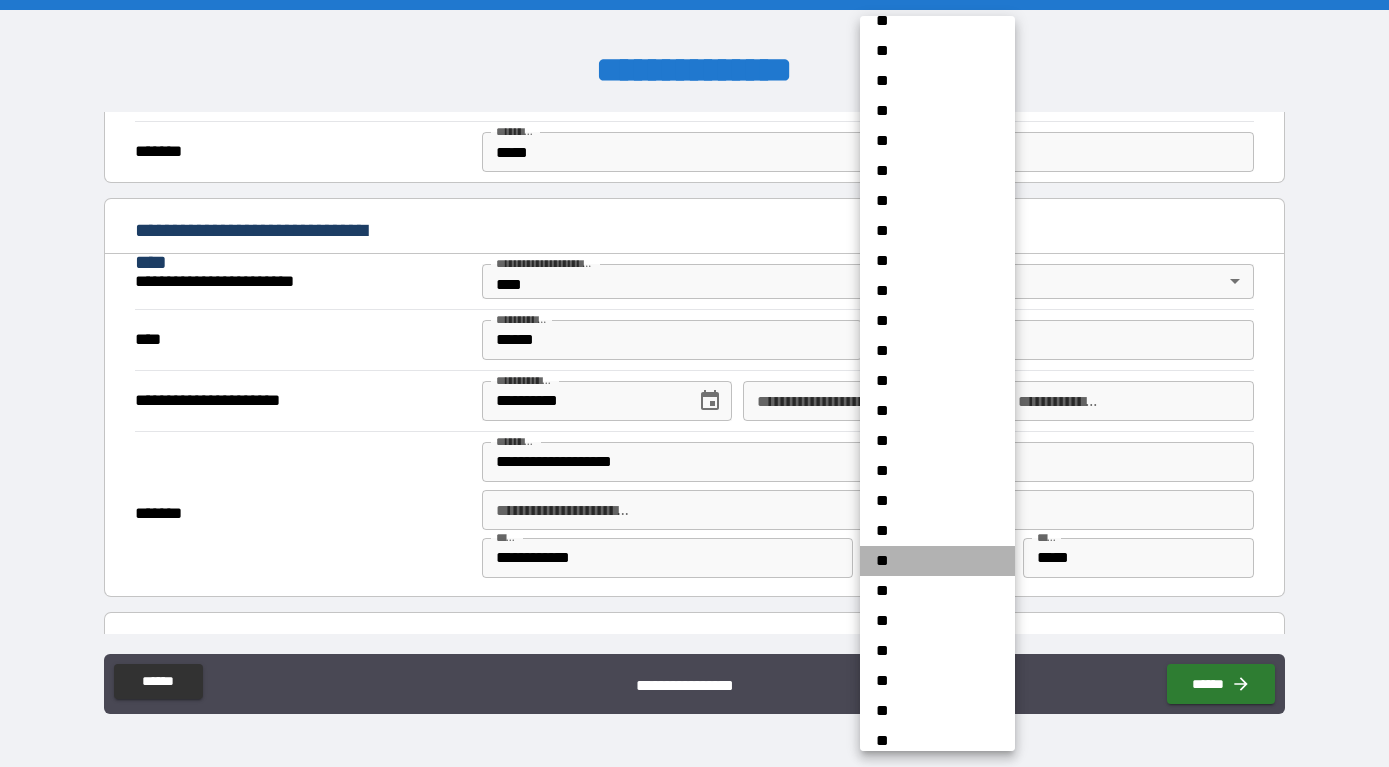 click on "**" at bounding box center [937, 561] 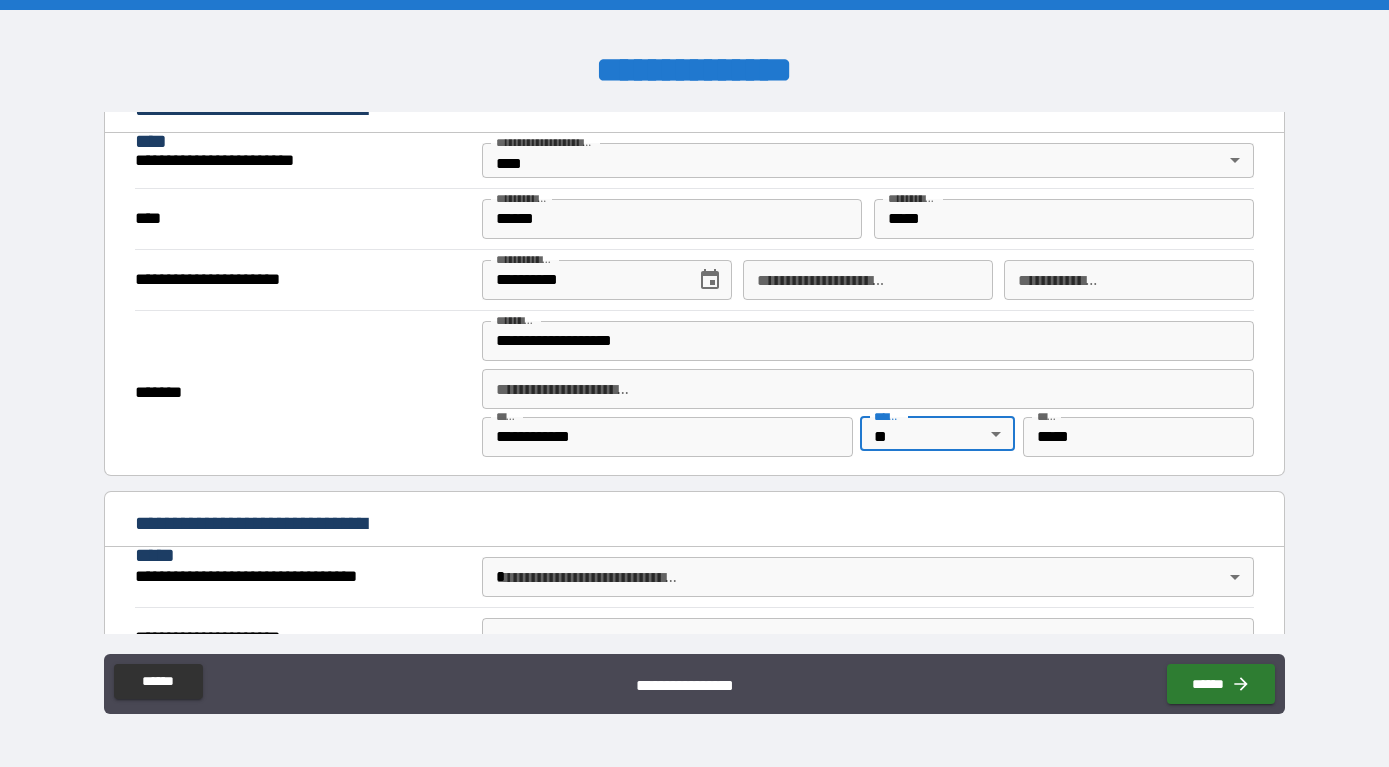 scroll, scrollTop: 840, scrollLeft: 0, axis: vertical 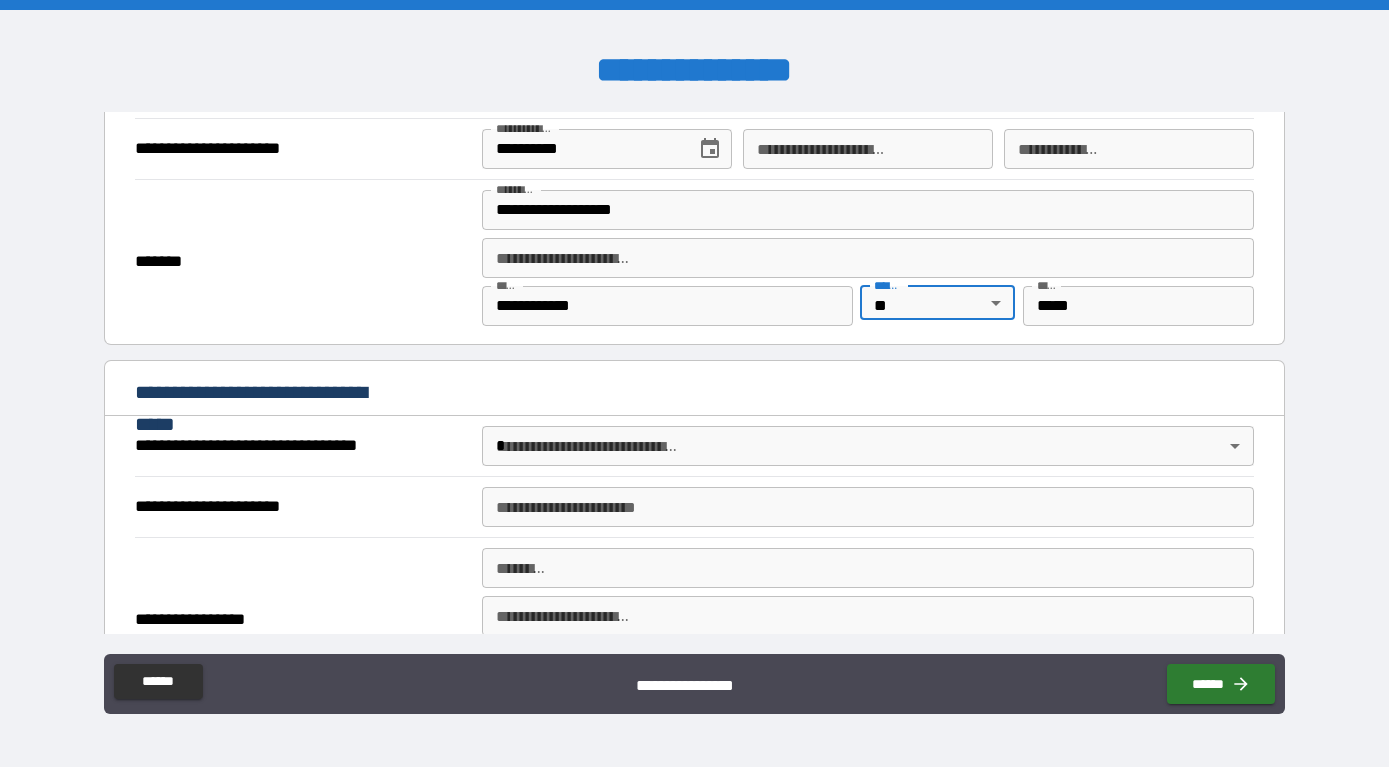click on "**********" at bounding box center [694, 383] 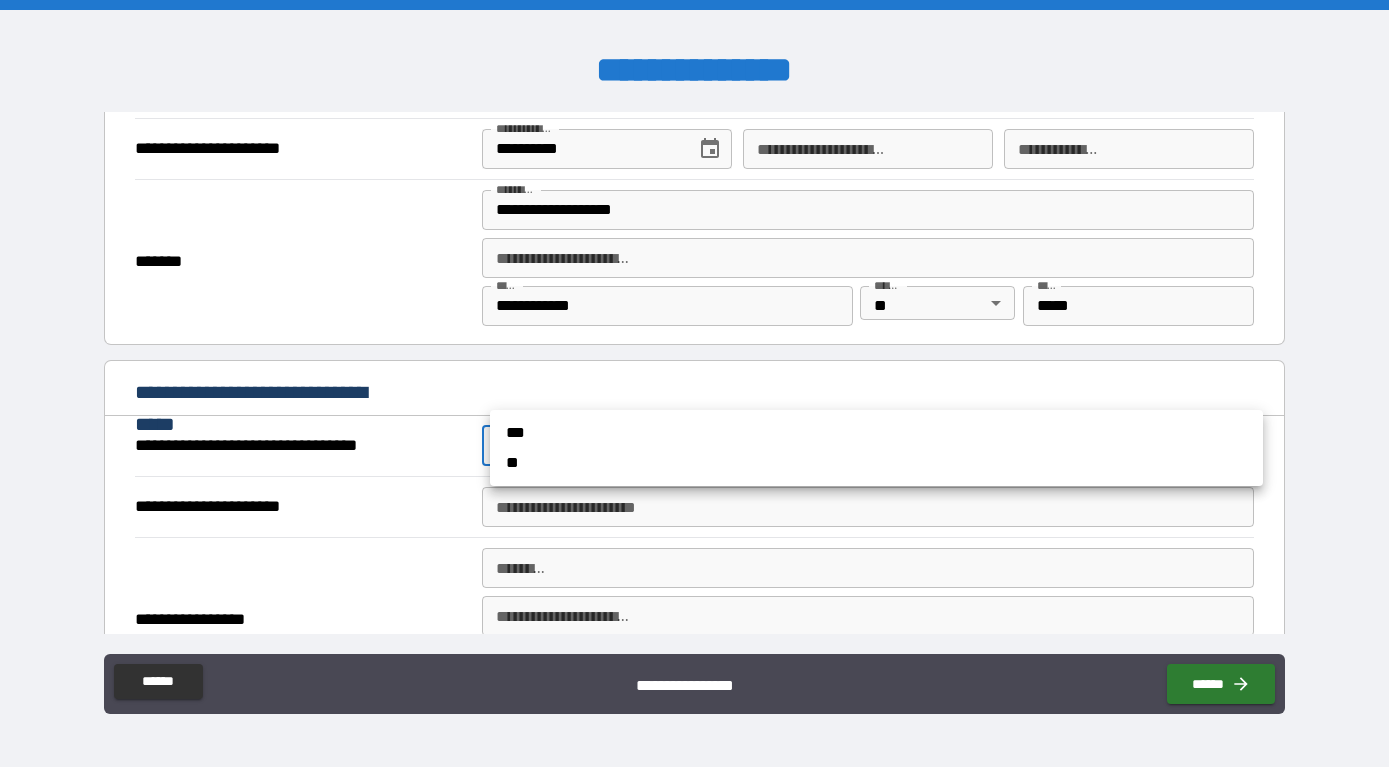 click on "**" at bounding box center (876, 463) 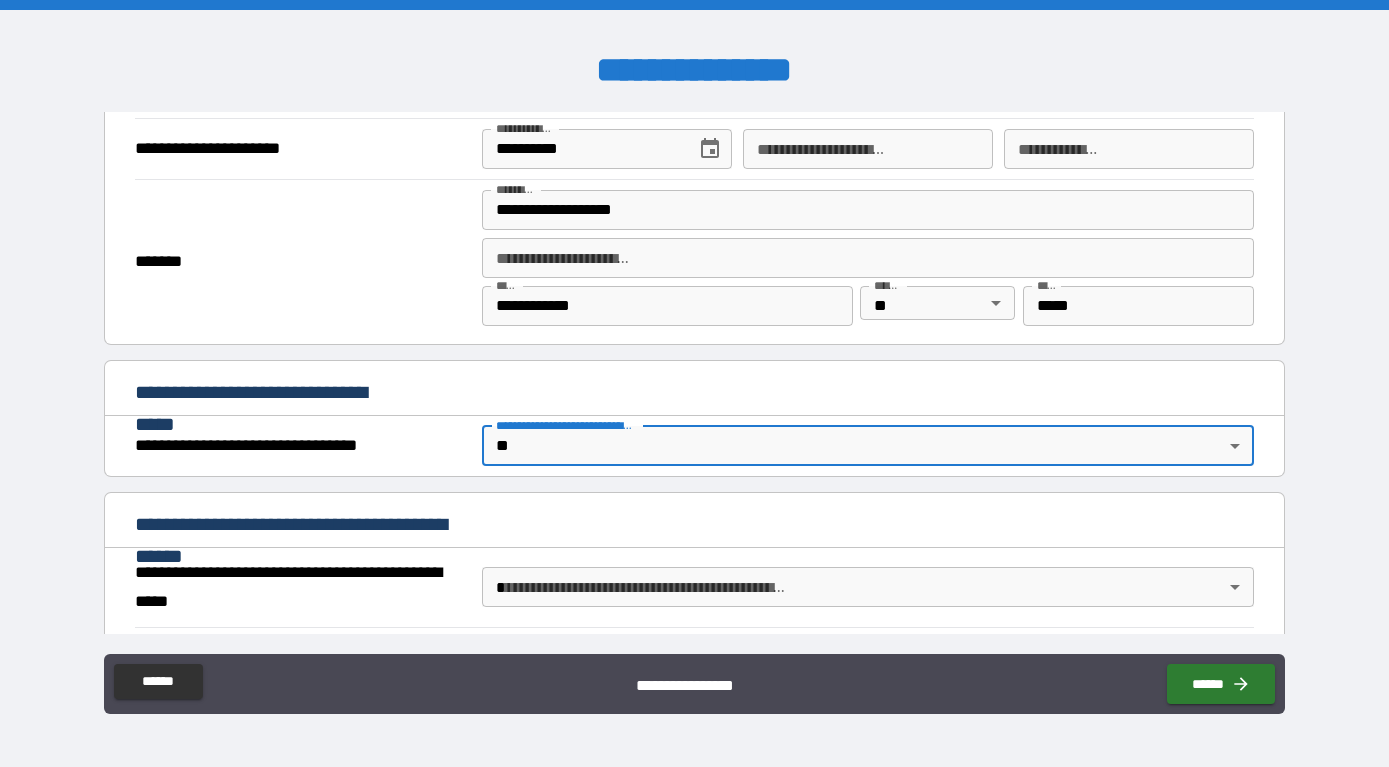 type on "*" 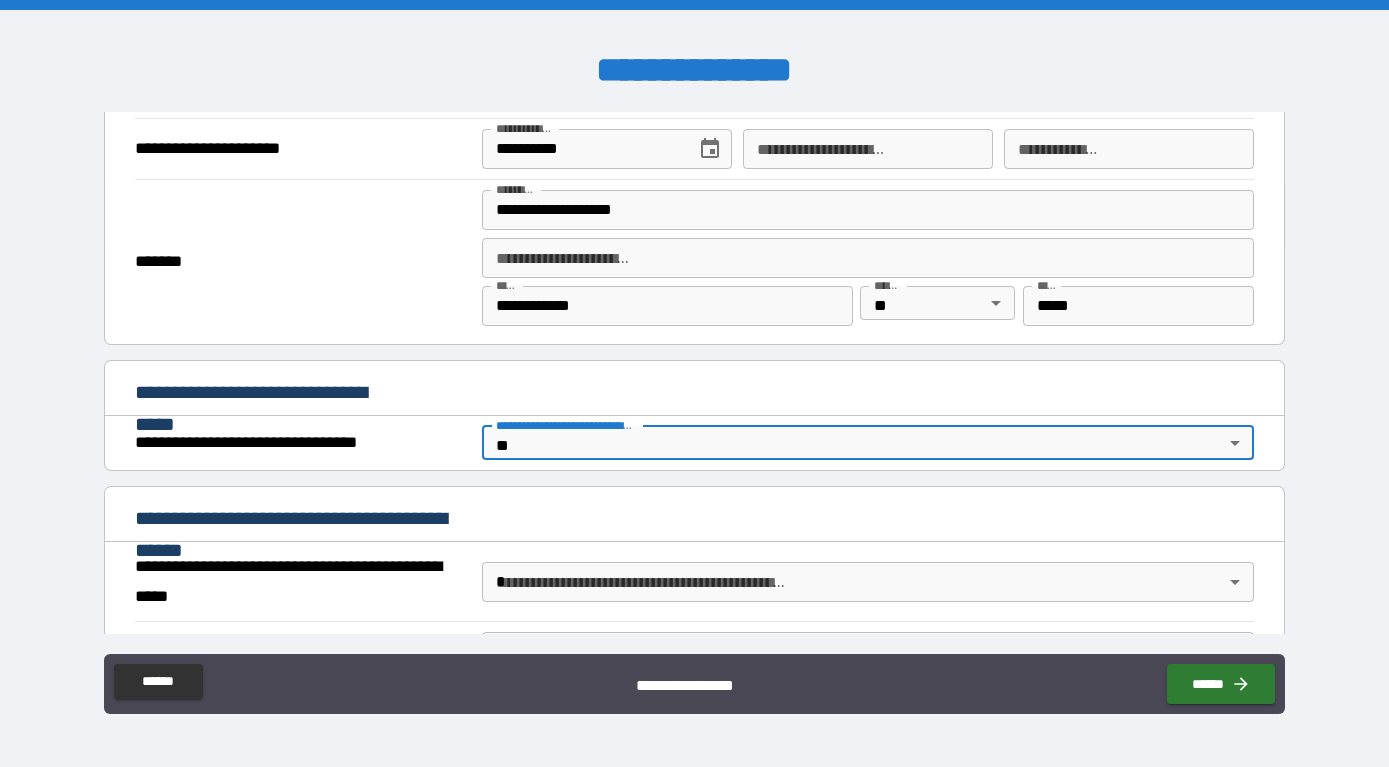 click on "**********" at bounding box center (694, 383) 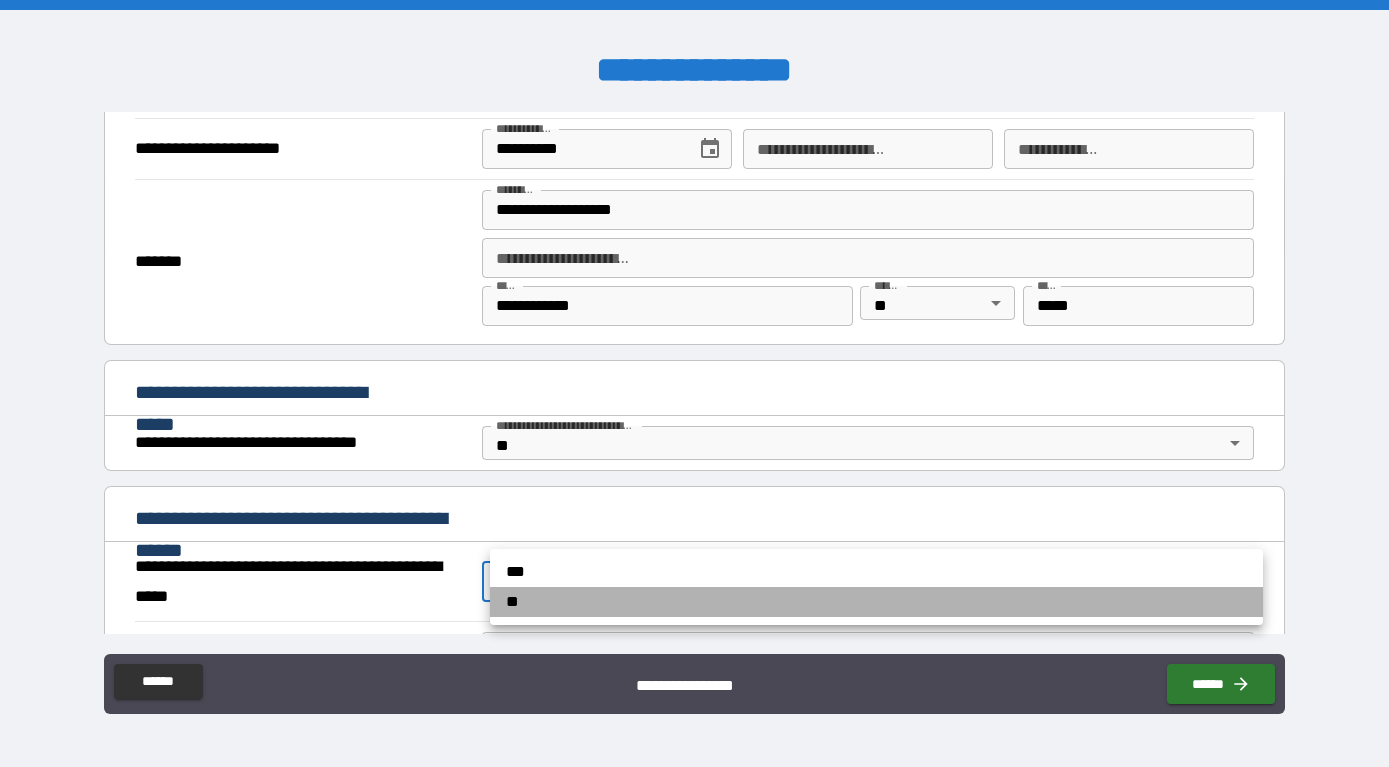 click on "**" at bounding box center [876, 602] 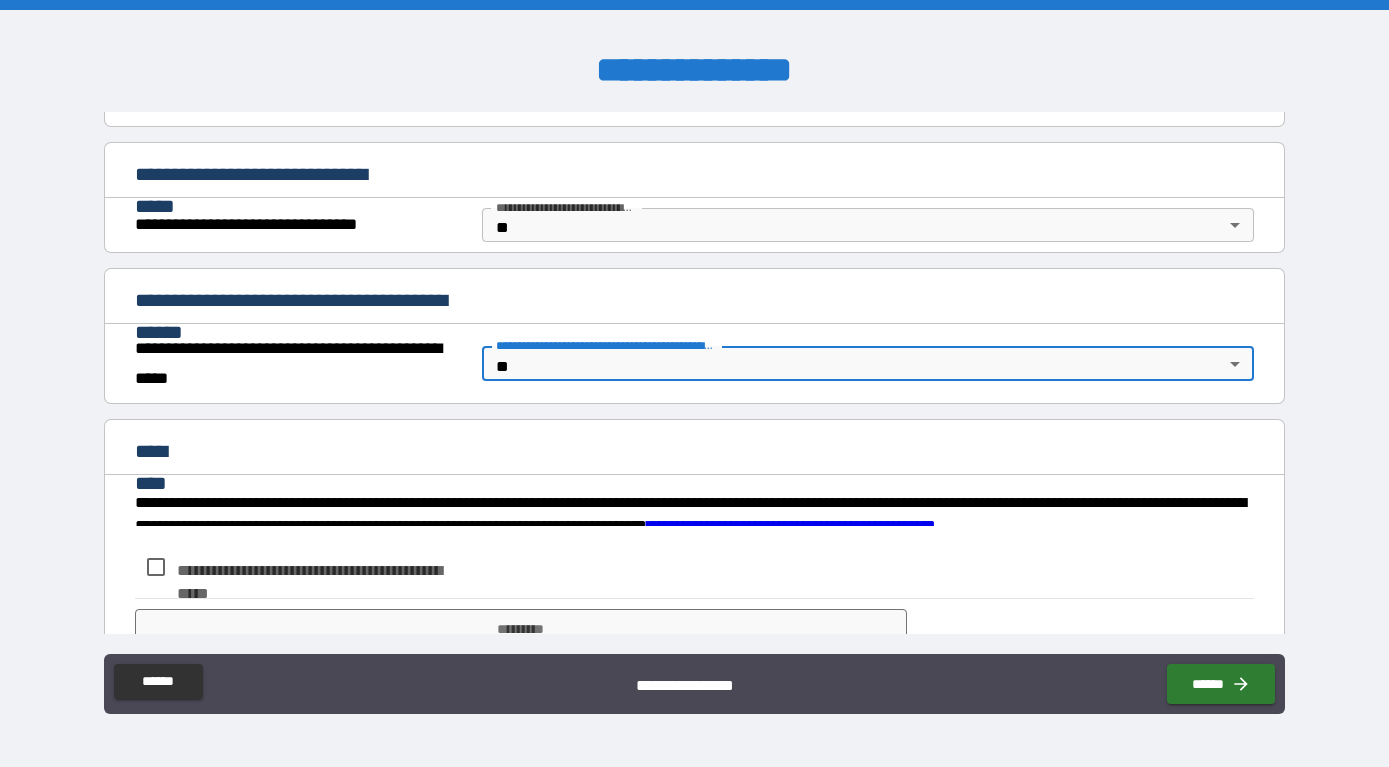 scroll, scrollTop: 1075, scrollLeft: 0, axis: vertical 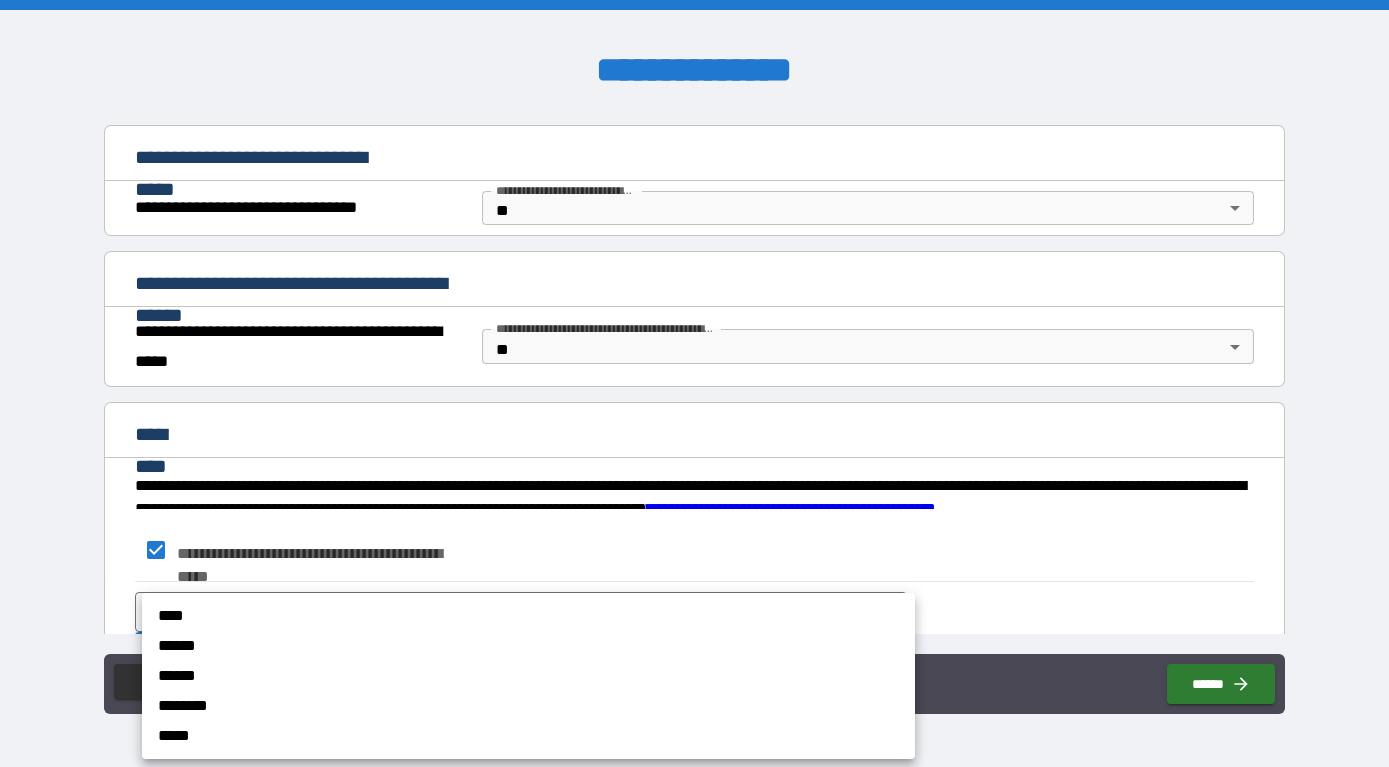click on "**********" at bounding box center [694, 383] 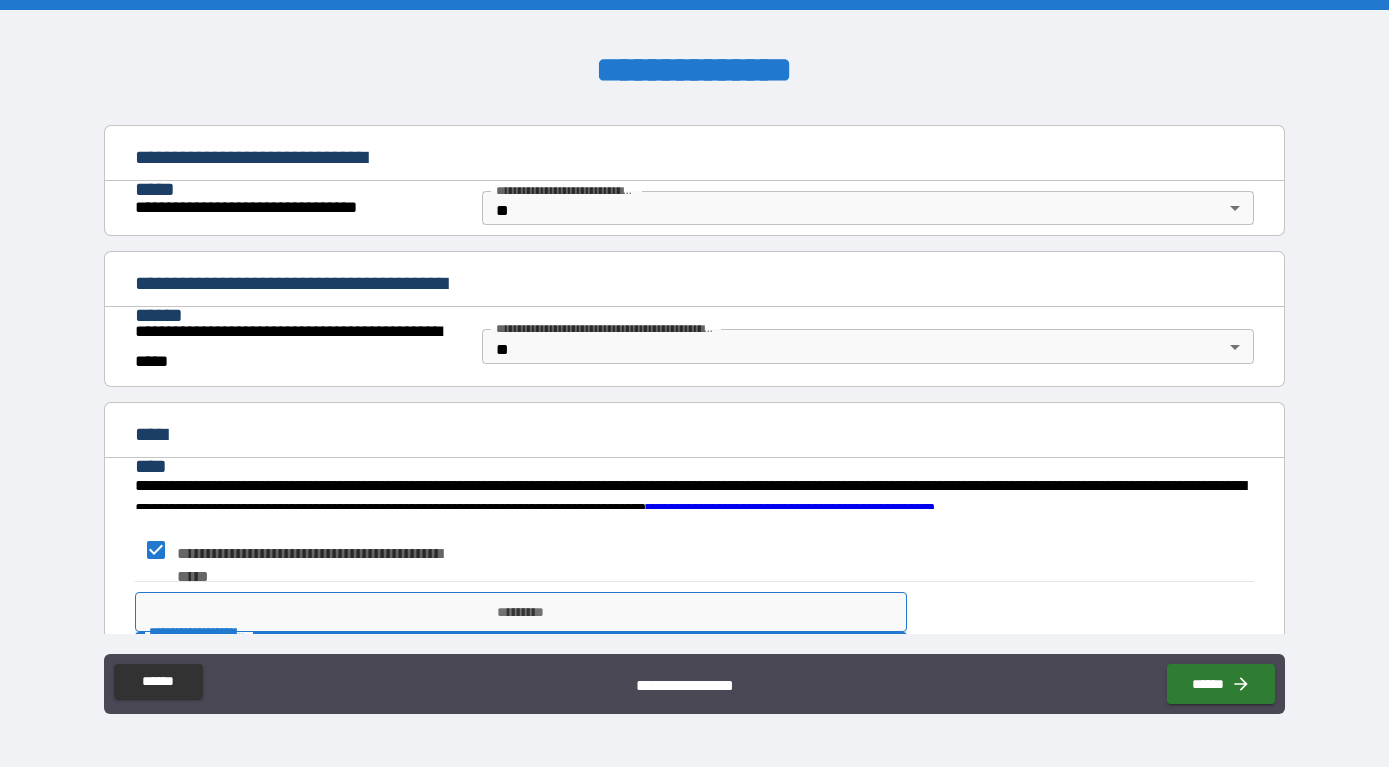 click on "*********" at bounding box center (521, 612) 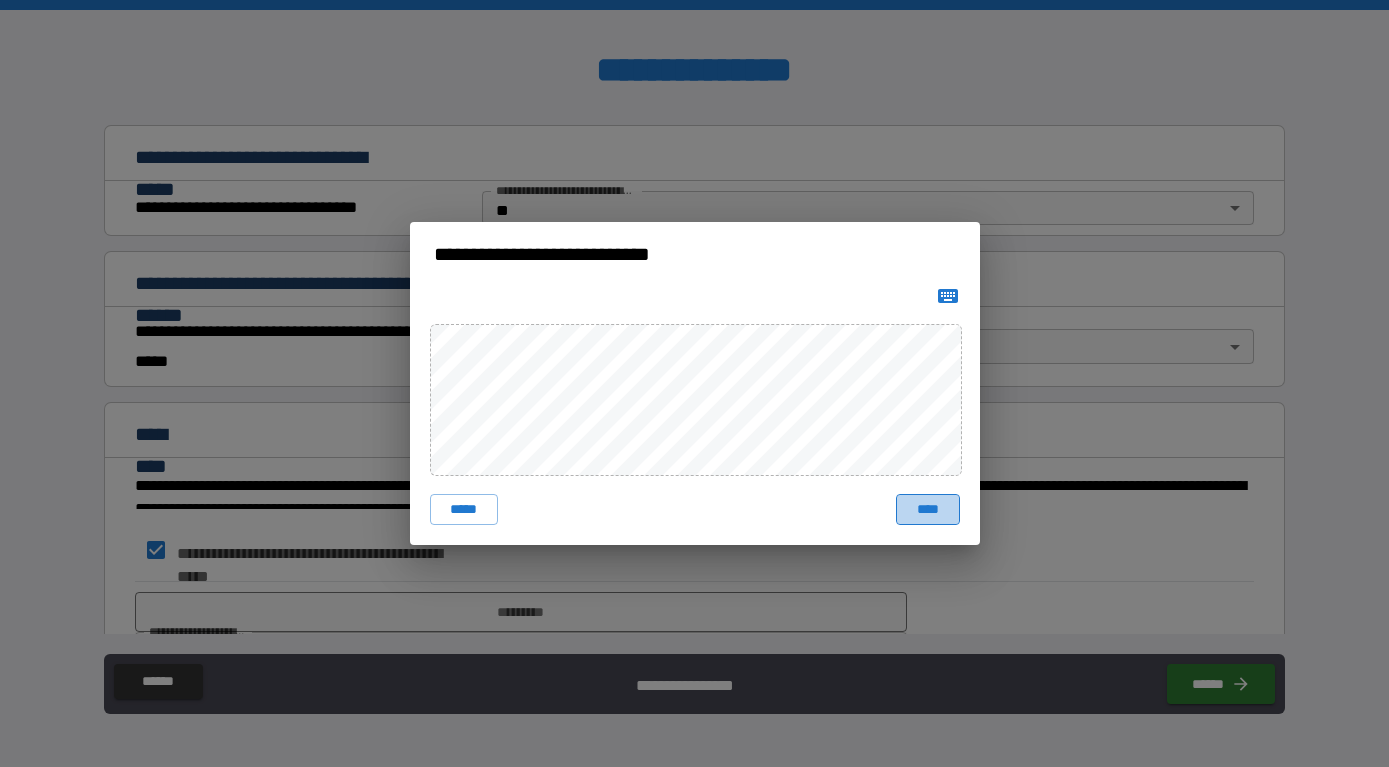 click on "****" at bounding box center [928, 509] 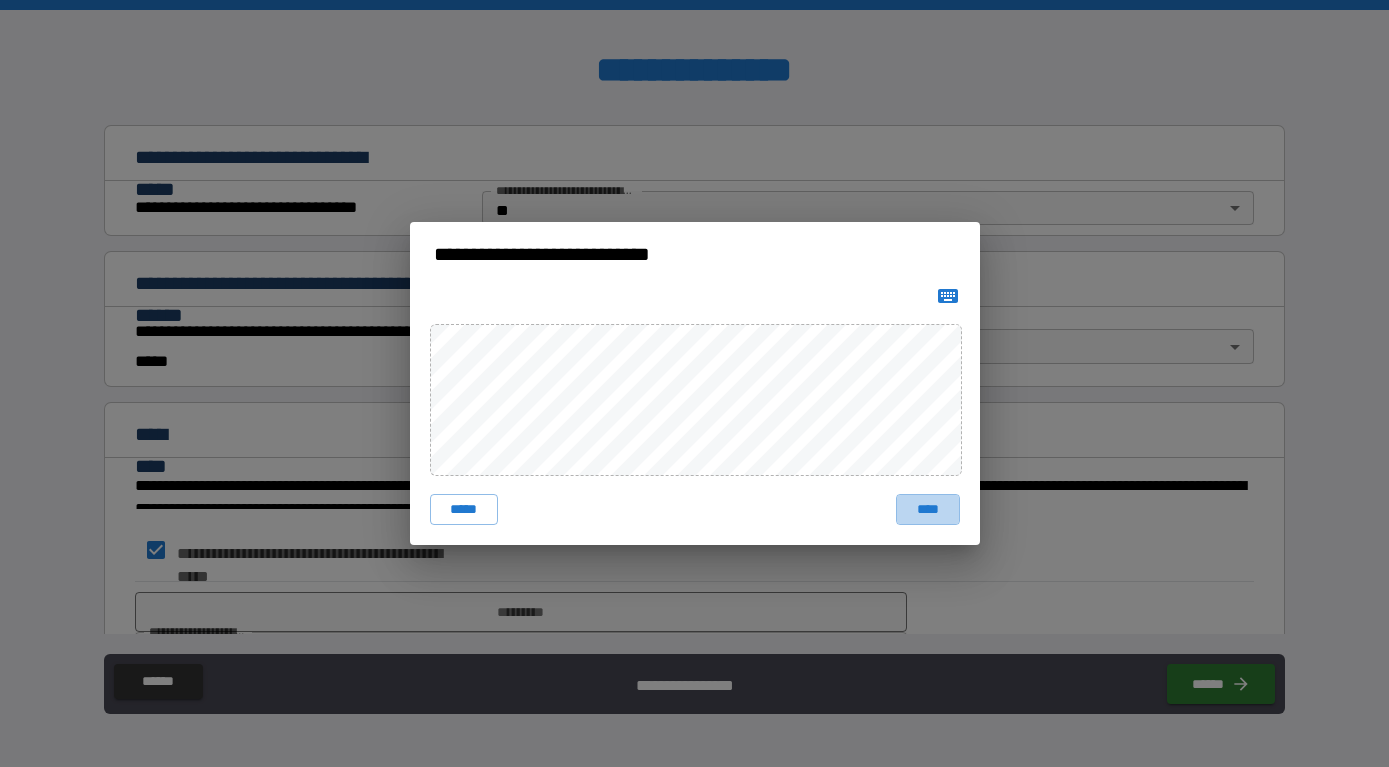 scroll, scrollTop: 1060, scrollLeft: 0, axis: vertical 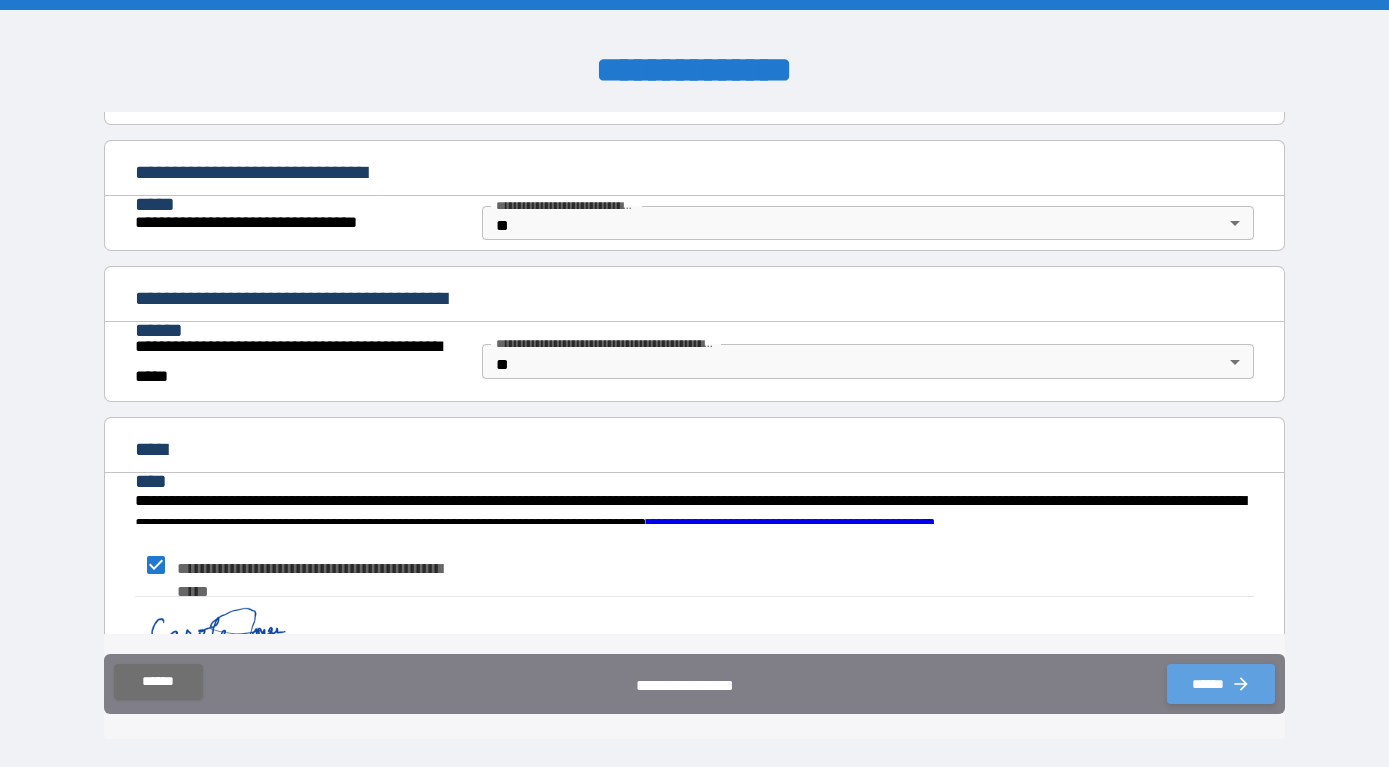 click on "******" at bounding box center [1220, 684] 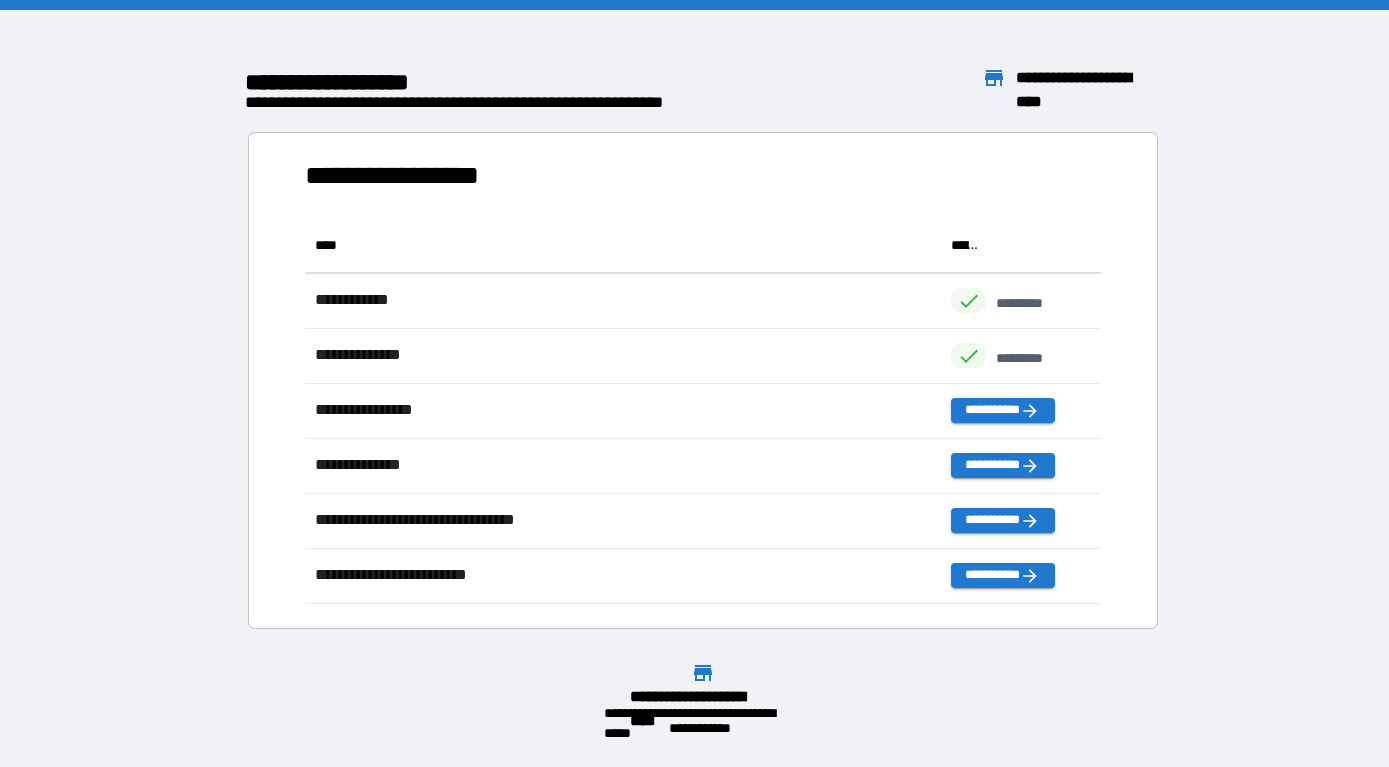 scroll, scrollTop: 1, scrollLeft: 1, axis: both 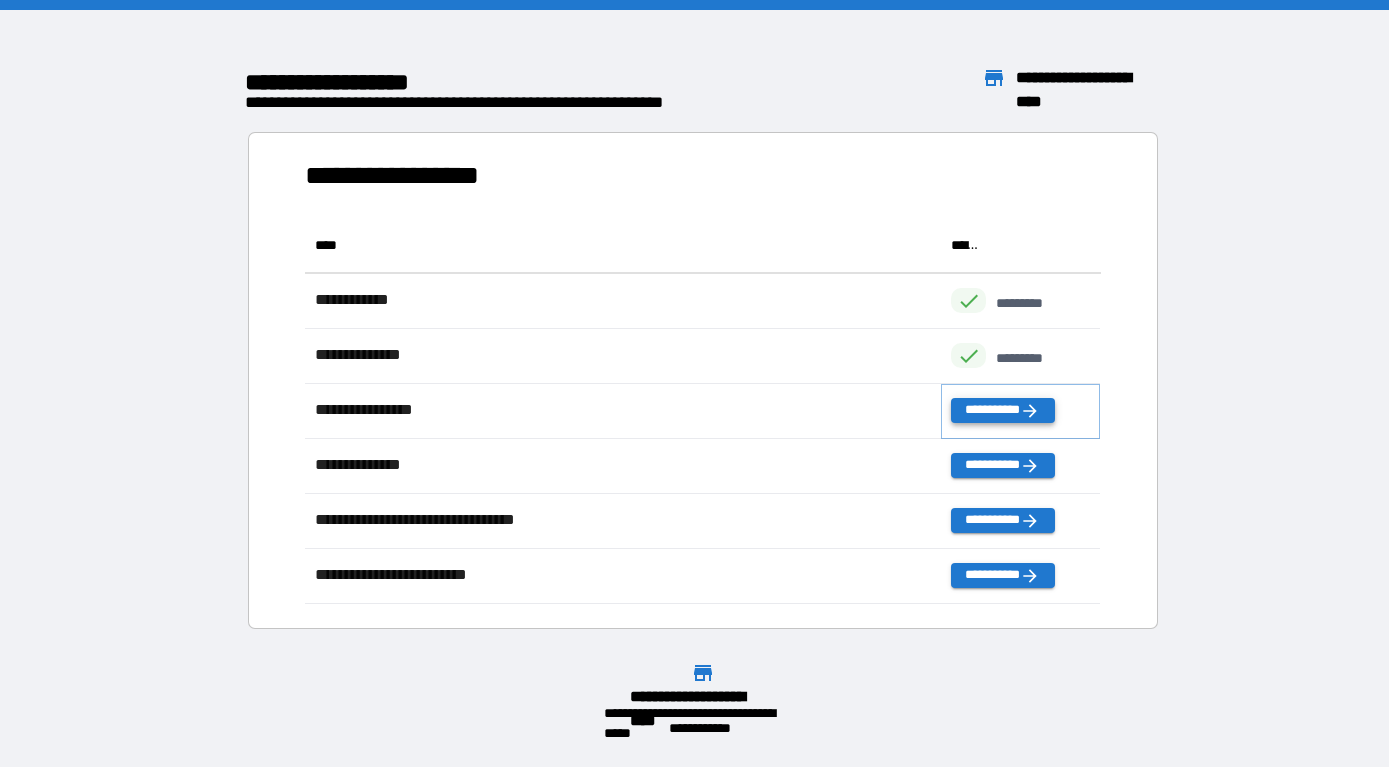 click on "**********" at bounding box center [1002, 410] 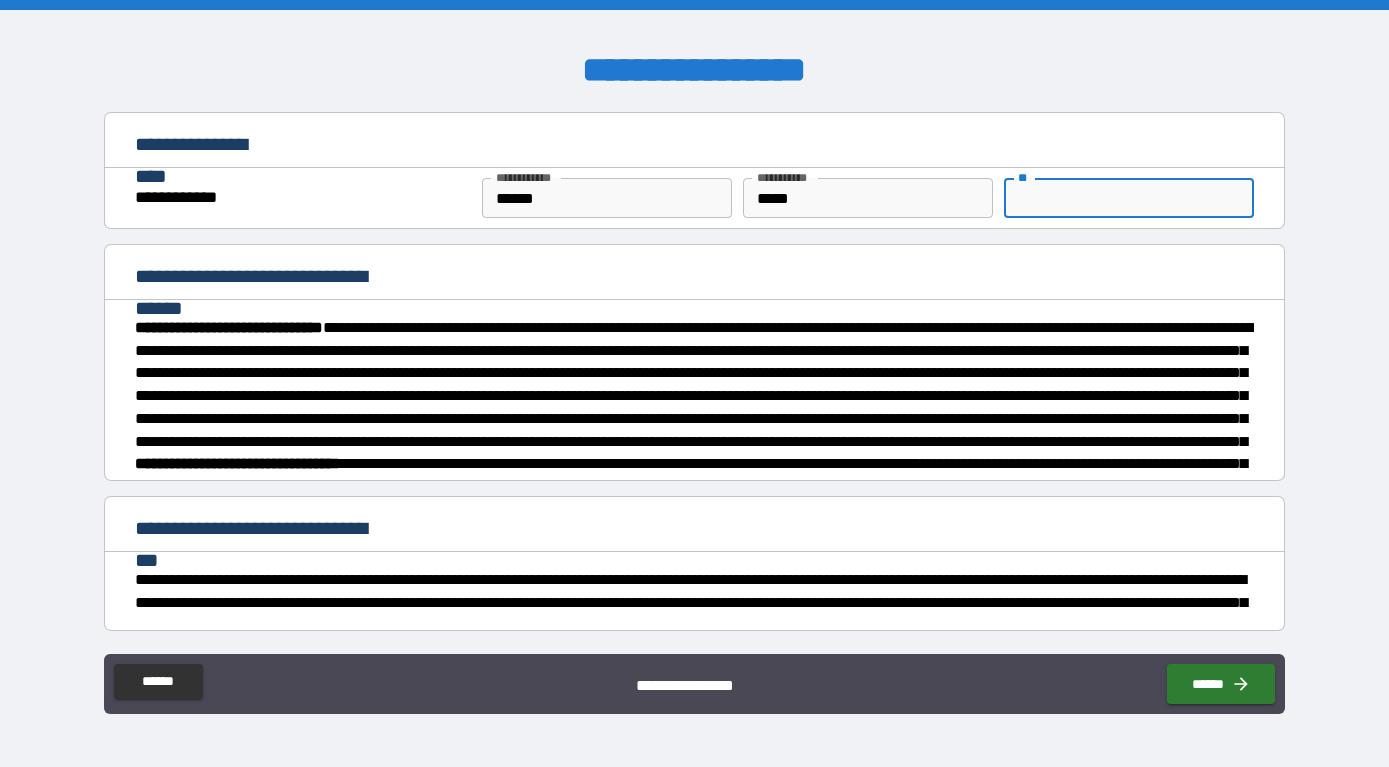 drag, startPoint x: 1016, startPoint y: 189, endPoint x: 1069, endPoint y: 187, distance: 53.037724 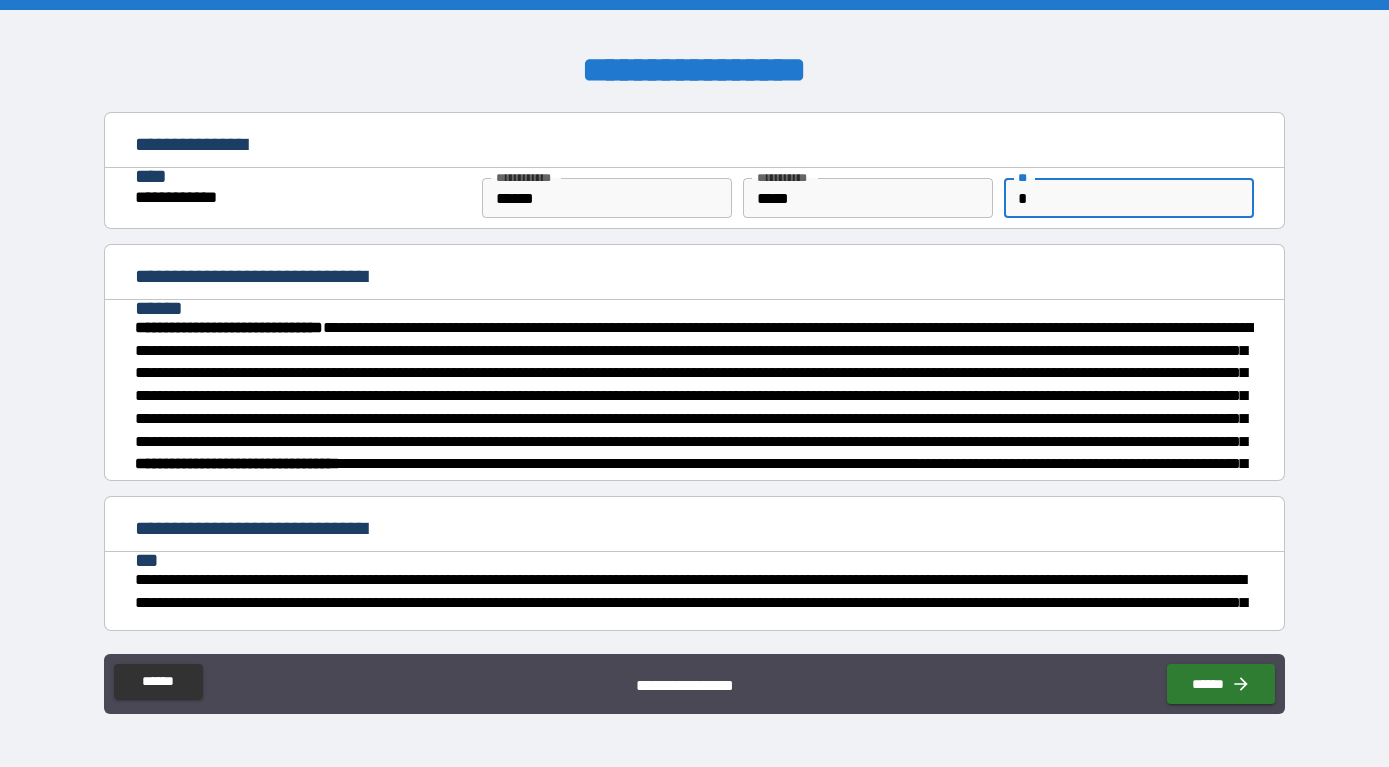 type on "*" 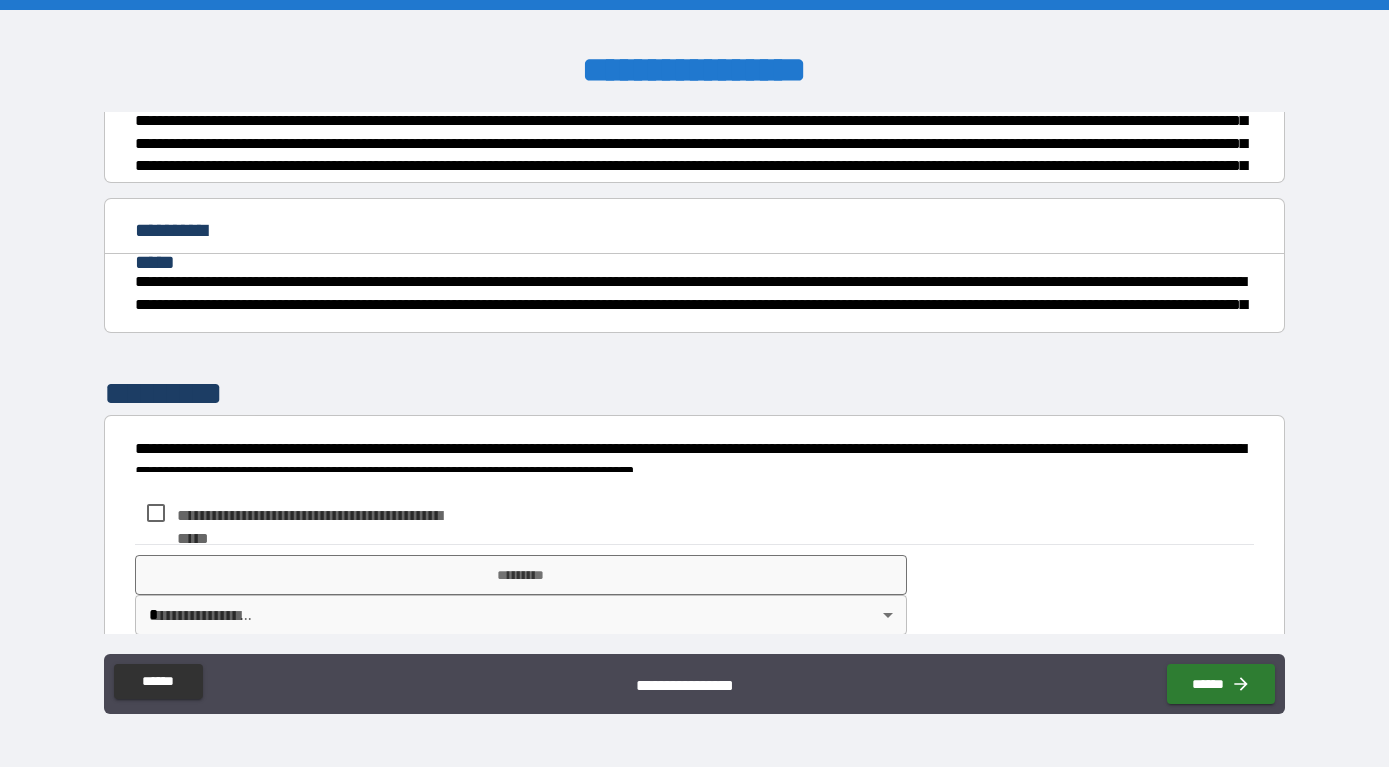 scroll, scrollTop: 780, scrollLeft: 0, axis: vertical 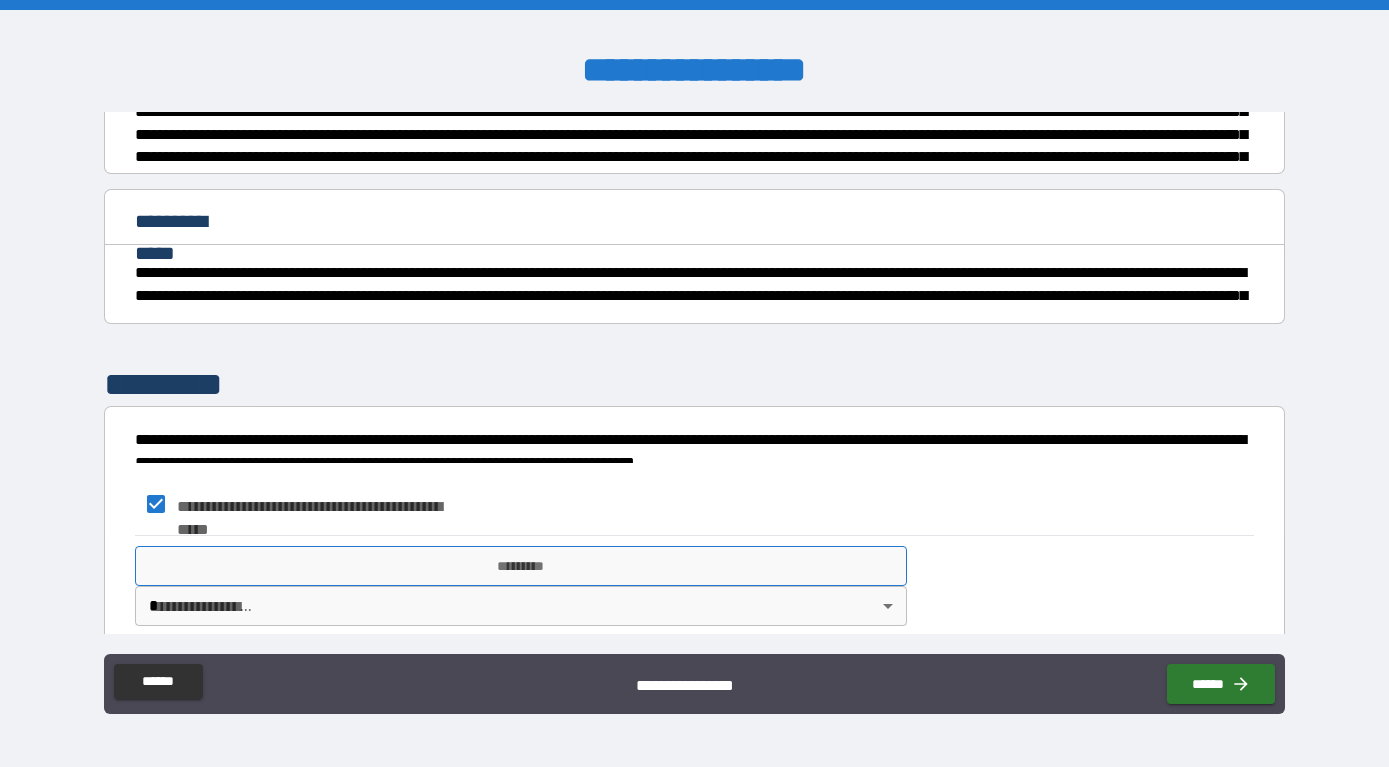 click on "*********" at bounding box center [521, 566] 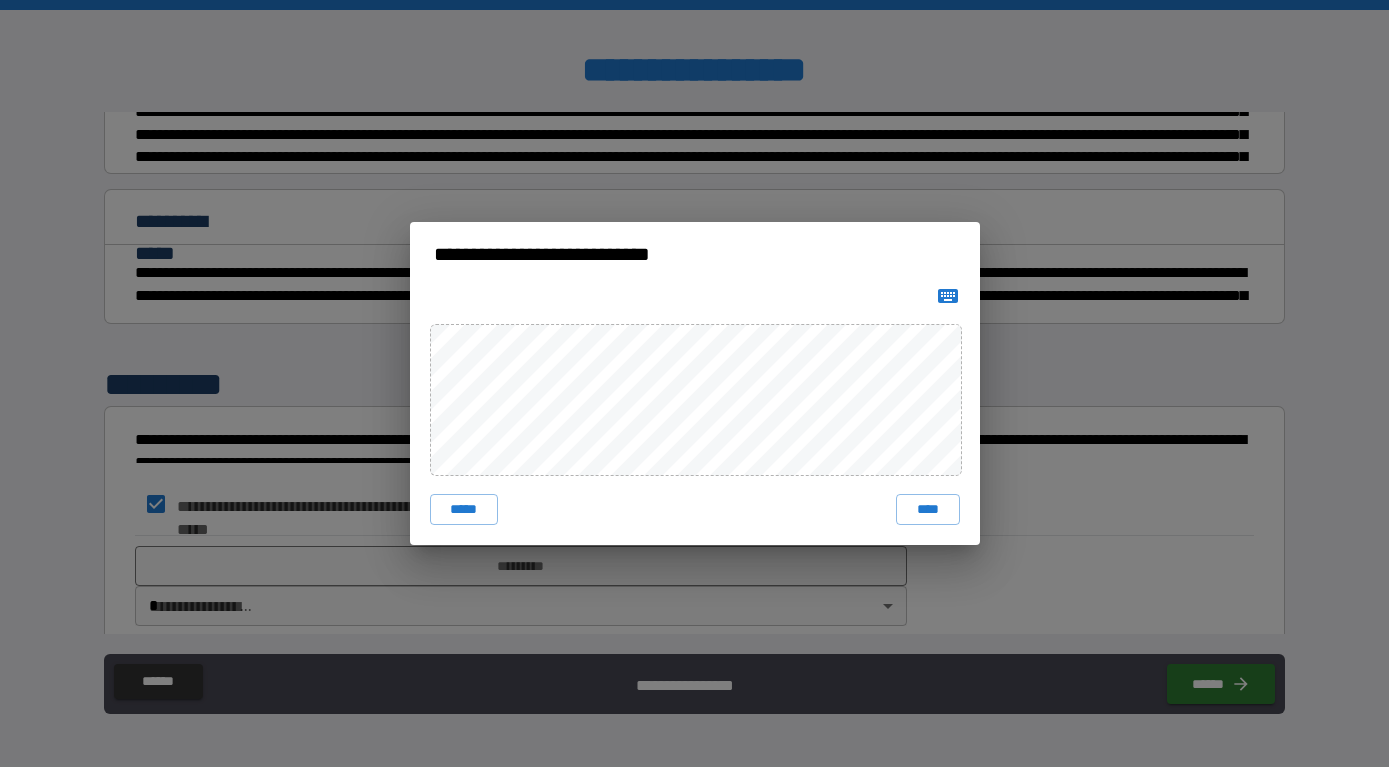 click on "**********" at bounding box center (694, 383) 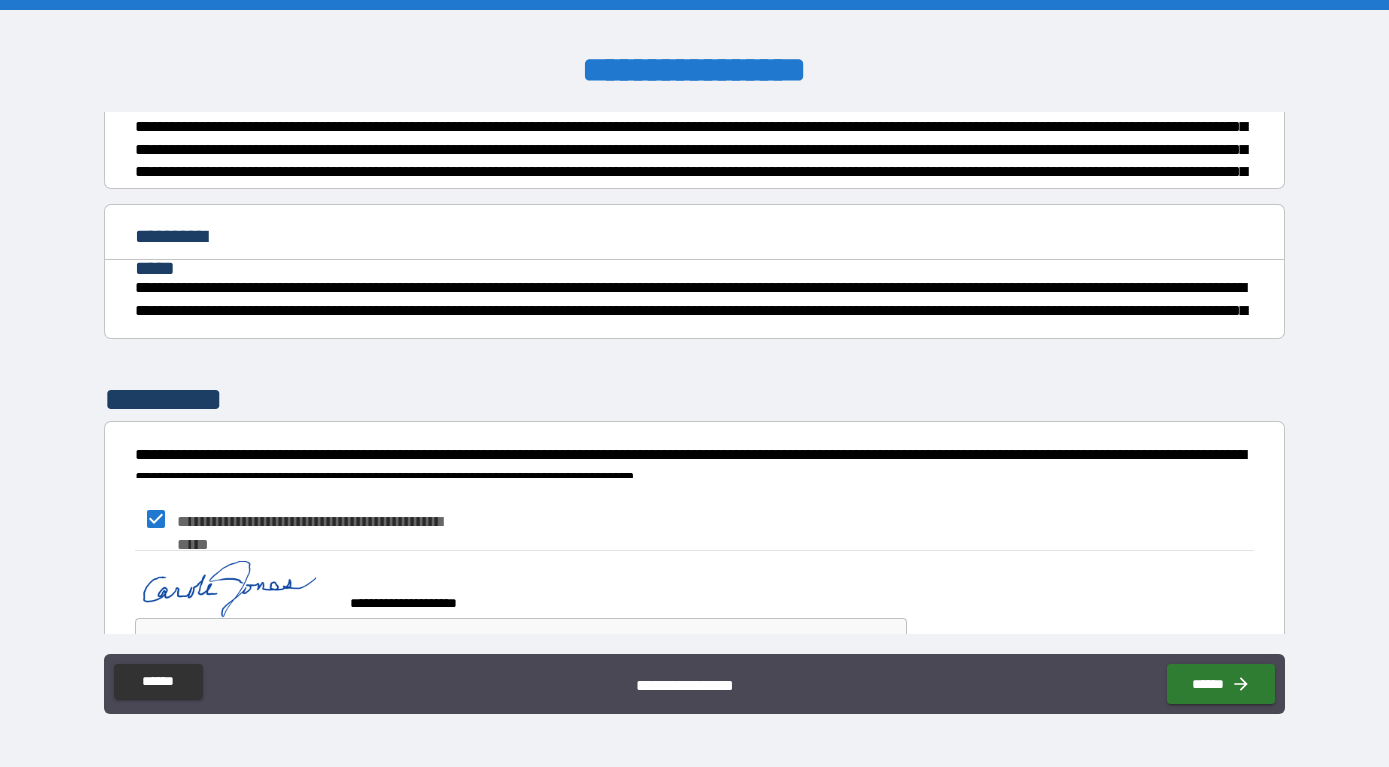 click on "**********" at bounding box center [694, 383] 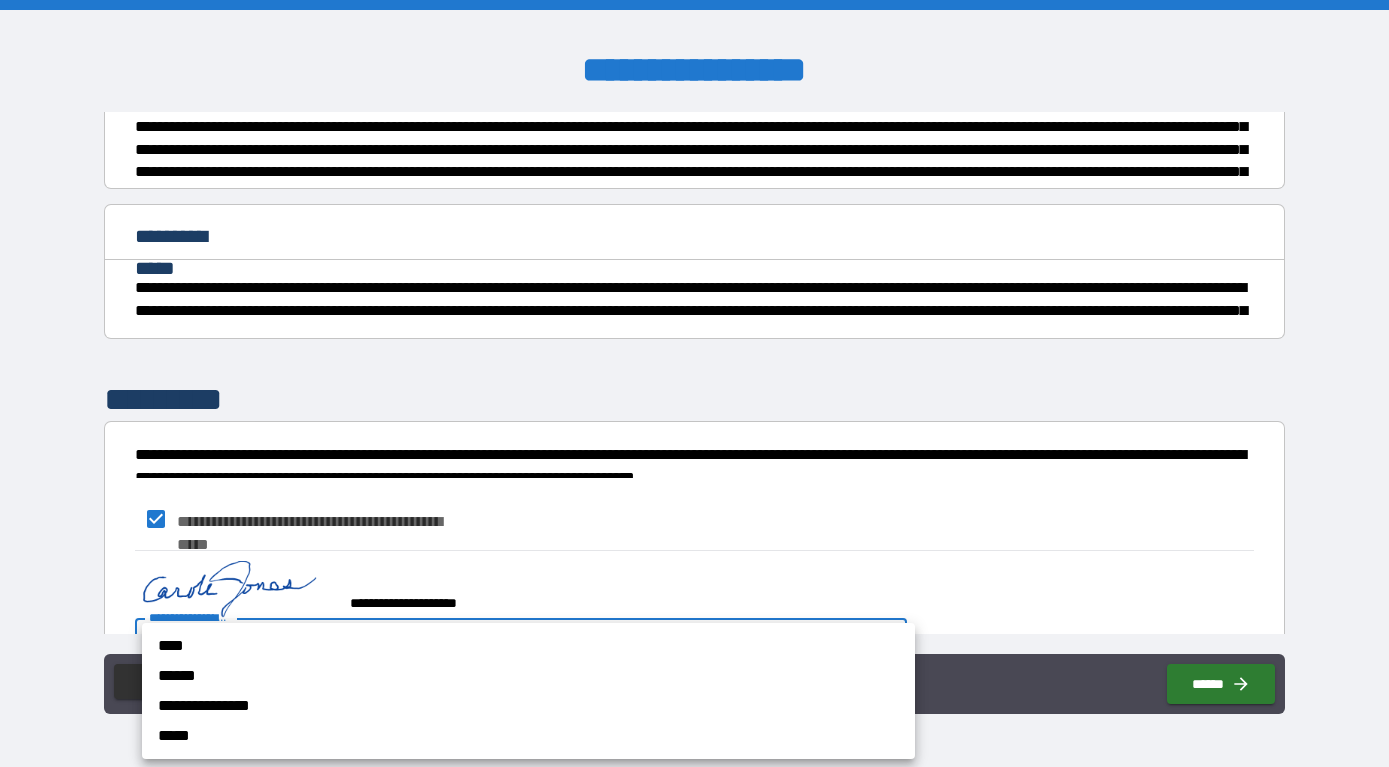 click on "****" at bounding box center (528, 646) 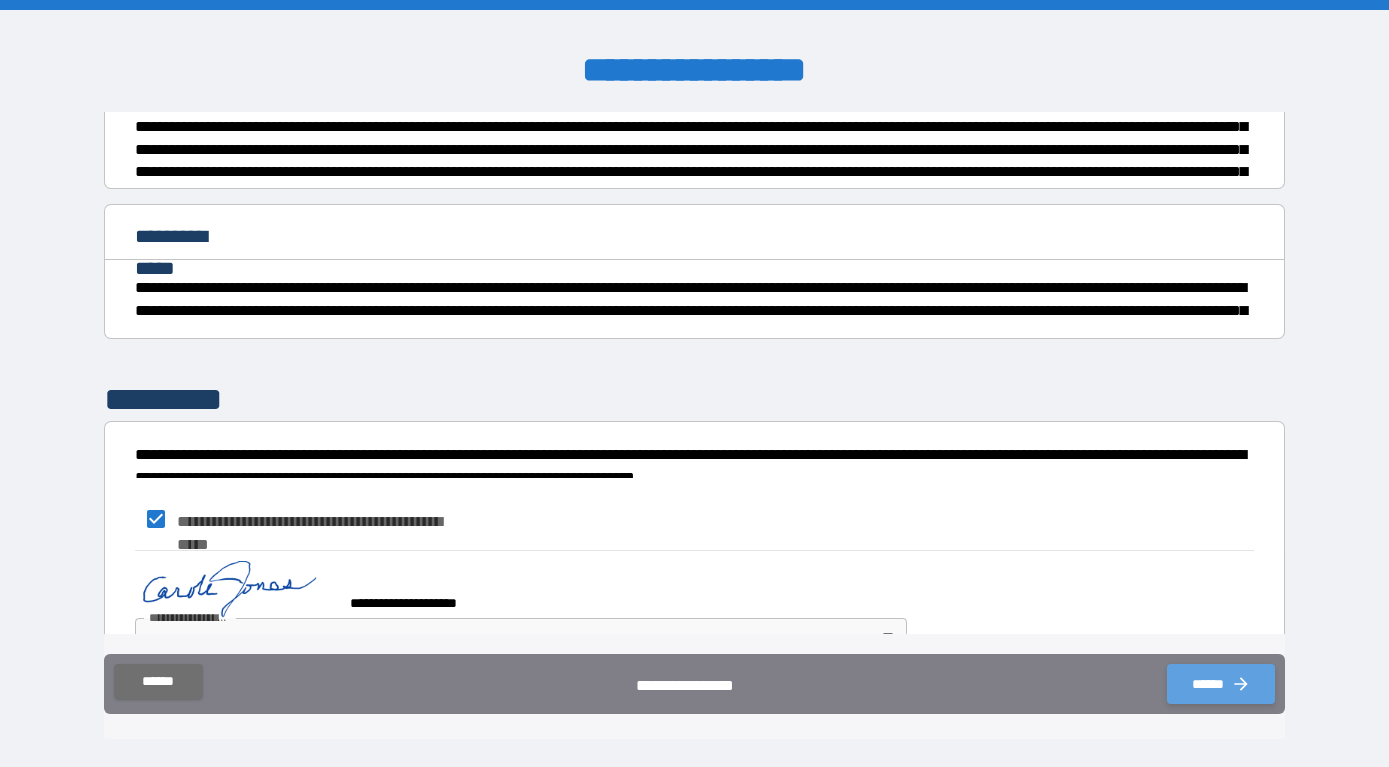 click on "******" at bounding box center [1220, 684] 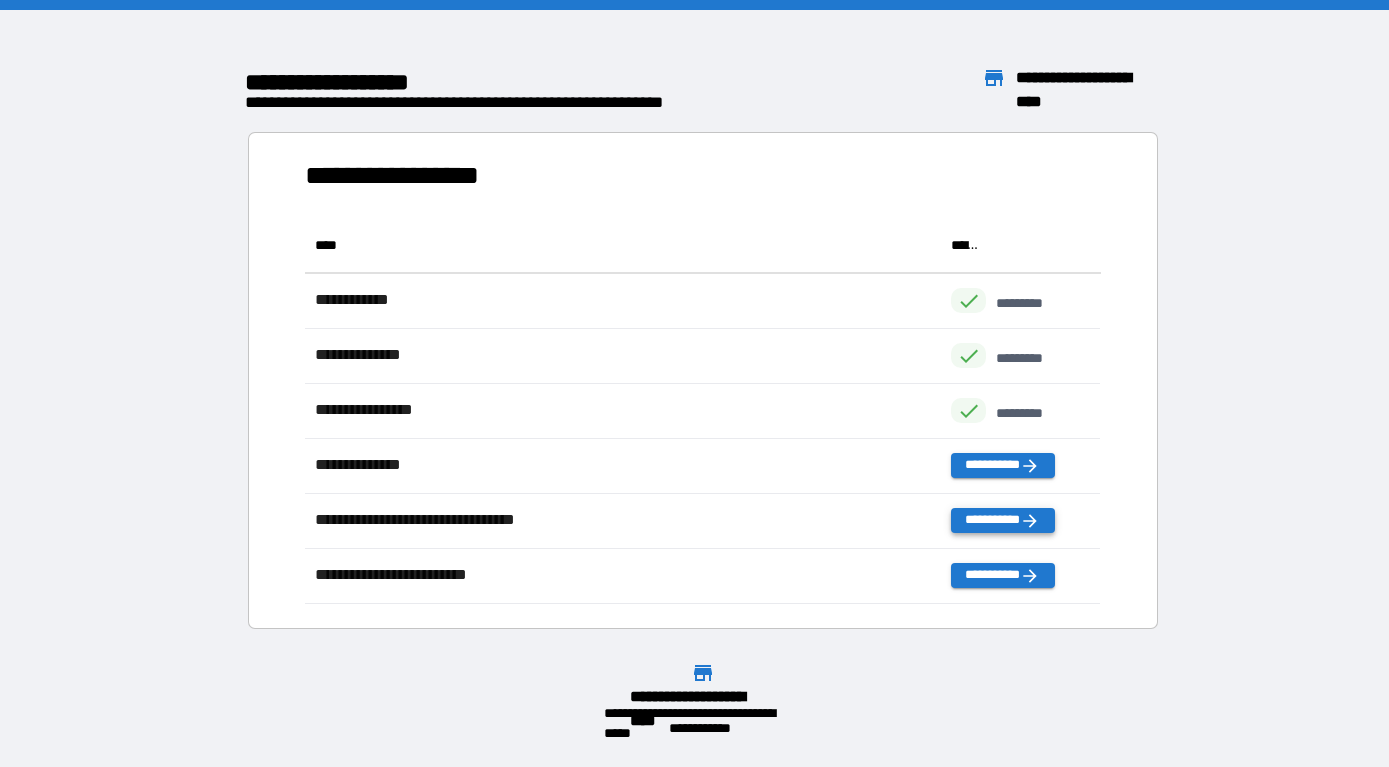 scroll, scrollTop: 1, scrollLeft: 1, axis: both 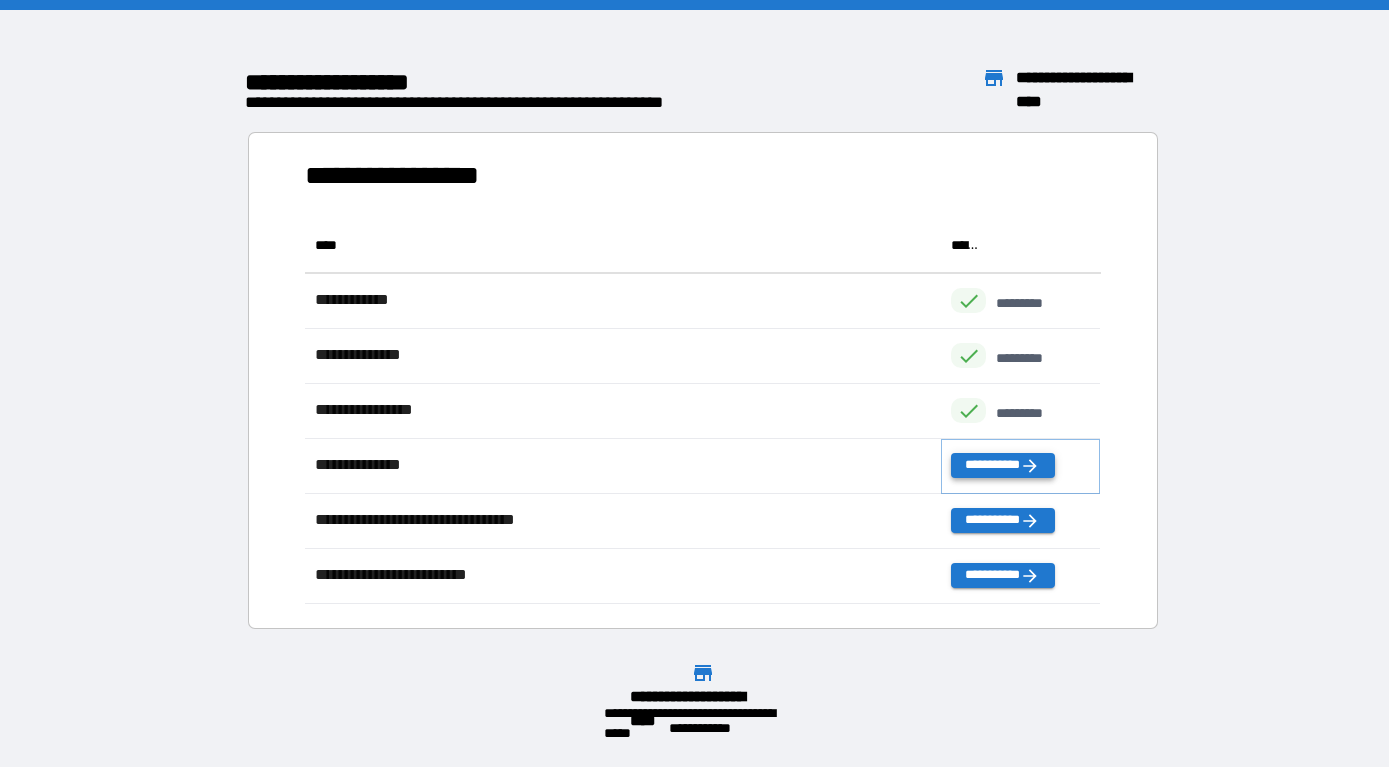 click on "**********" at bounding box center (1002, 465) 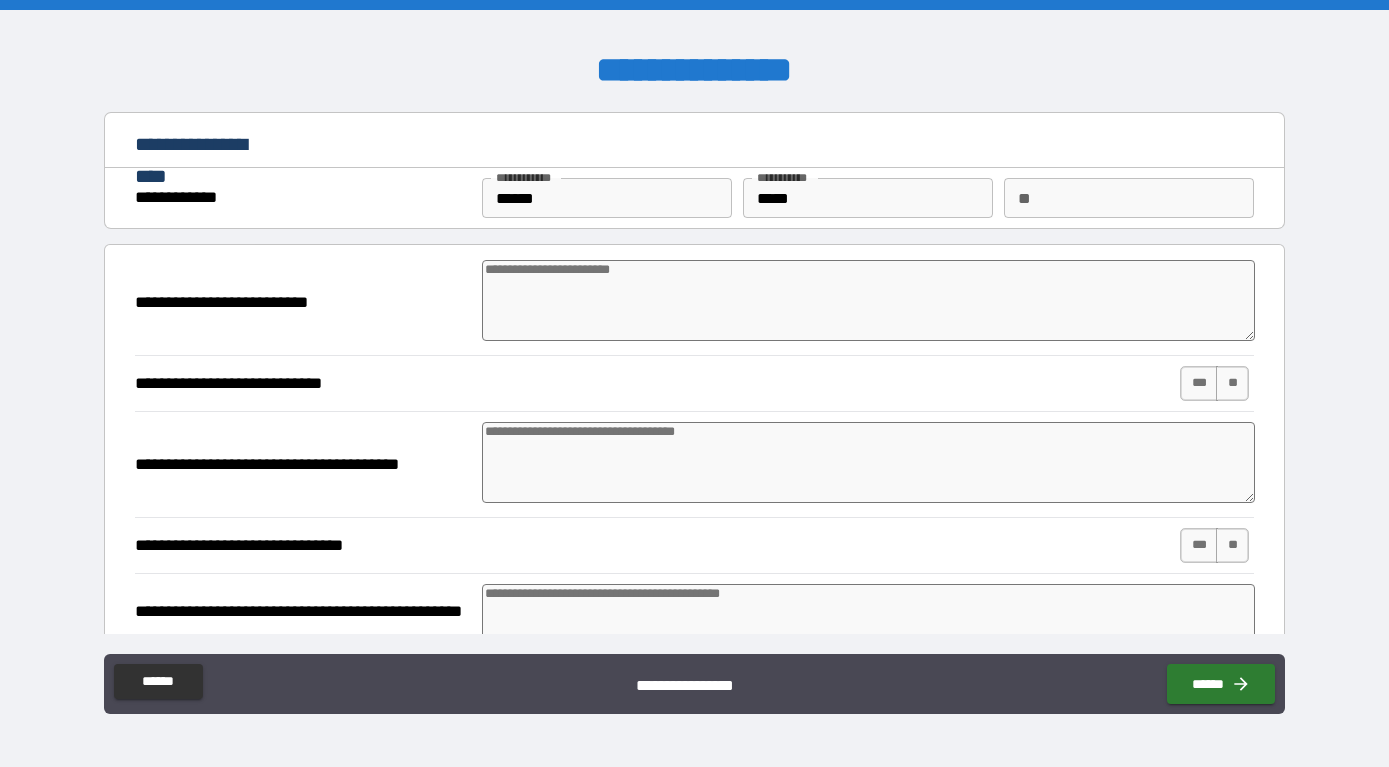 type on "*" 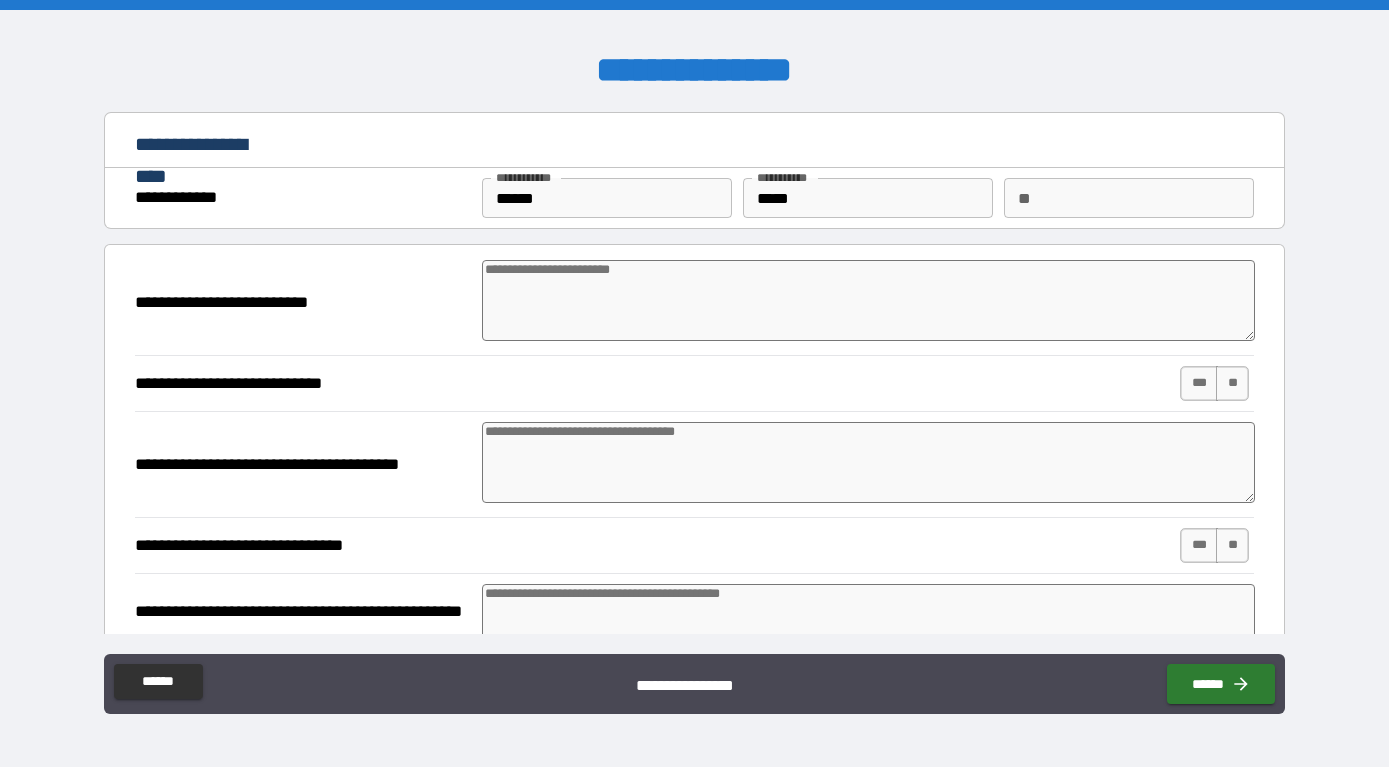 type on "*" 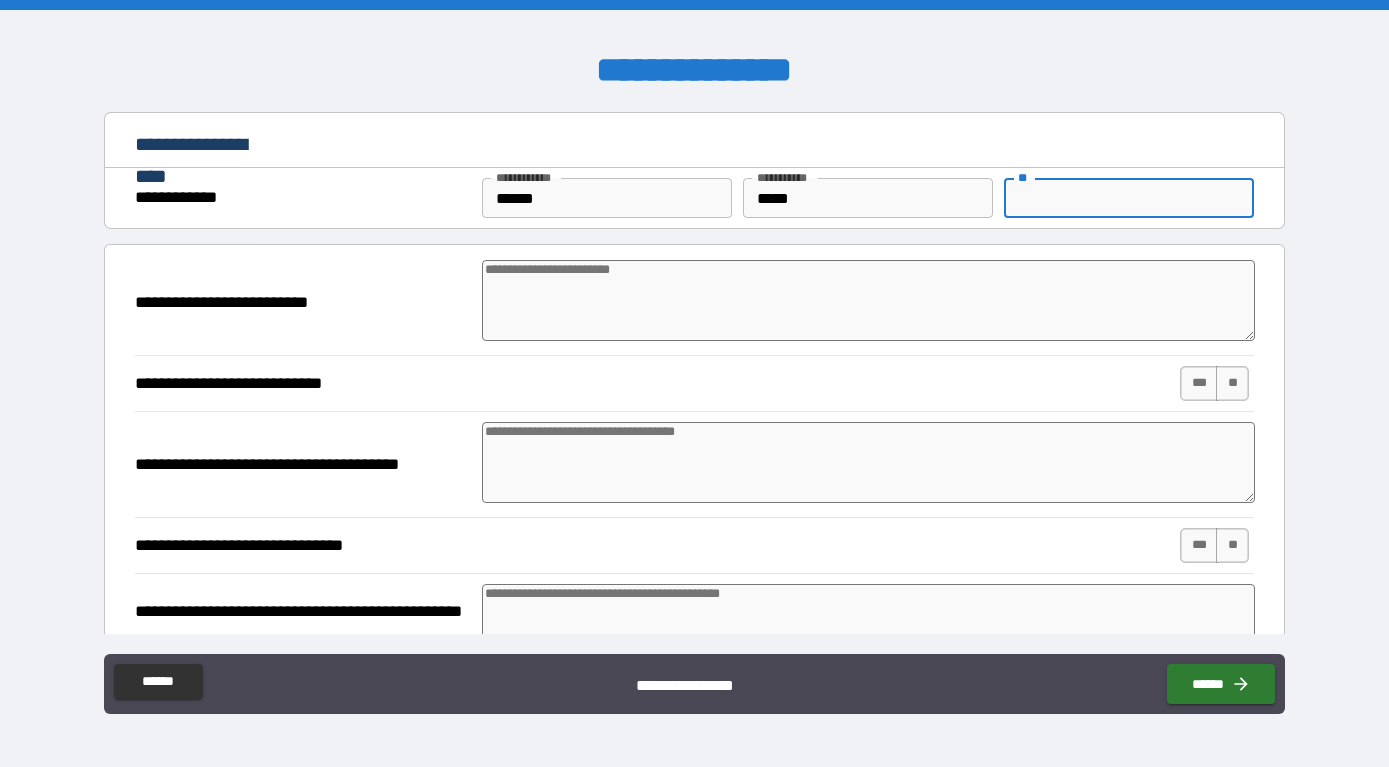 drag, startPoint x: 1018, startPoint y: 195, endPoint x: 1091, endPoint y: 196, distance: 73.00685 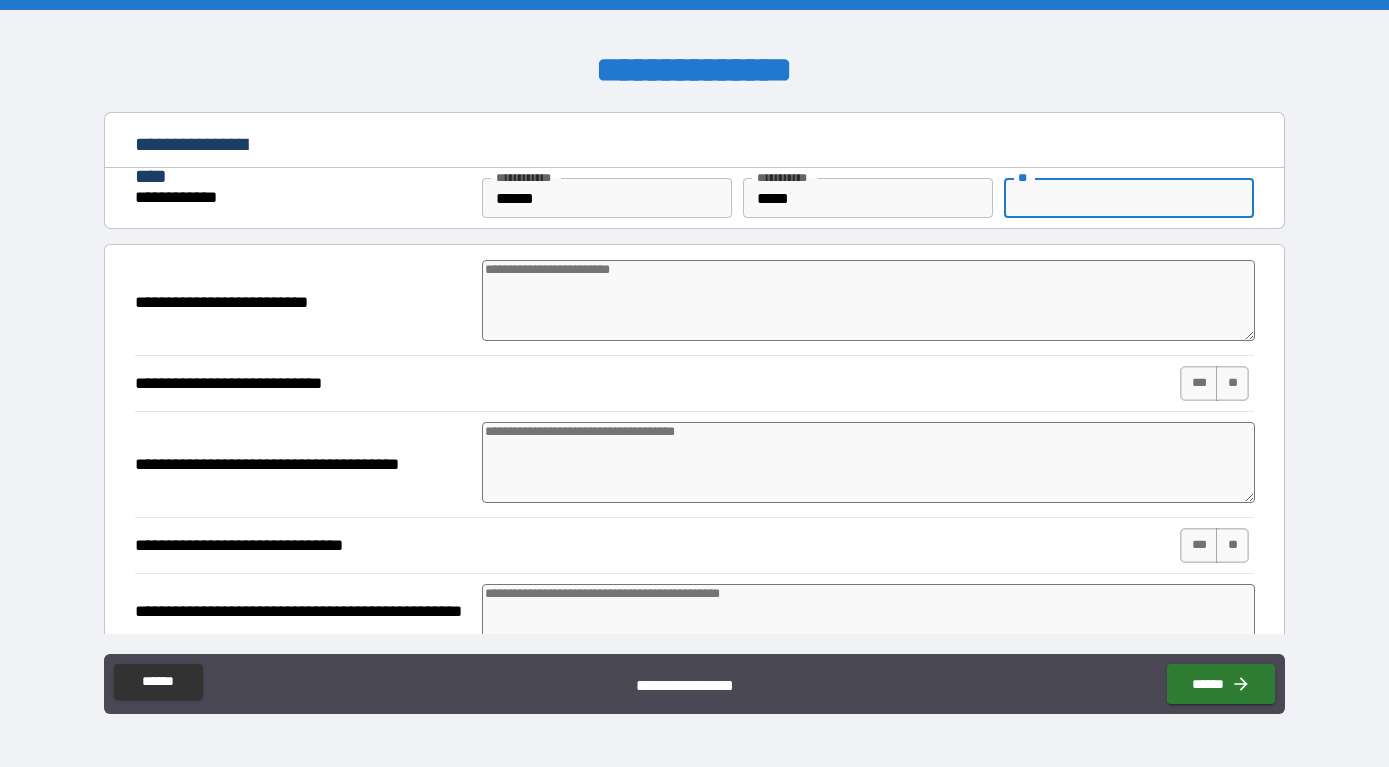 type on "*" 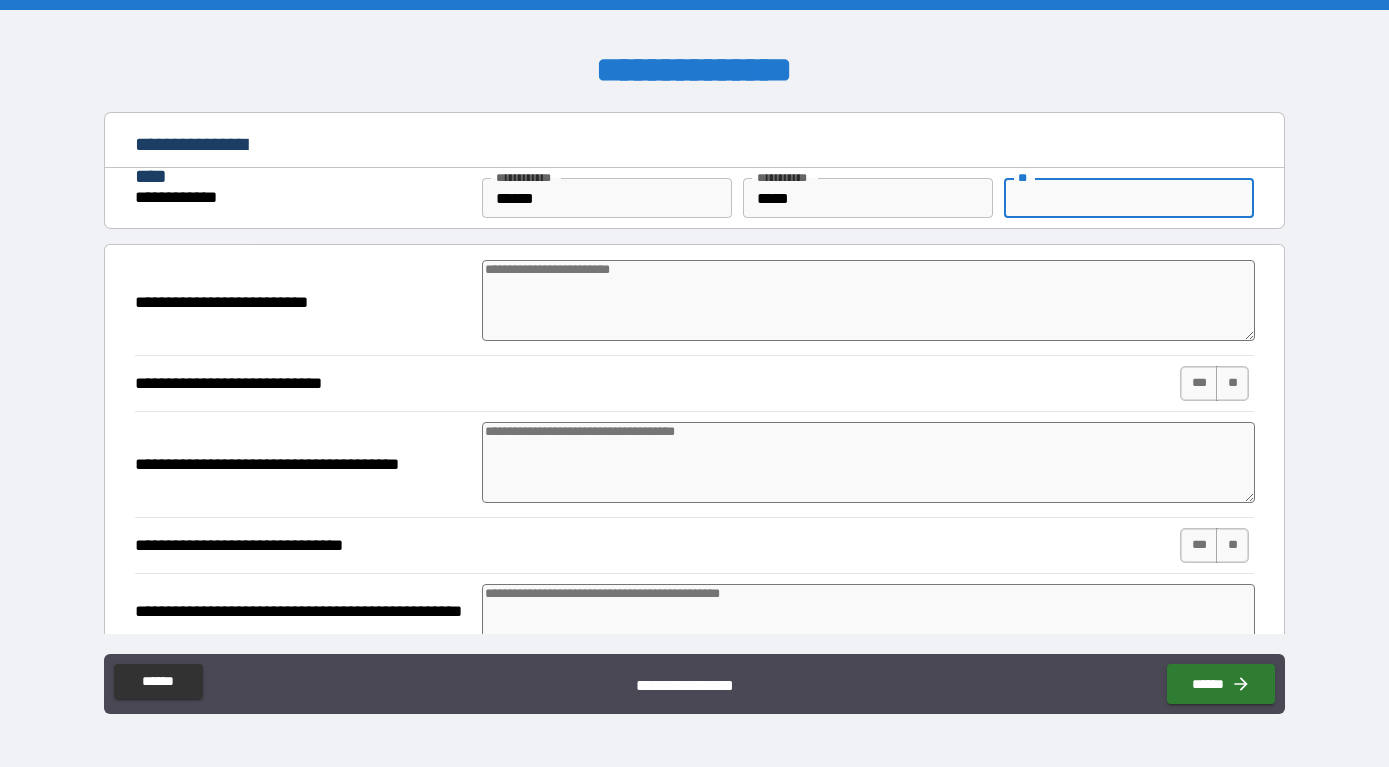type on "*" 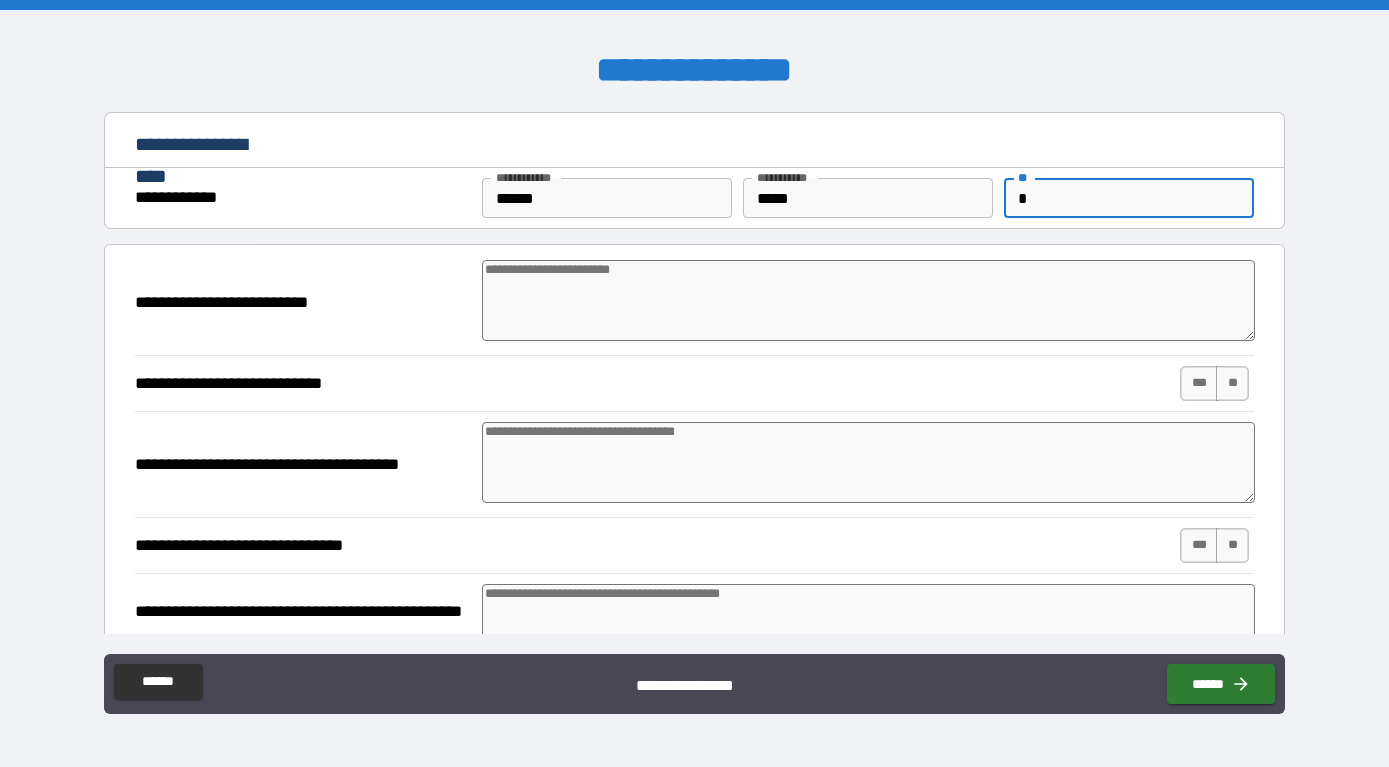 type on "*" 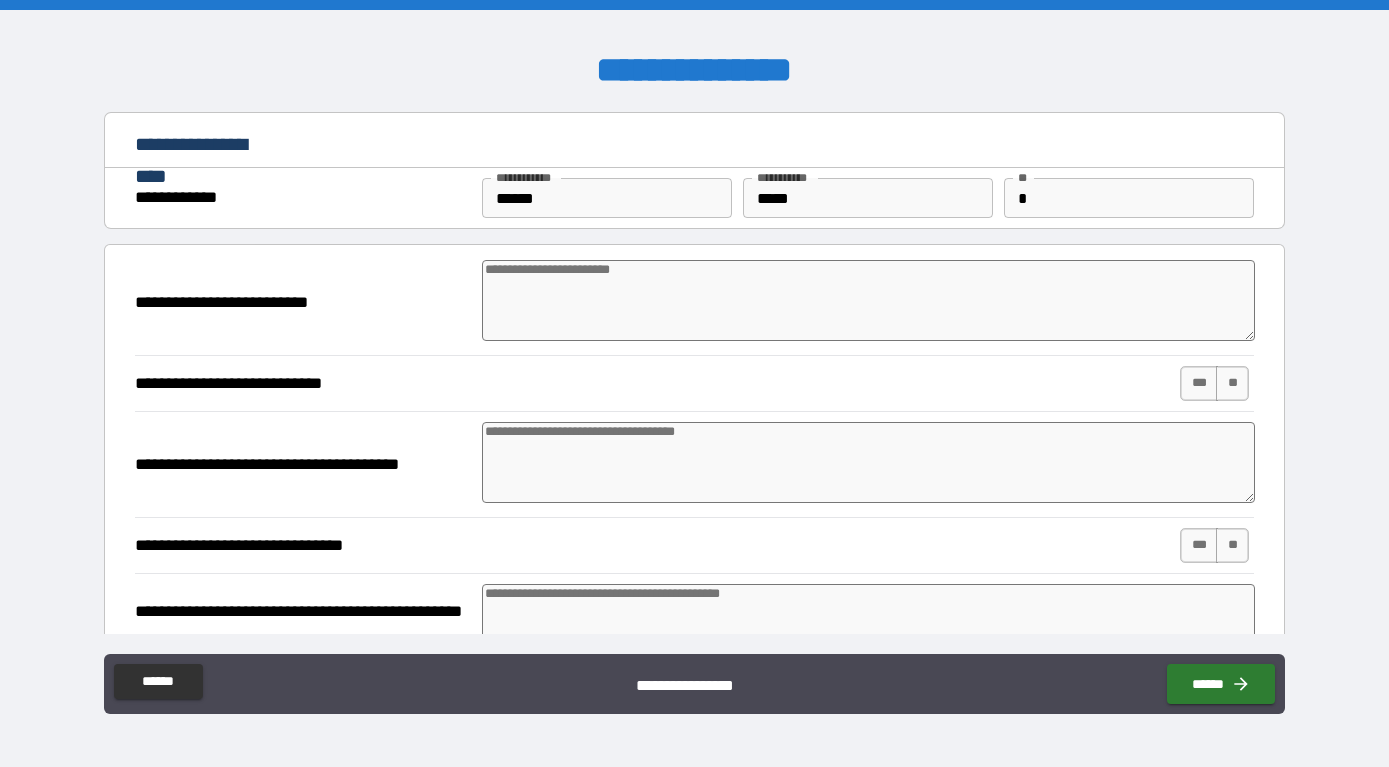 type on "*" 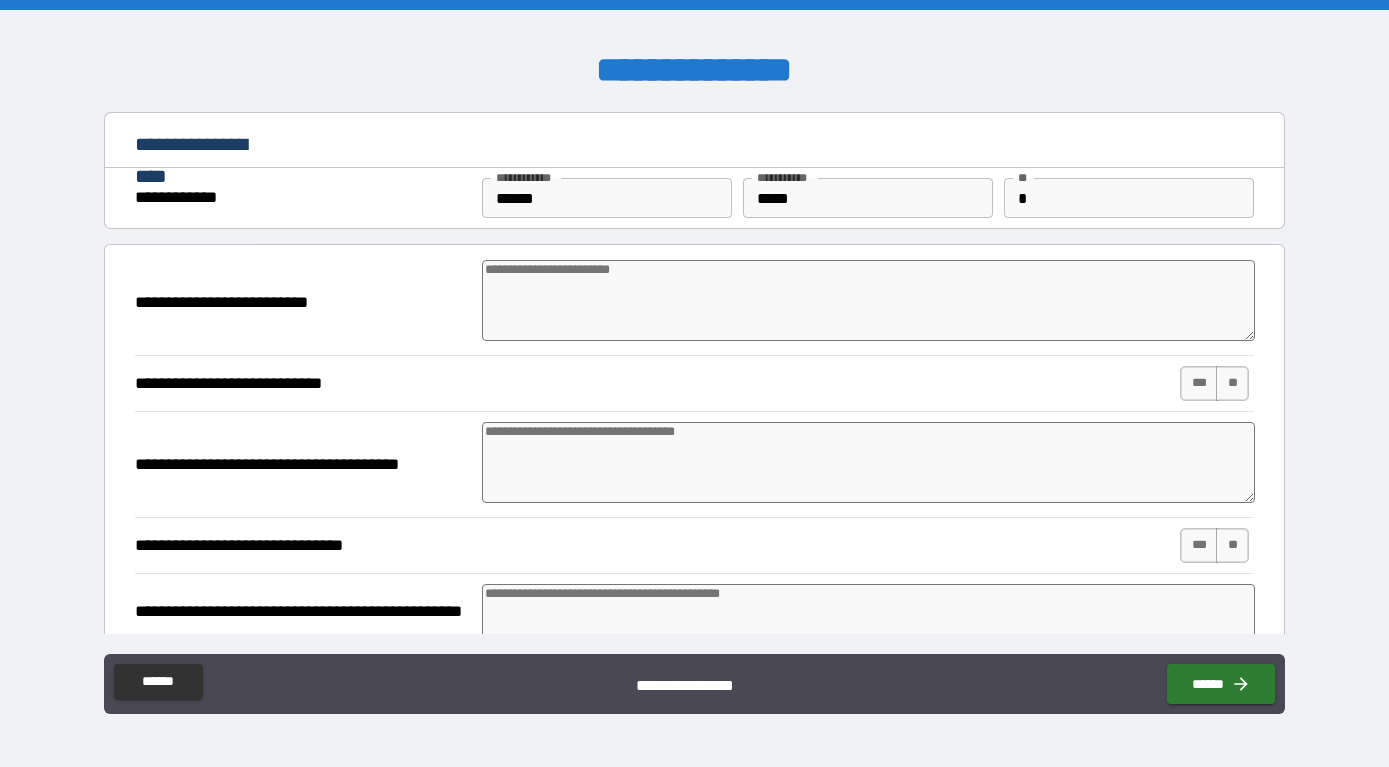 type on "*" 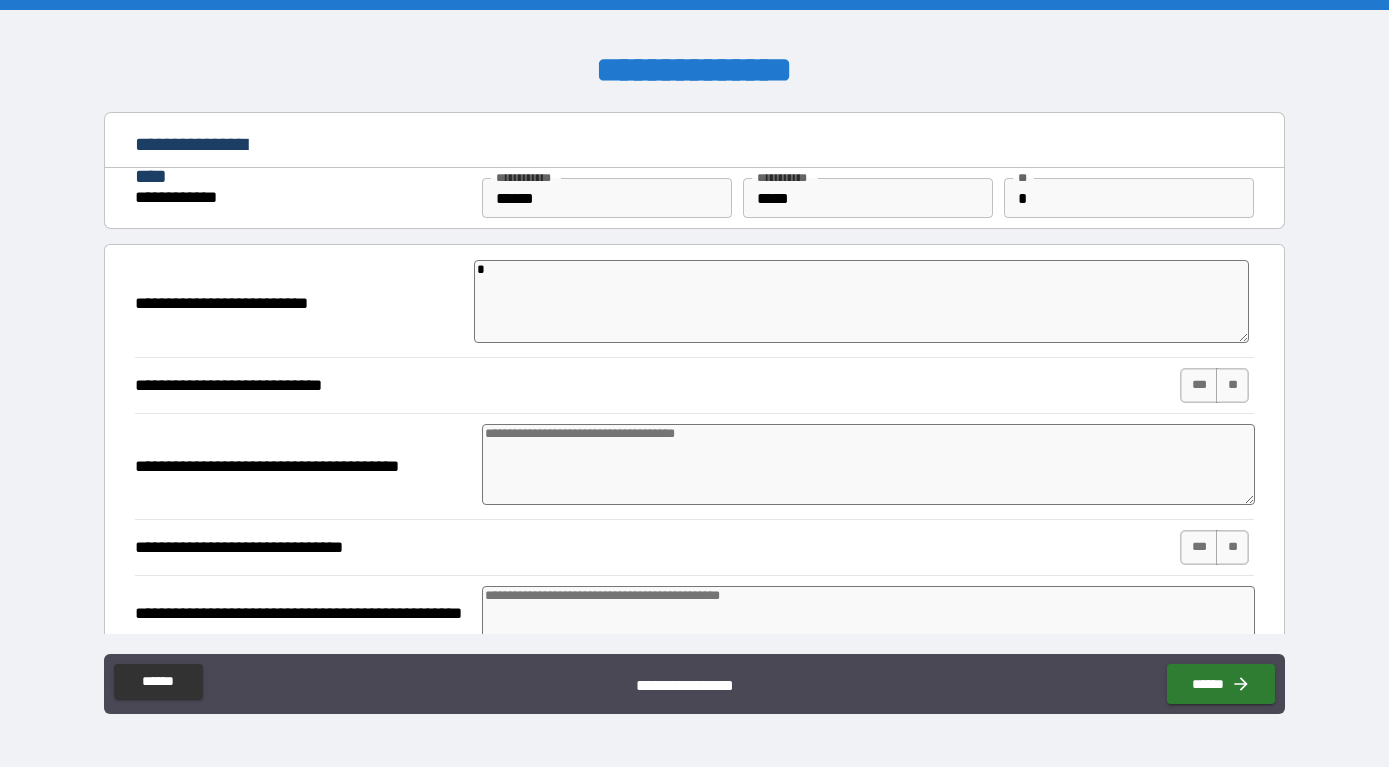 type on "*" 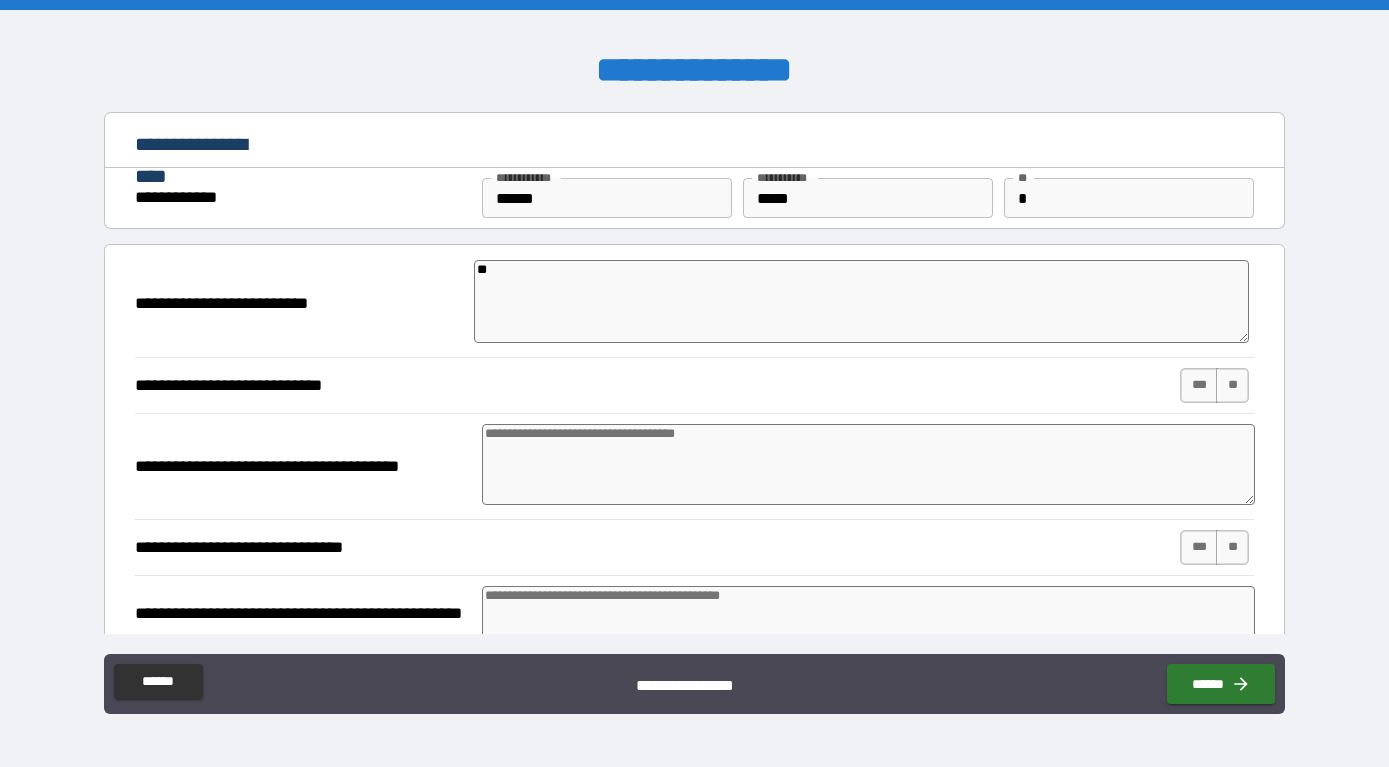 type on "***" 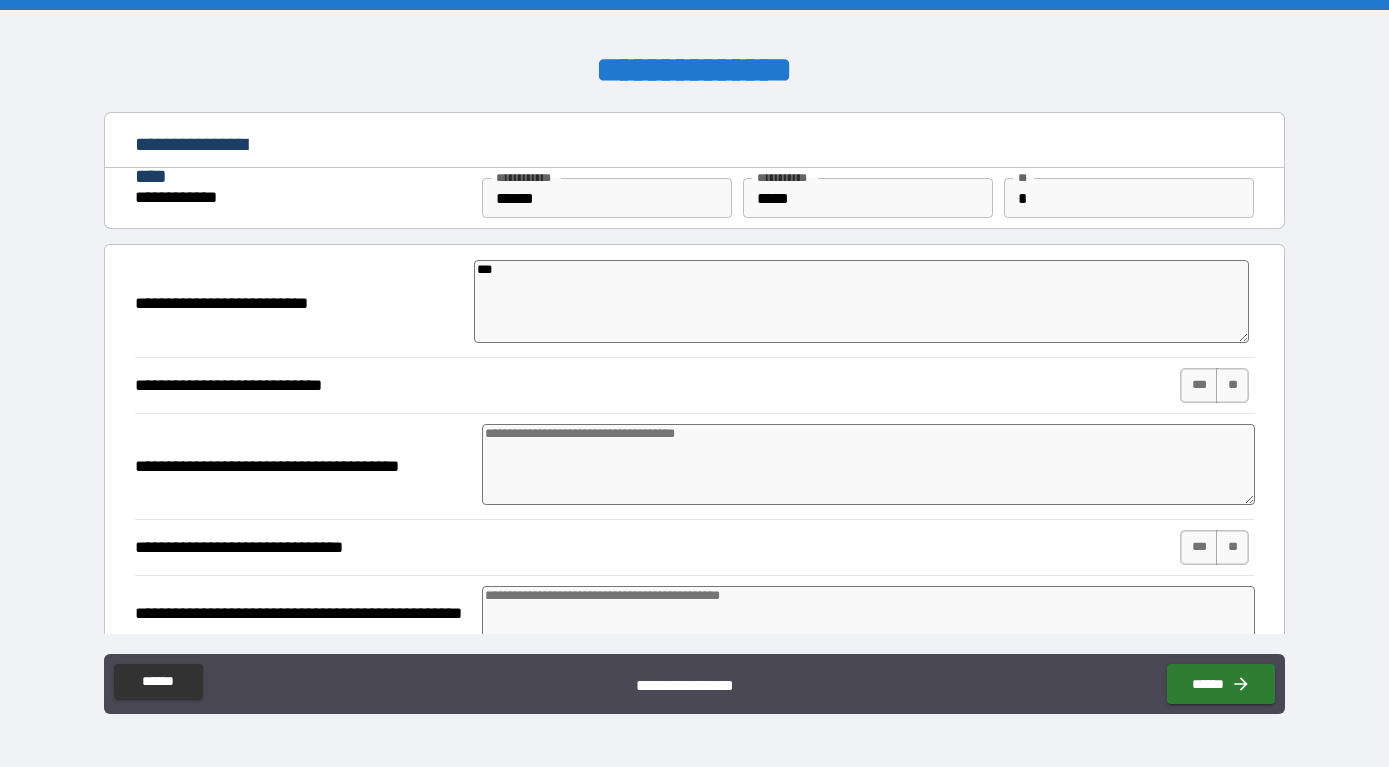 type on "****" 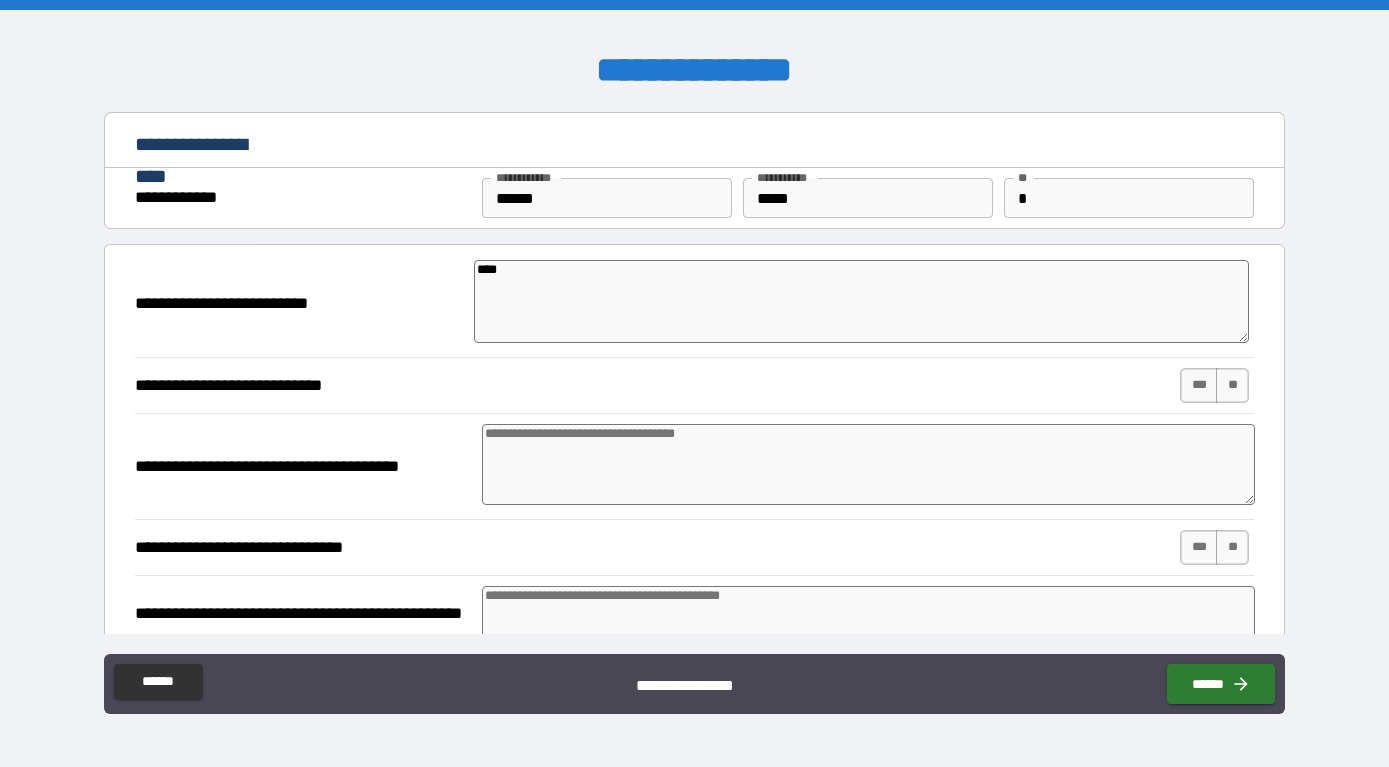 type on "*****" 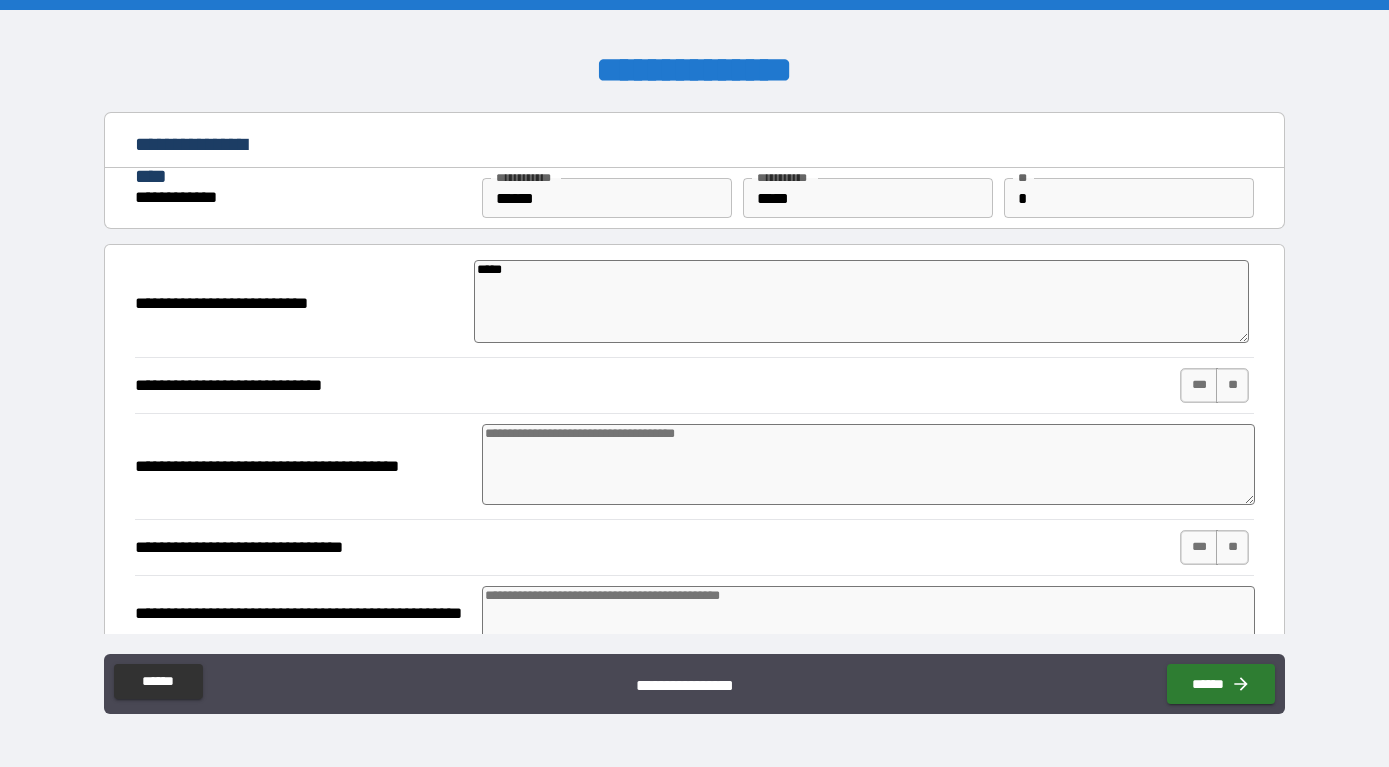 type on "******" 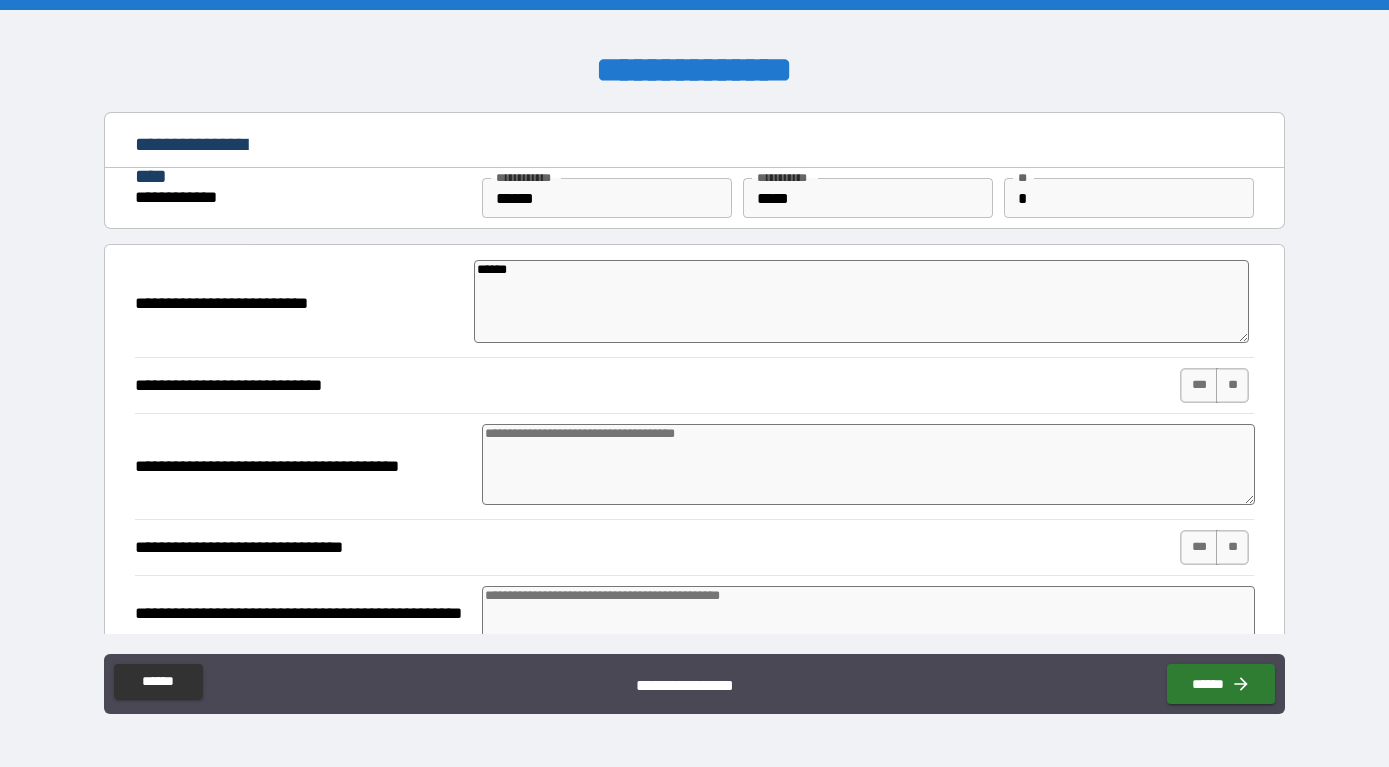 type on "*******" 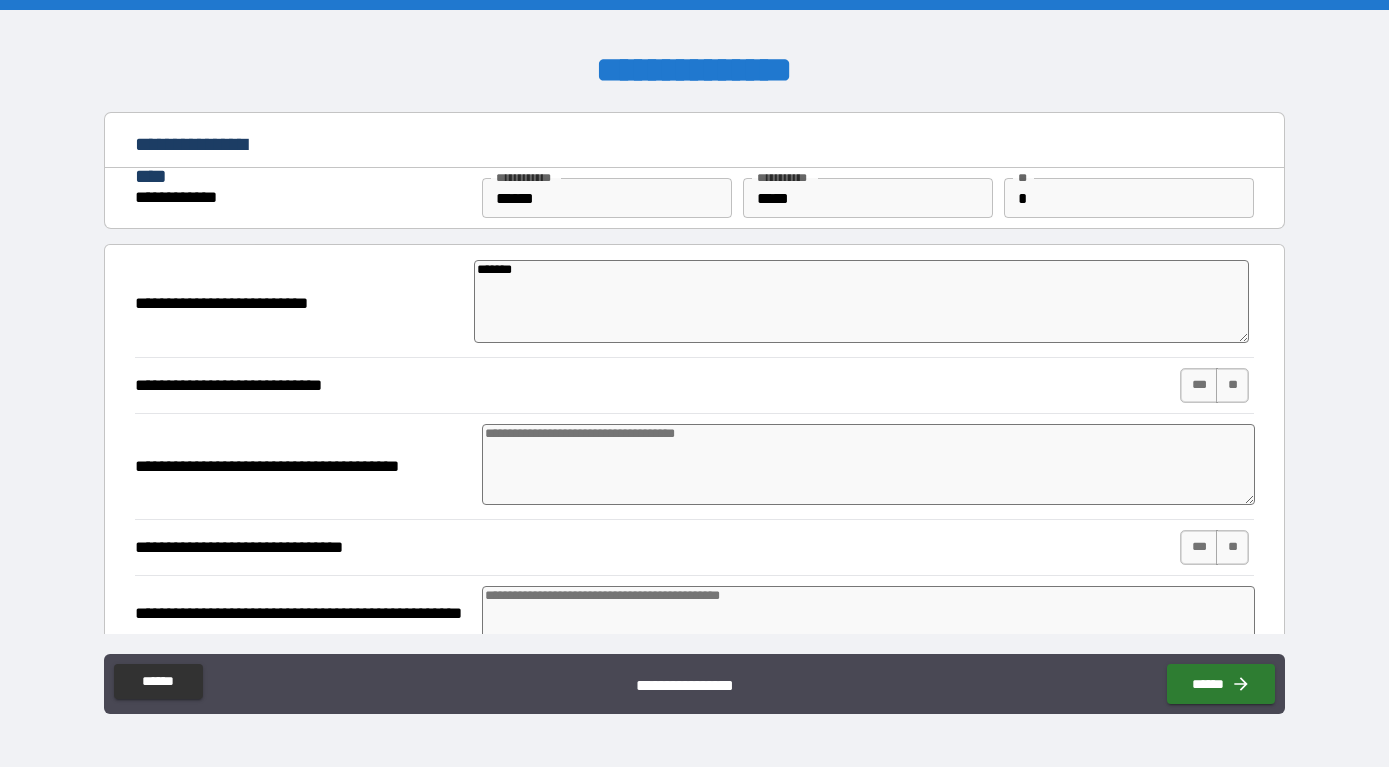 type on "********" 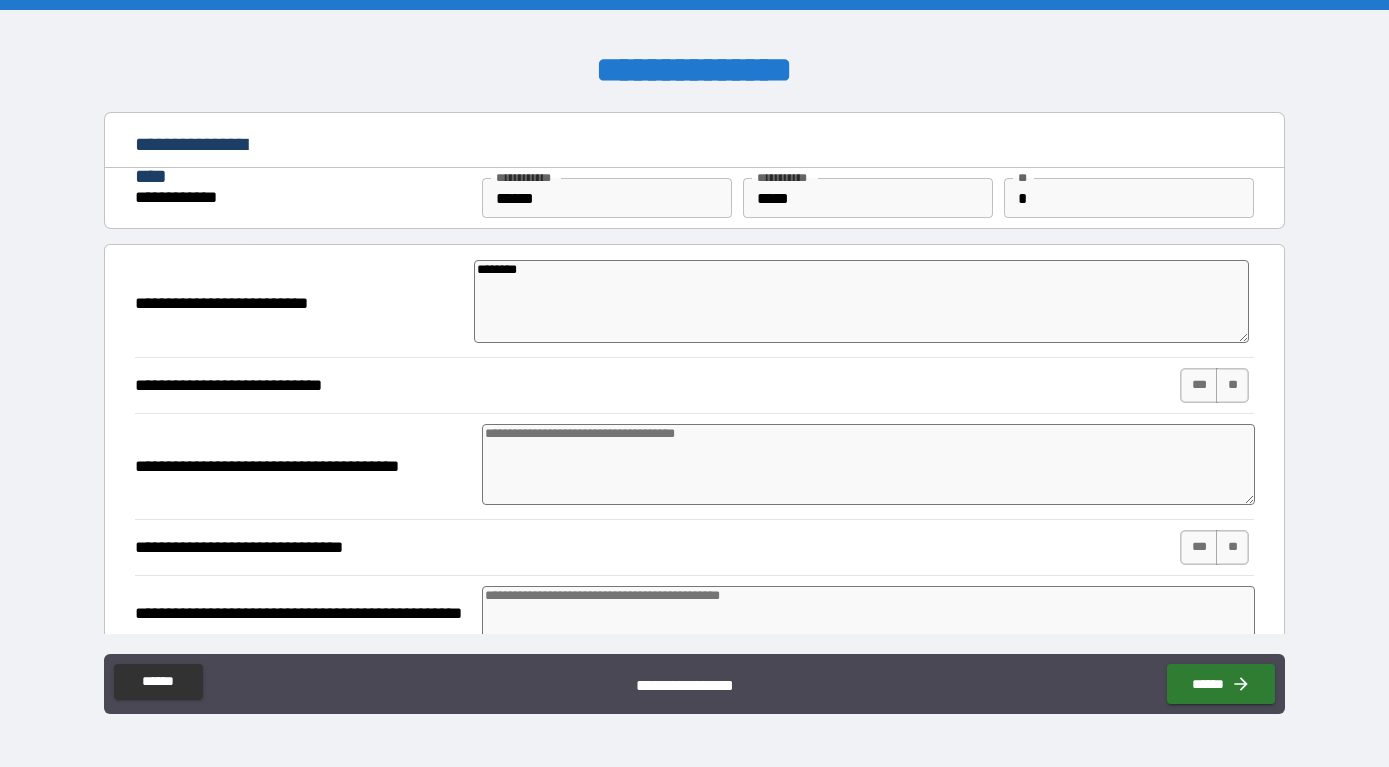 type on "********" 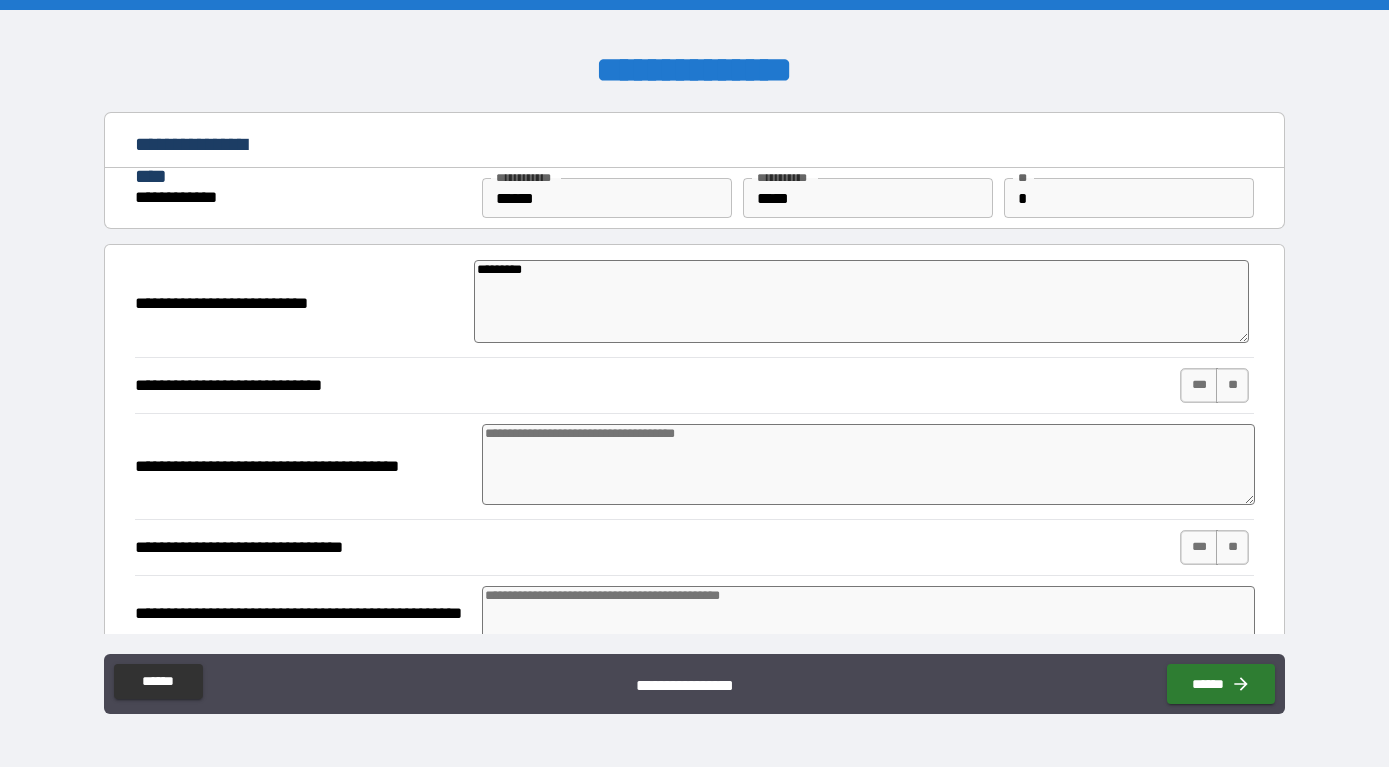 type on "**********" 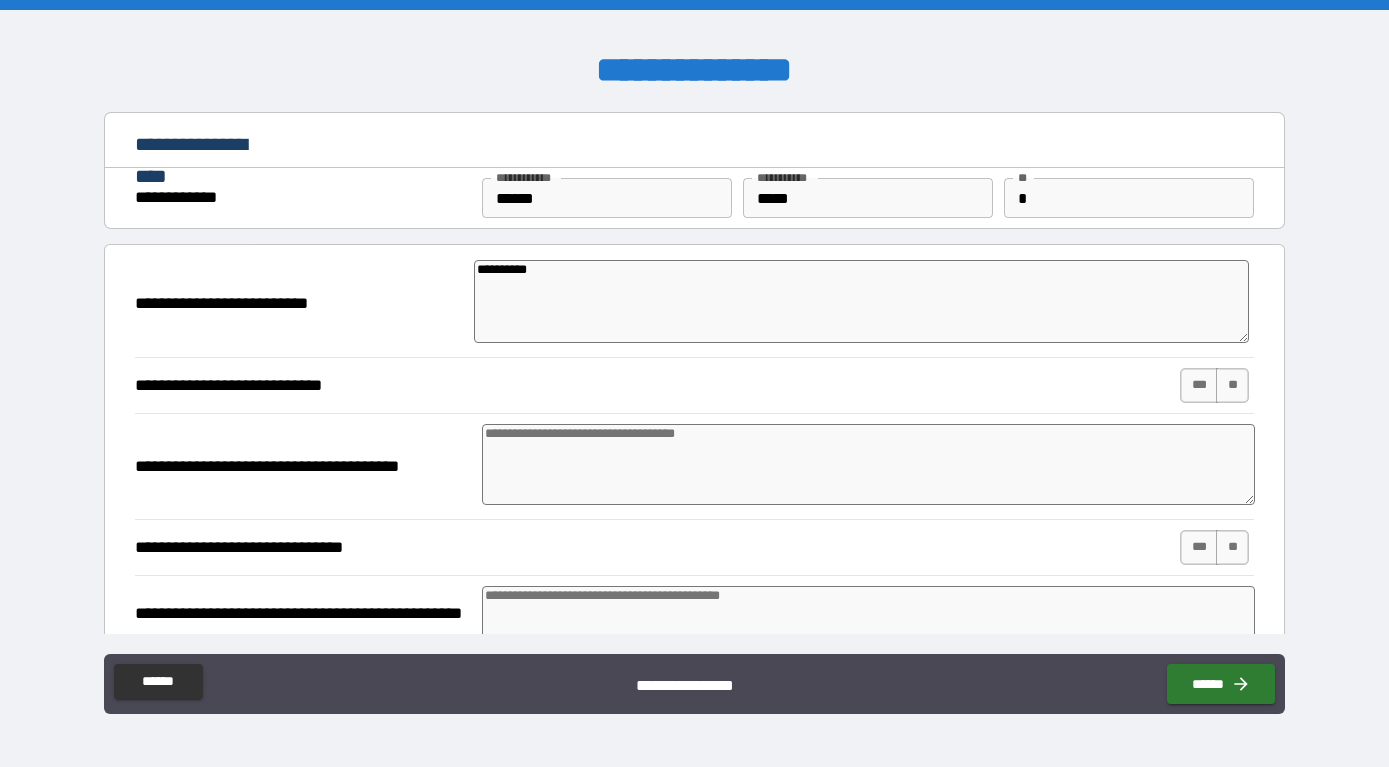 type on "**********" 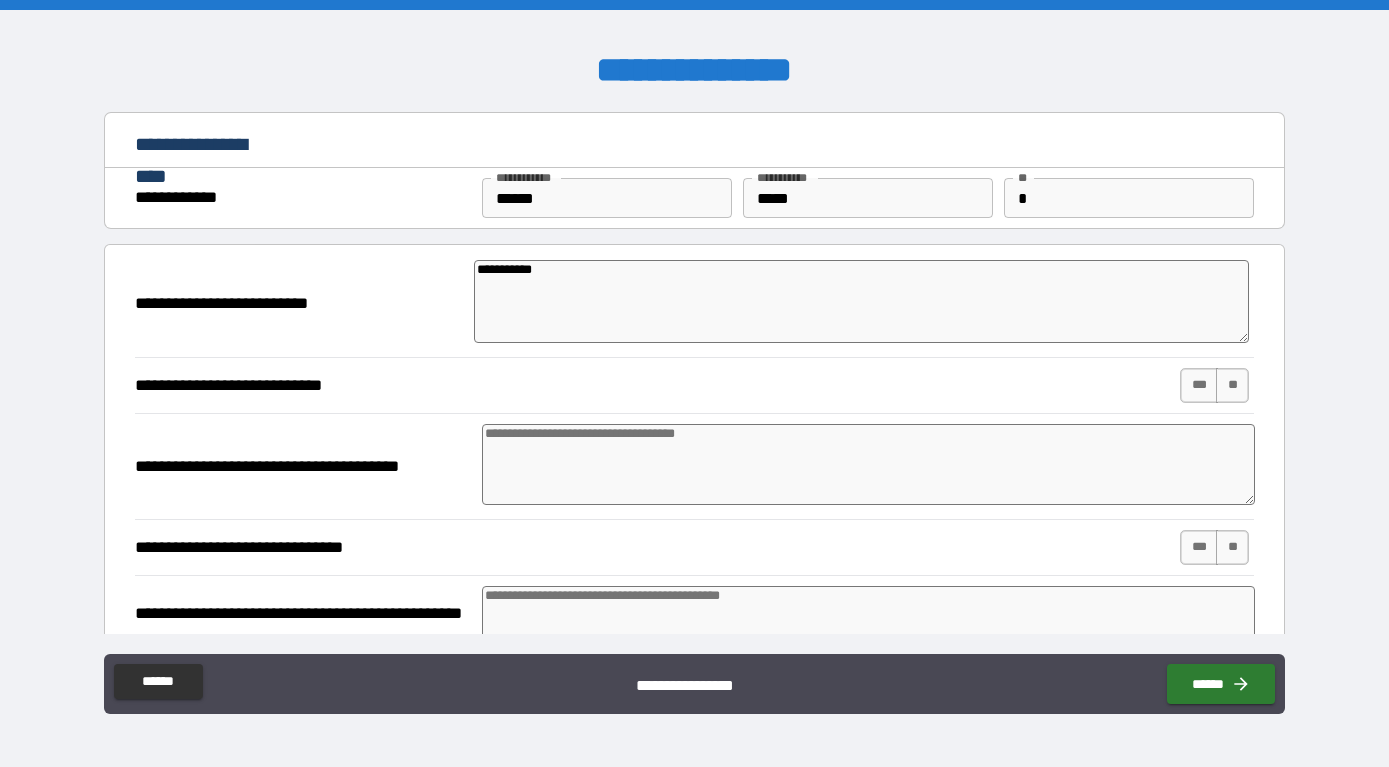 type on "**********" 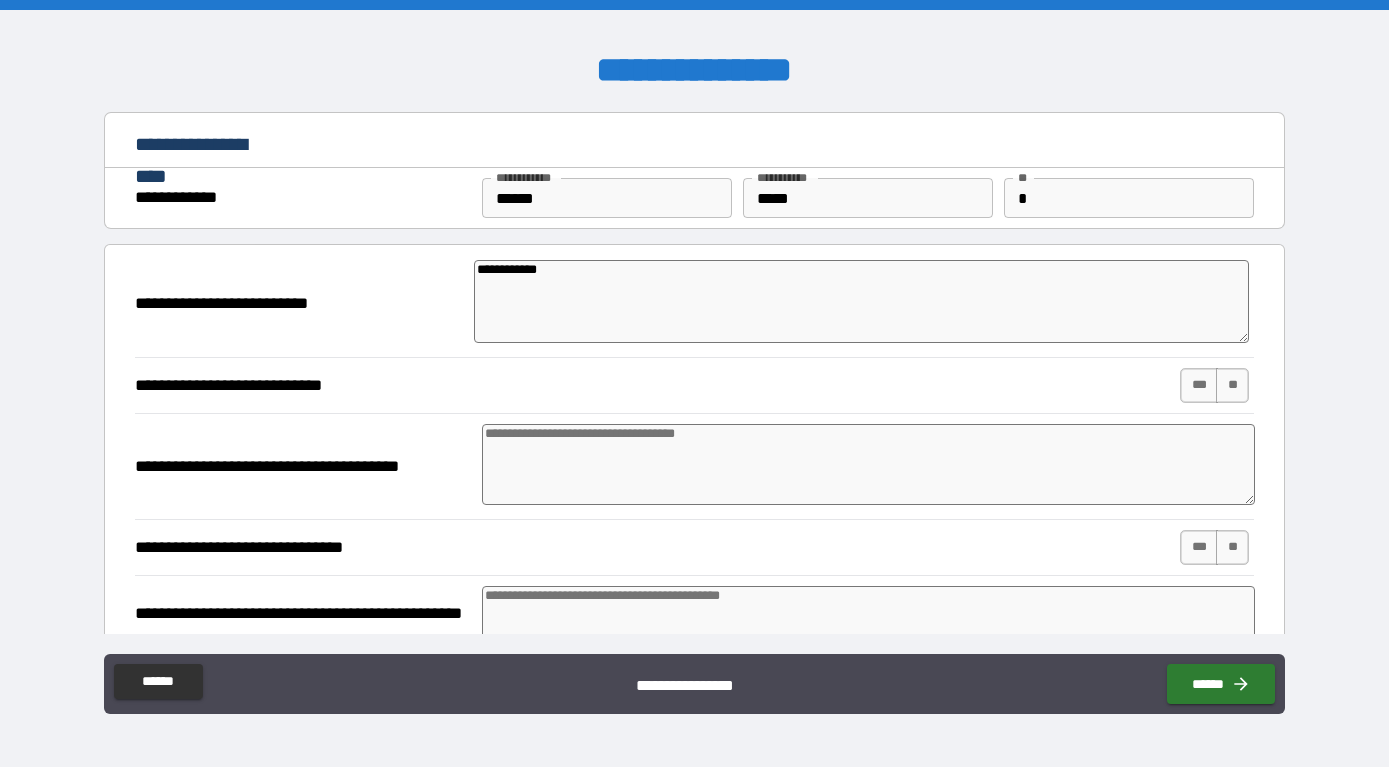 type on "**********" 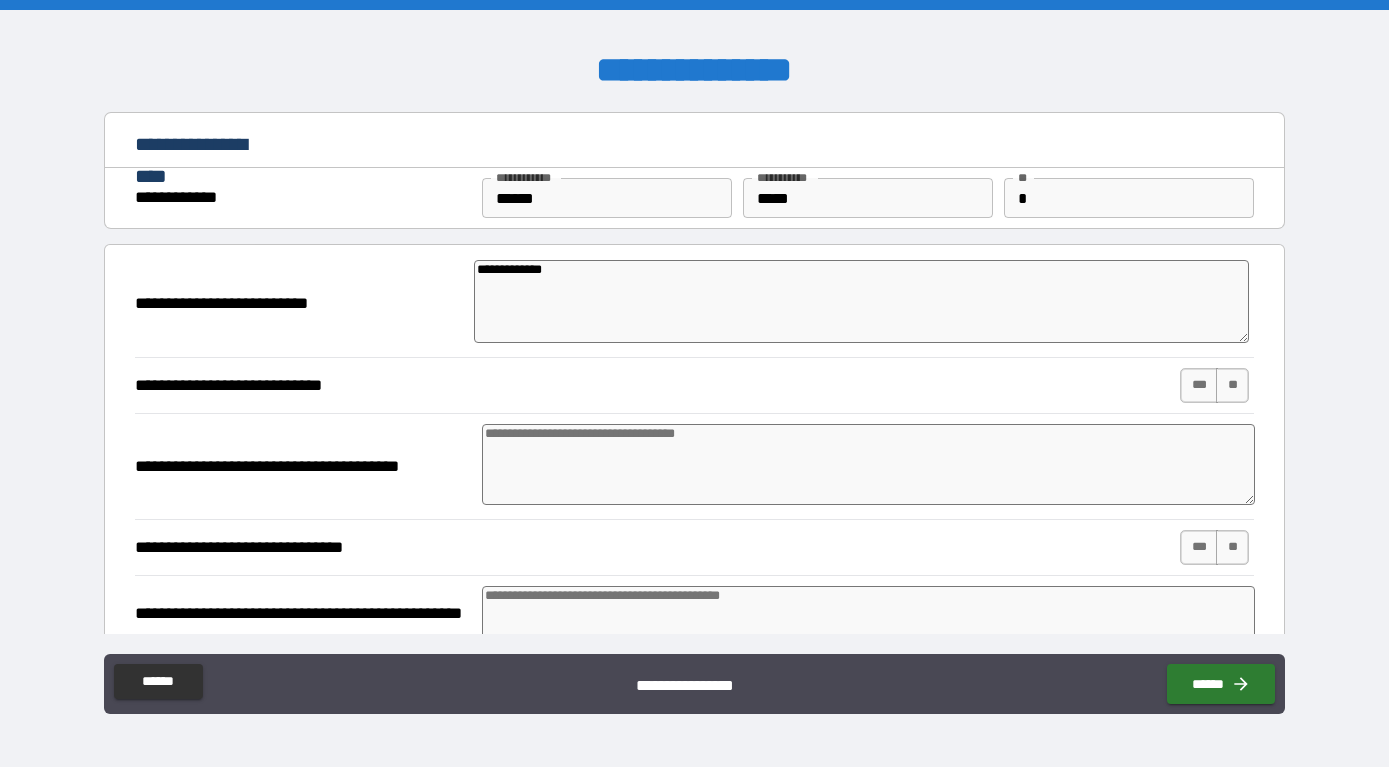 type on "*" 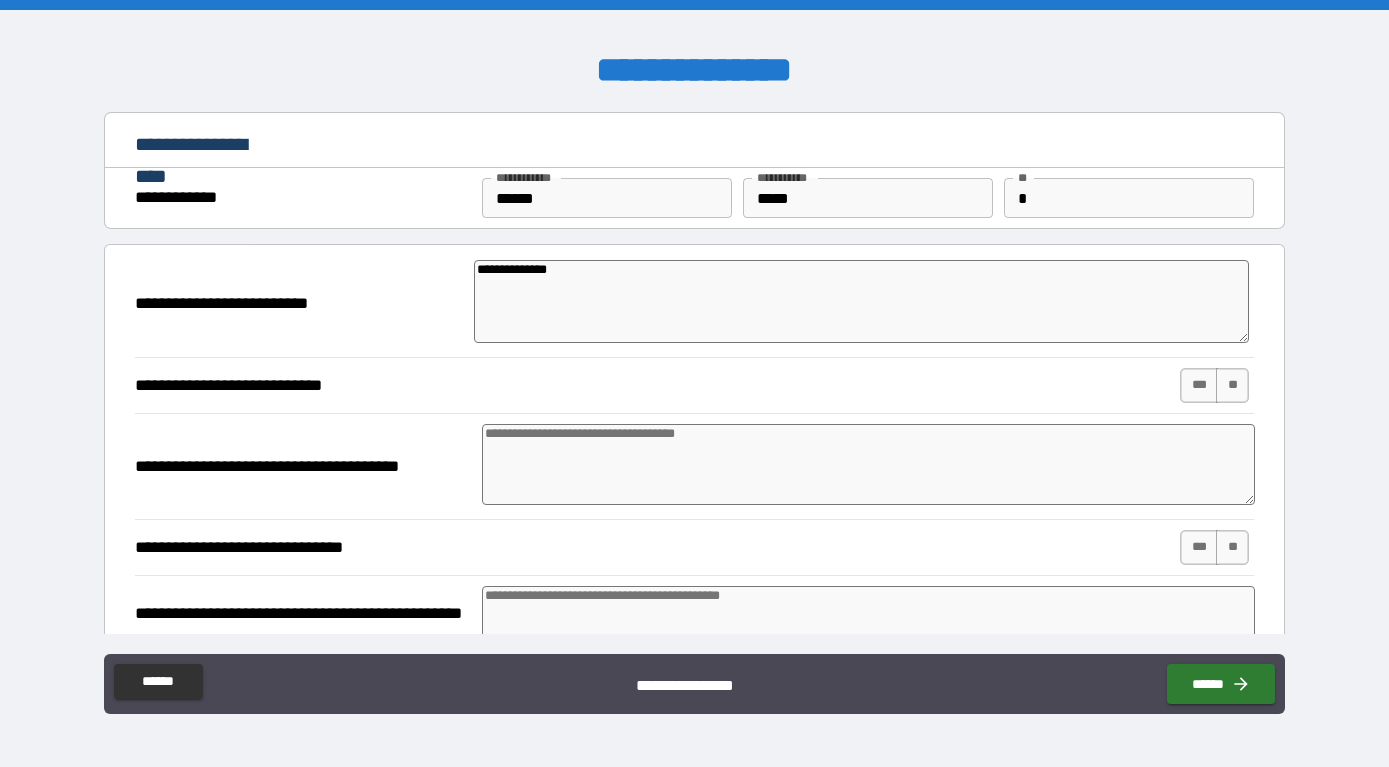 type on "*" 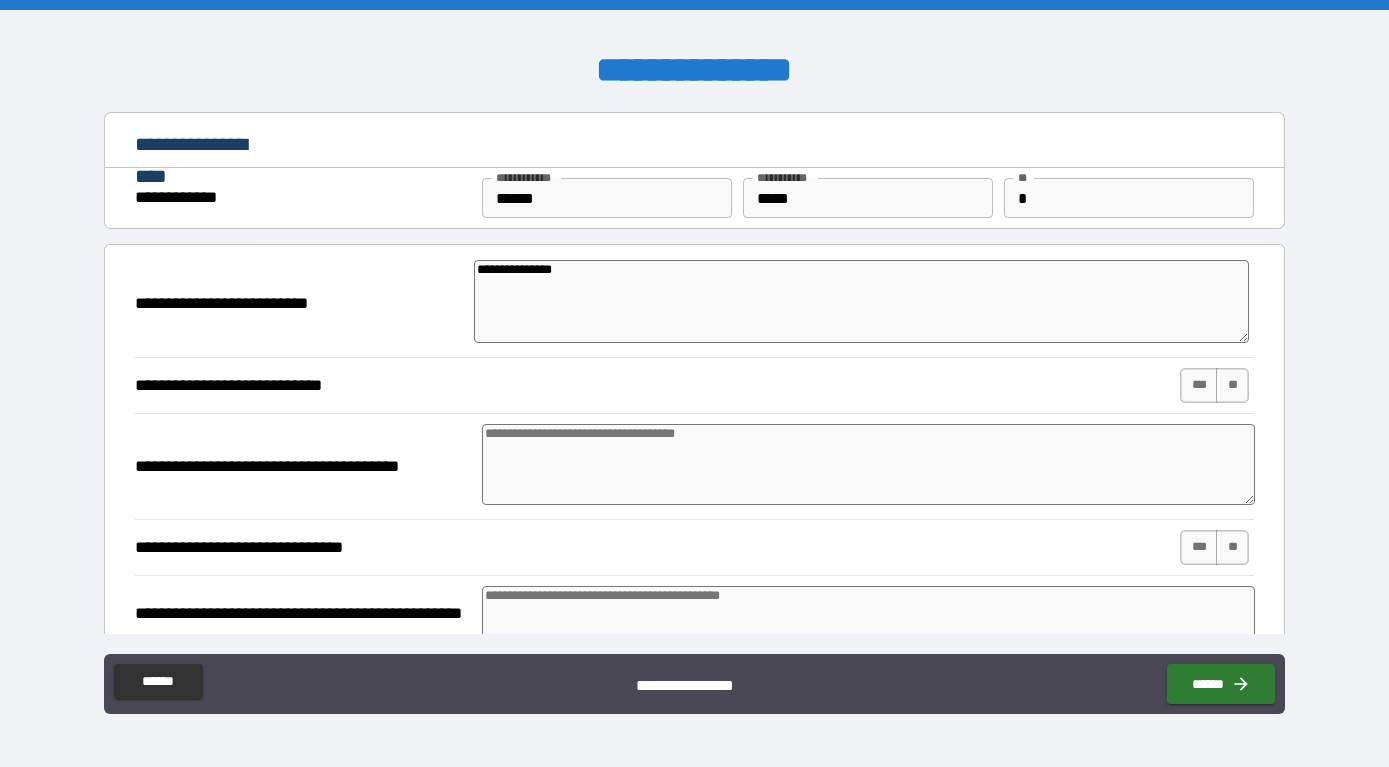 type on "**********" 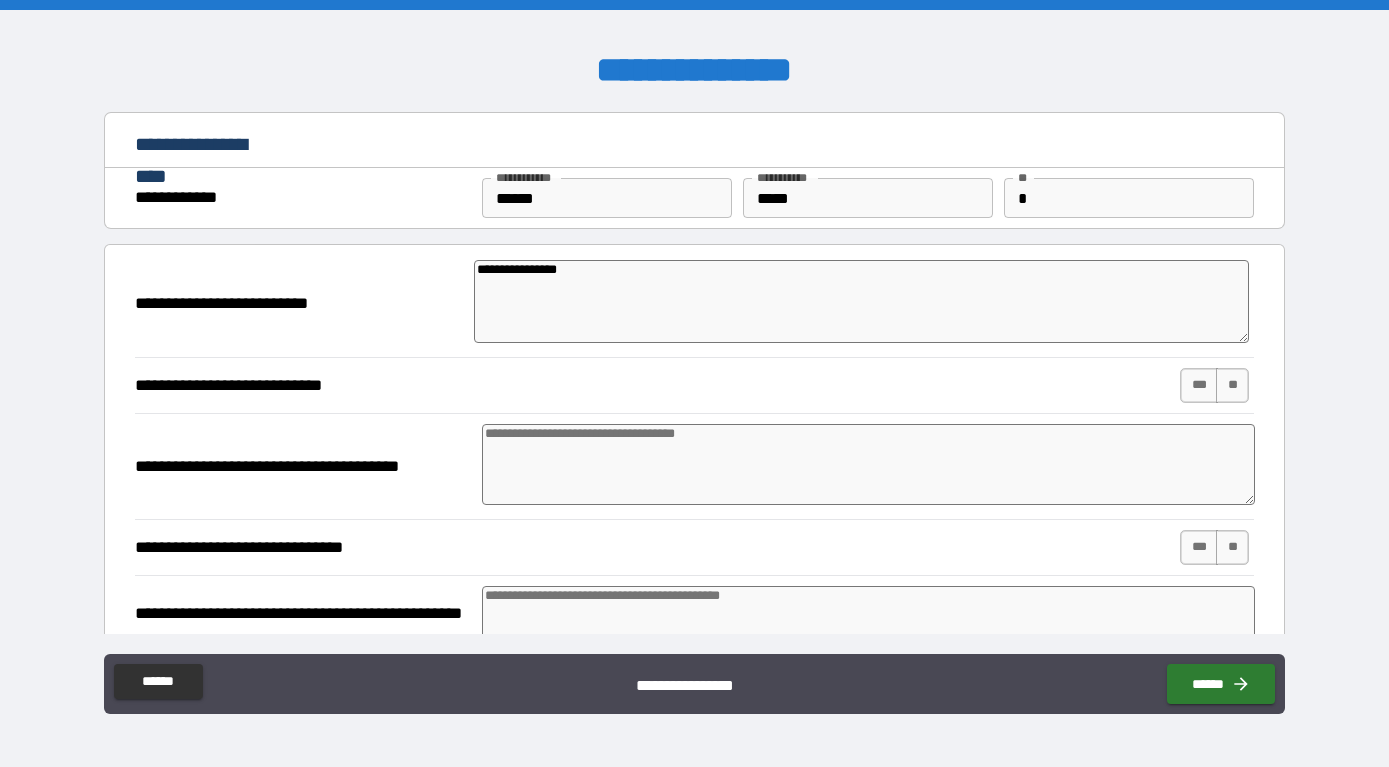 type on "**********" 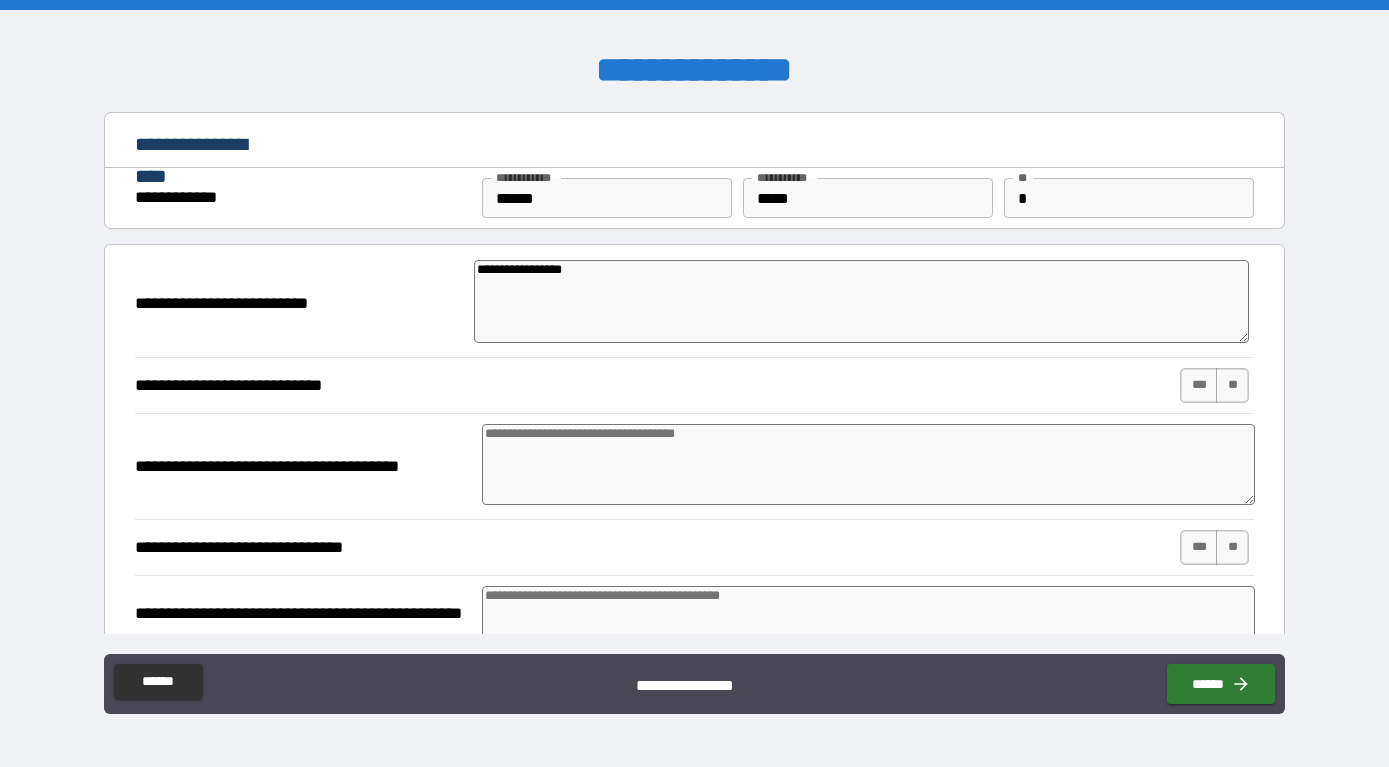 type on "**********" 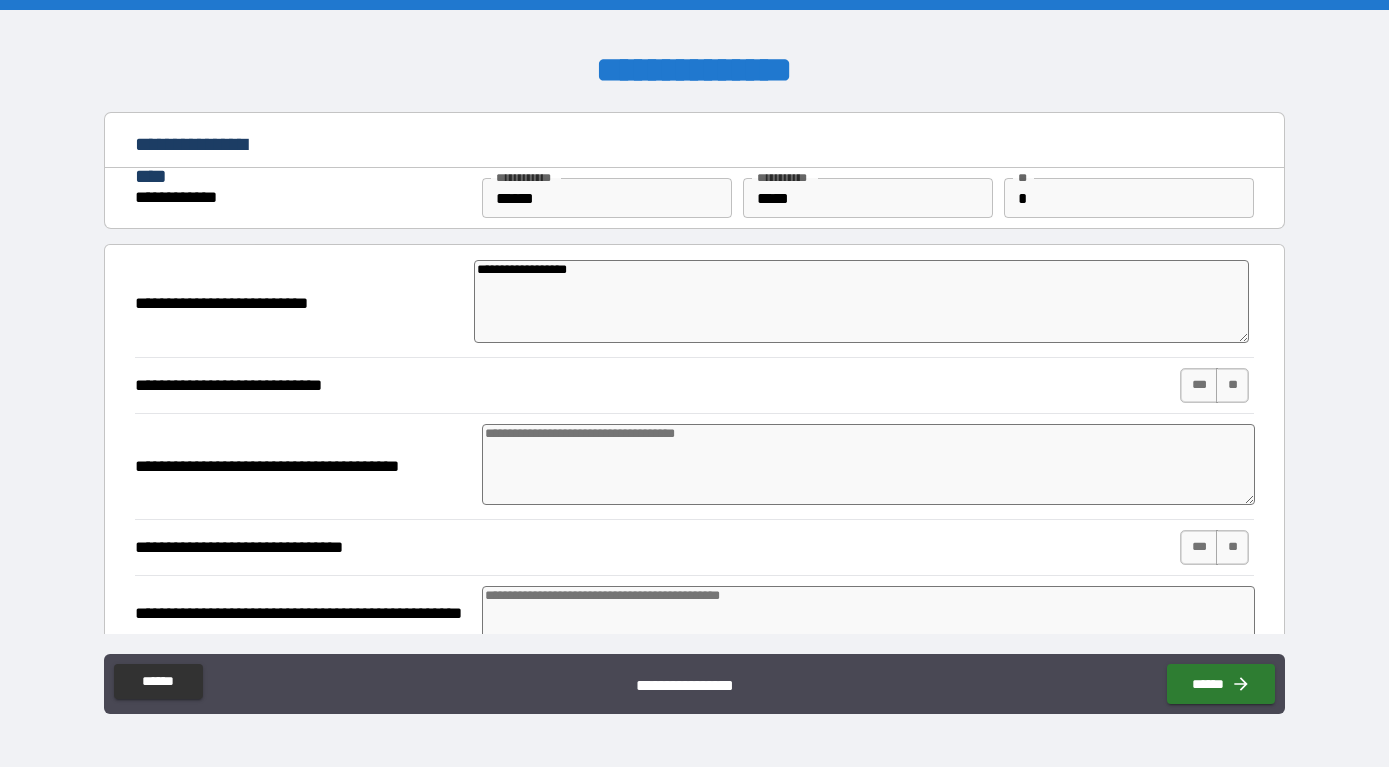 type on "**********" 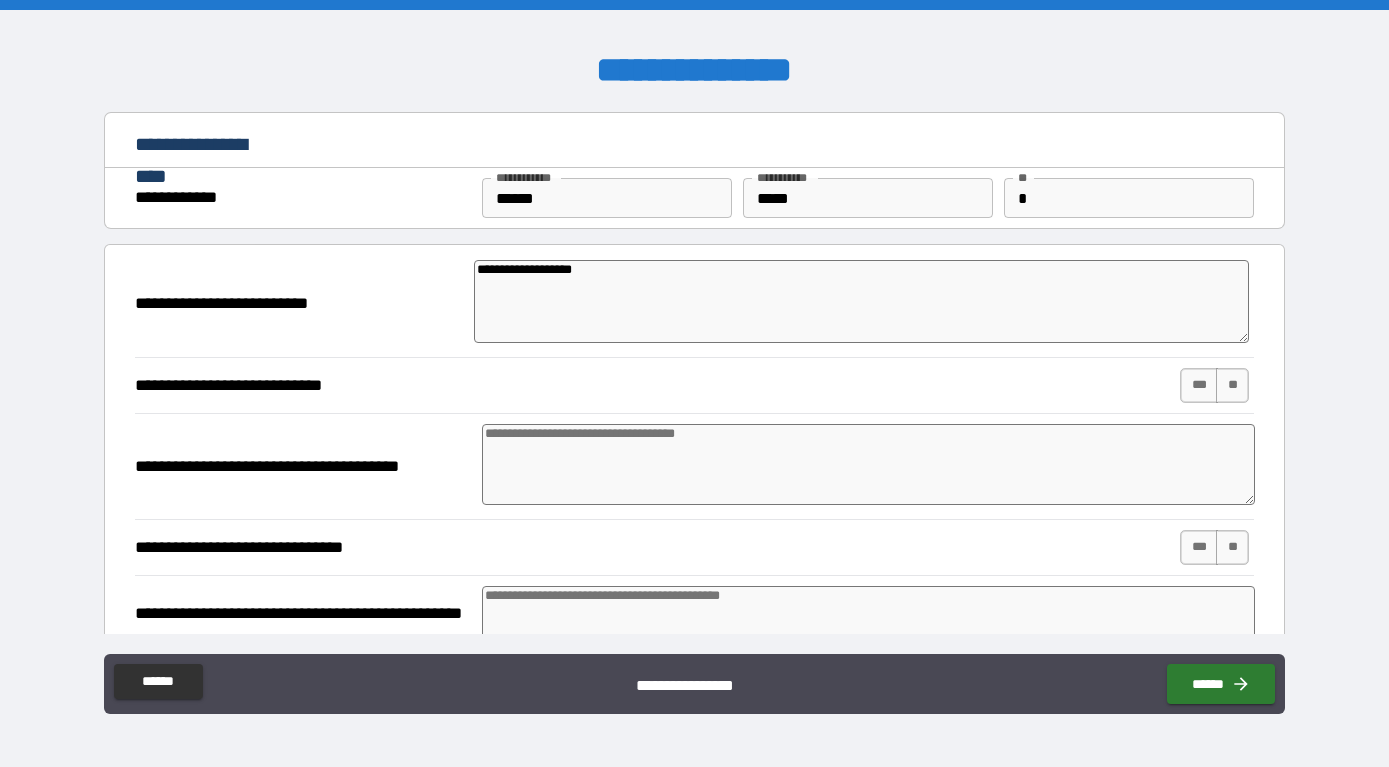 type 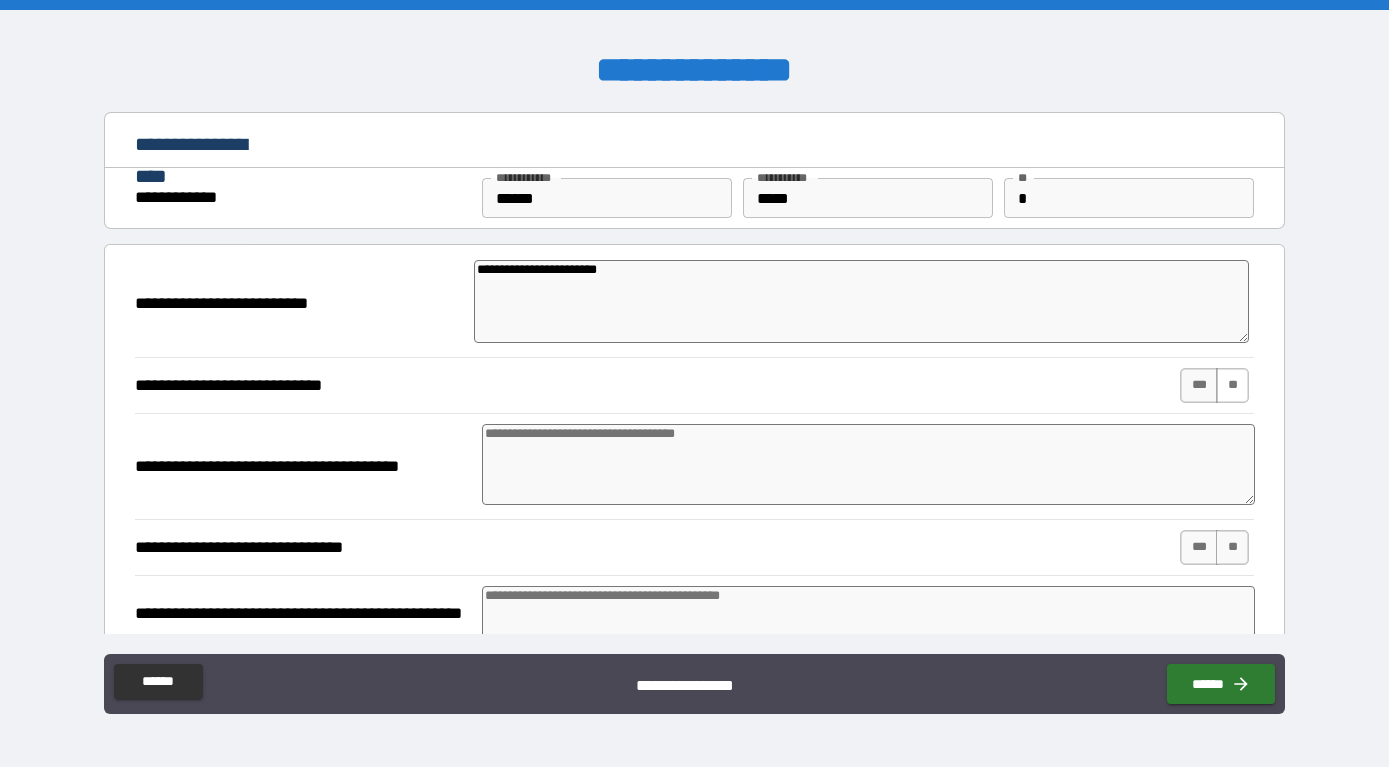 click on "**" at bounding box center [1232, 385] 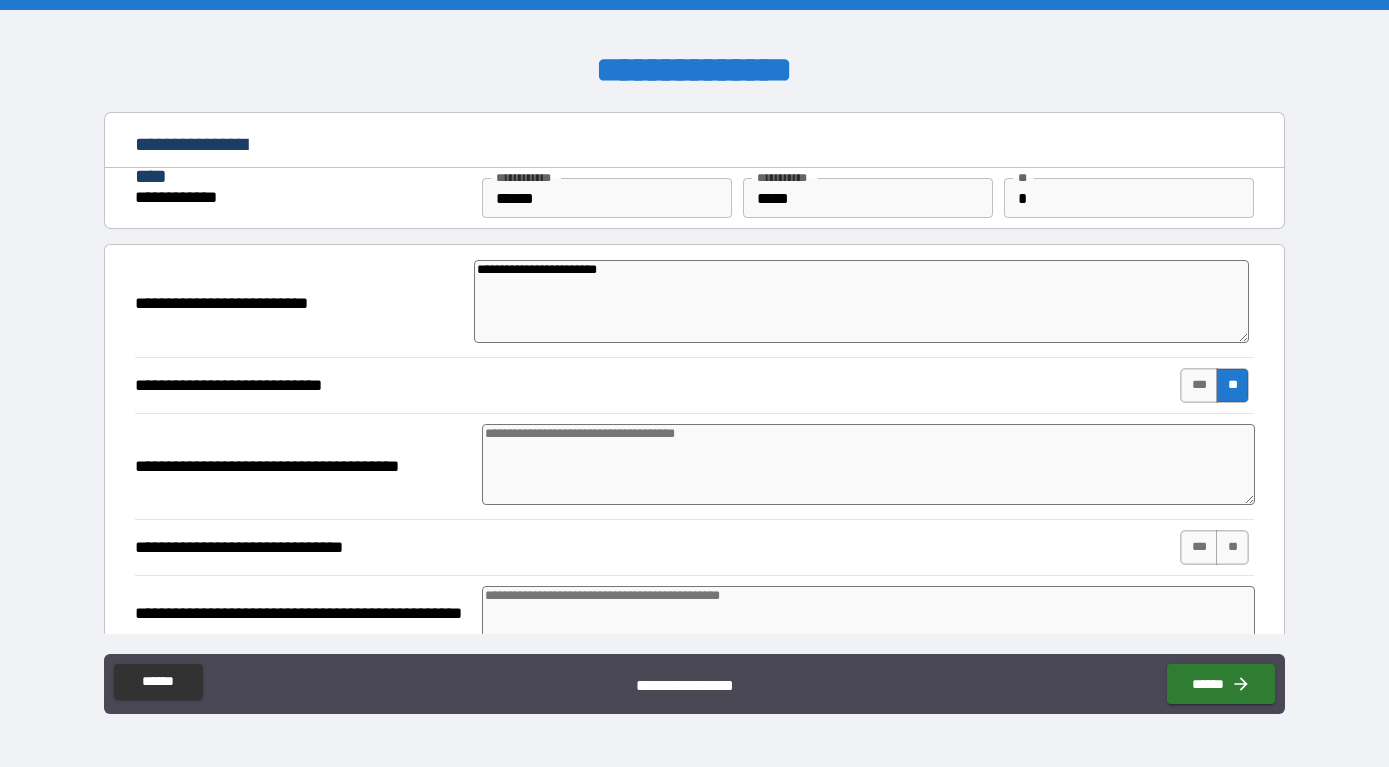 click at bounding box center [869, 464] 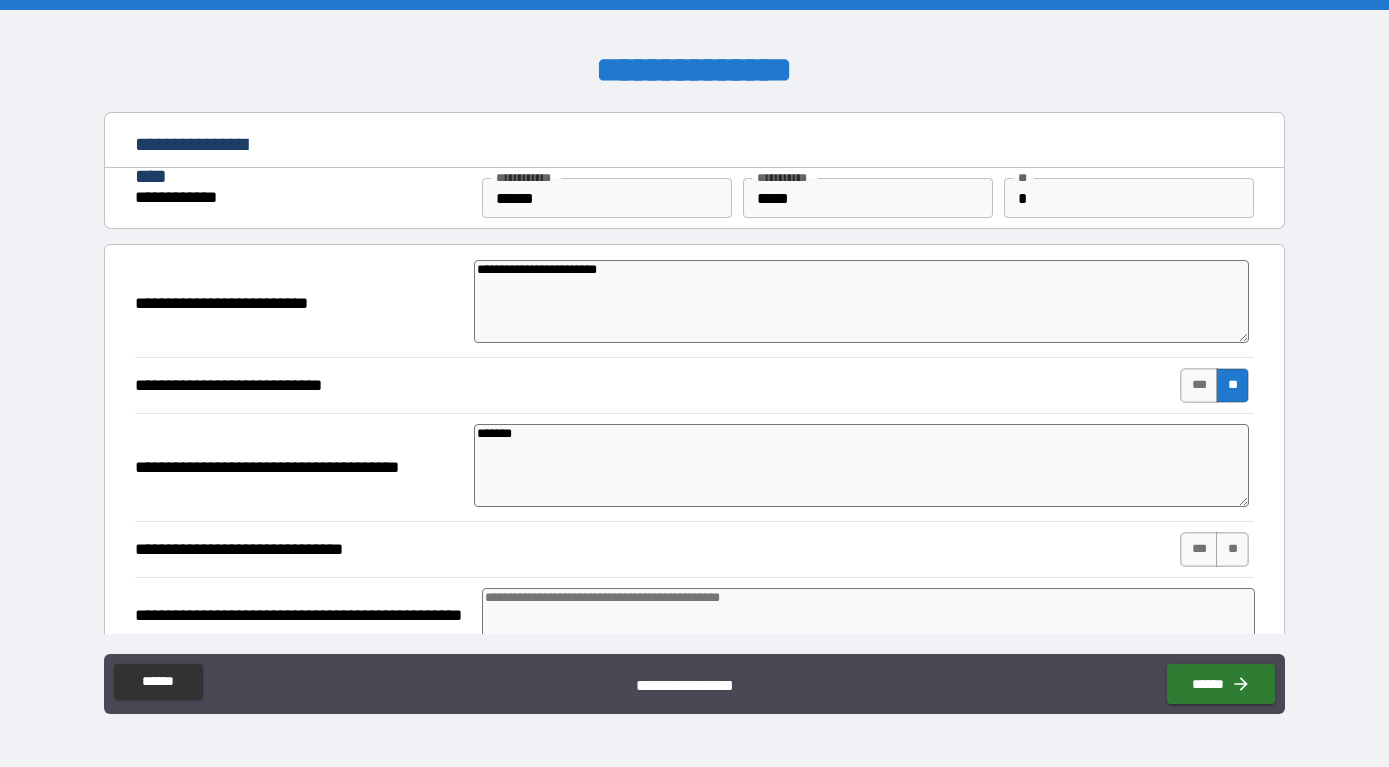 drag, startPoint x: 494, startPoint y: 428, endPoint x: 612, endPoint y: 420, distance: 118.270874 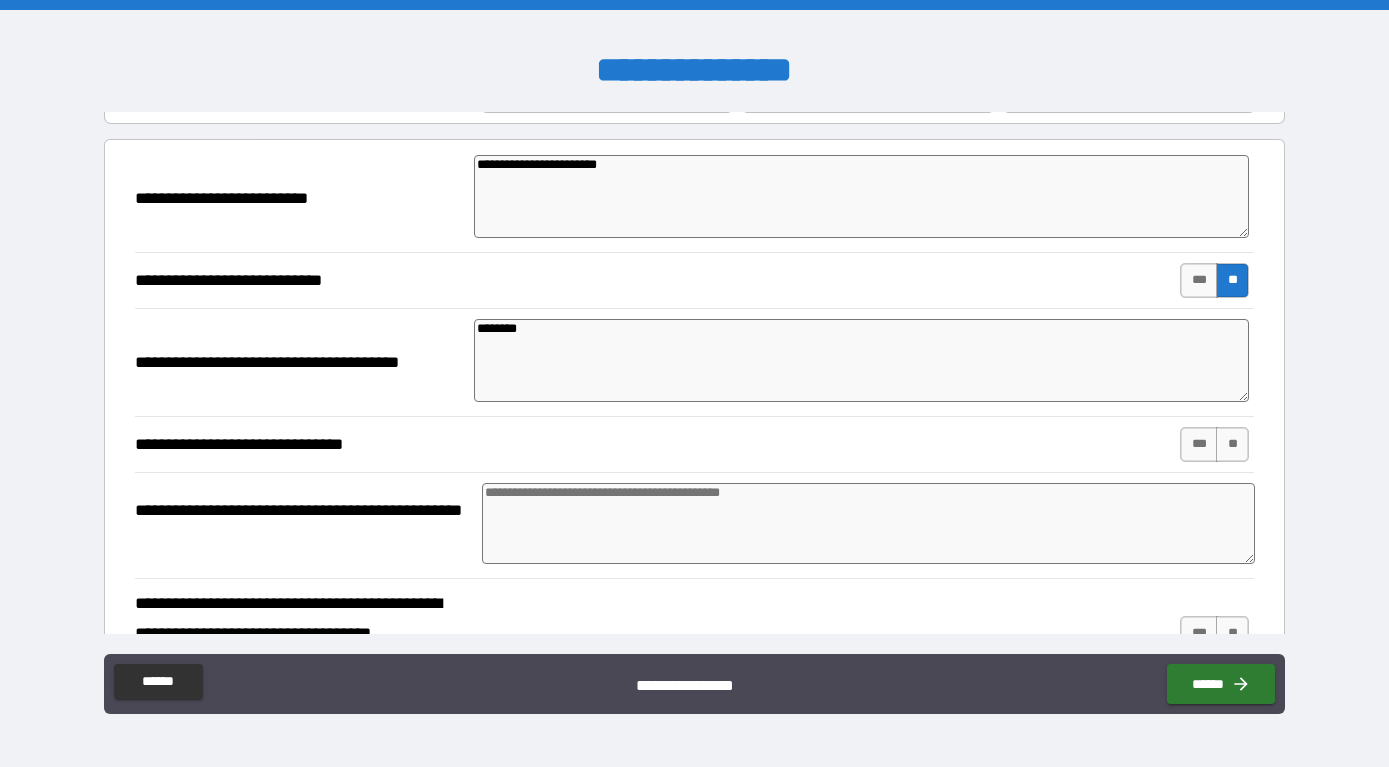 scroll, scrollTop: 168, scrollLeft: 0, axis: vertical 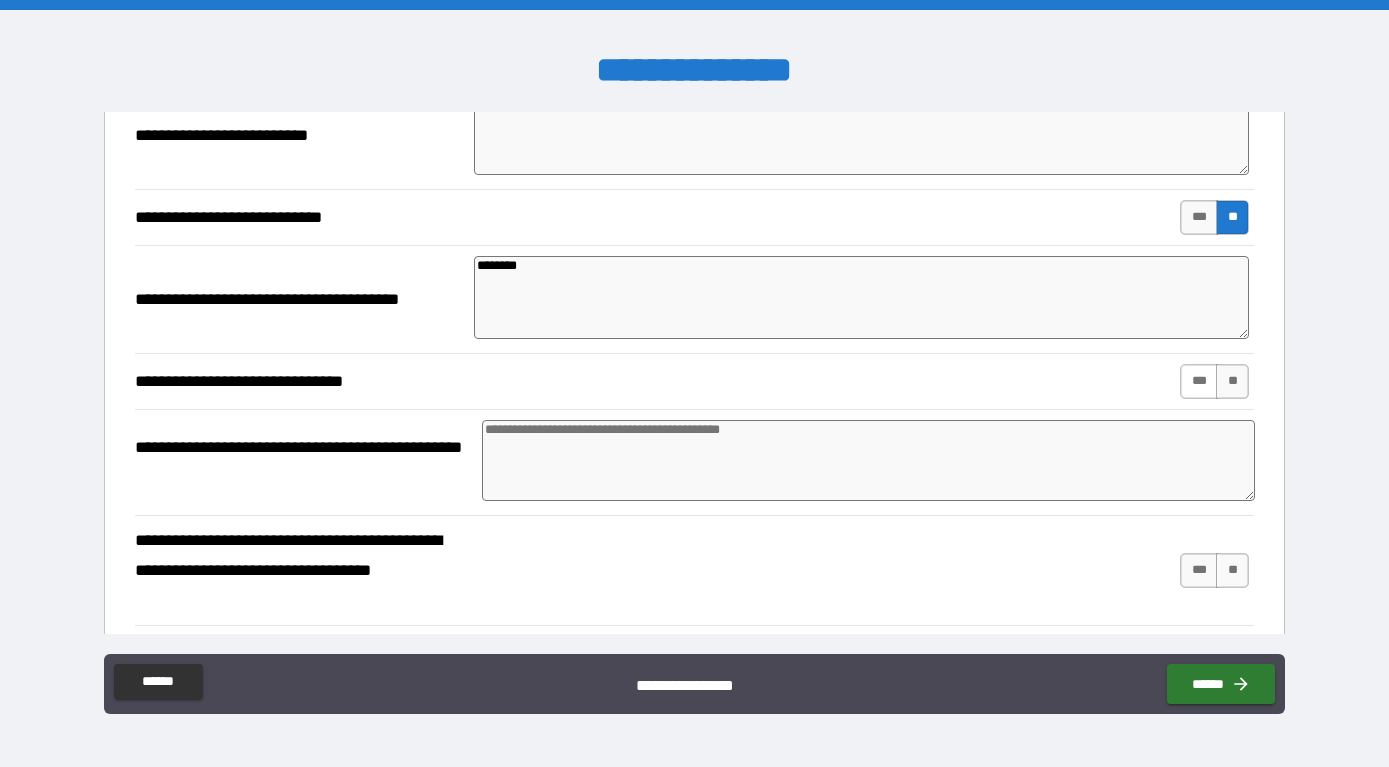 click on "***" at bounding box center (1199, 381) 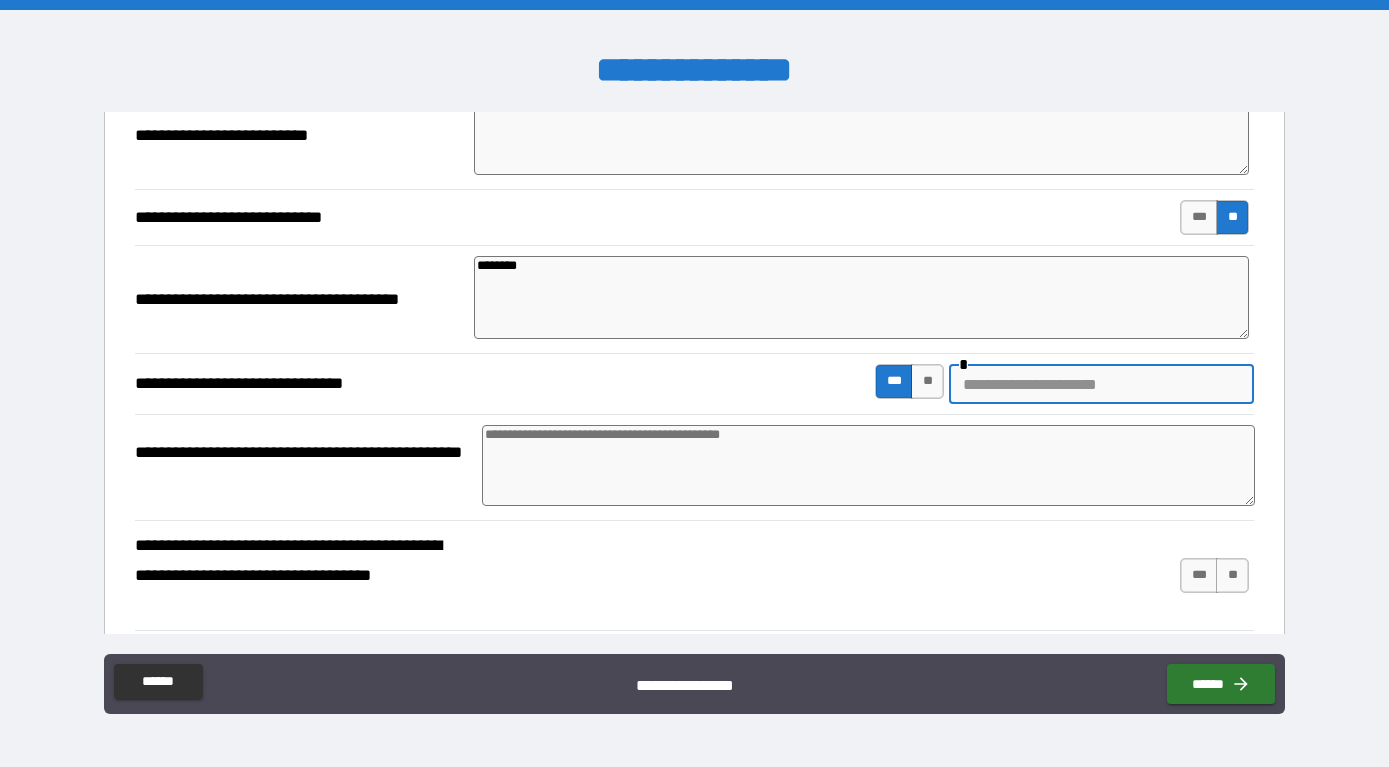 click at bounding box center (1101, 384) 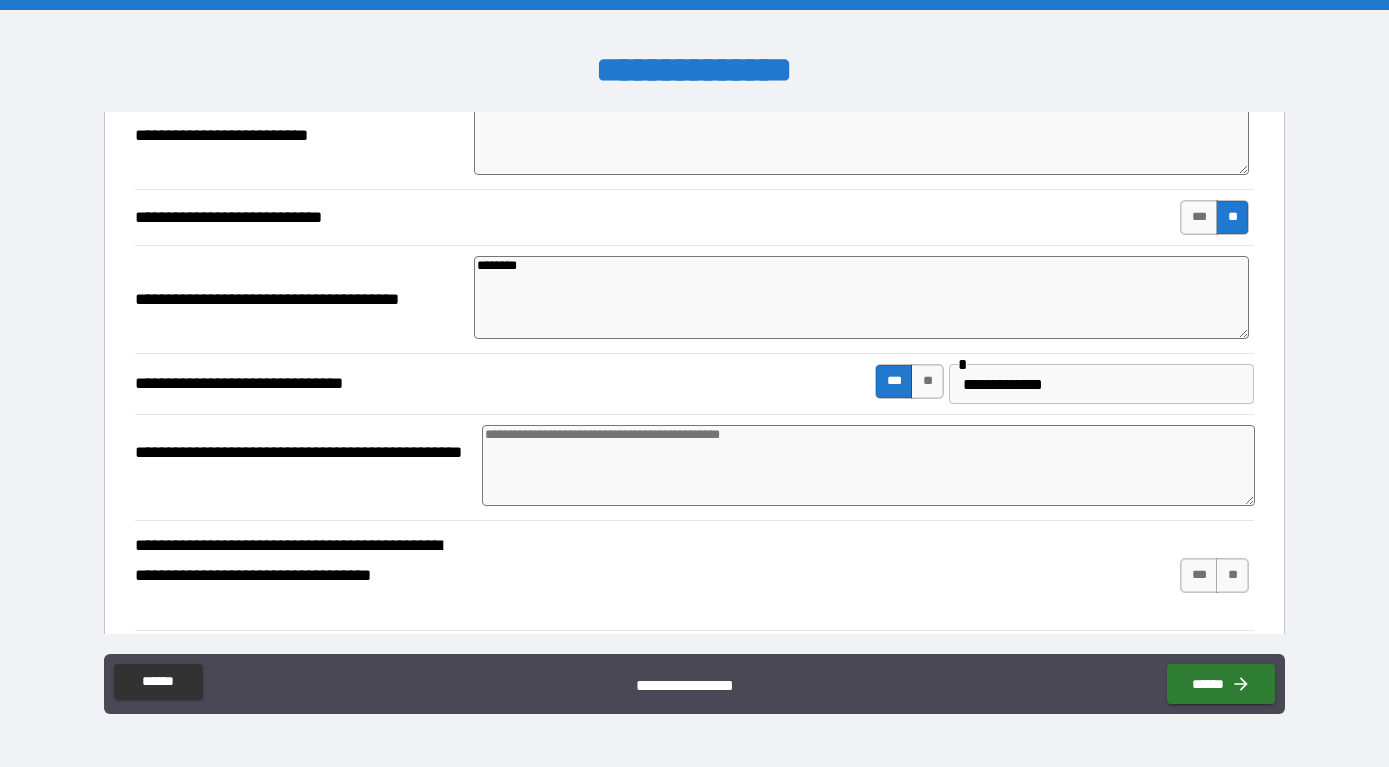 click at bounding box center (869, 465) 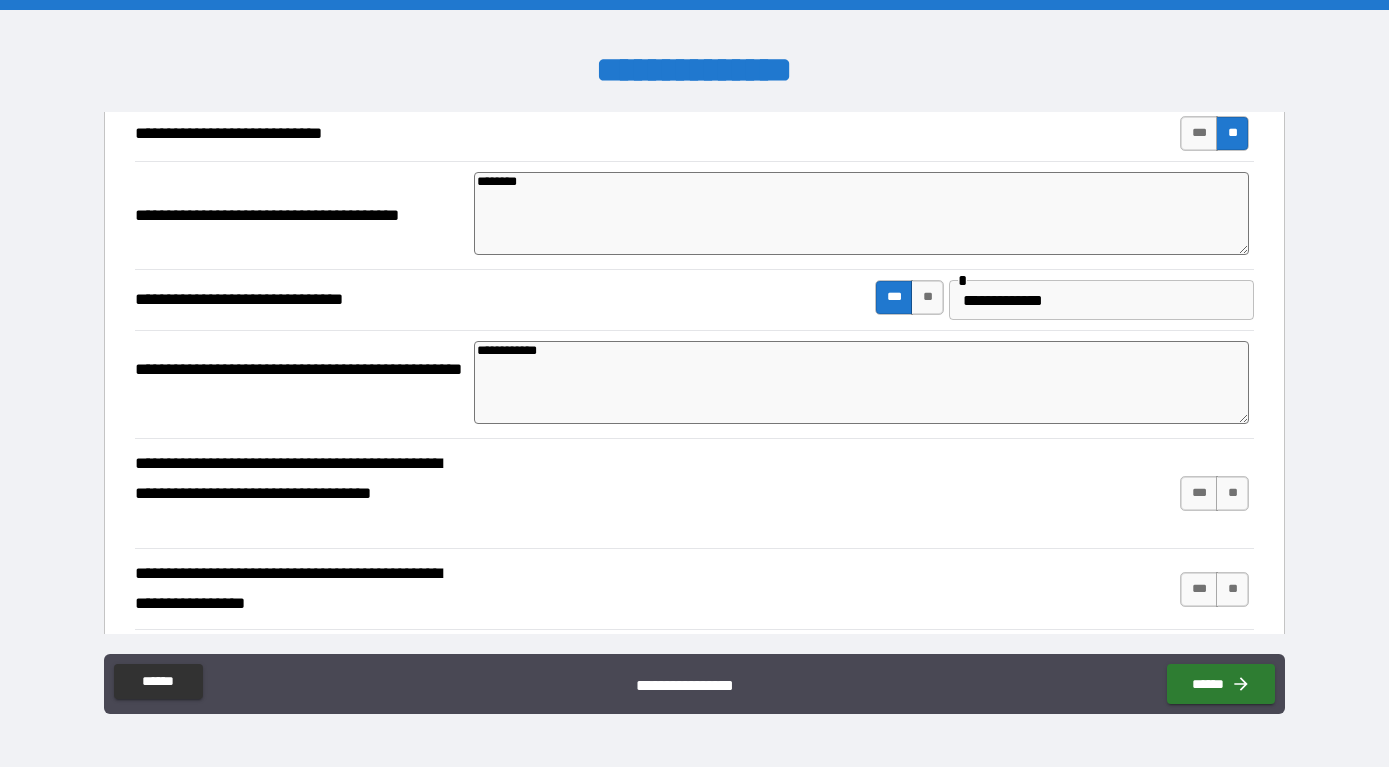scroll, scrollTop: 336, scrollLeft: 0, axis: vertical 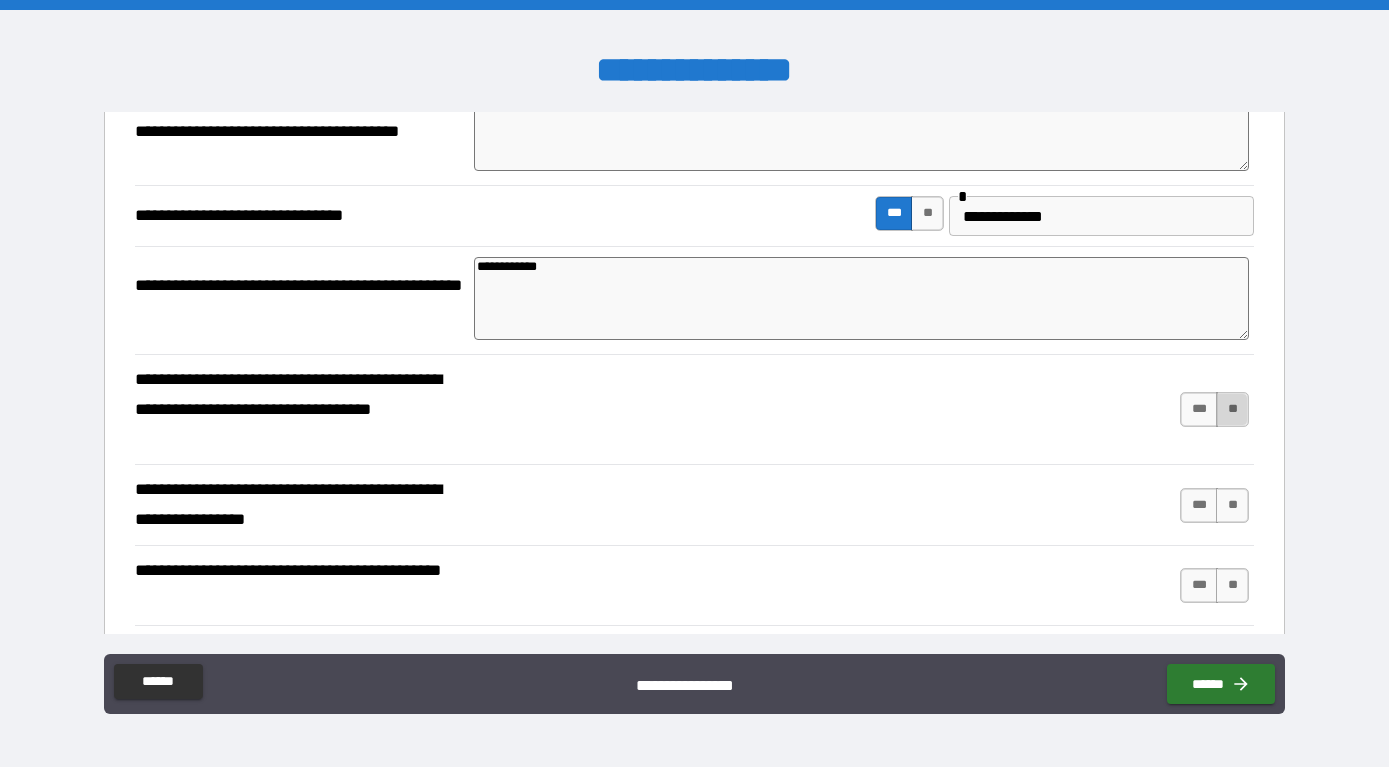 click on "**" at bounding box center (1232, 409) 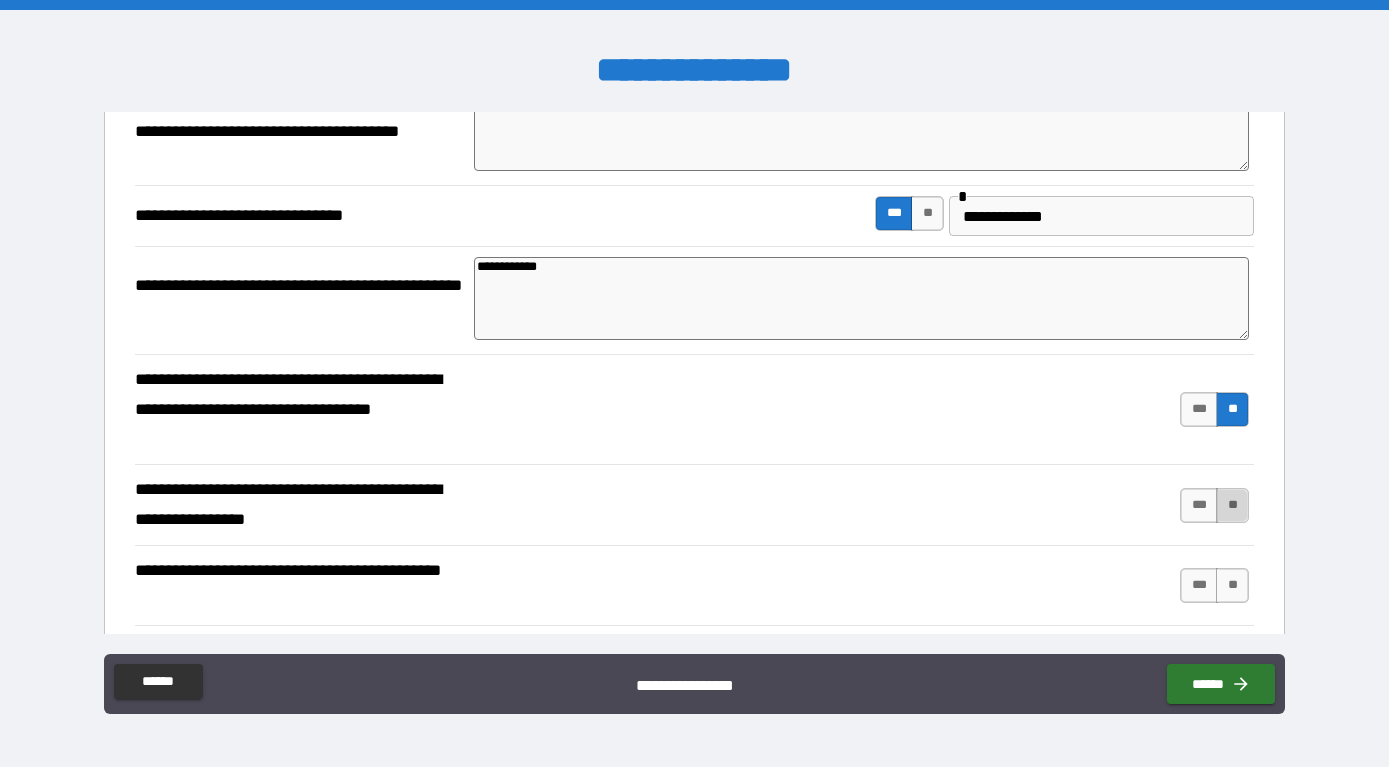 click on "**" at bounding box center [1232, 505] 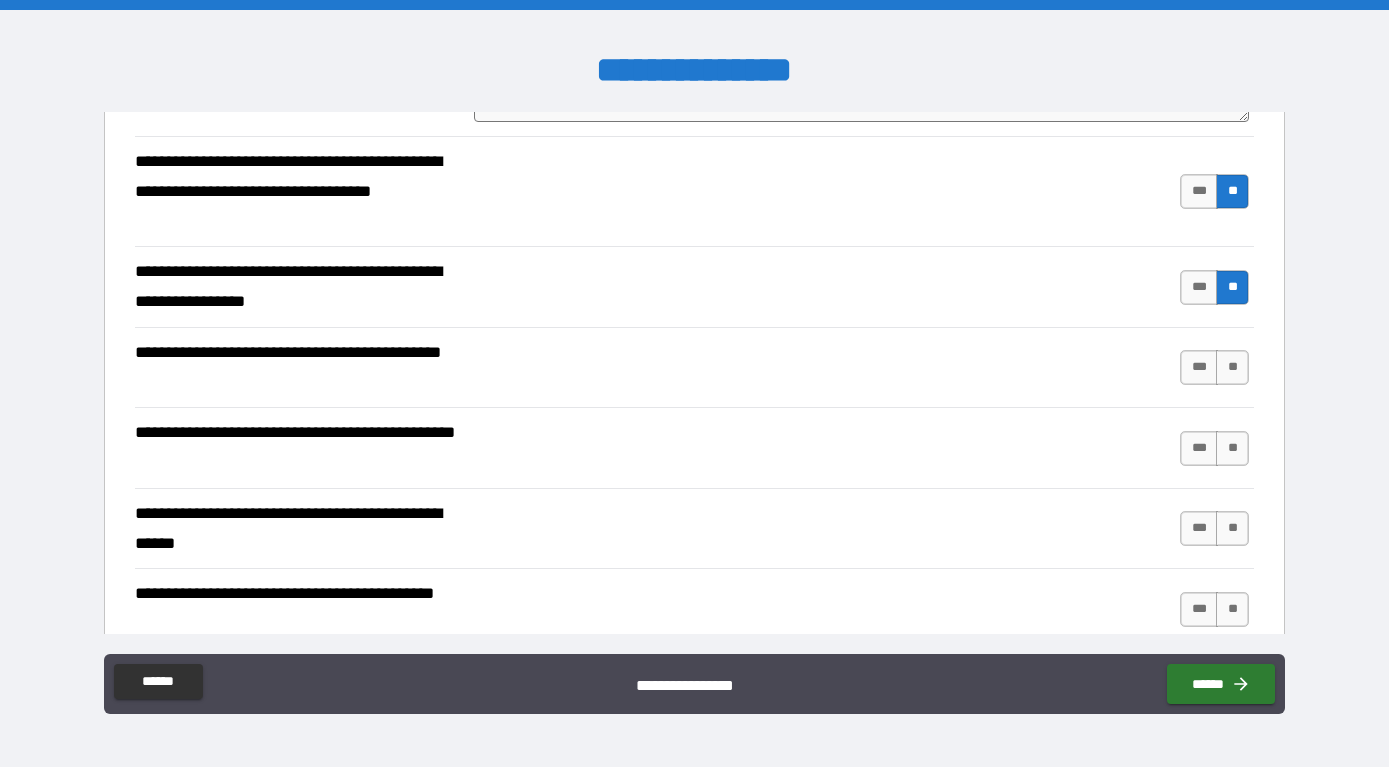 scroll, scrollTop: 588, scrollLeft: 0, axis: vertical 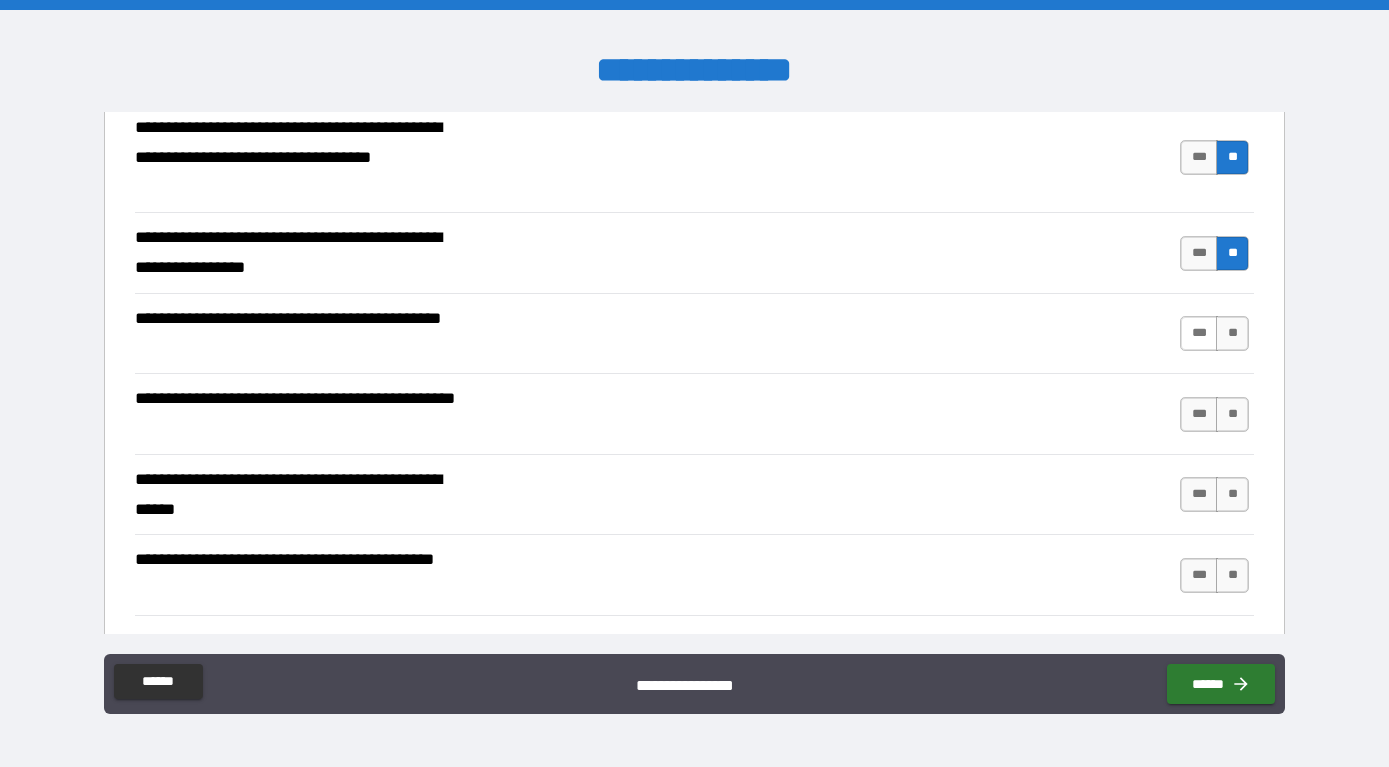 click on "***" at bounding box center (1199, 333) 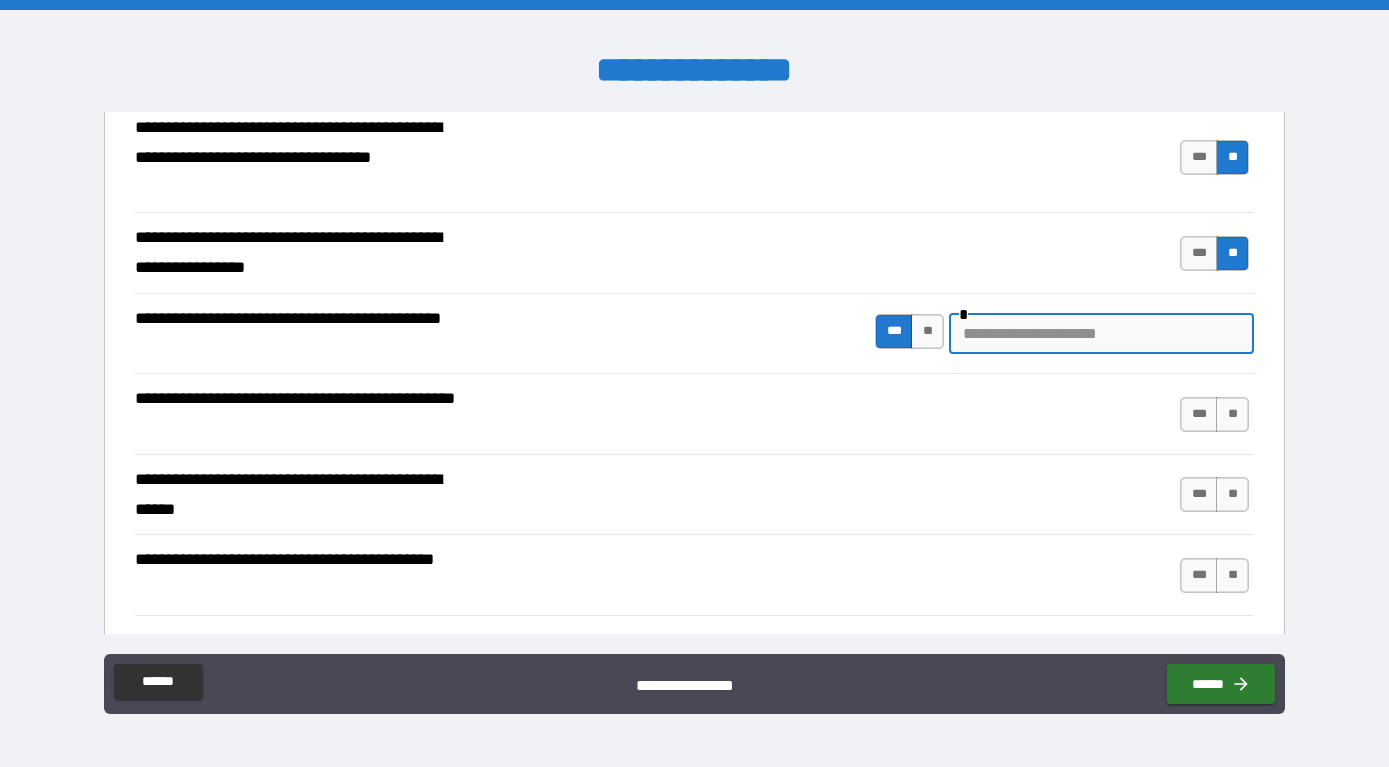 click at bounding box center [1101, 334] 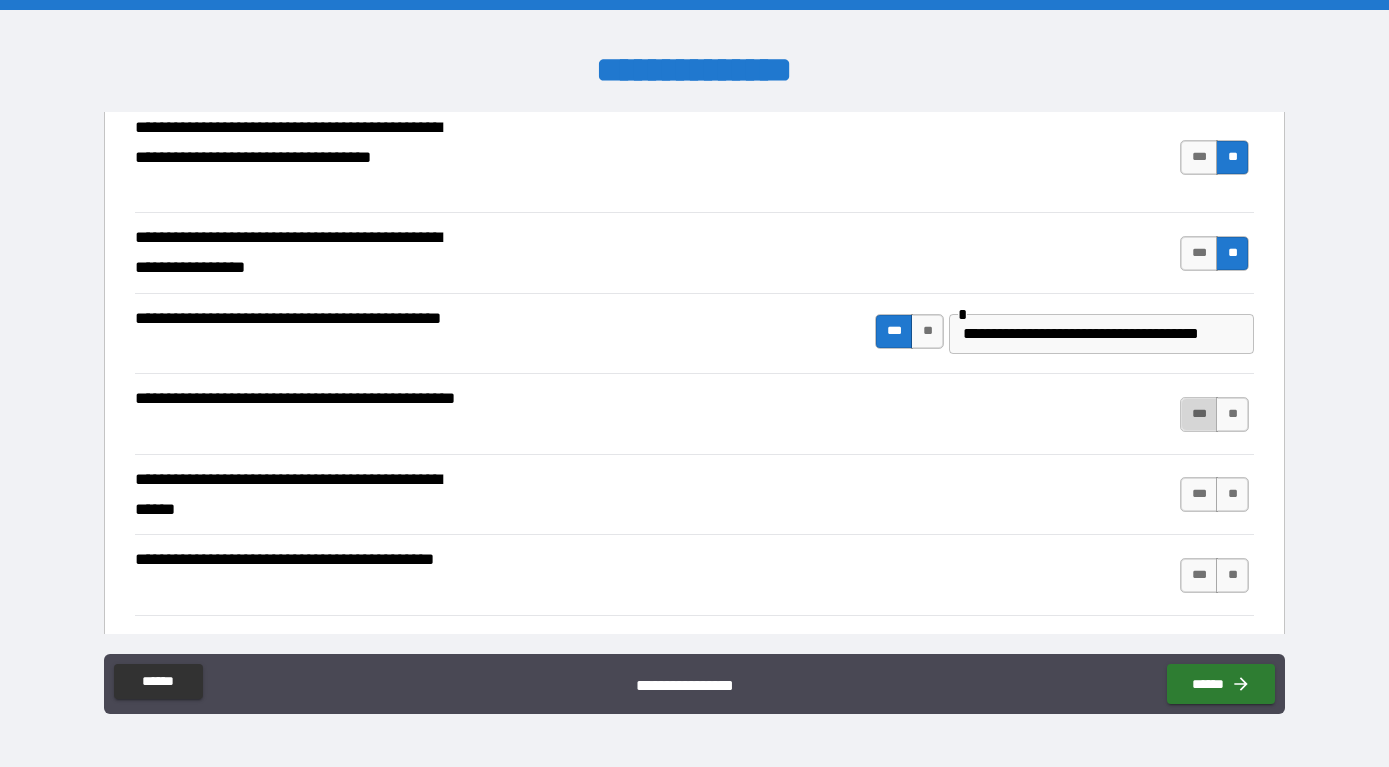 click on "***" at bounding box center [1199, 414] 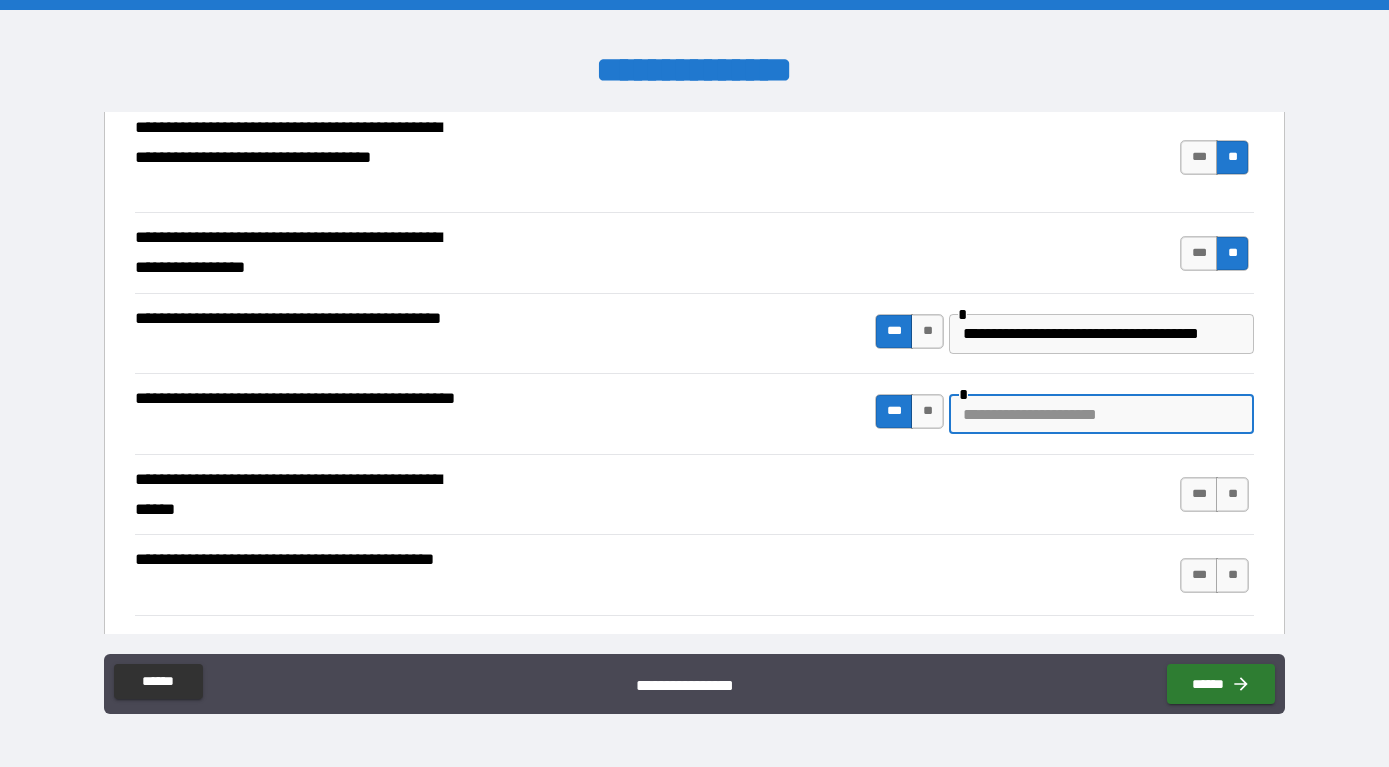 click at bounding box center [1101, 414] 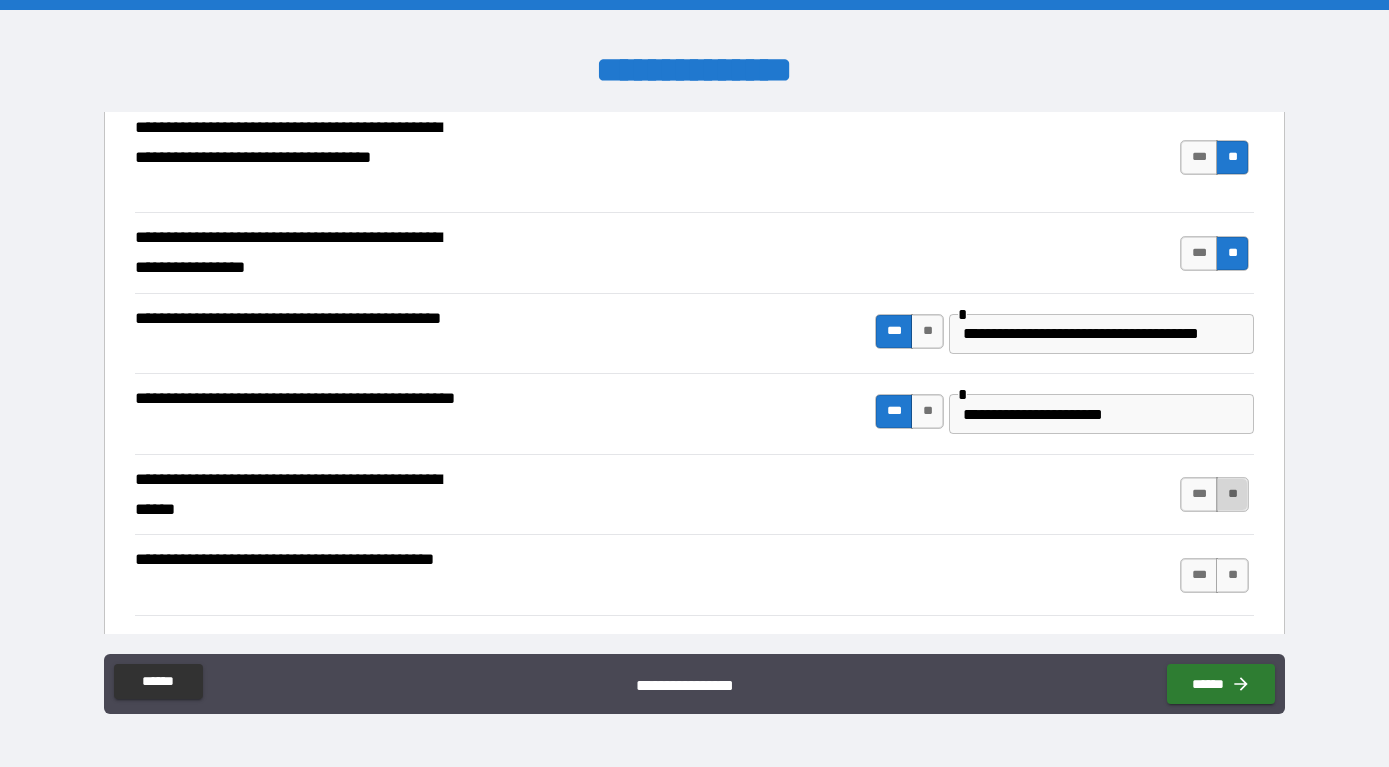 click on "**" at bounding box center [1232, 494] 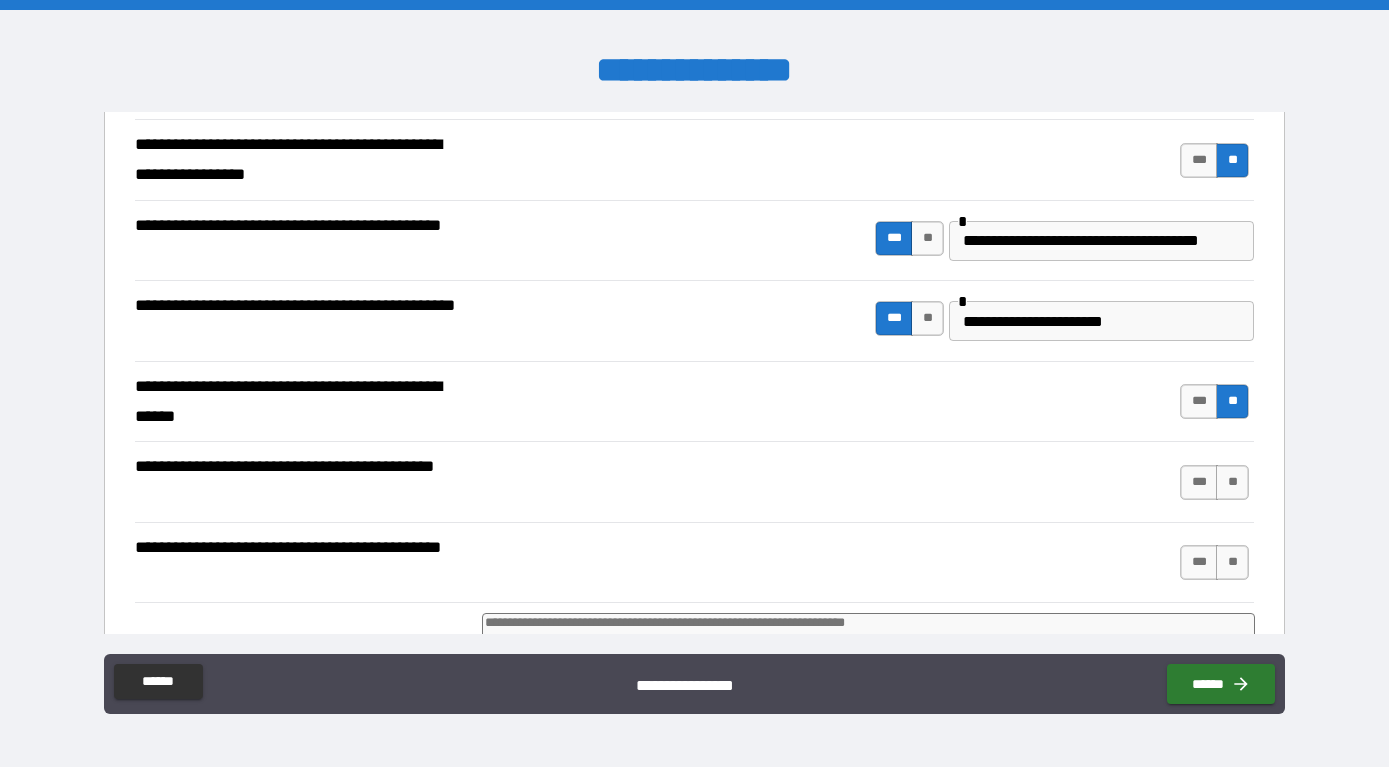 scroll, scrollTop: 756, scrollLeft: 0, axis: vertical 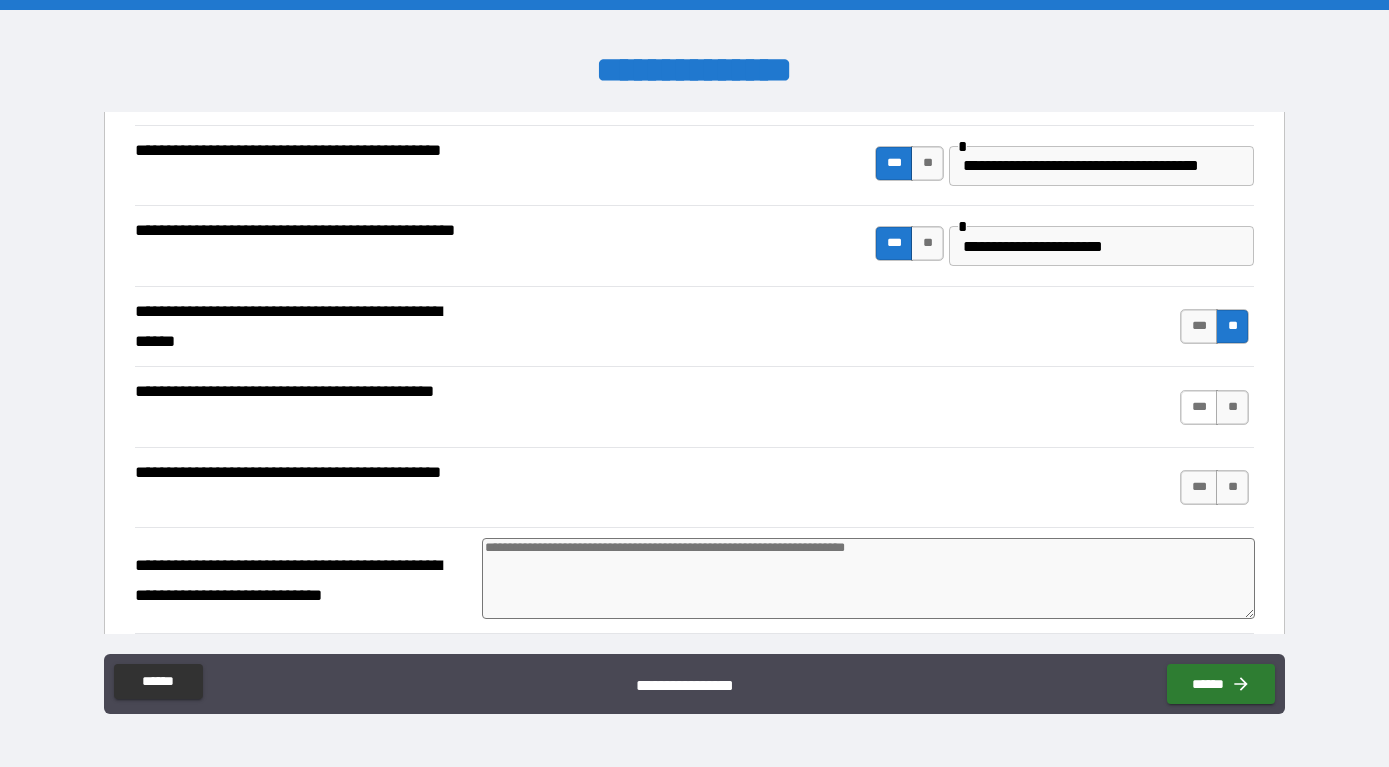 click on "***" at bounding box center [1199, 407] 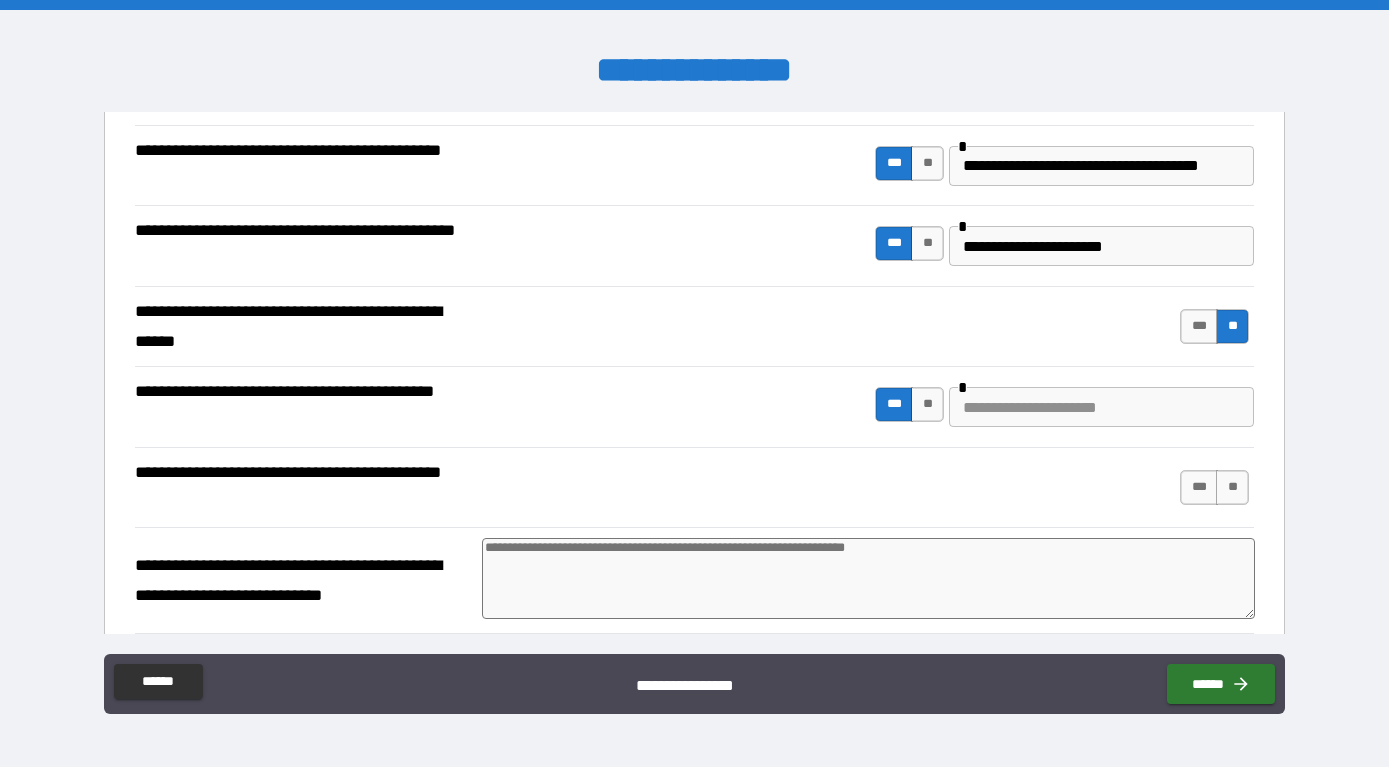click at bounding box center [1101, 407] 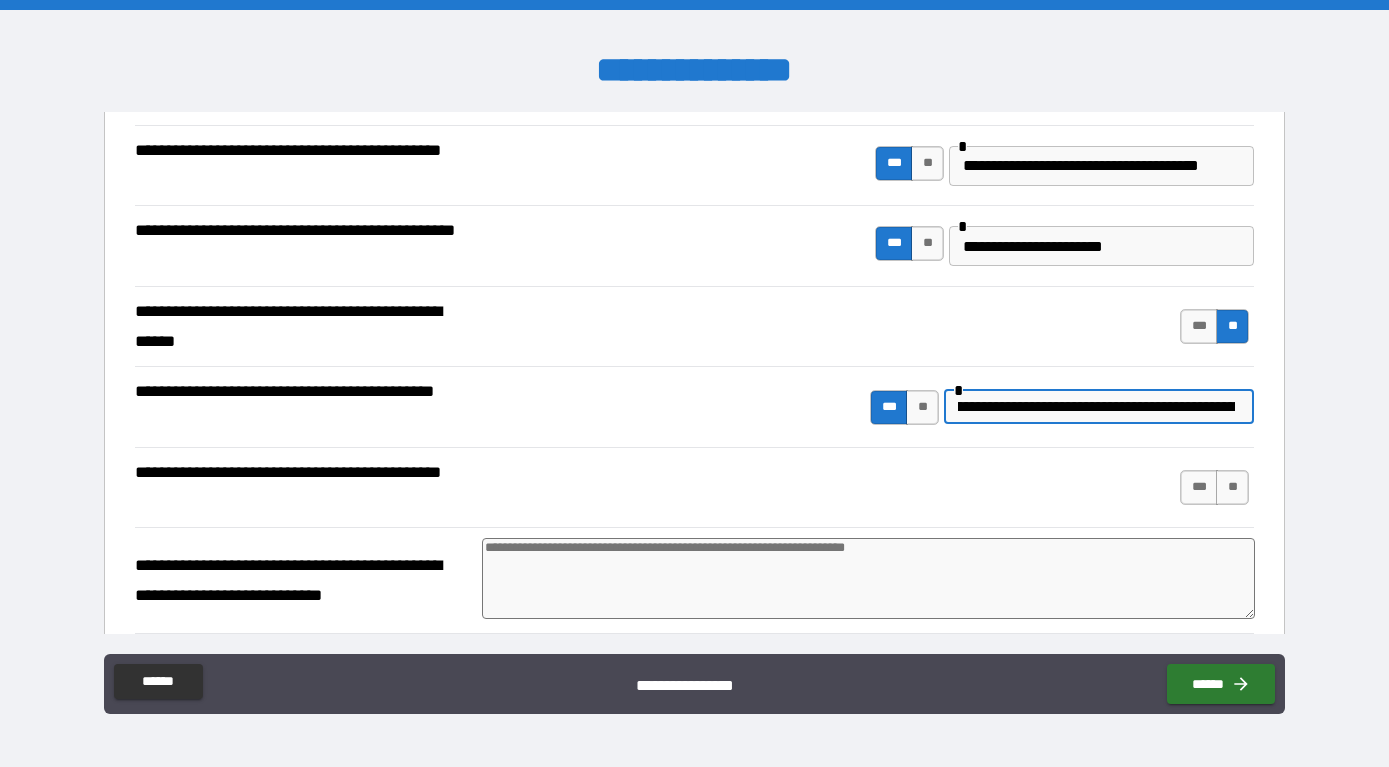 scroll, scrollTop: 0, scrollLeft: 74, axis: horizontal 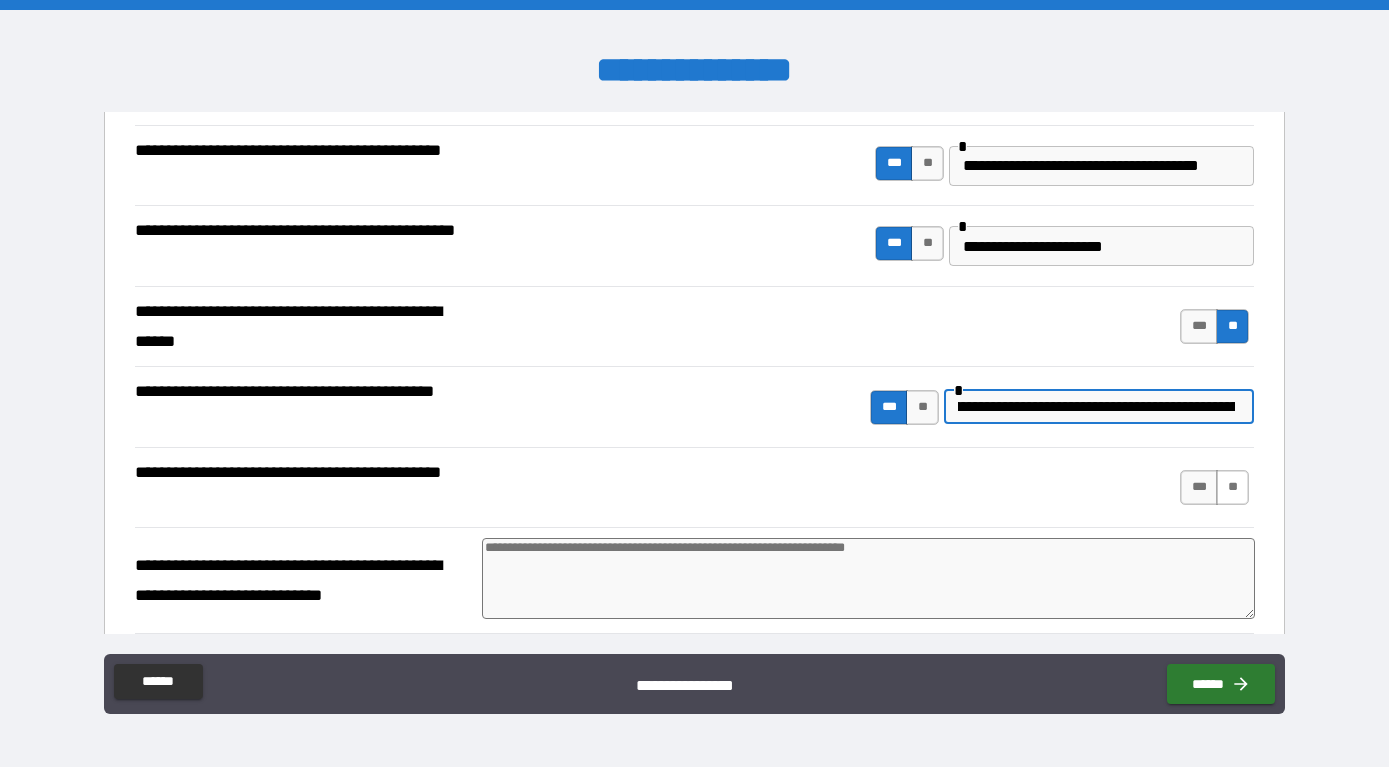 click on "**" at bounding box center (1232, 487) 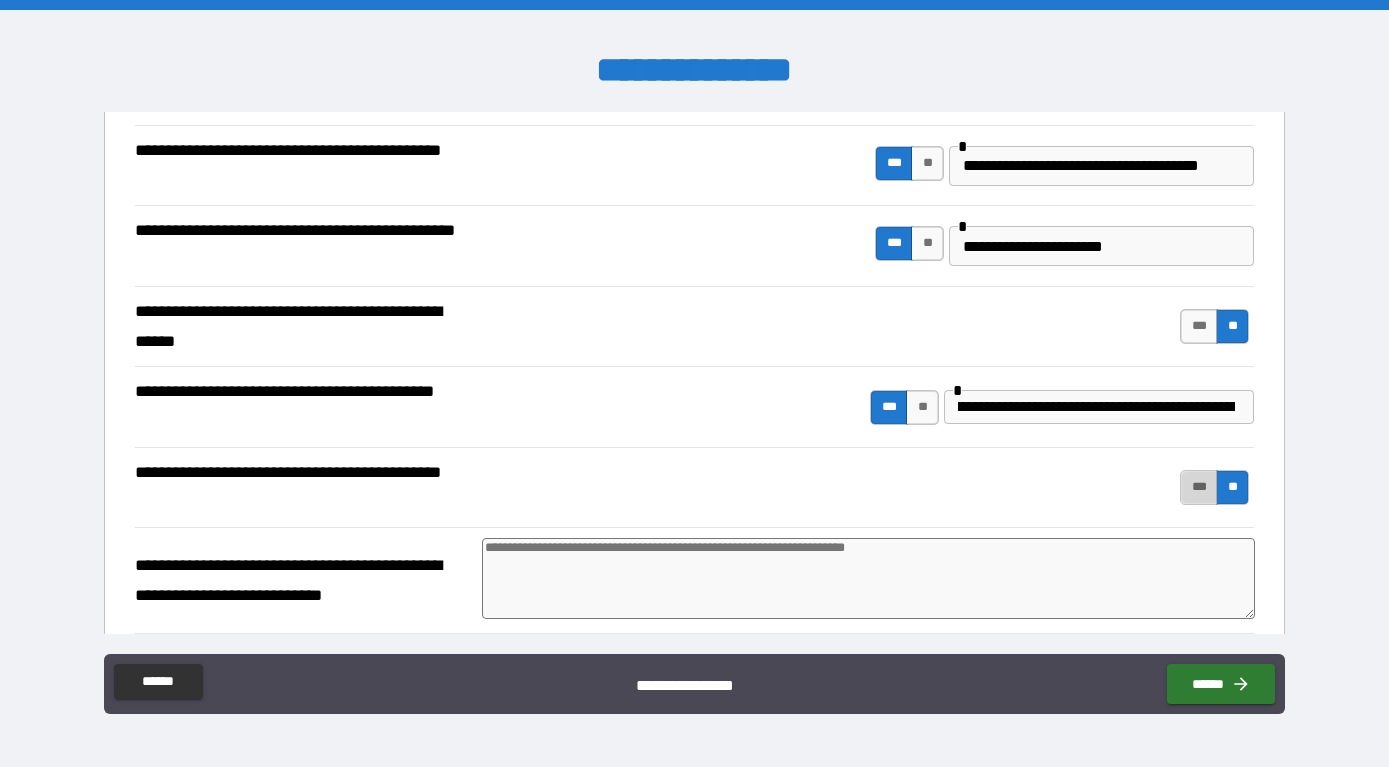 click on "***" at bounding box center (1199, 487) 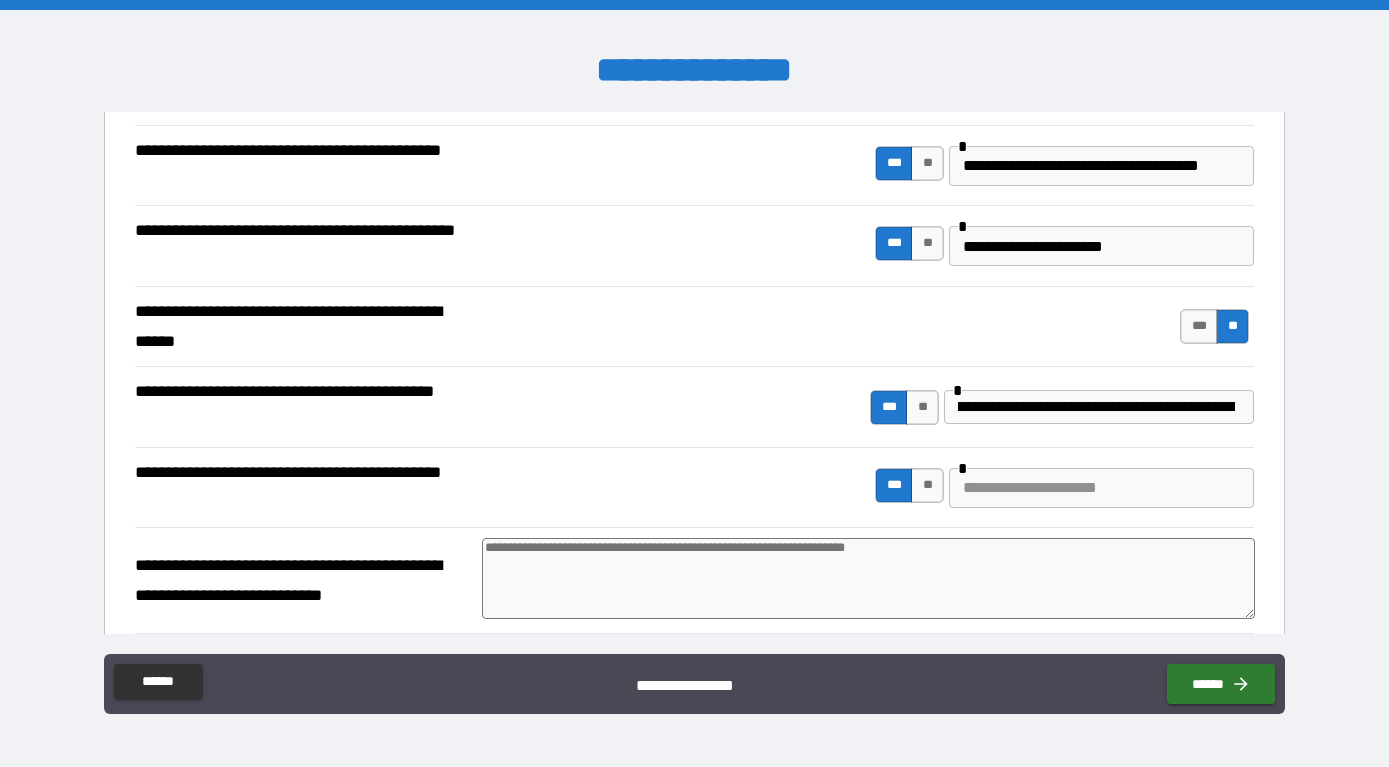 click at bounding box center (1101, 488) 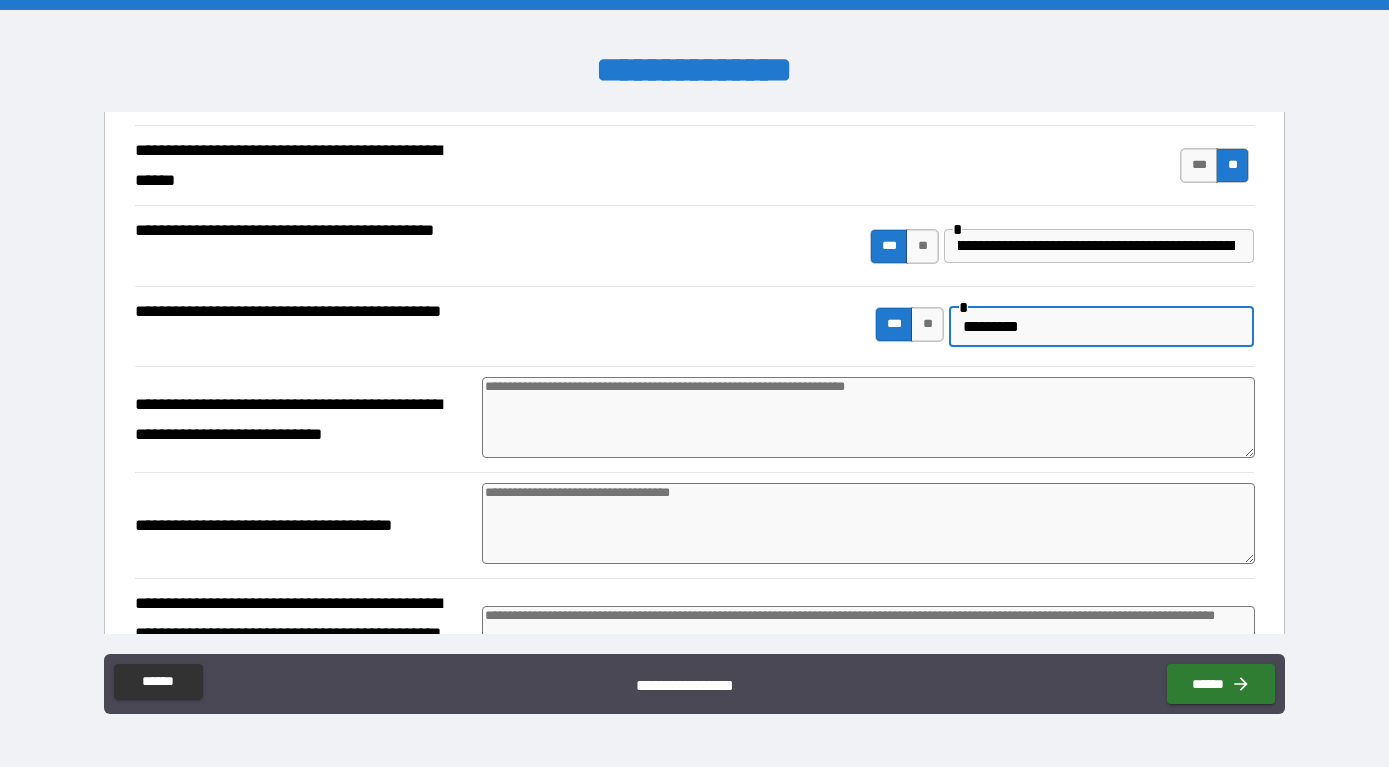 scroll, scrollTop: 924, scrollLeft: 0, axis: vertical 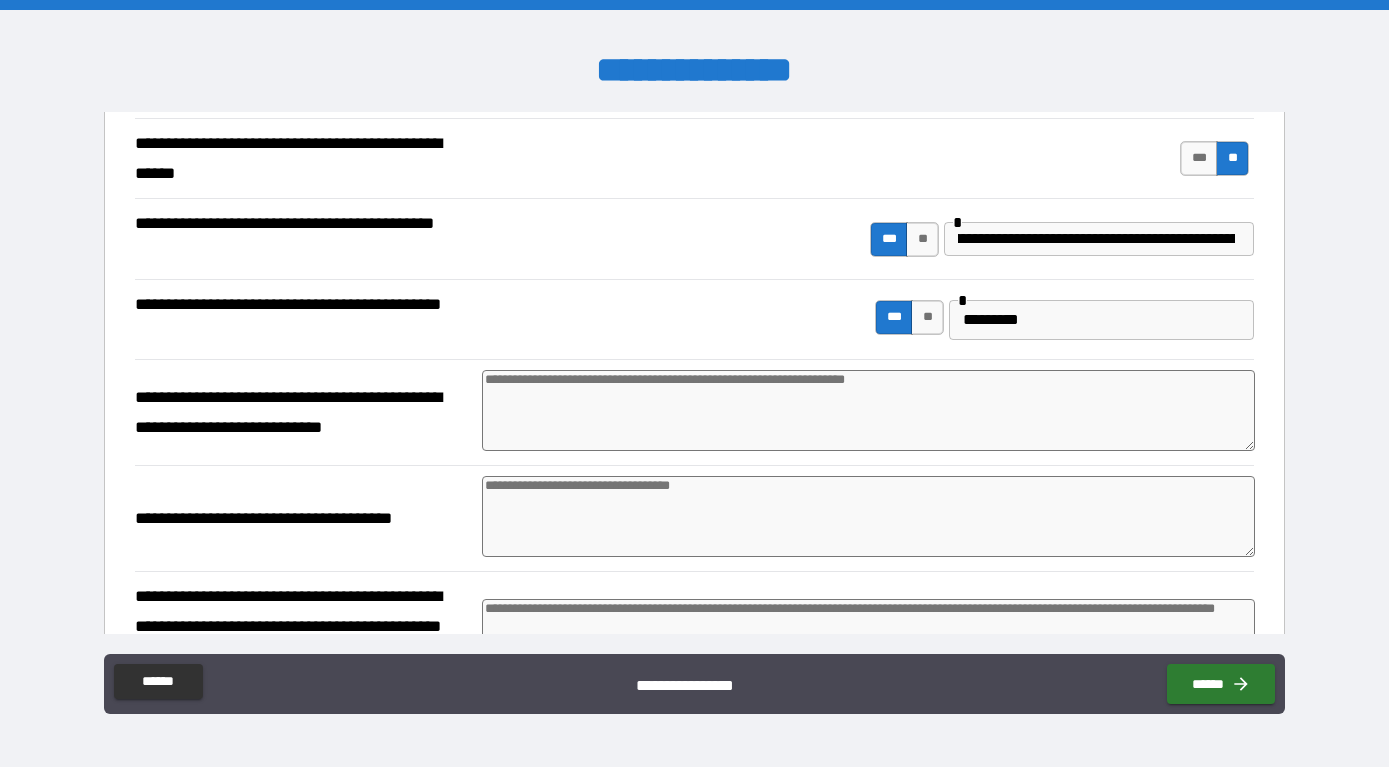 click at bounding box center (869, 410) 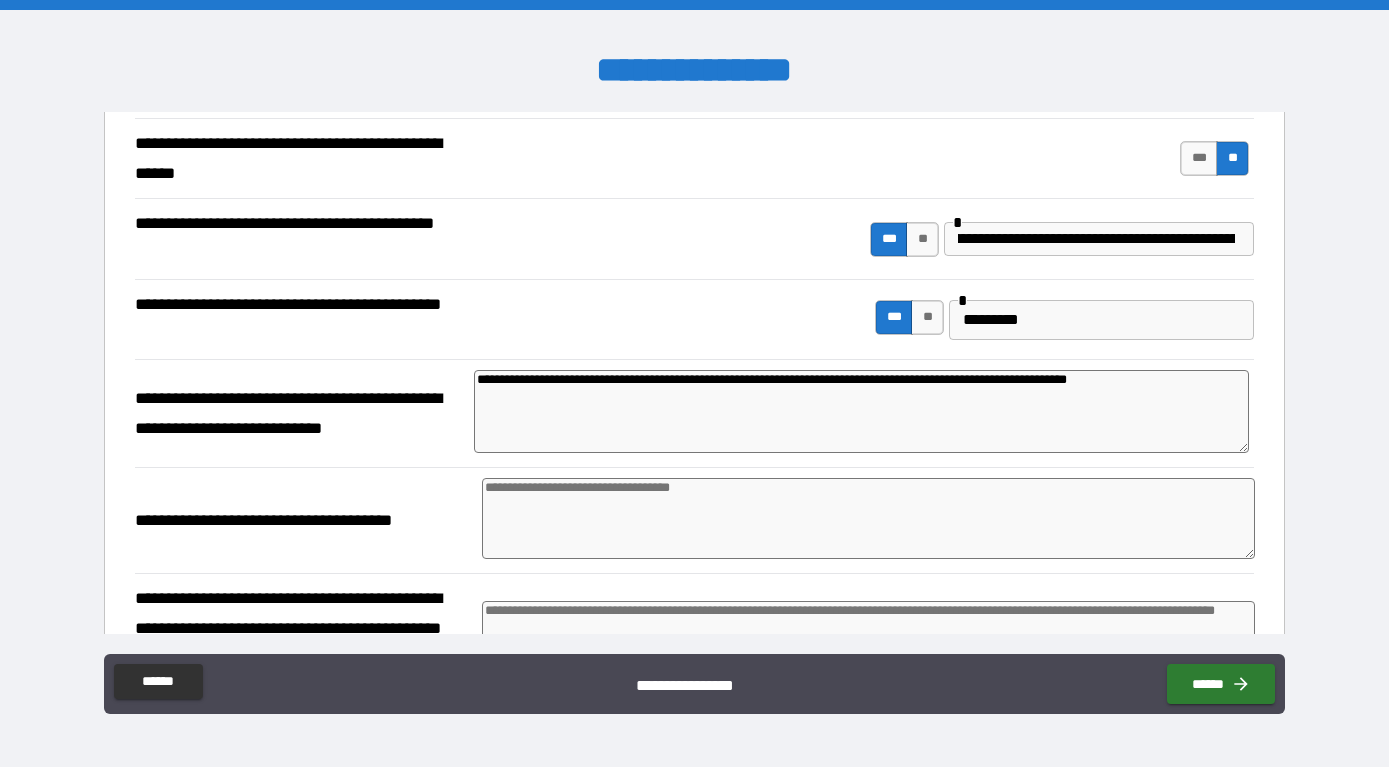 click at bounding box center [869, 518] 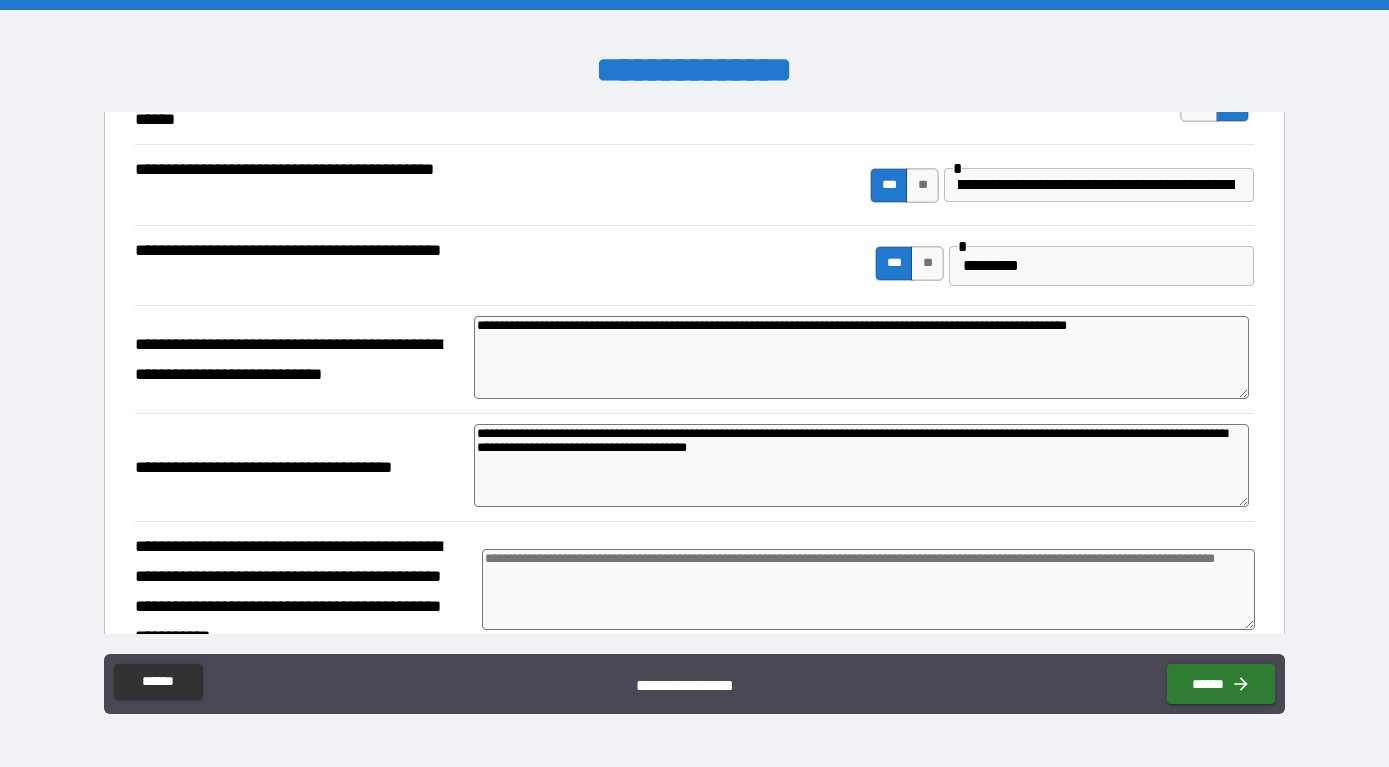 scroll, scrollTop: 1008, scrollLeft: 0, axis: vertical 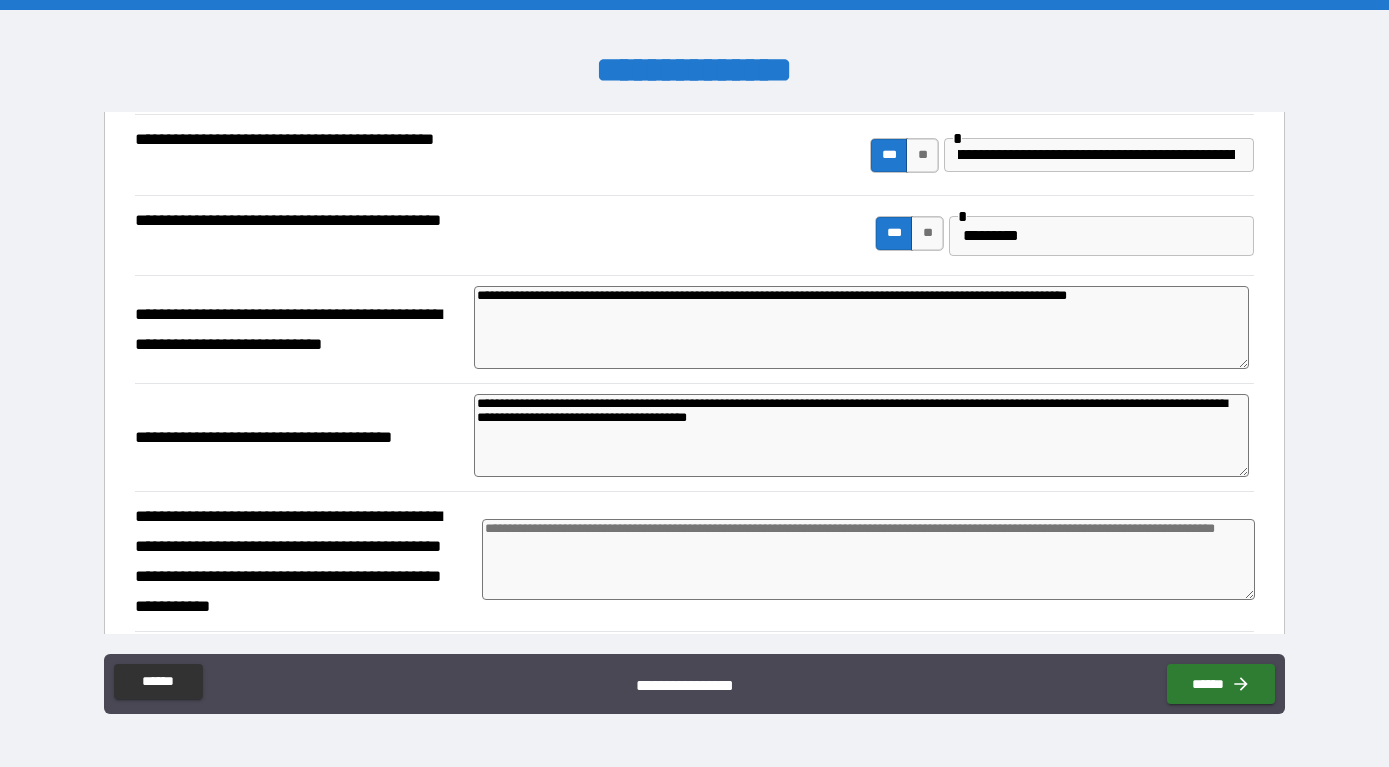click at bounding box center (869, 559) 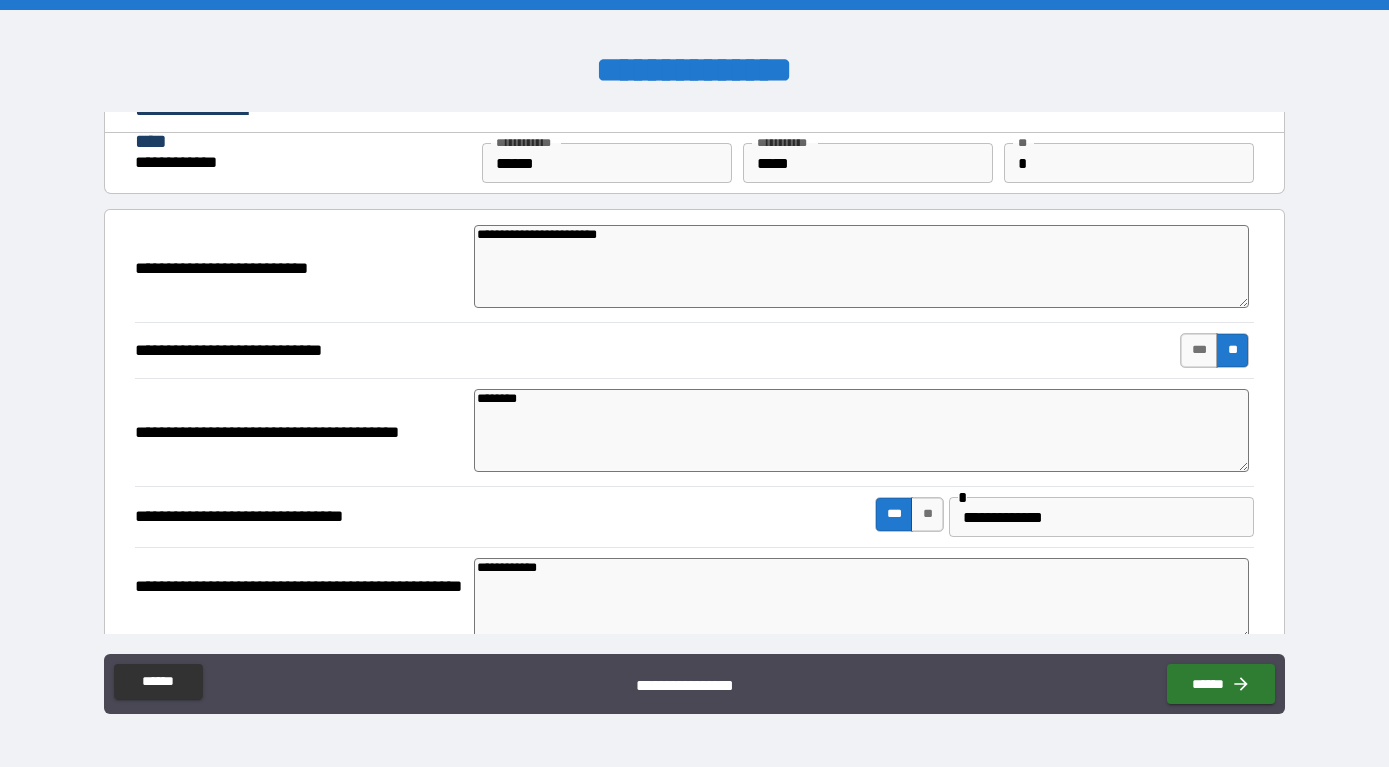 scroll, scrollTop: 0, scrollLeft: 0, axis: both 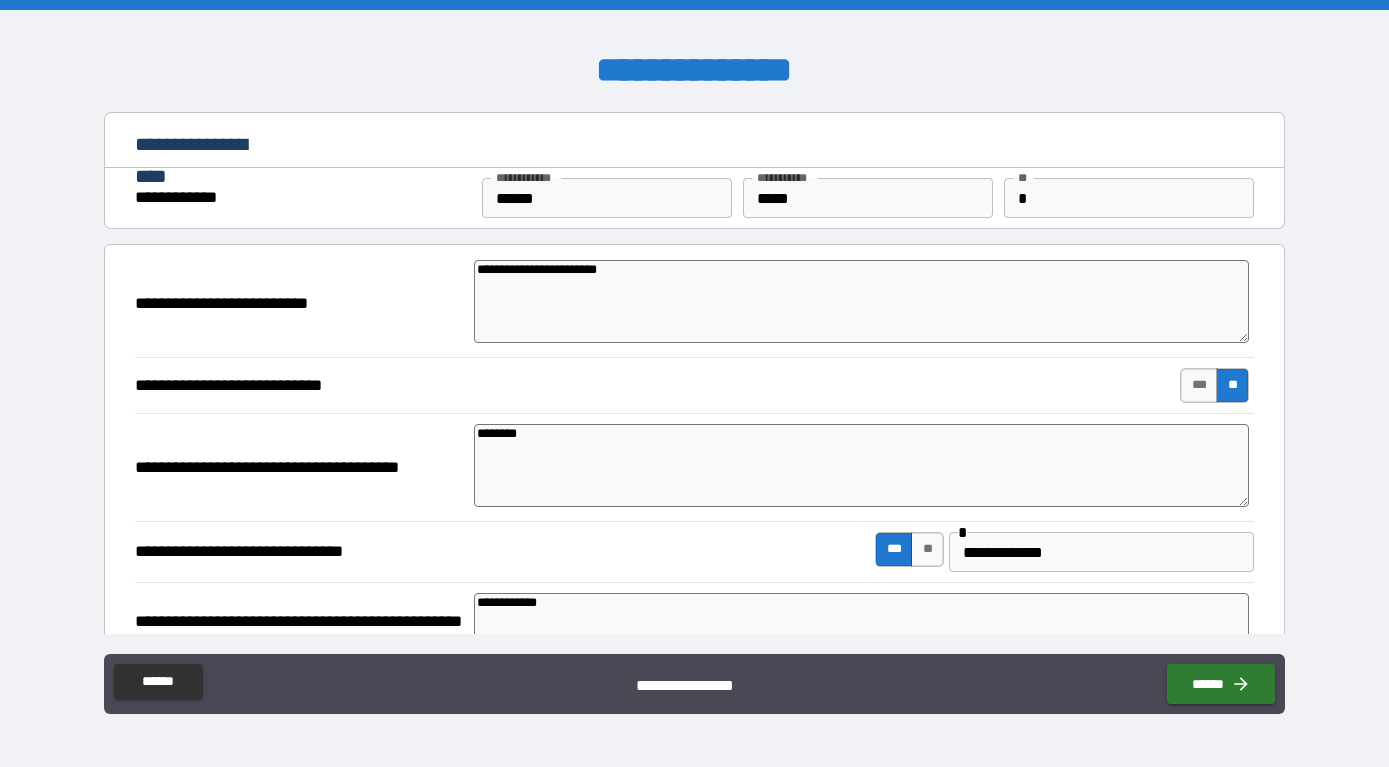 drag, startPoint x: 561, startPoint y: 263, endPoint x: 630, endPoint y: 266, distance: 69.065186 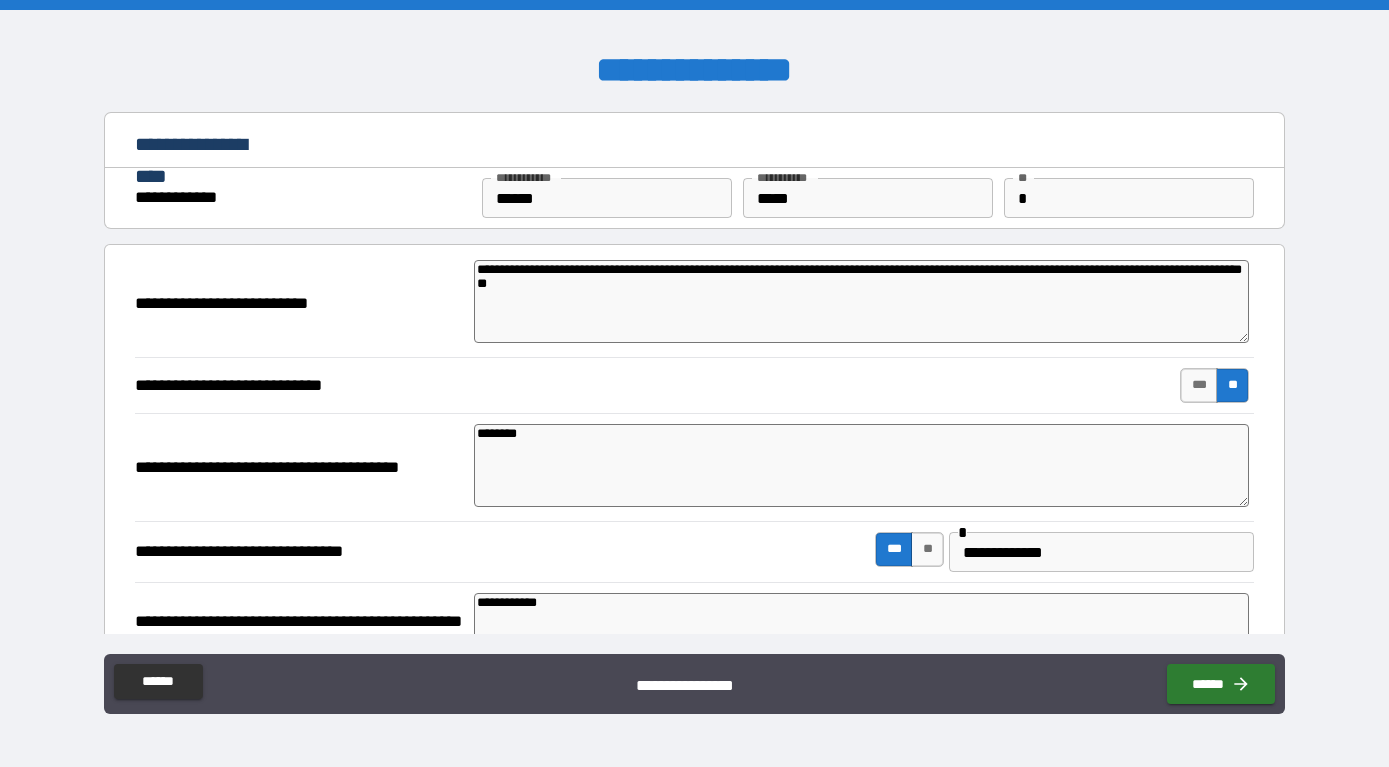 drag, startPoint x: 922, startPoint y: 268, endPoint x: 1042, endPoint y: 268, distance: 120 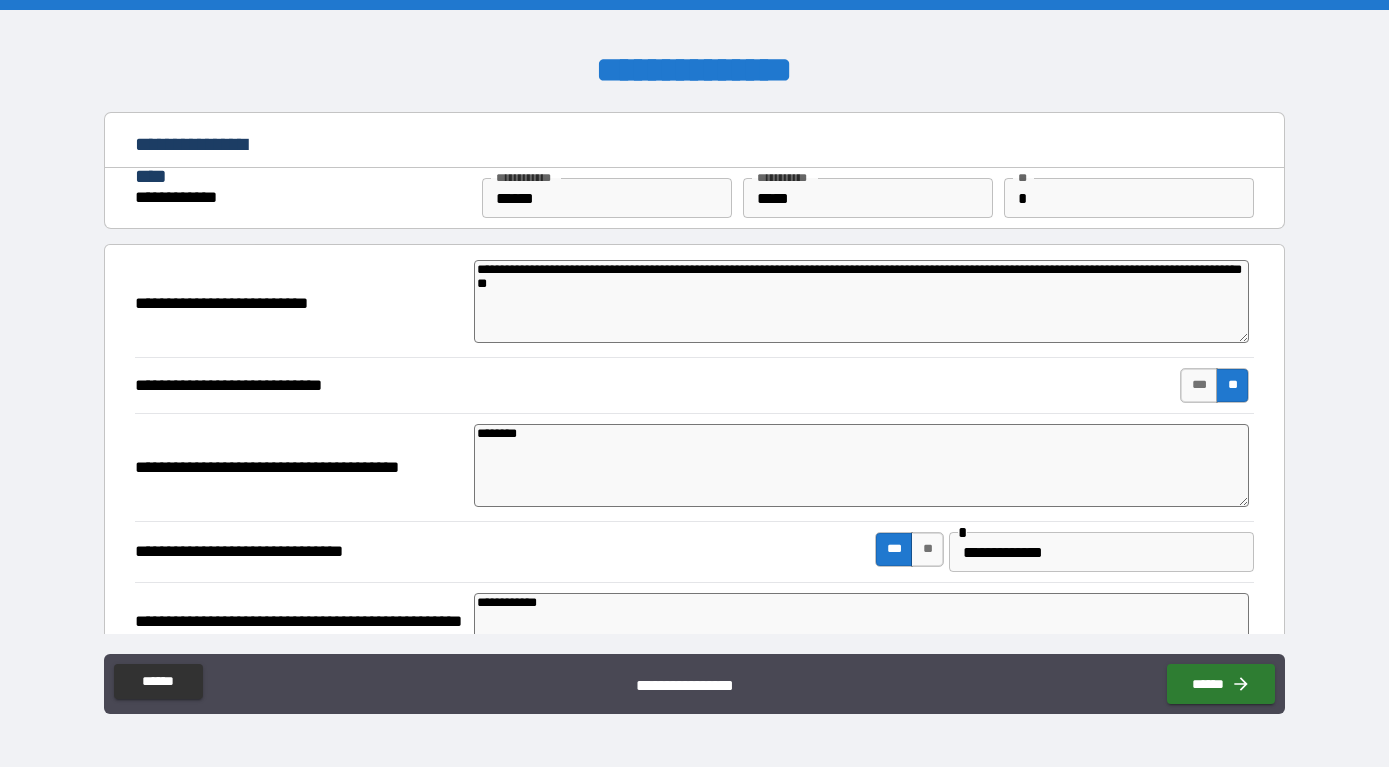 click on "**********" at bounding box center [862, 301] 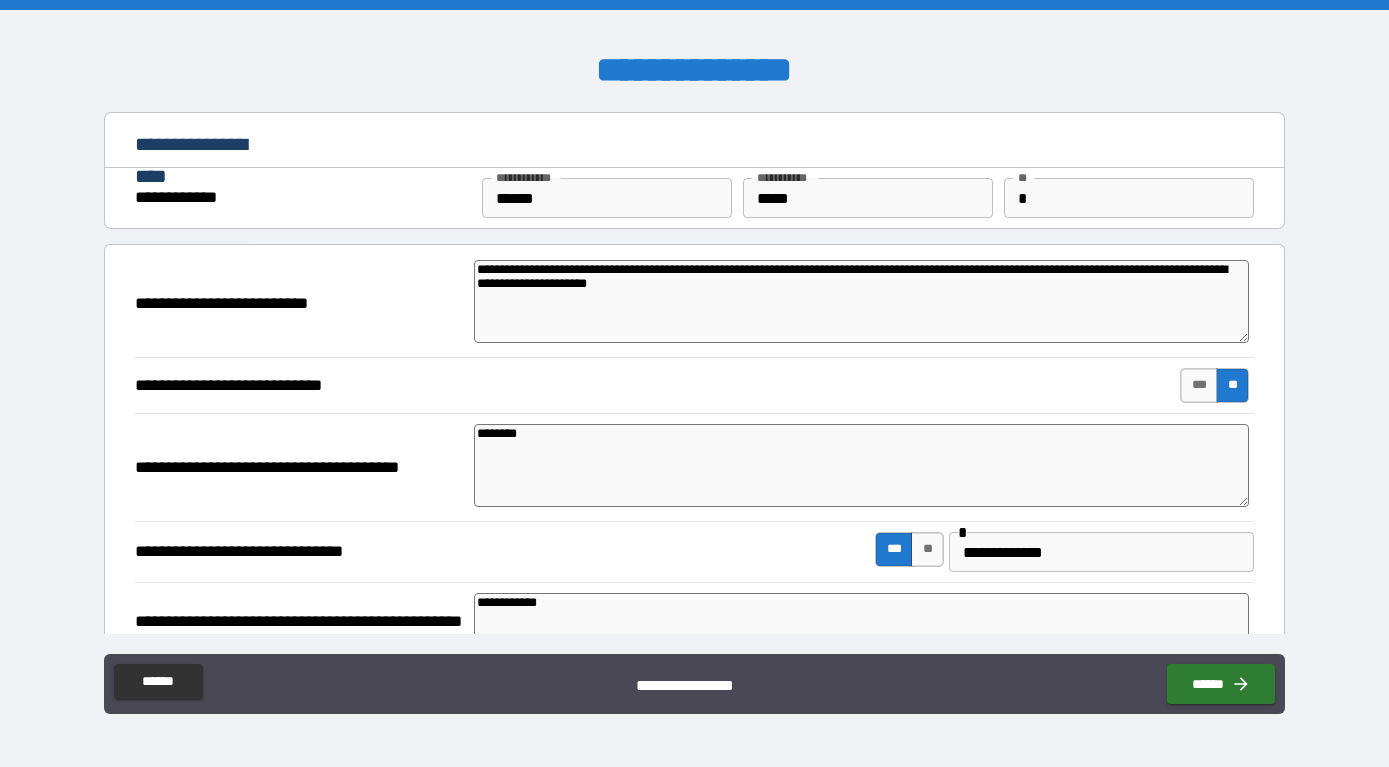 drag, startPoint x: 624, startPoint y: 278, endPoint x: 657, endPoint y: 282, distance: 33.24154 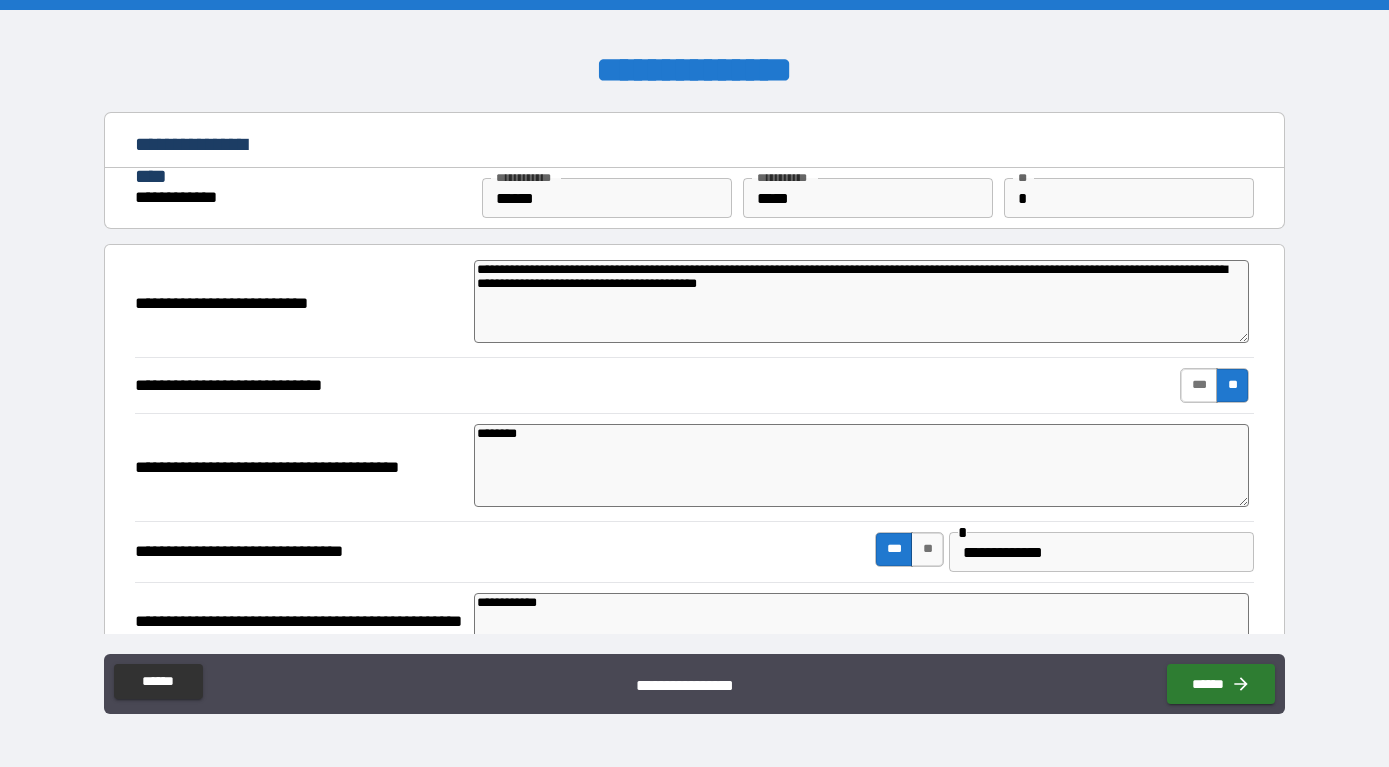 click on "***" at bounding box center [1199, 385] 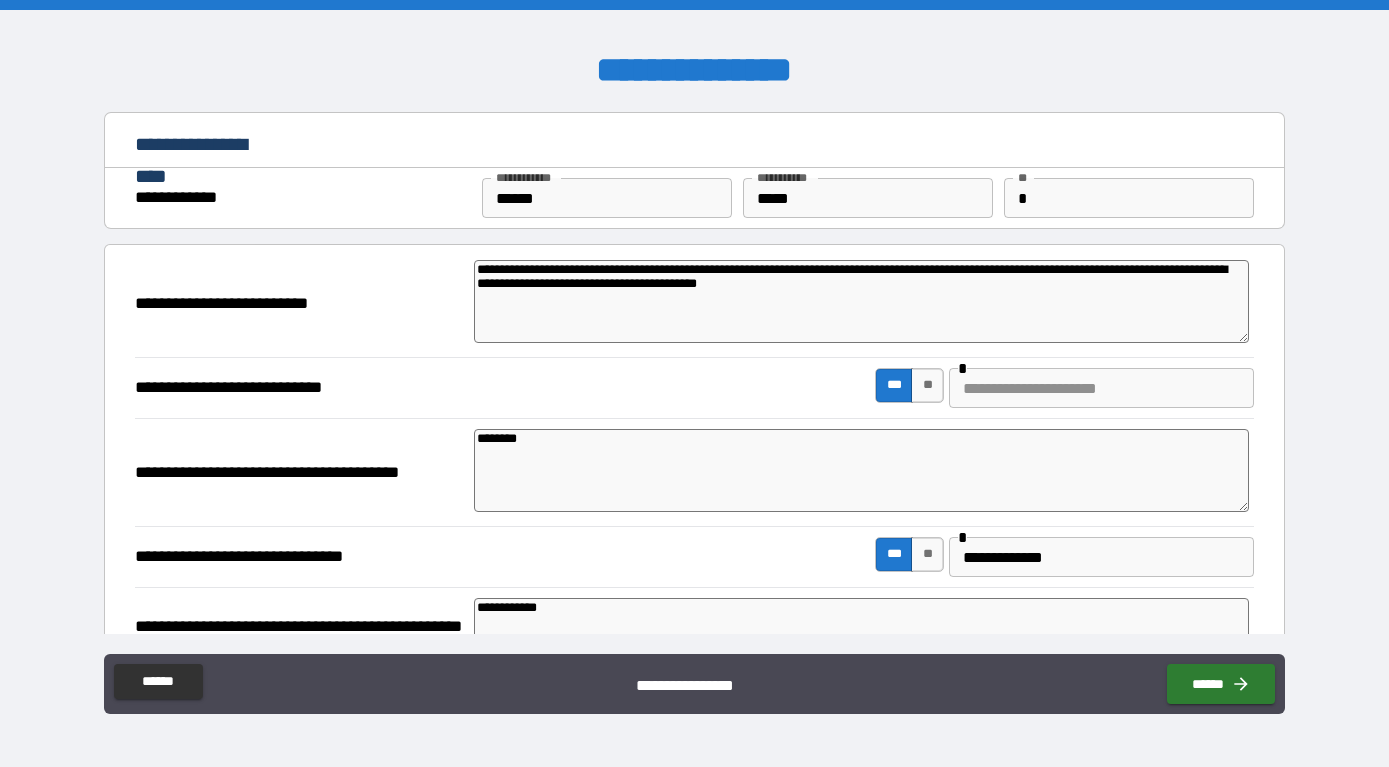 drag, startPoint x: 782, startPoint y: 265, endPoint x: 784, endPoint y: 286, distance: 21.095022 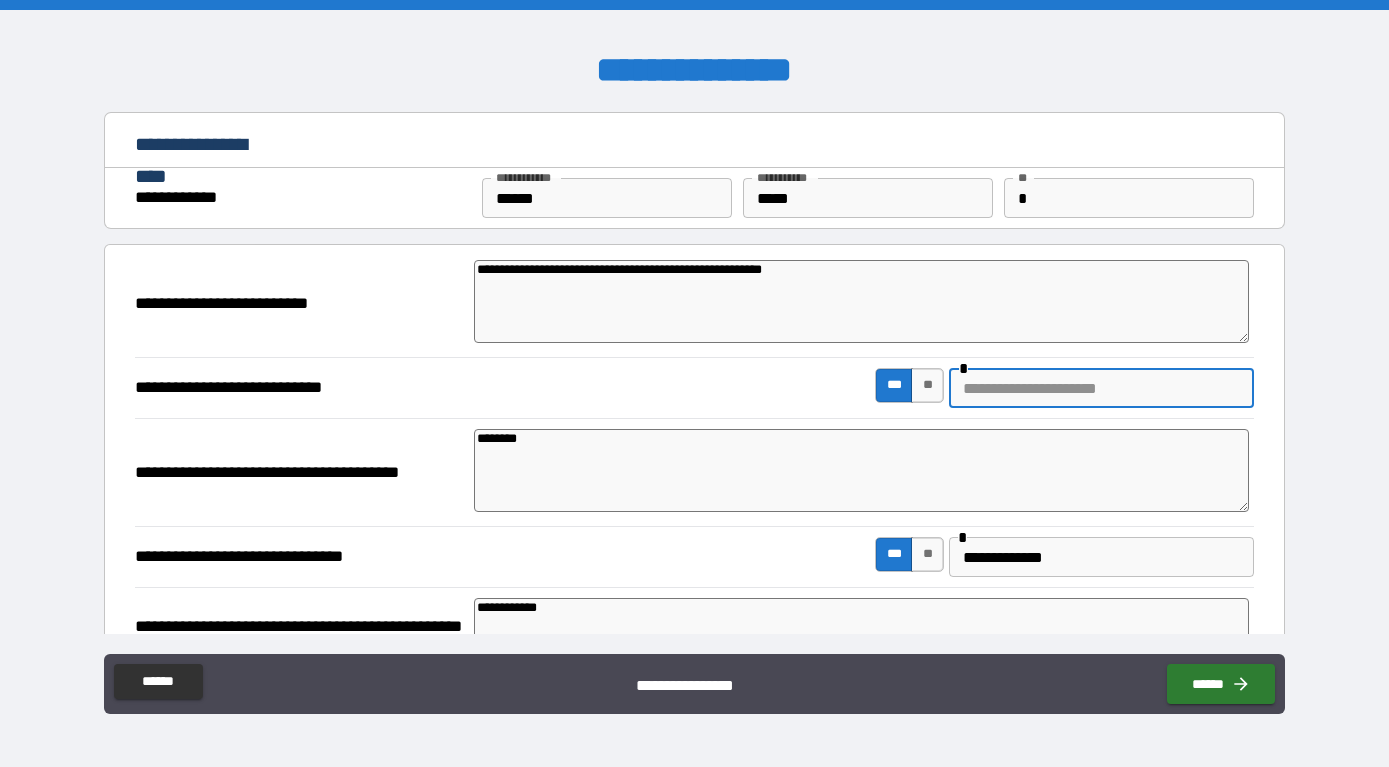 click at bounding box center [1101, 388] 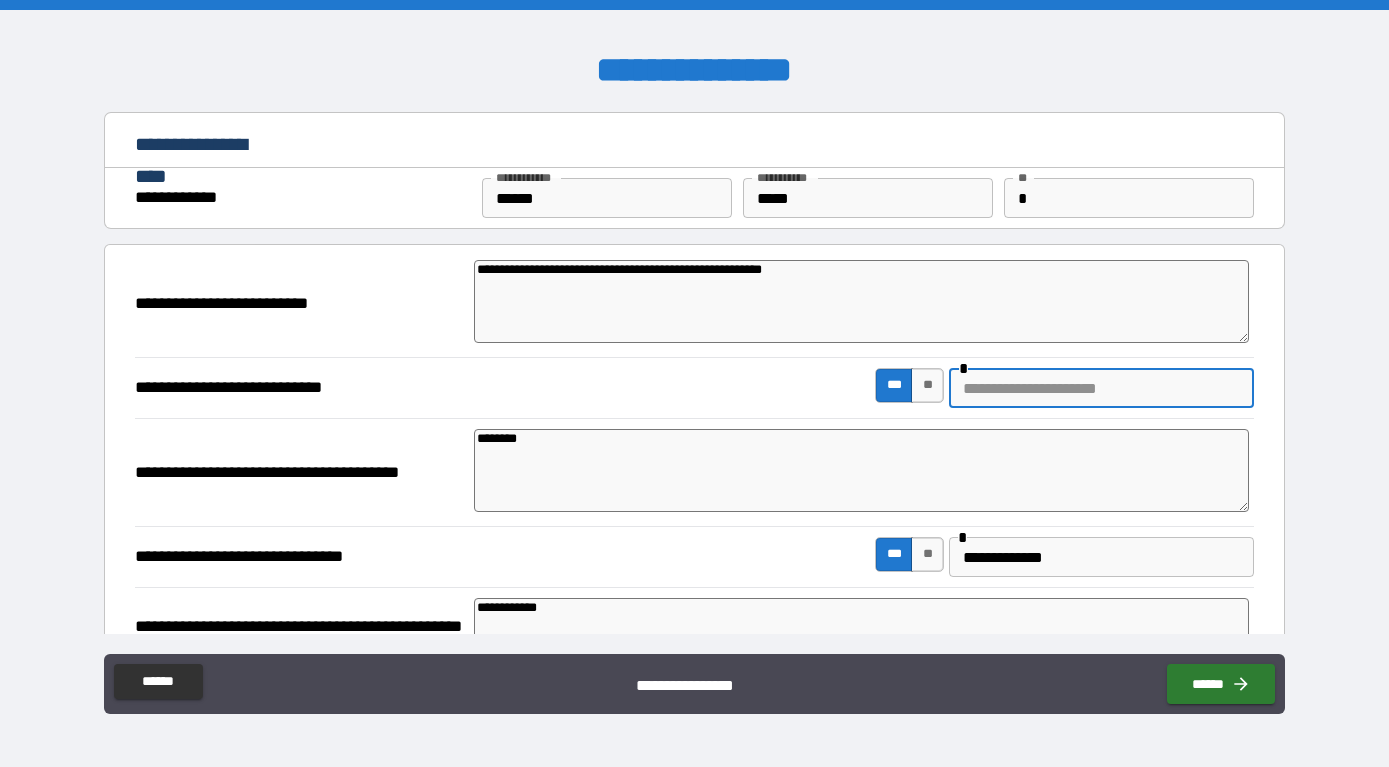 paste on "**********" 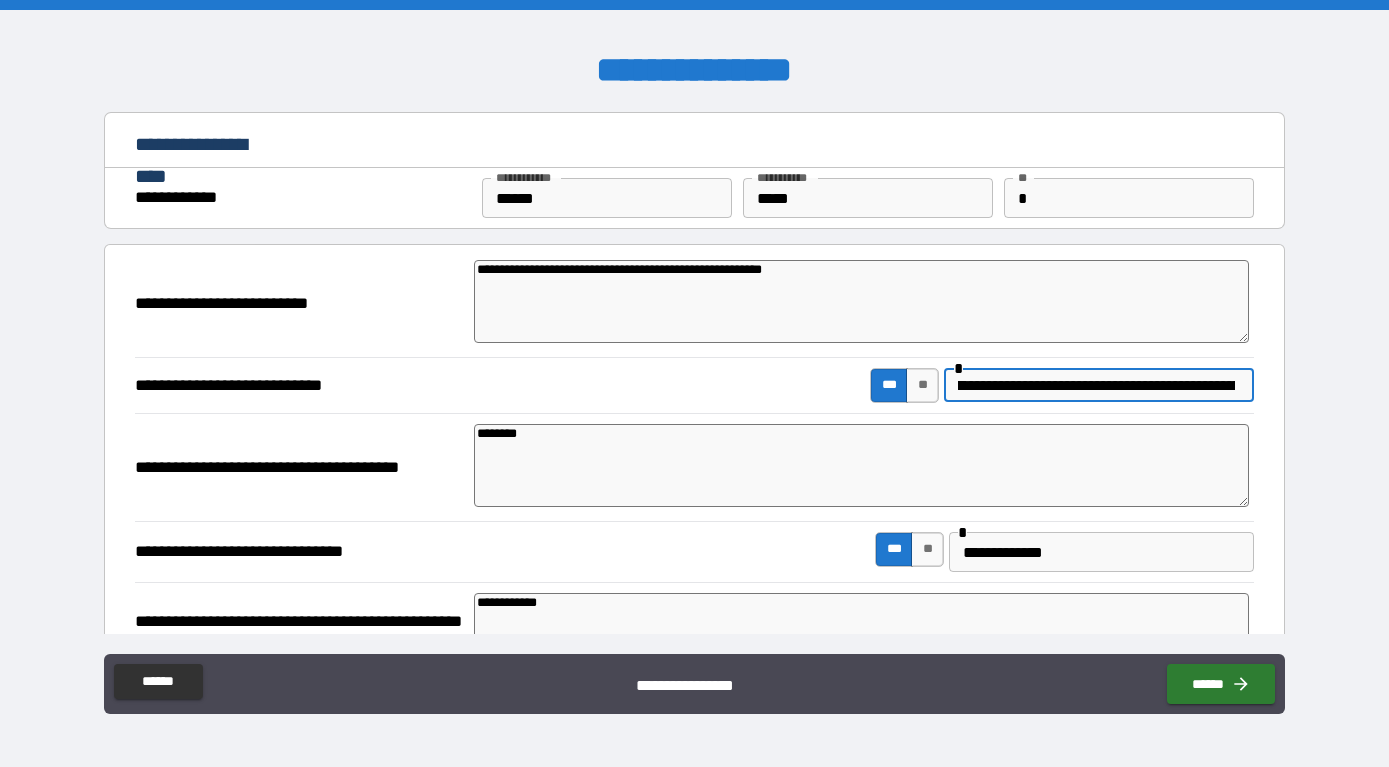 scroll, scrollTop: 0, scrollLeft: 0, axis: both 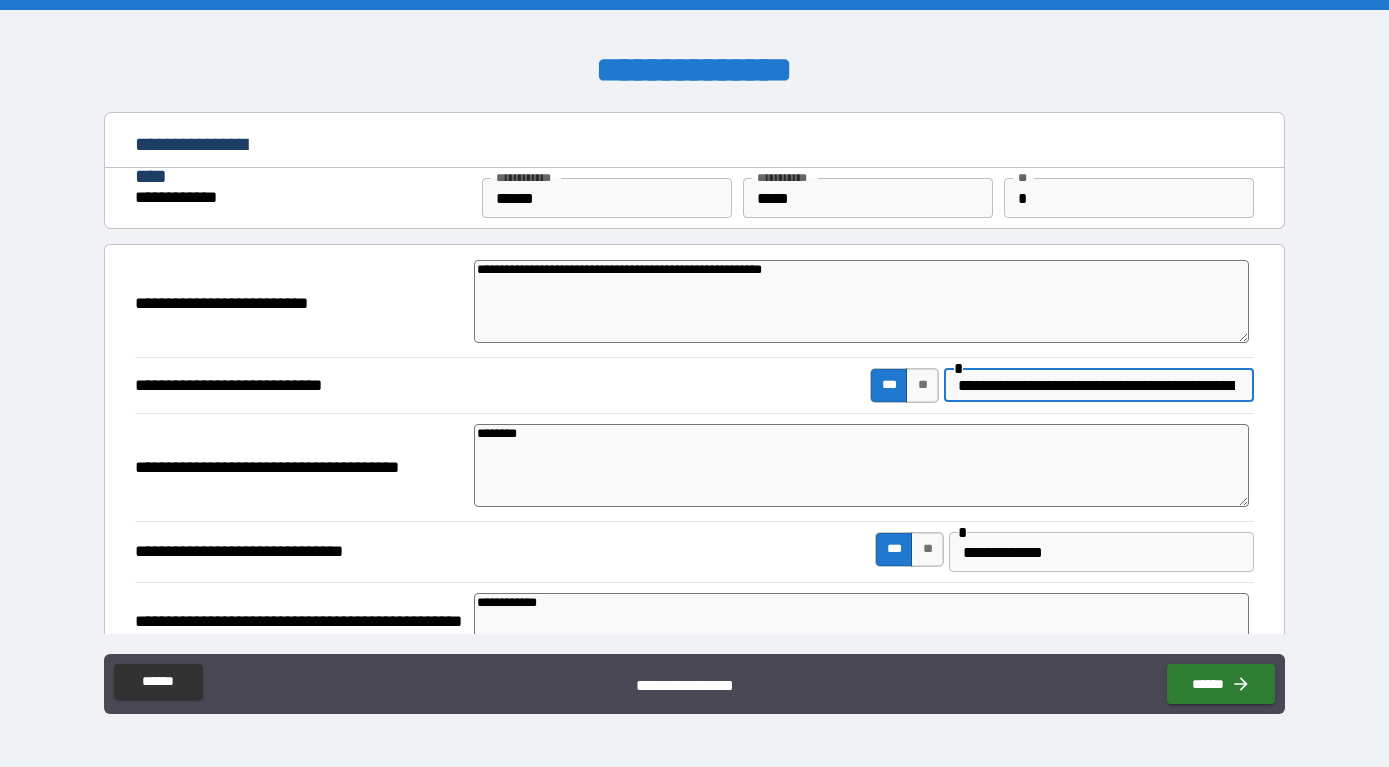 drag, startPoint x: 963, startPoint y: 374, endPoint x: 1388, endPoint y: 383, distance: 425.09528 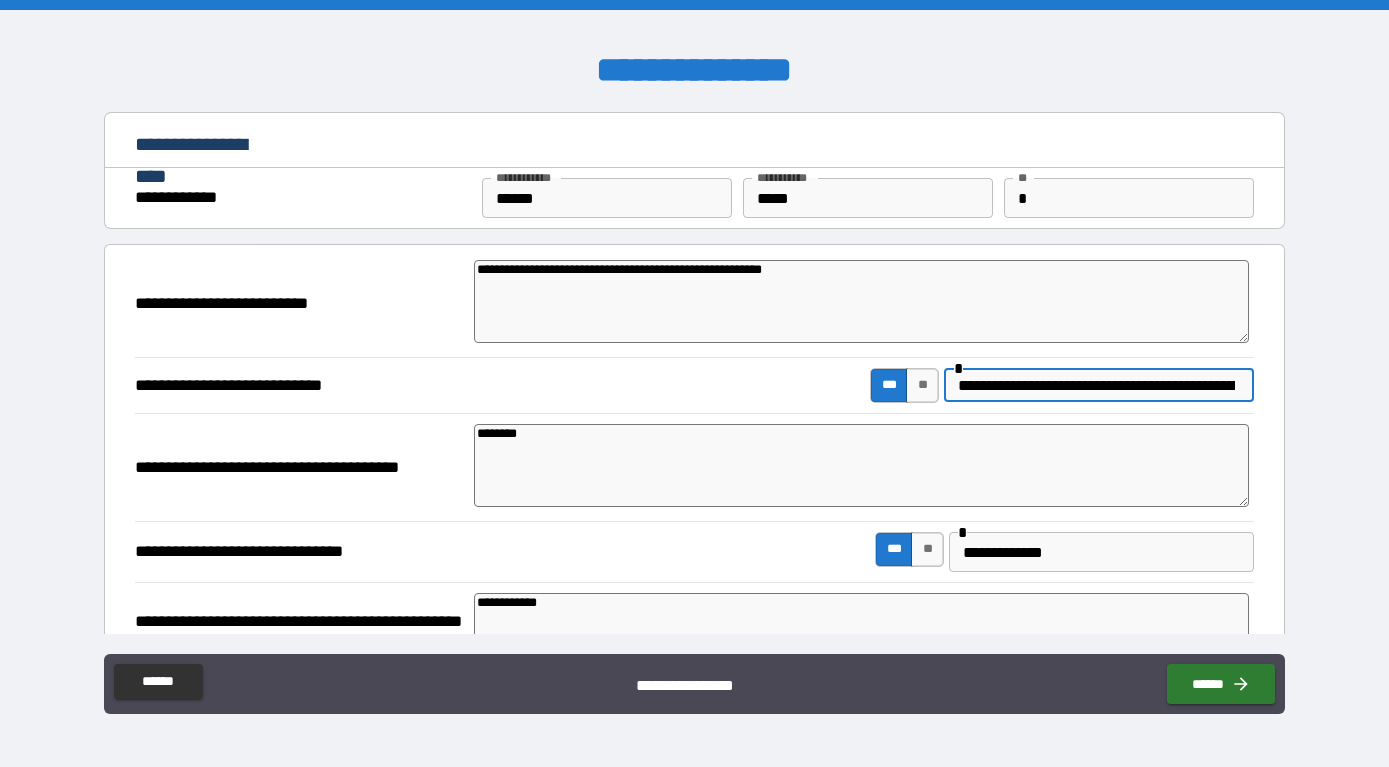 click on "**********" at bounding box center (694, 373) 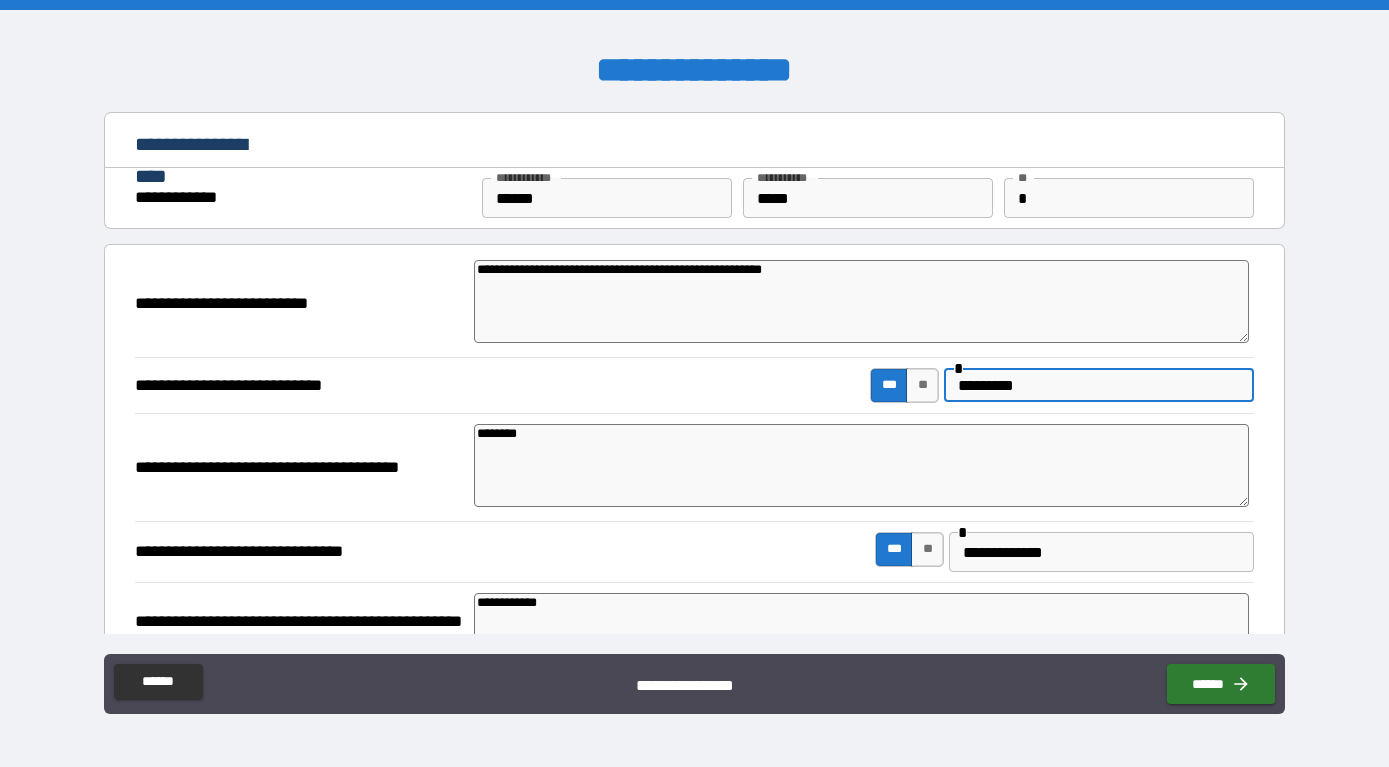 click on "**********" at bounding box center (862, 301) 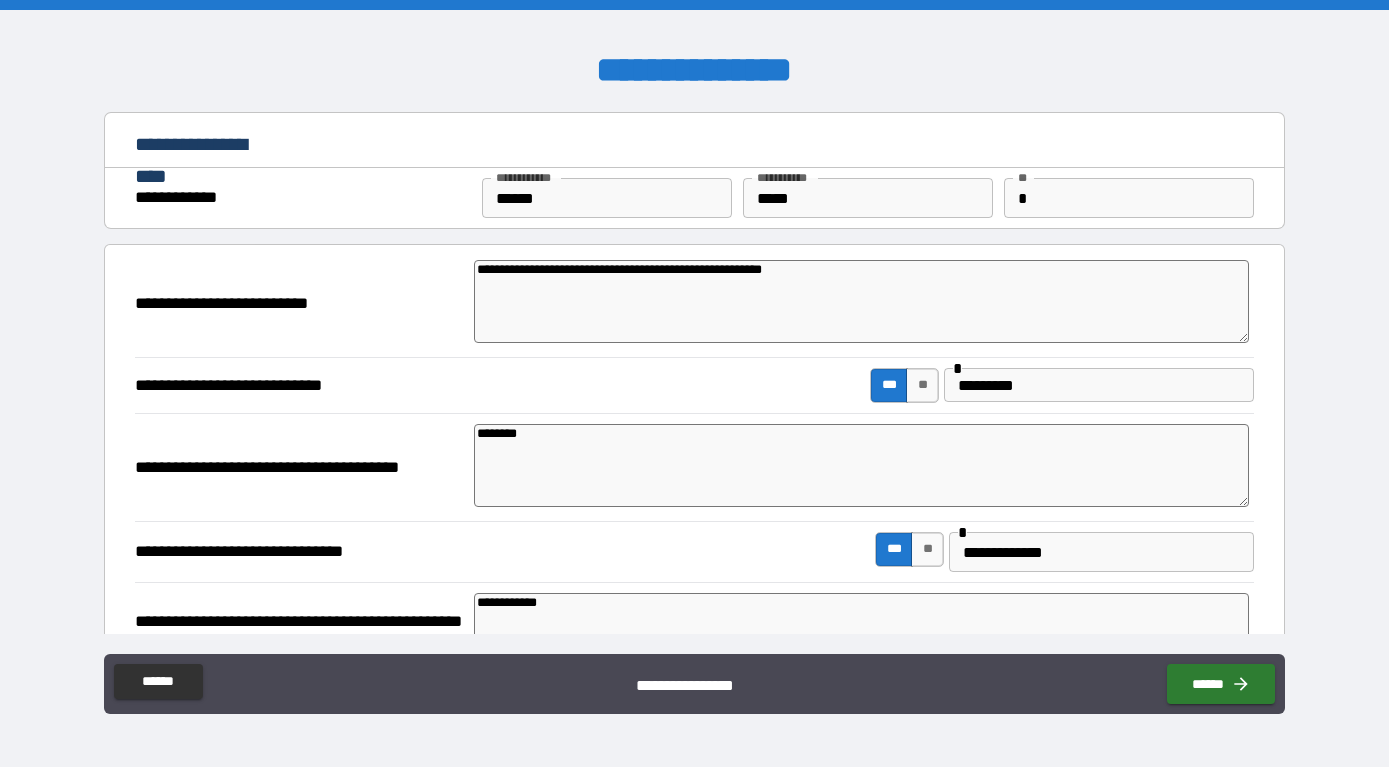 paste on "**********" 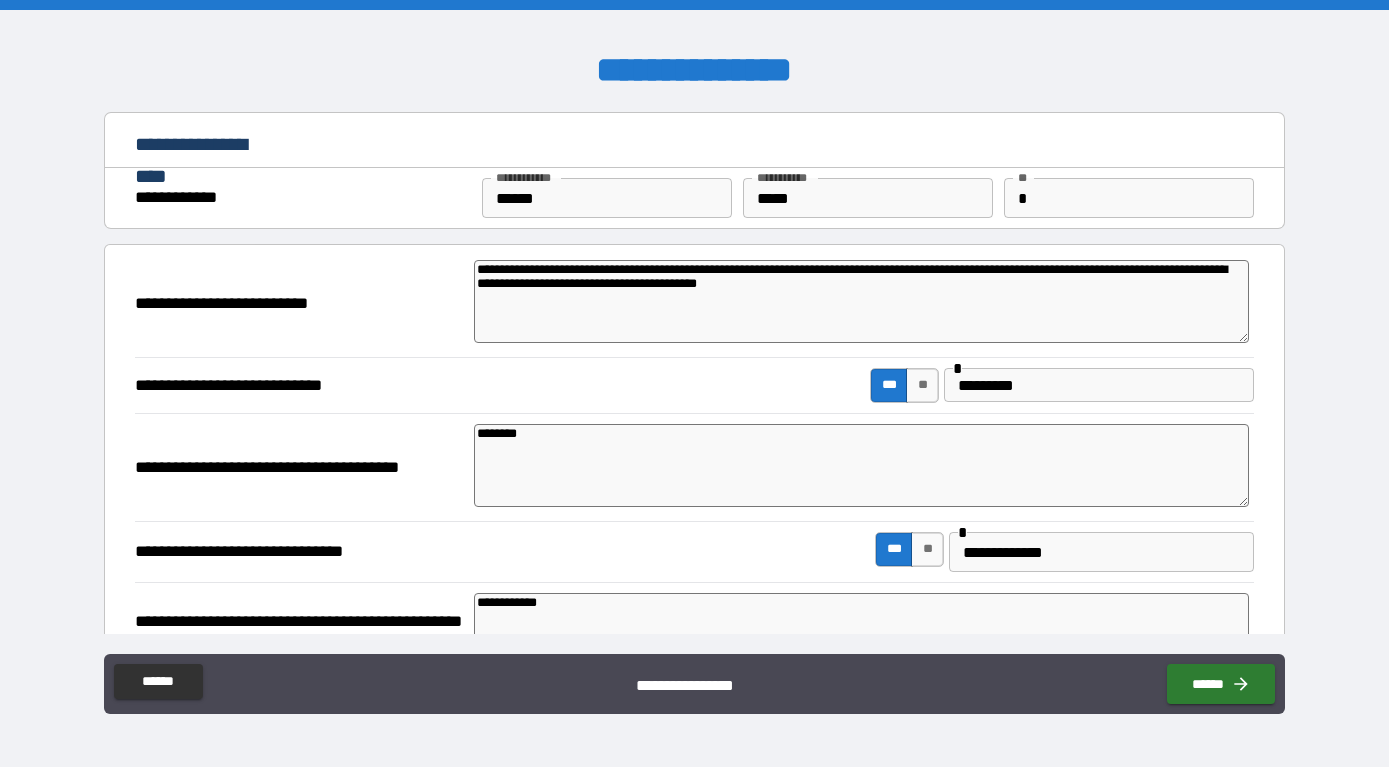 click on "**********" at bounding box center [862, 301] 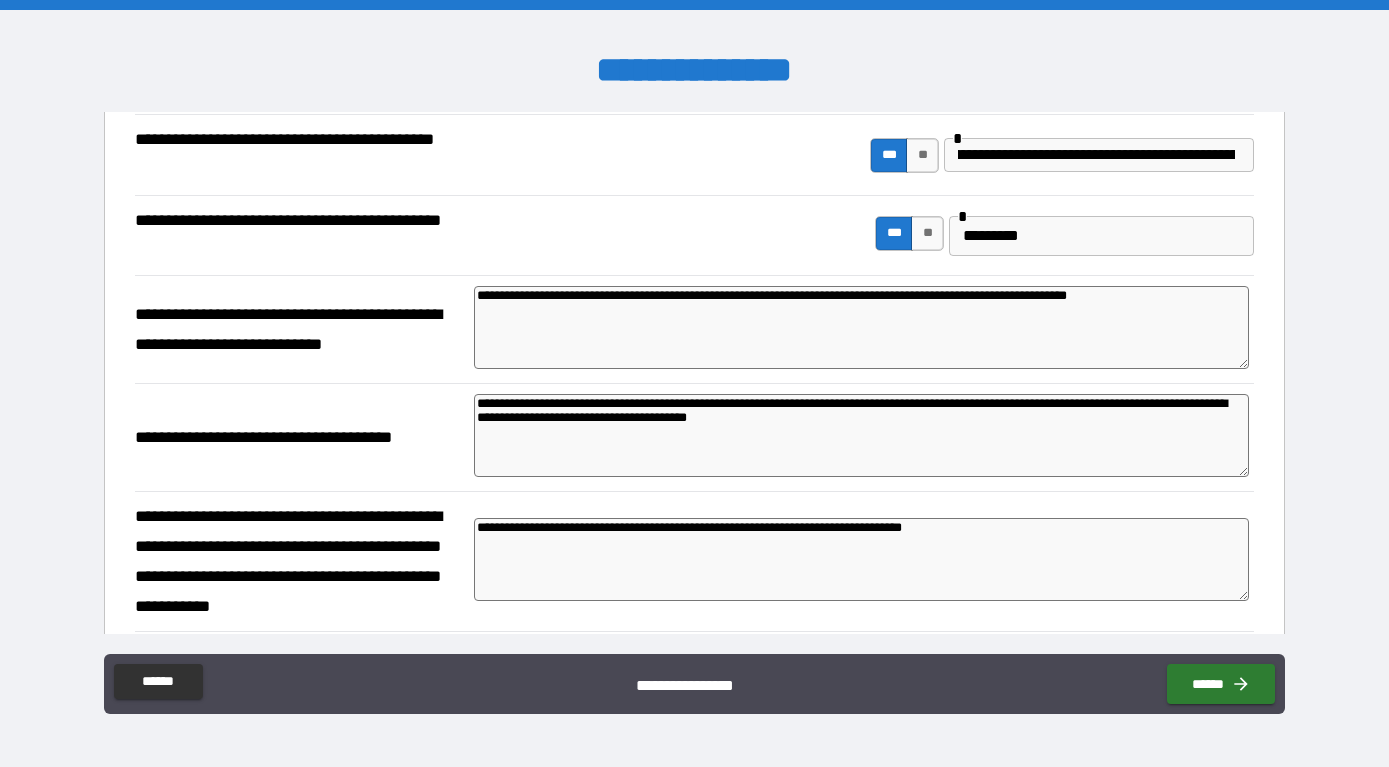 scroll, scrollTop: 1176, scrollLeft: 0, axis: vertical 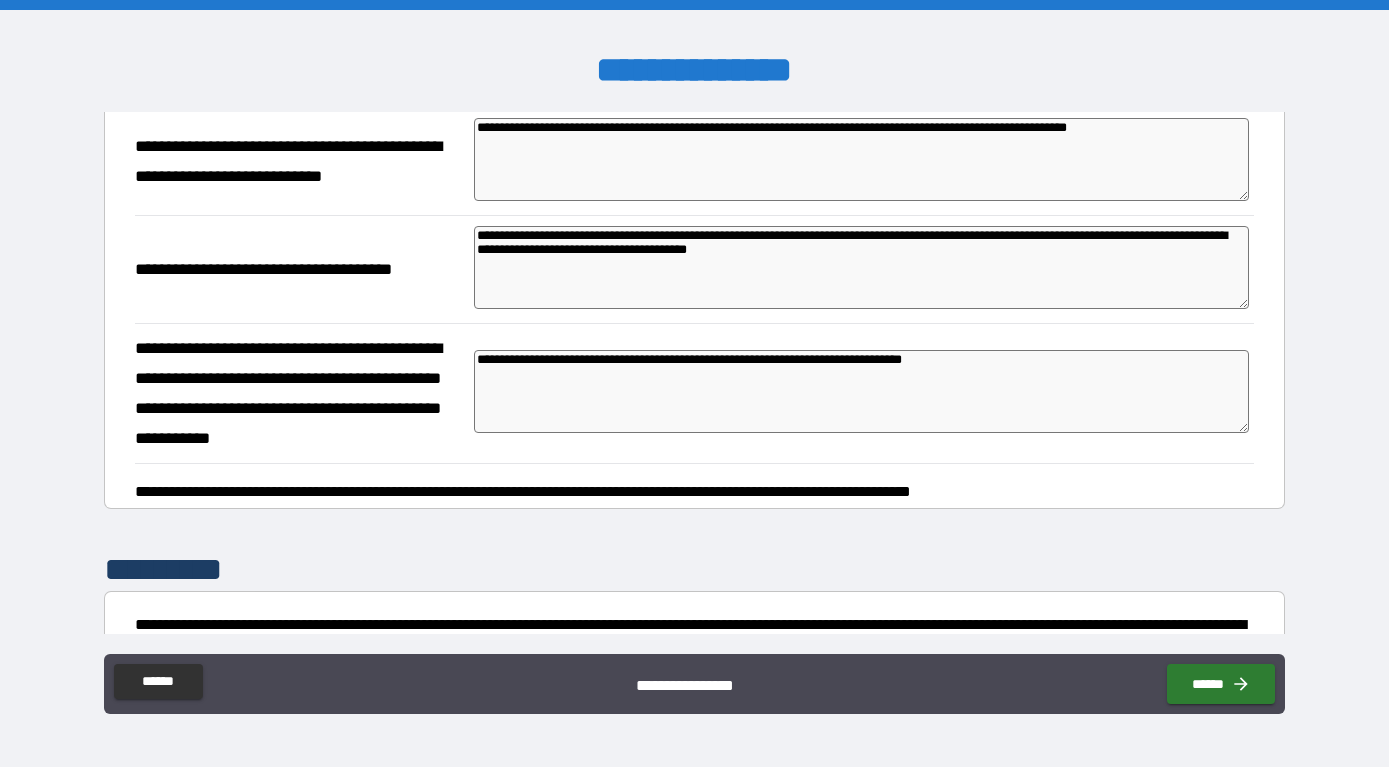 click on "**********" at bounding box center [862, 267] 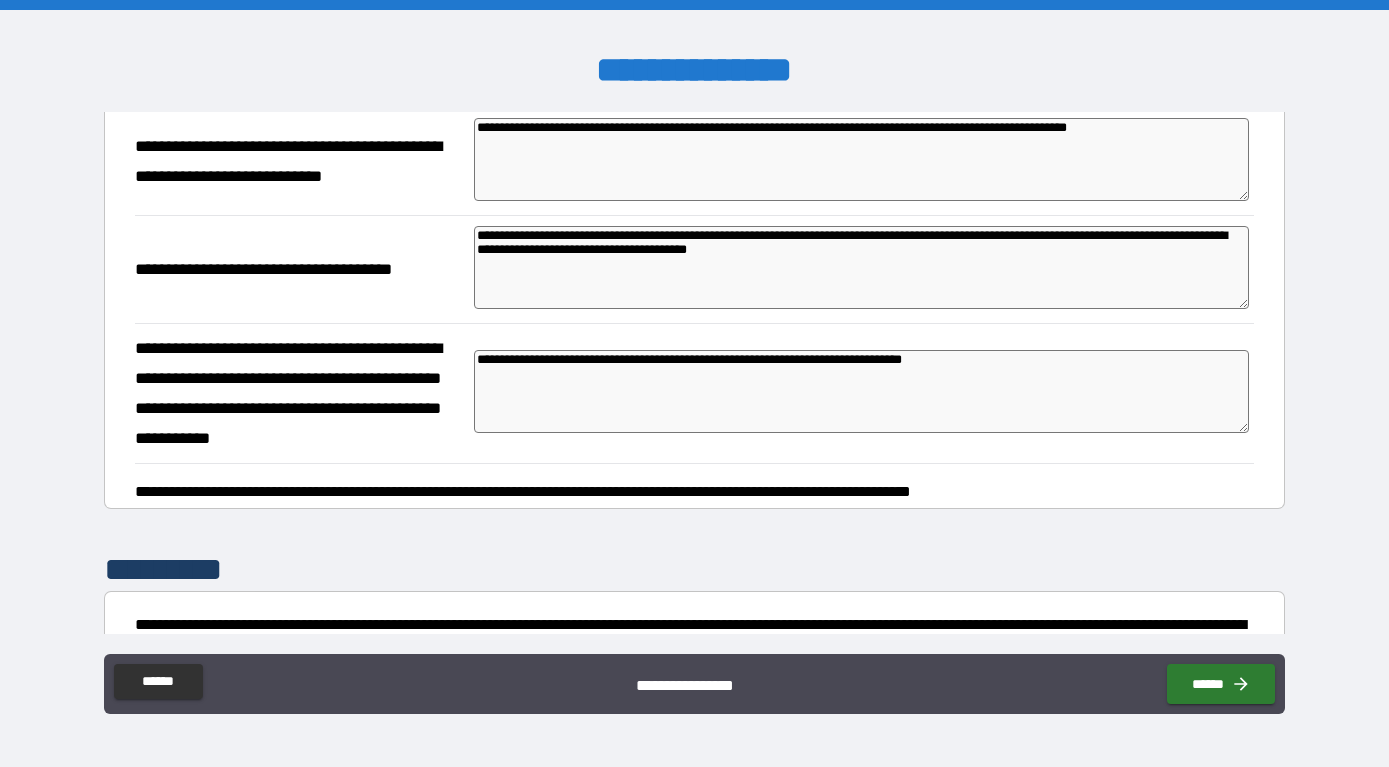 paste on "**********" 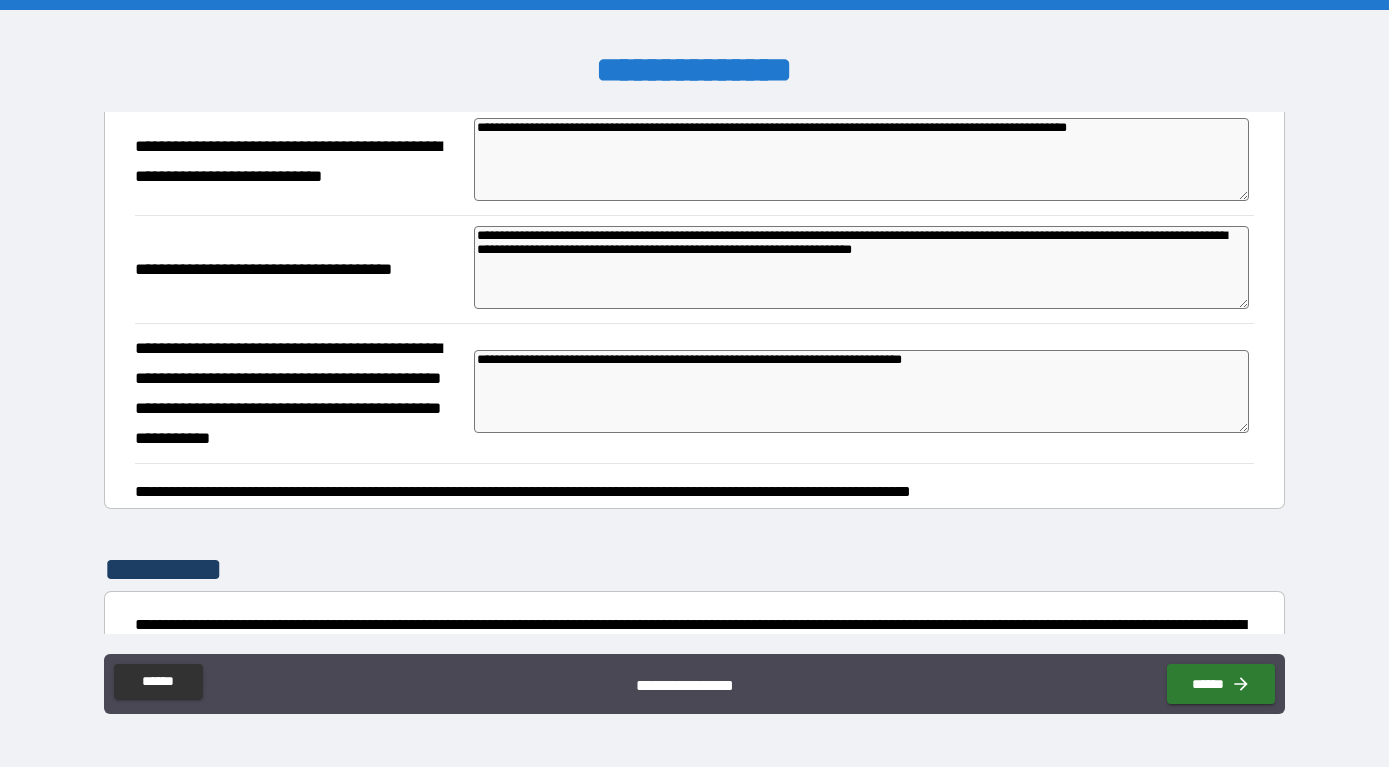 click on "**********" at bounding box center (862, 267) 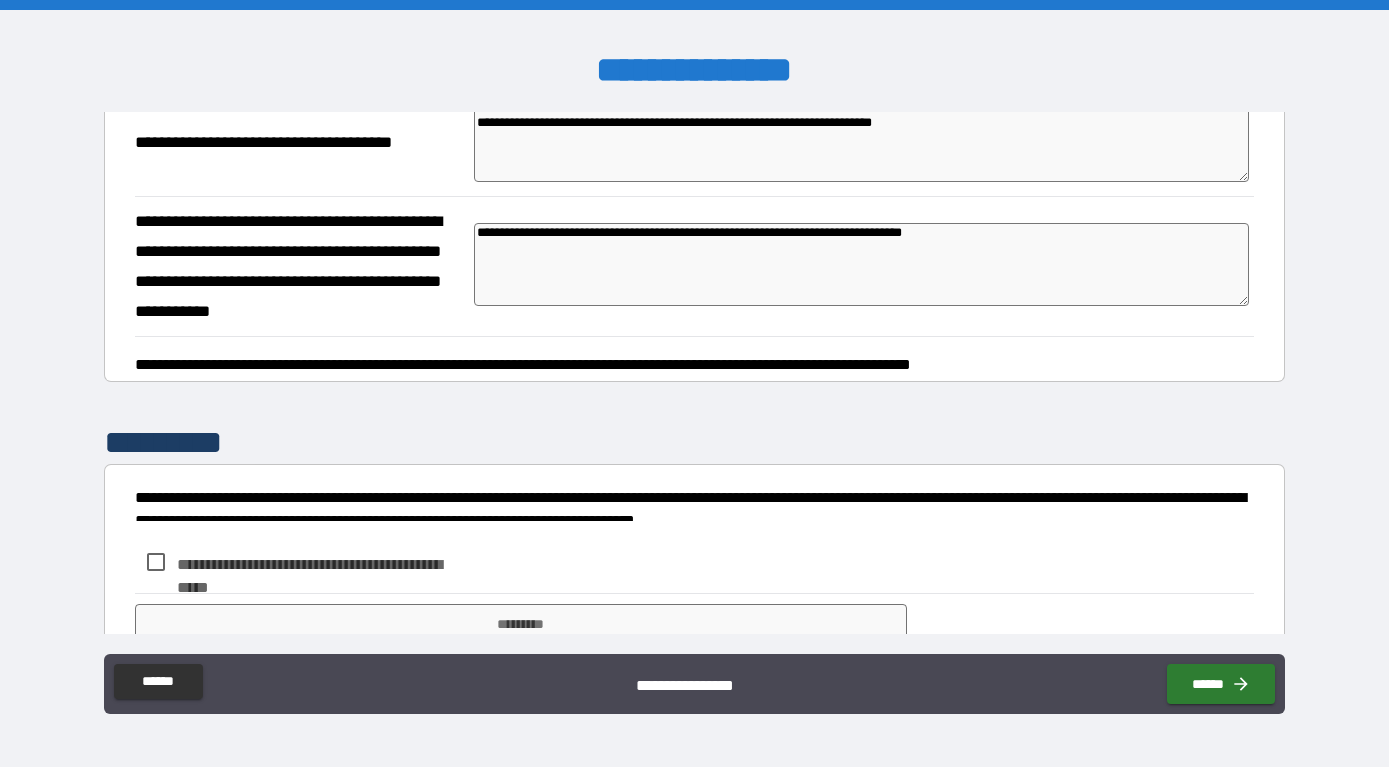 scroll, scrollTop: 1344, scrollLeft: 0, axis: vertical 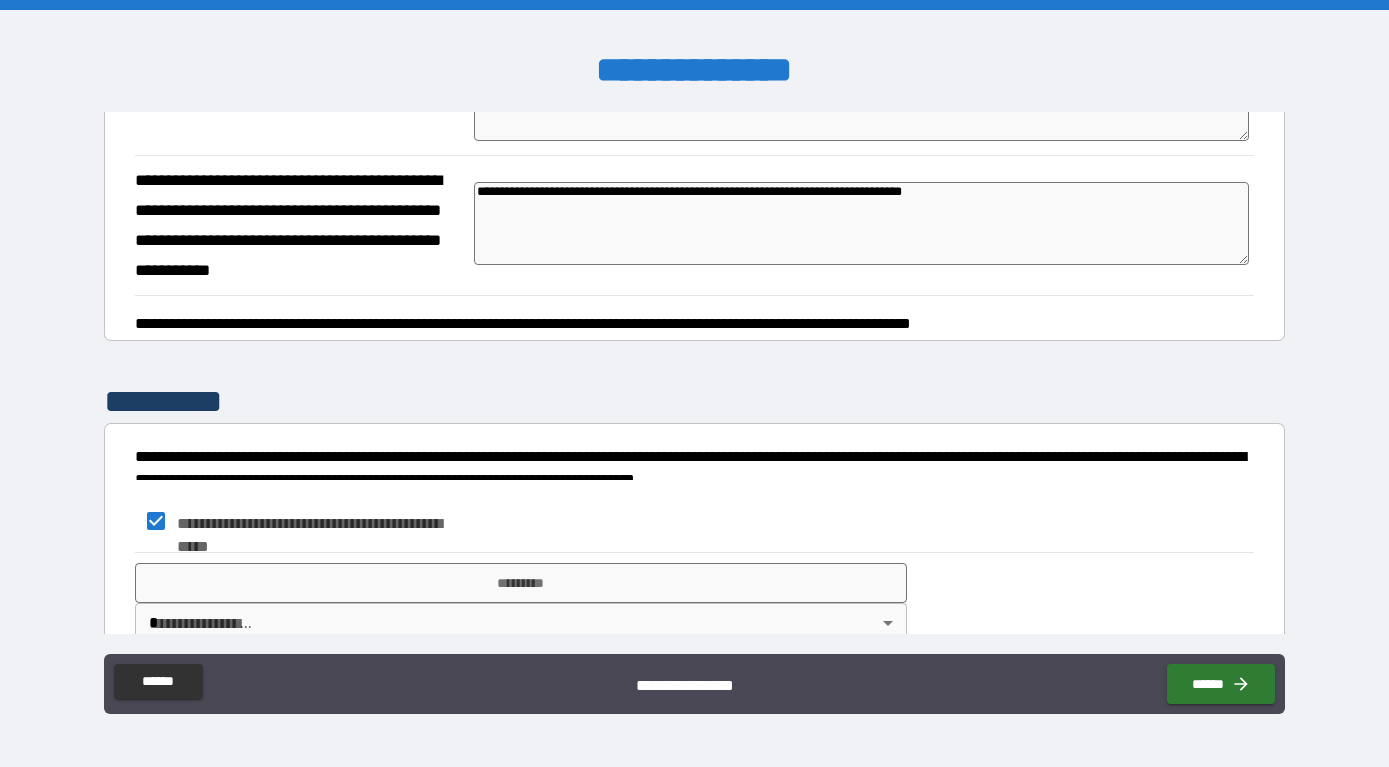 click on "**********" at bounding box center [694, 383] 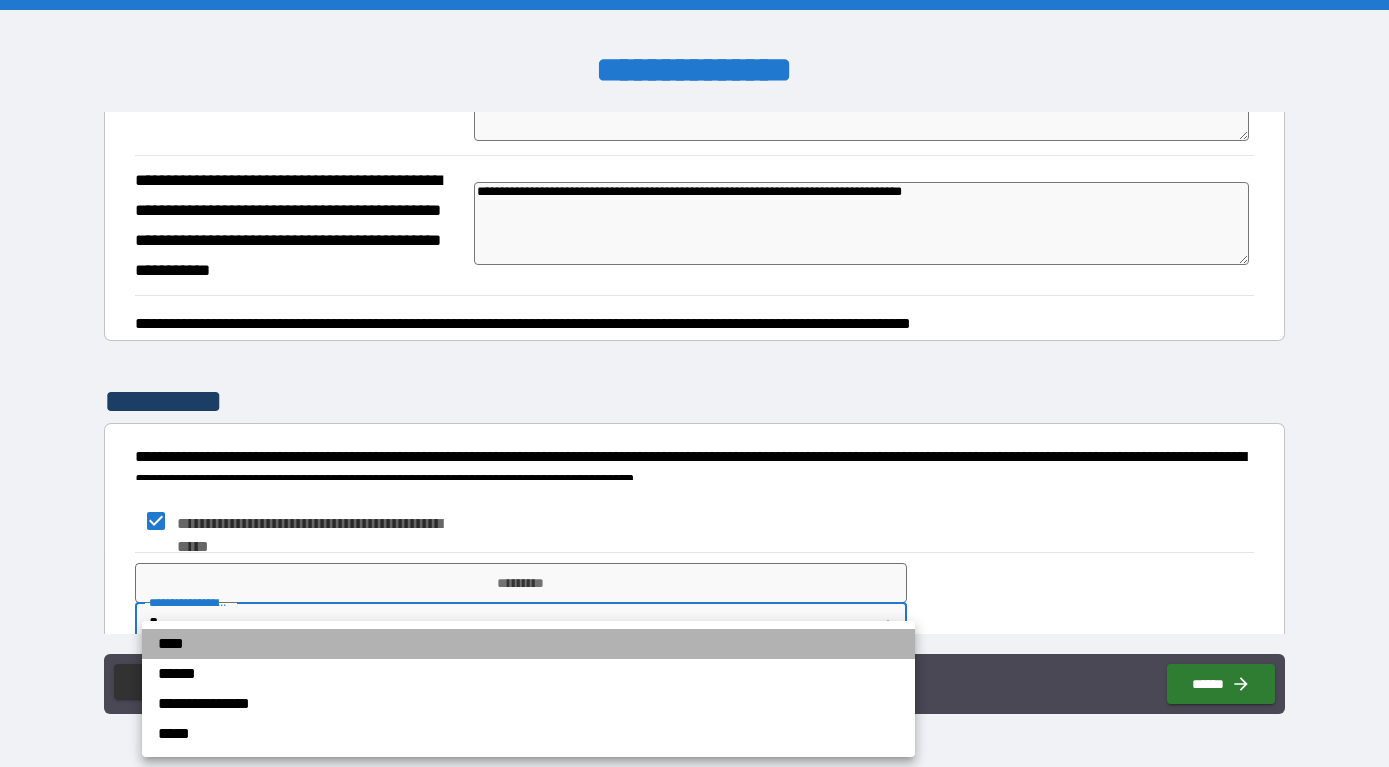 click on "****" at bounding box center [528, 644] 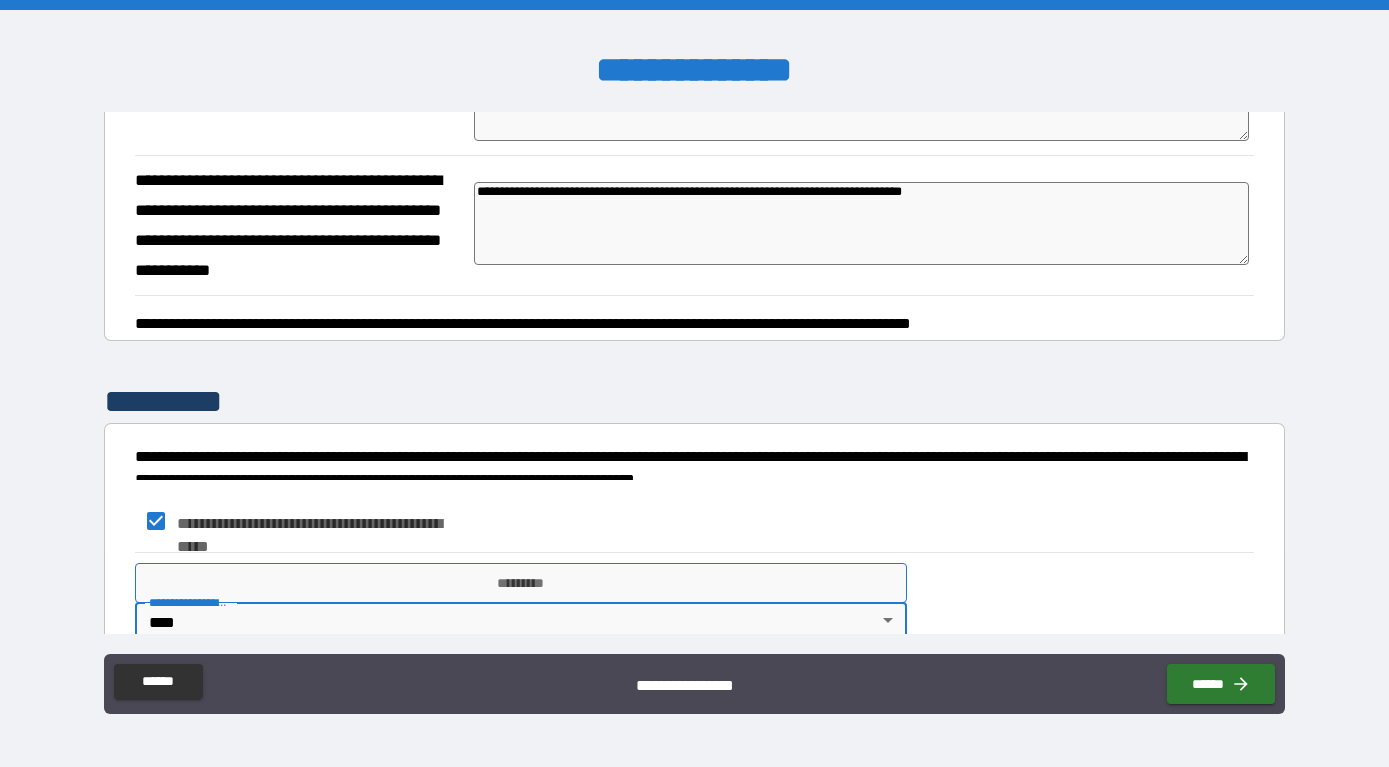 click on "*********" at bounding box center [521, 583] 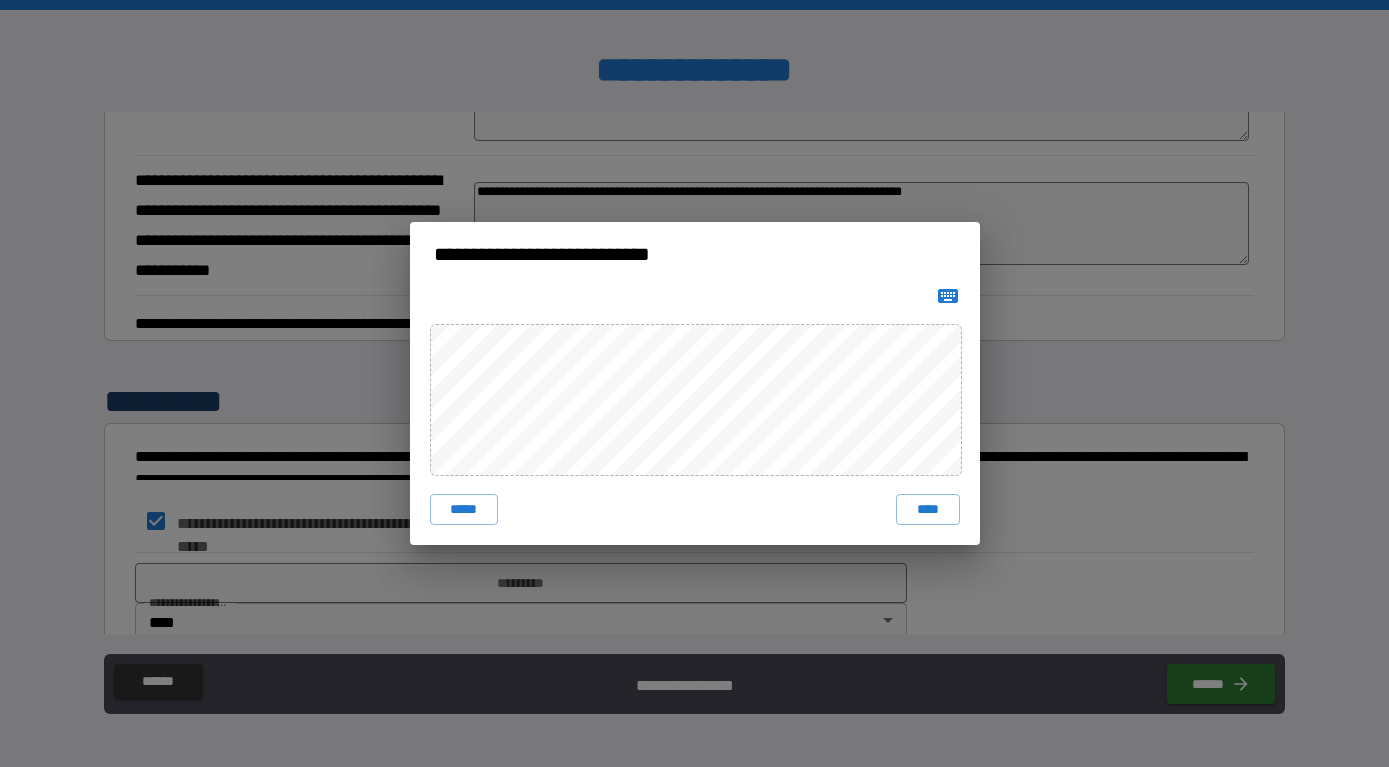 drag, startPoint x: 931, startPoint y: 501, endPoint x: 891, endPoint y: 506, distance: 40.311287 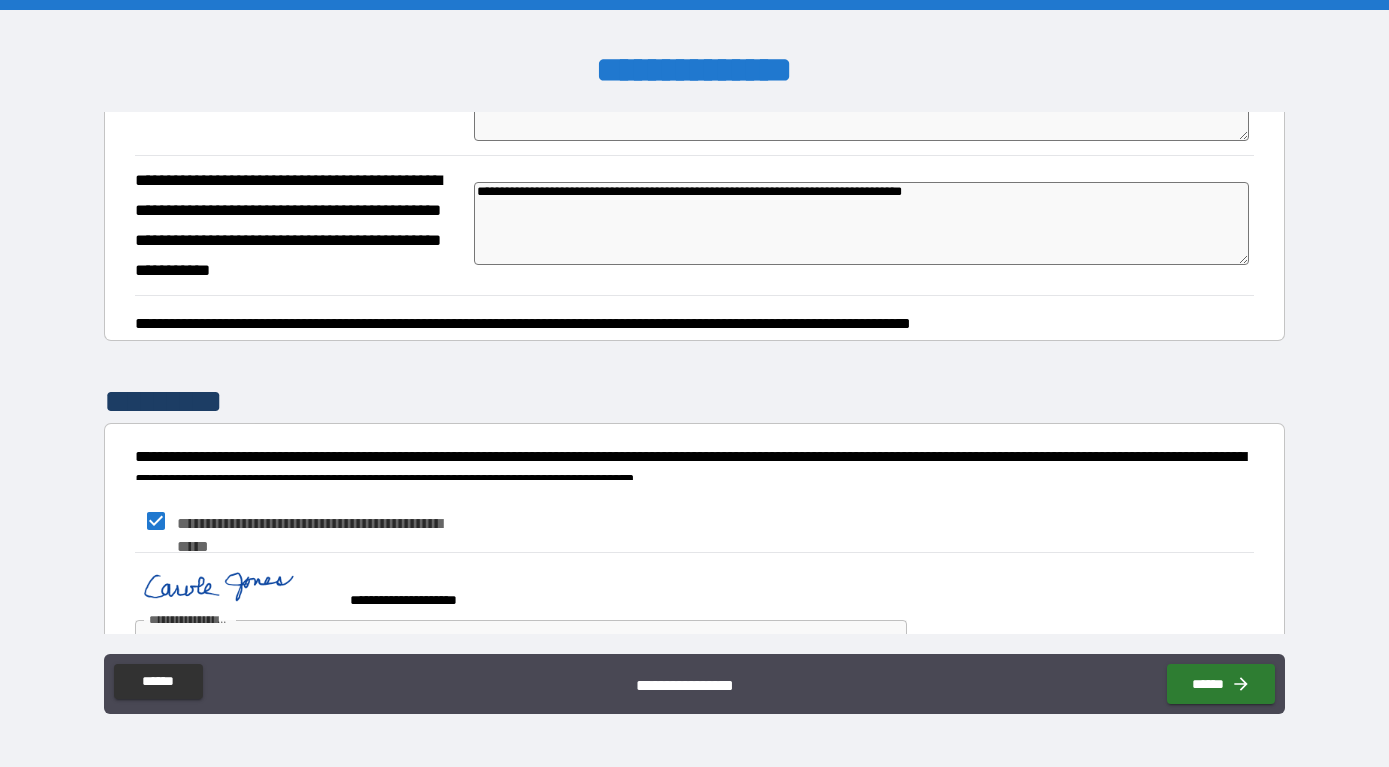 scroll, scrollTop: 1339, scrollLeft: 0, axis: vertical 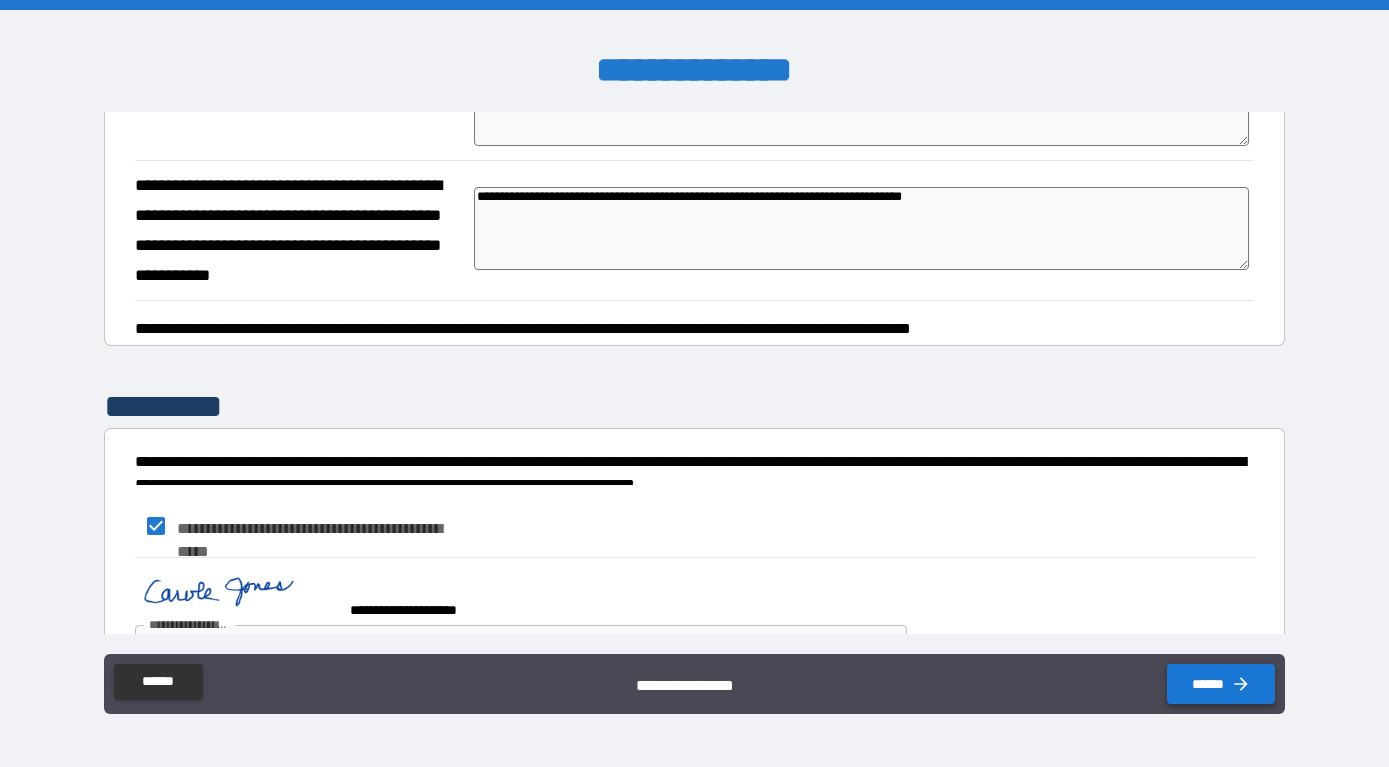 click on "******" at bounding box center (1220, 684) 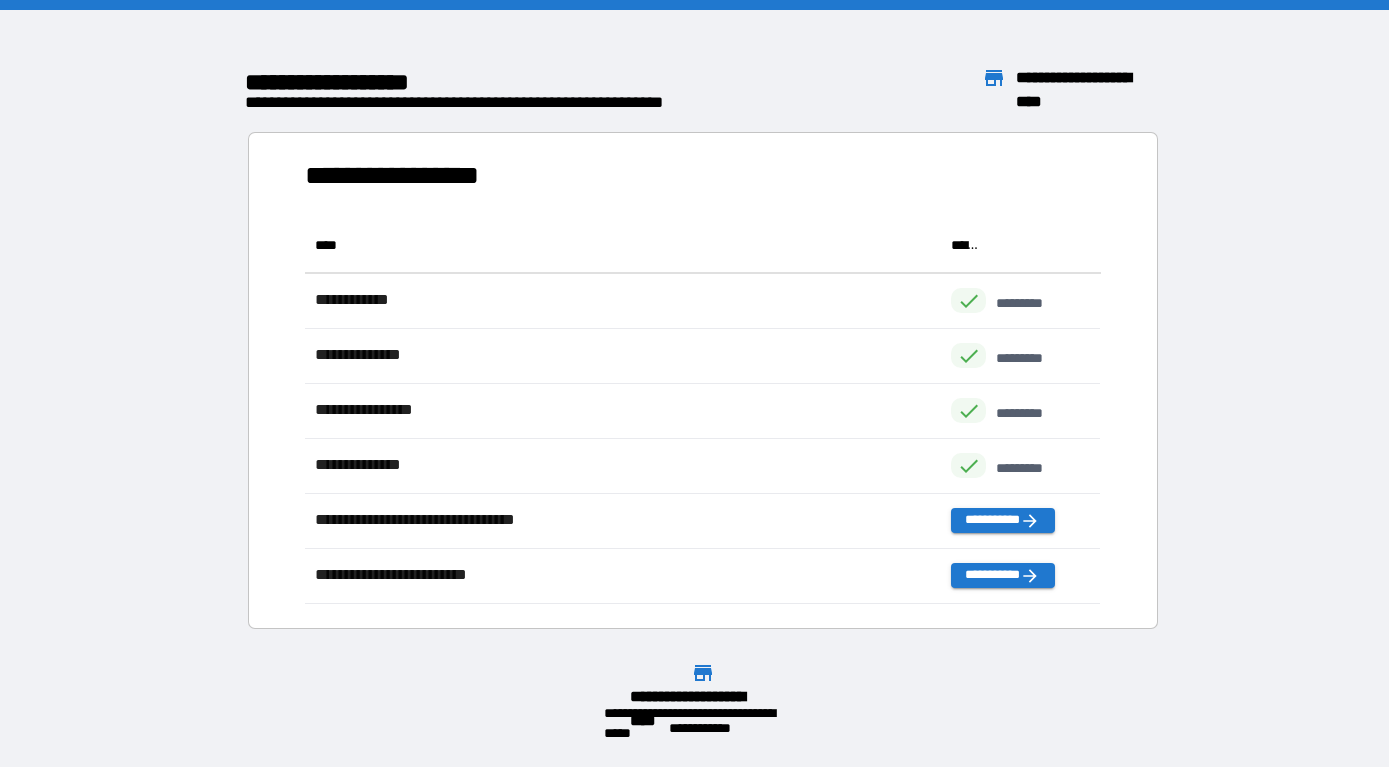 scroll, scrollTop: 386, scrollLeft: 796, axis: both 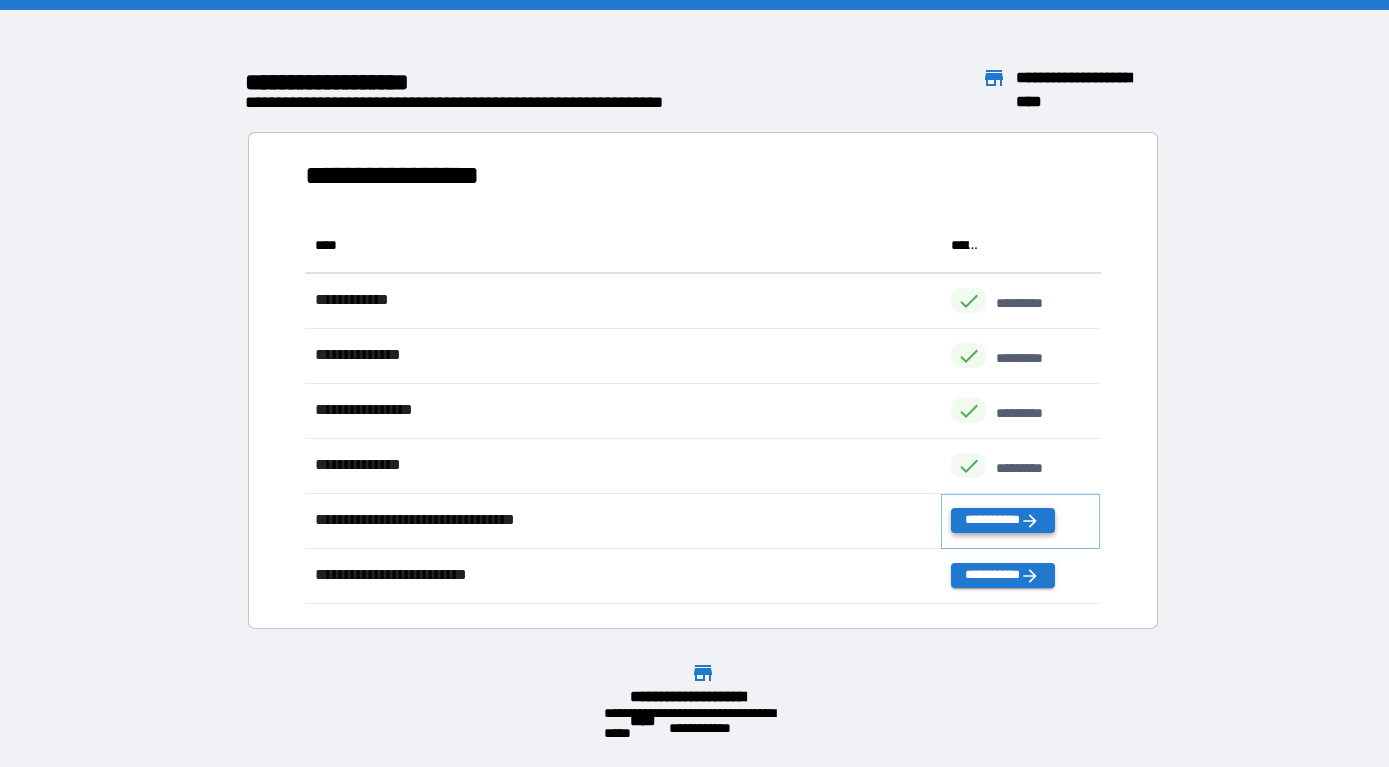 click on "**********" at bounding box center [1002, 520] 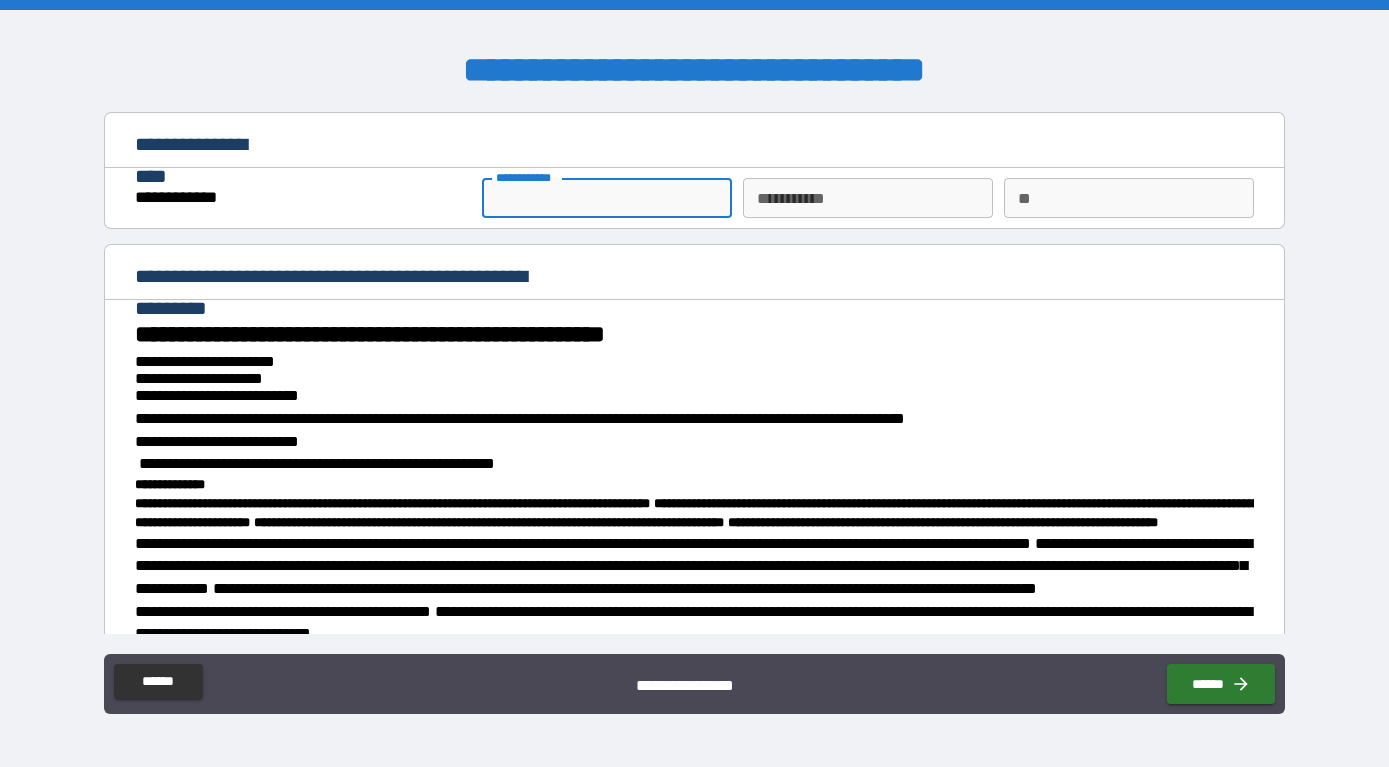 click on "**********" at bounding box center (607, 198) 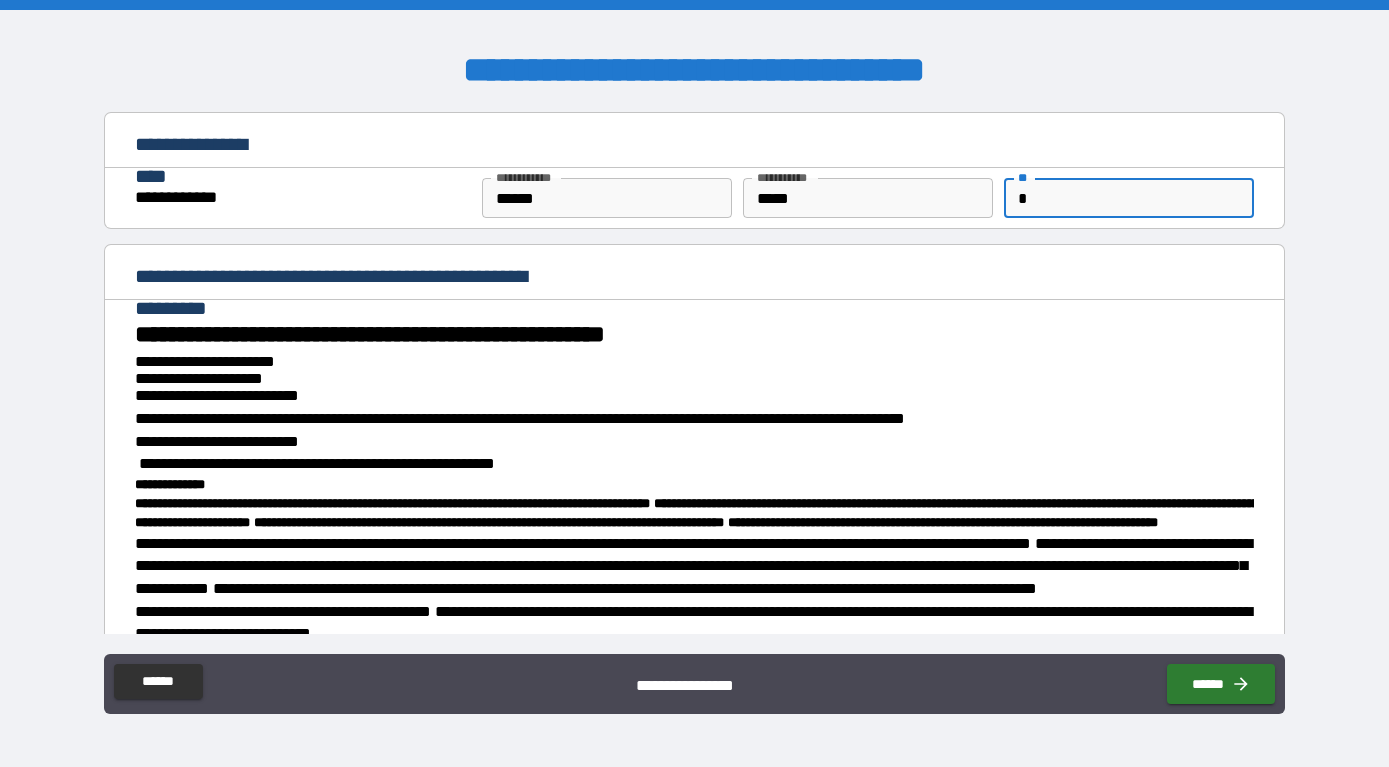 click on "**********" at bounding box center (695, 359) 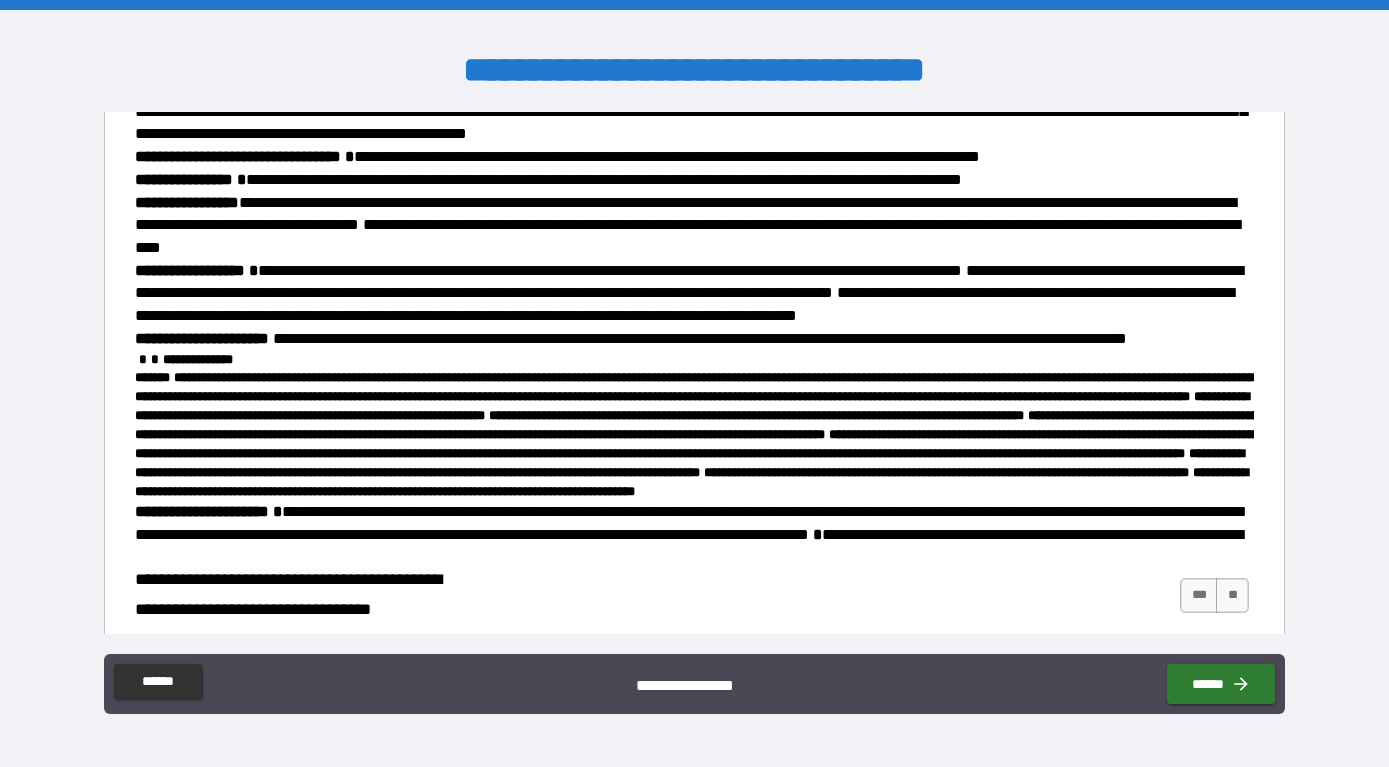 scroll, scrollTop: 1008, scrollLeft: 0, axis: vertical 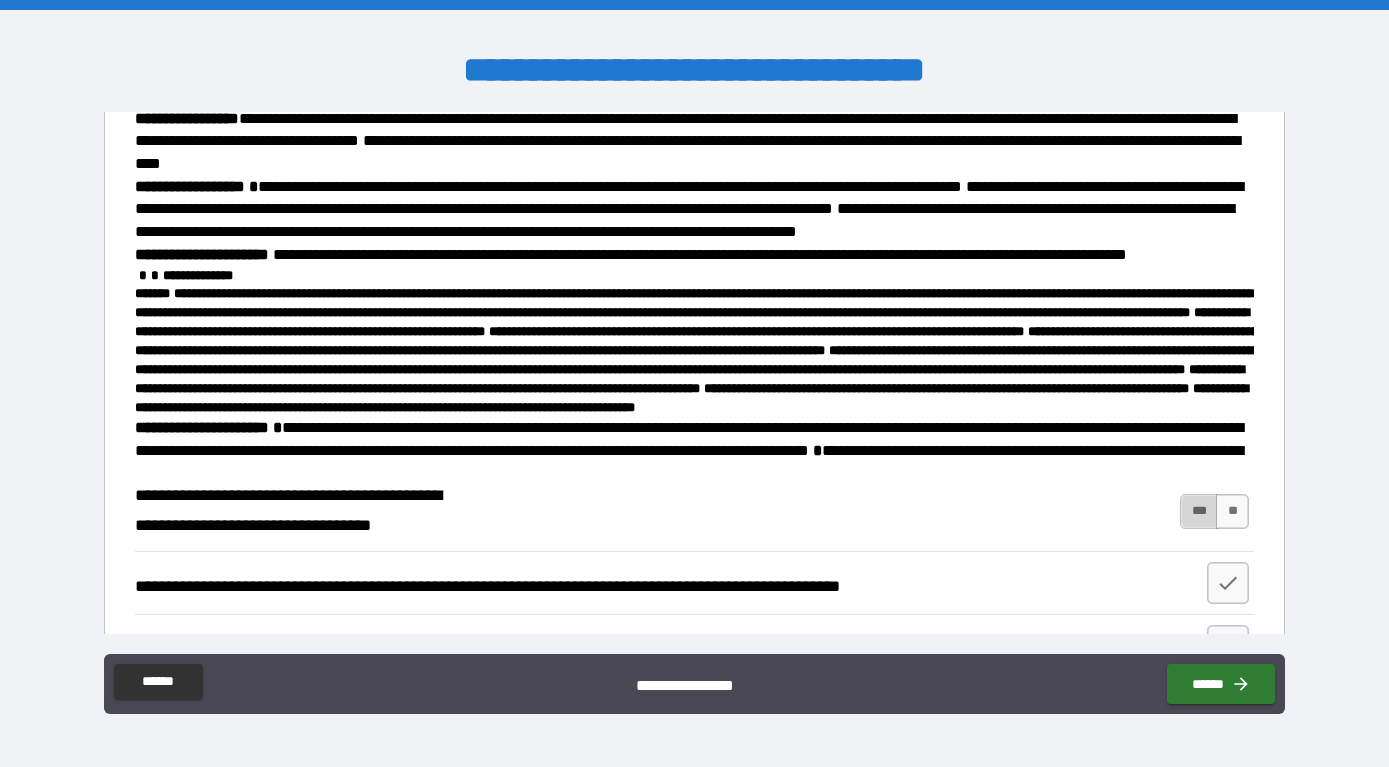 click on "***" at bounding box center (1199, 511) 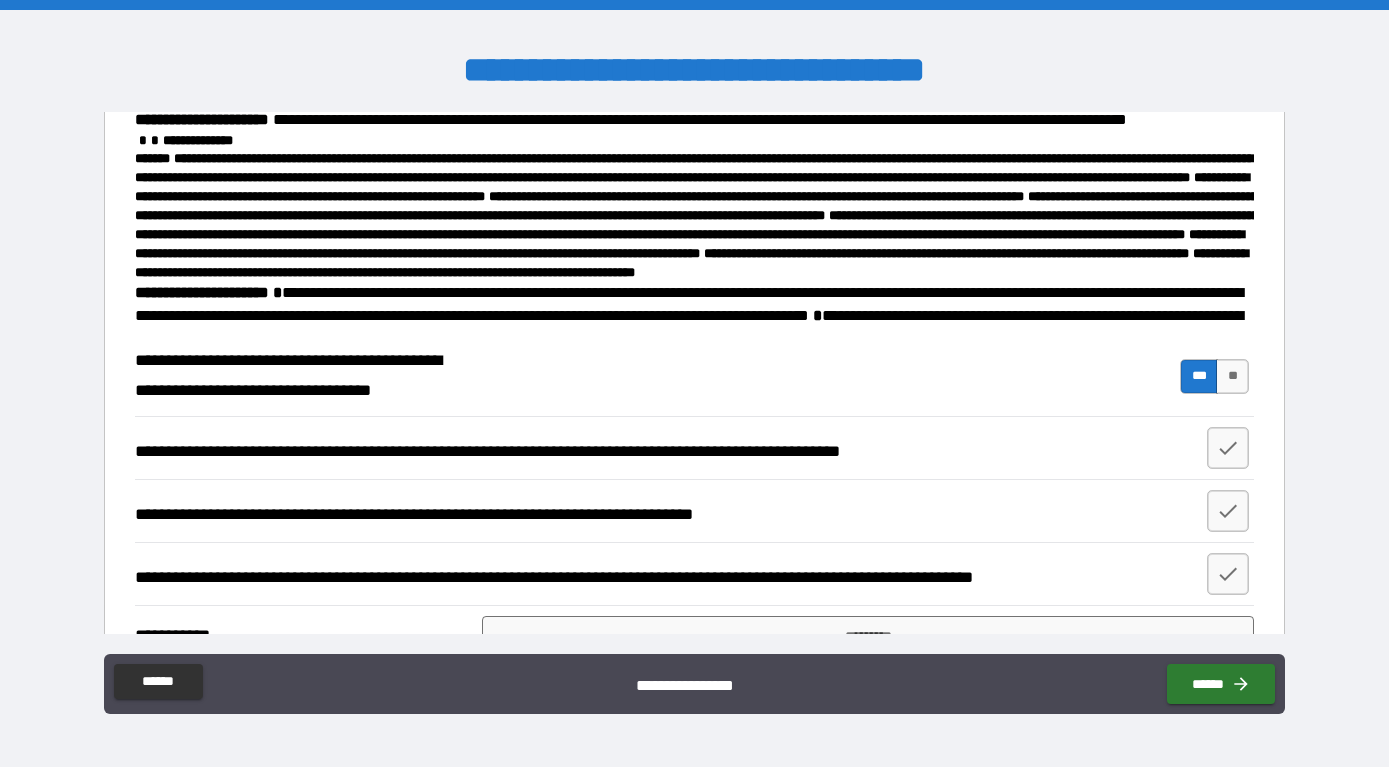 scroll, scrollTop: 1260, scrollLeft: 0, axis: vertical 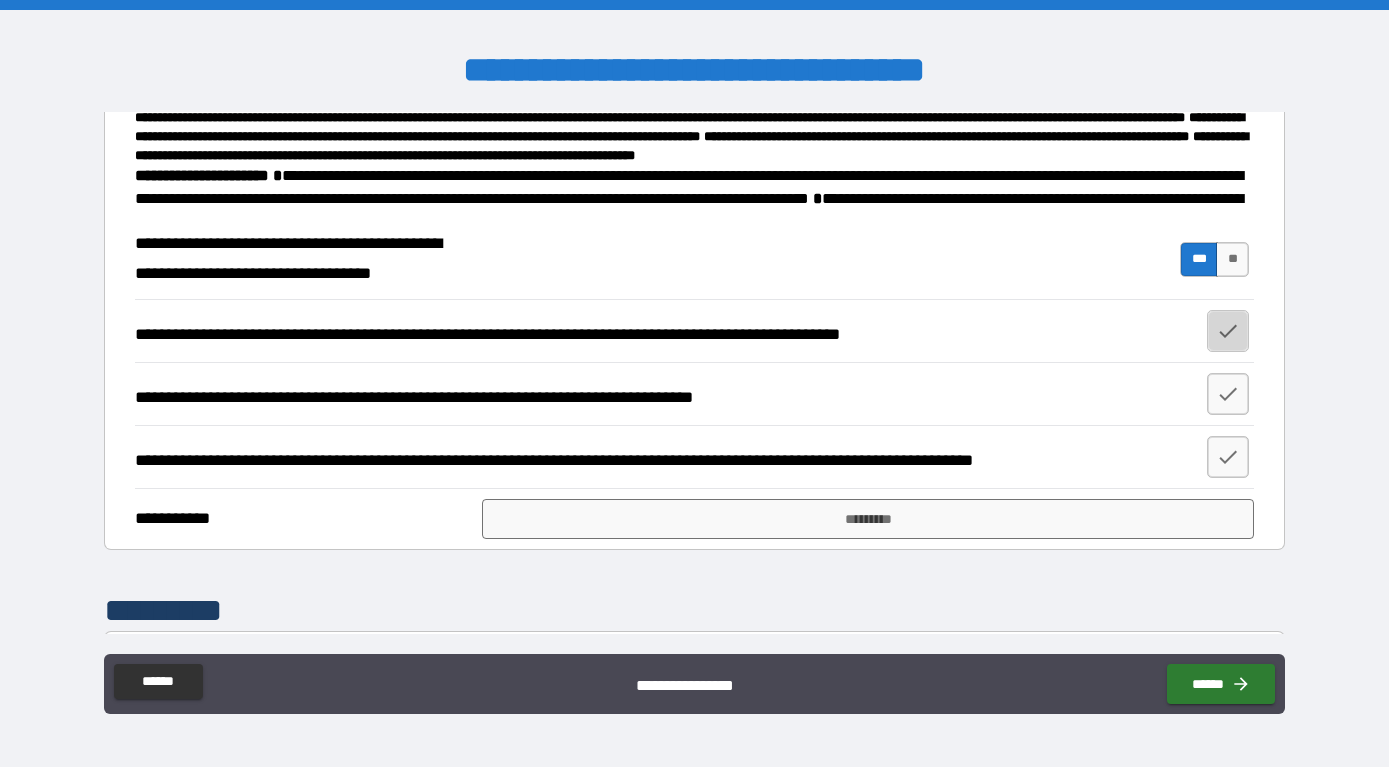 click 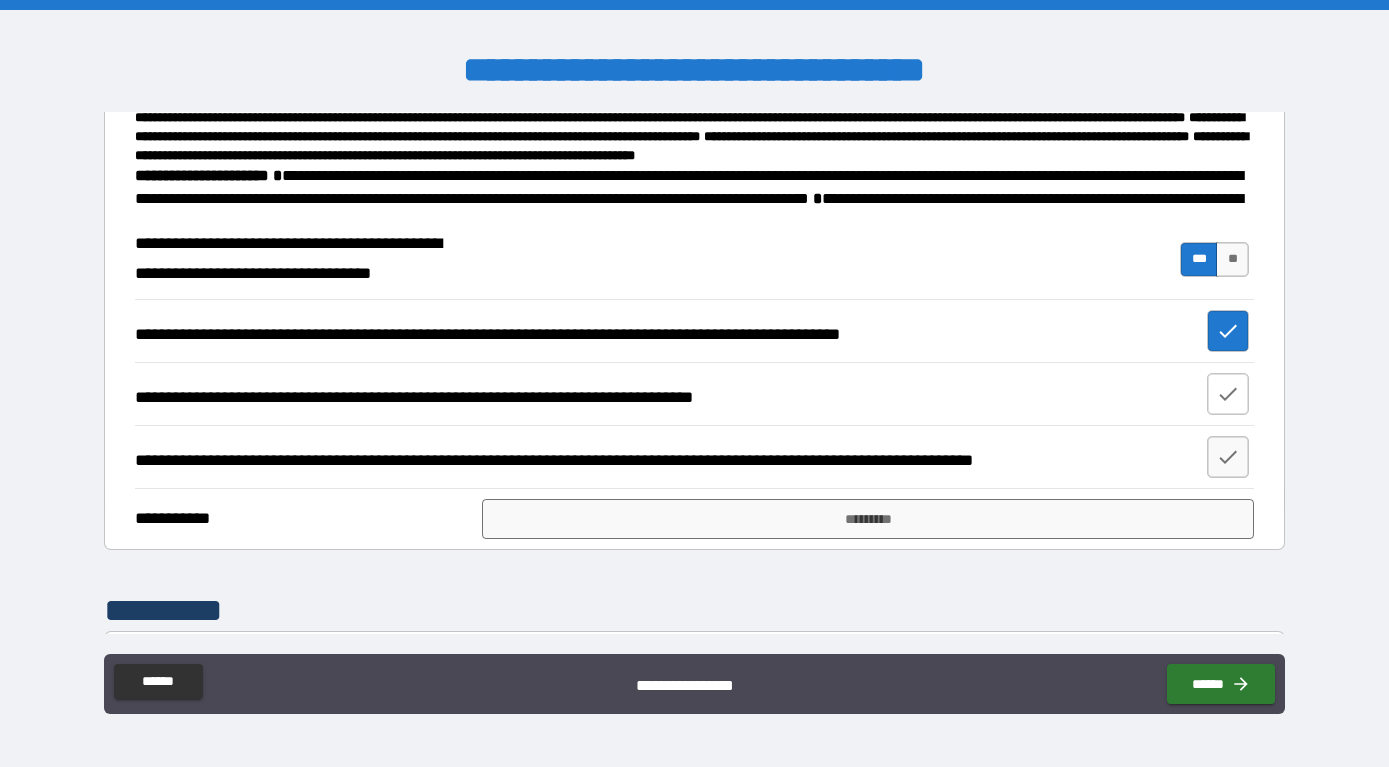 click 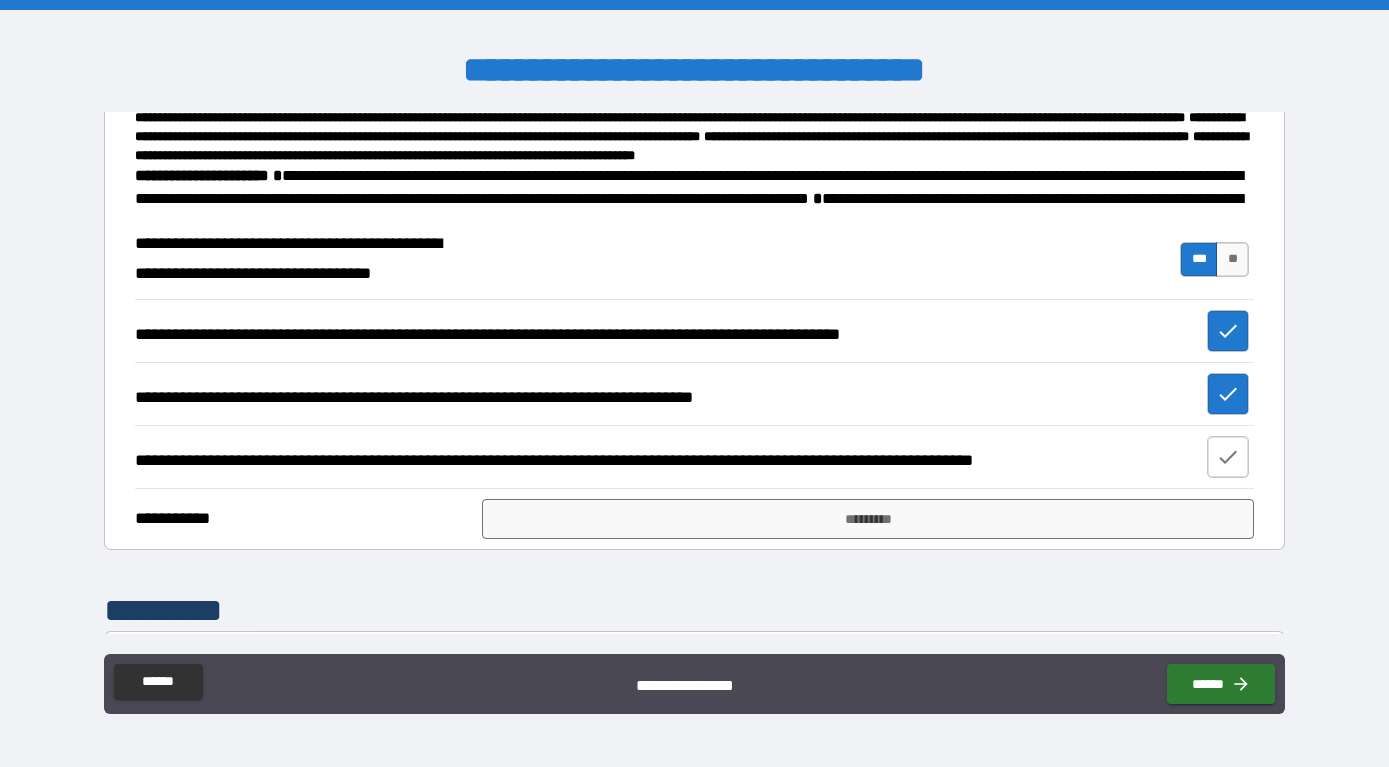 click at bounding box center [1228, 457] 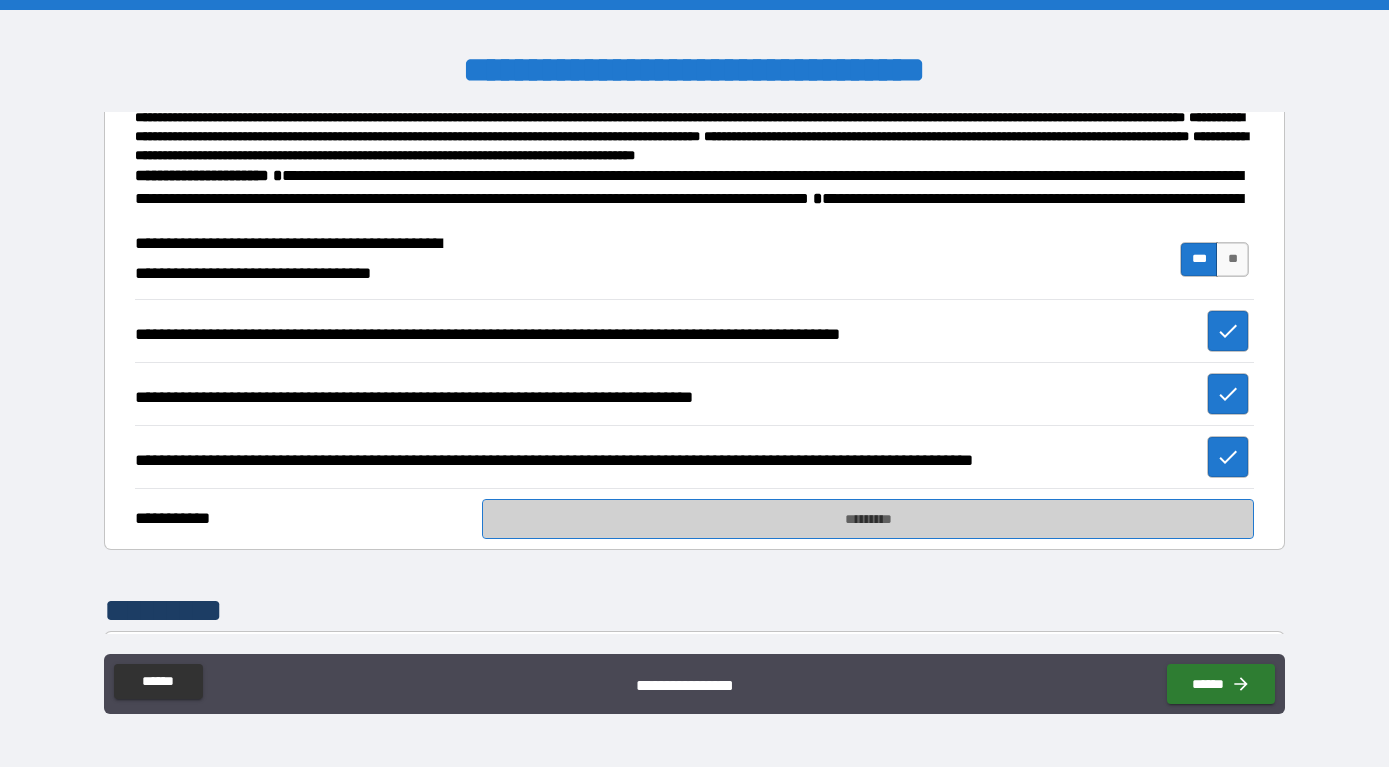 click on "*********" at bounding box center (868, 519) 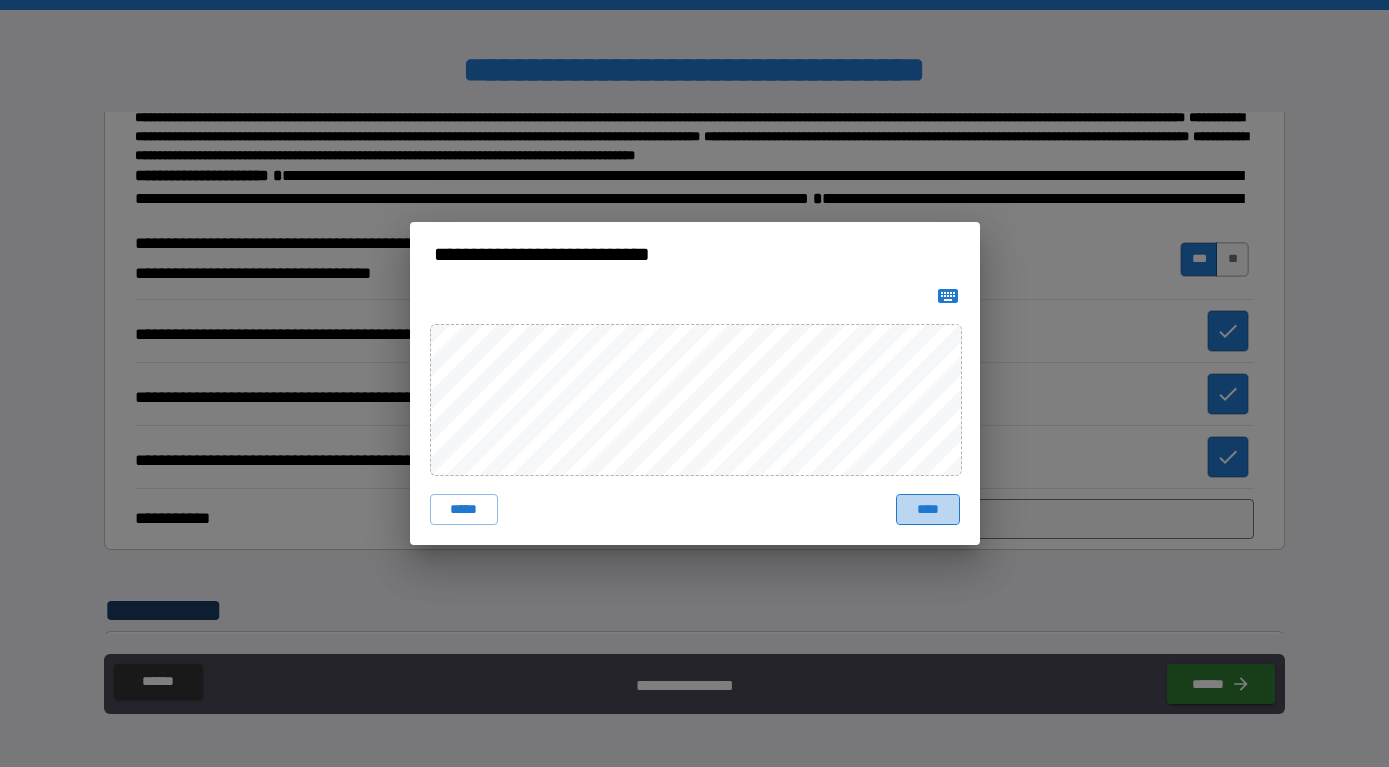 click on "****" at bounding box center (928, 509) 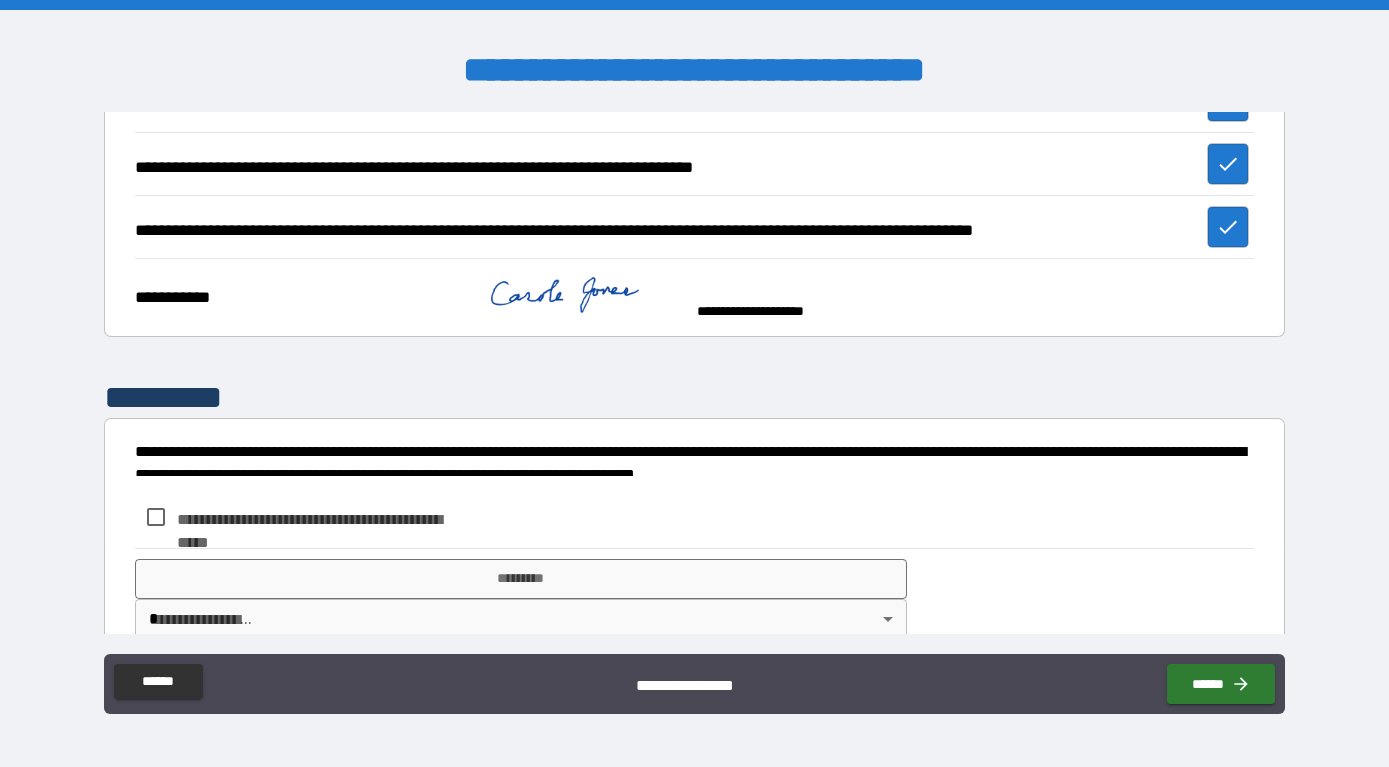 scroll, scrollTop: 1501, scrollLeft: 0, axis: vertical 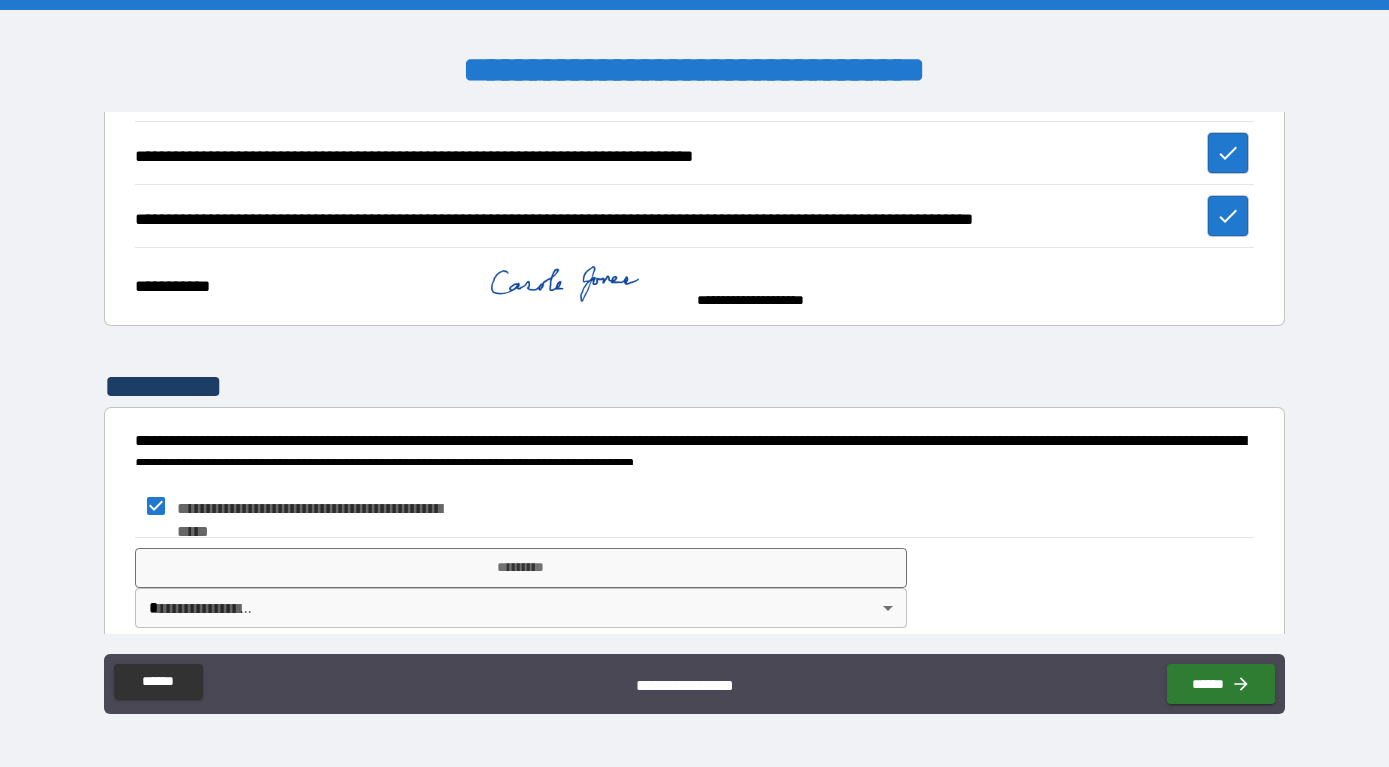 click on "**********" at bounding box center [694, 383] 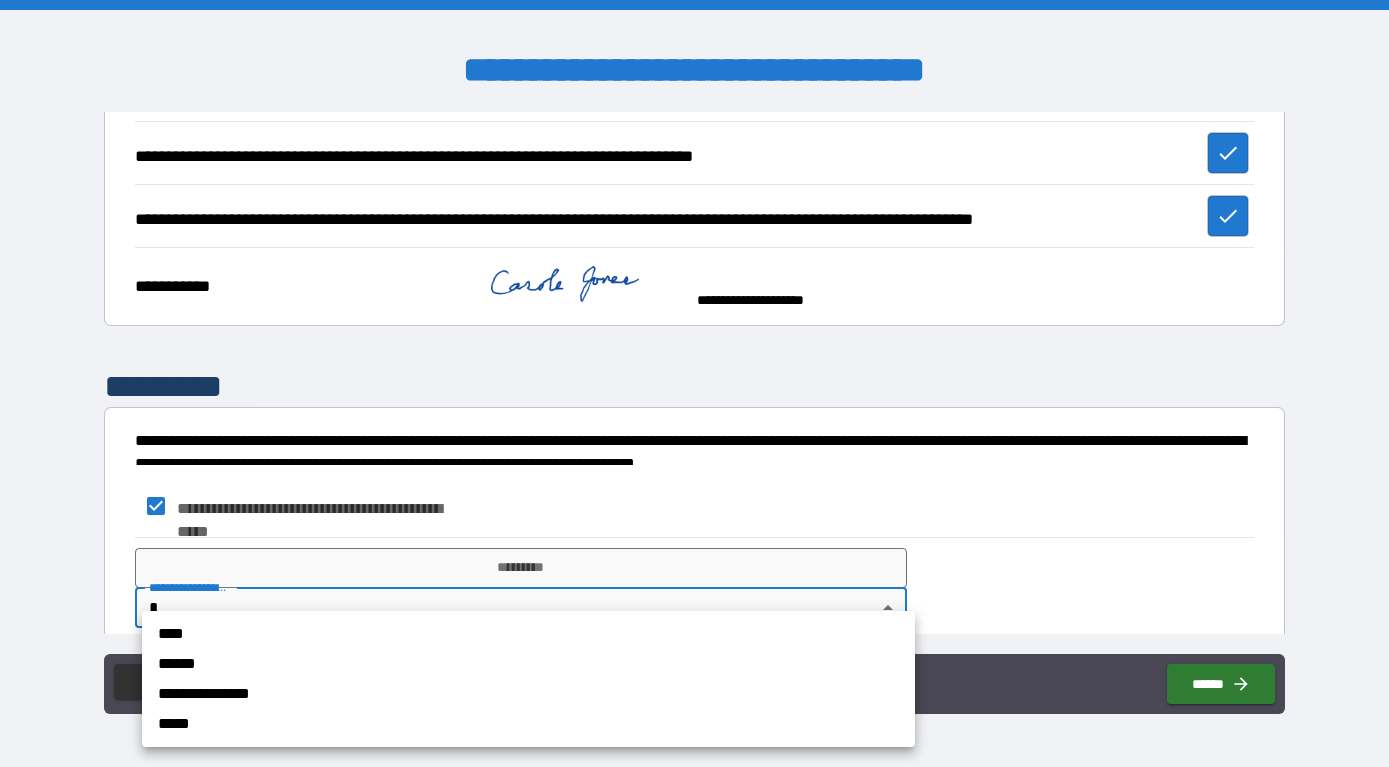 click on "****" at bounding box center [528, 634] 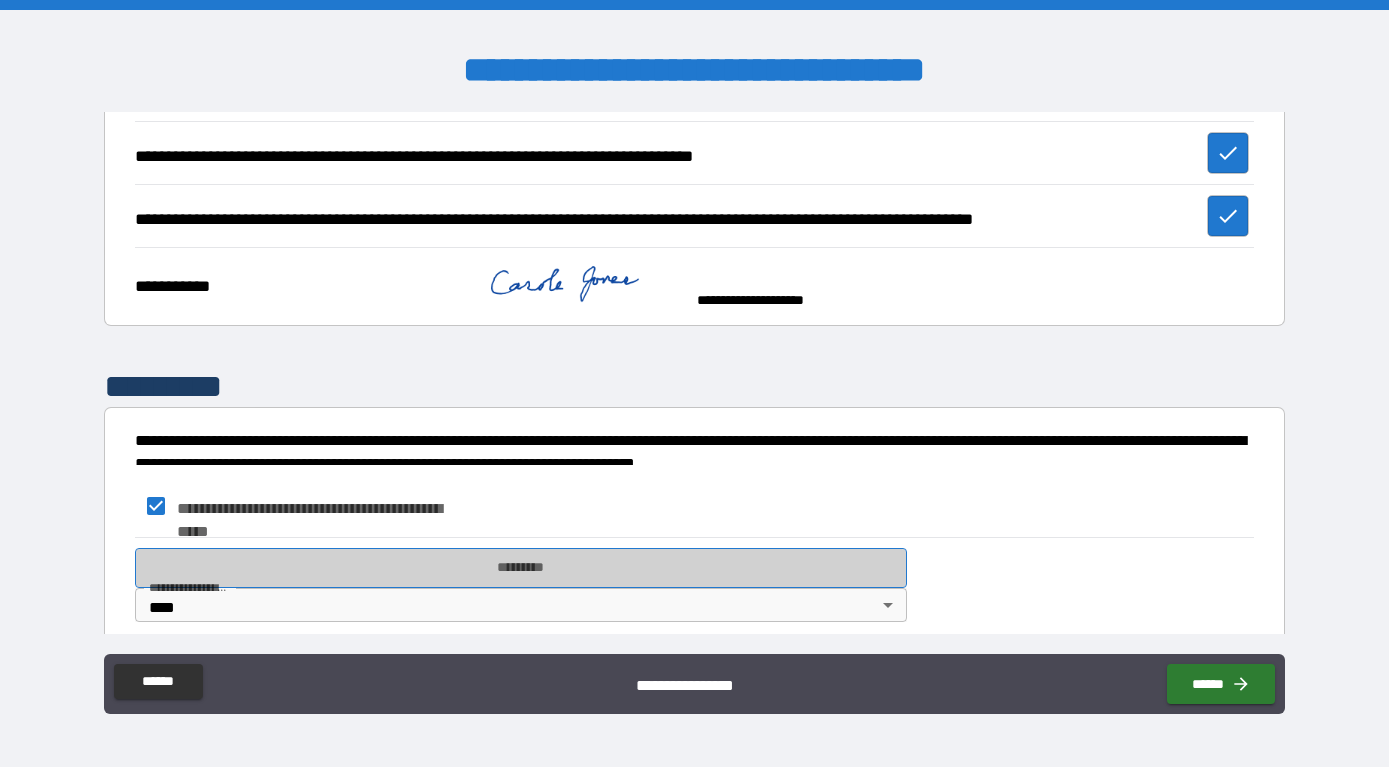 click on "*********" at bounding box center (521, 568) 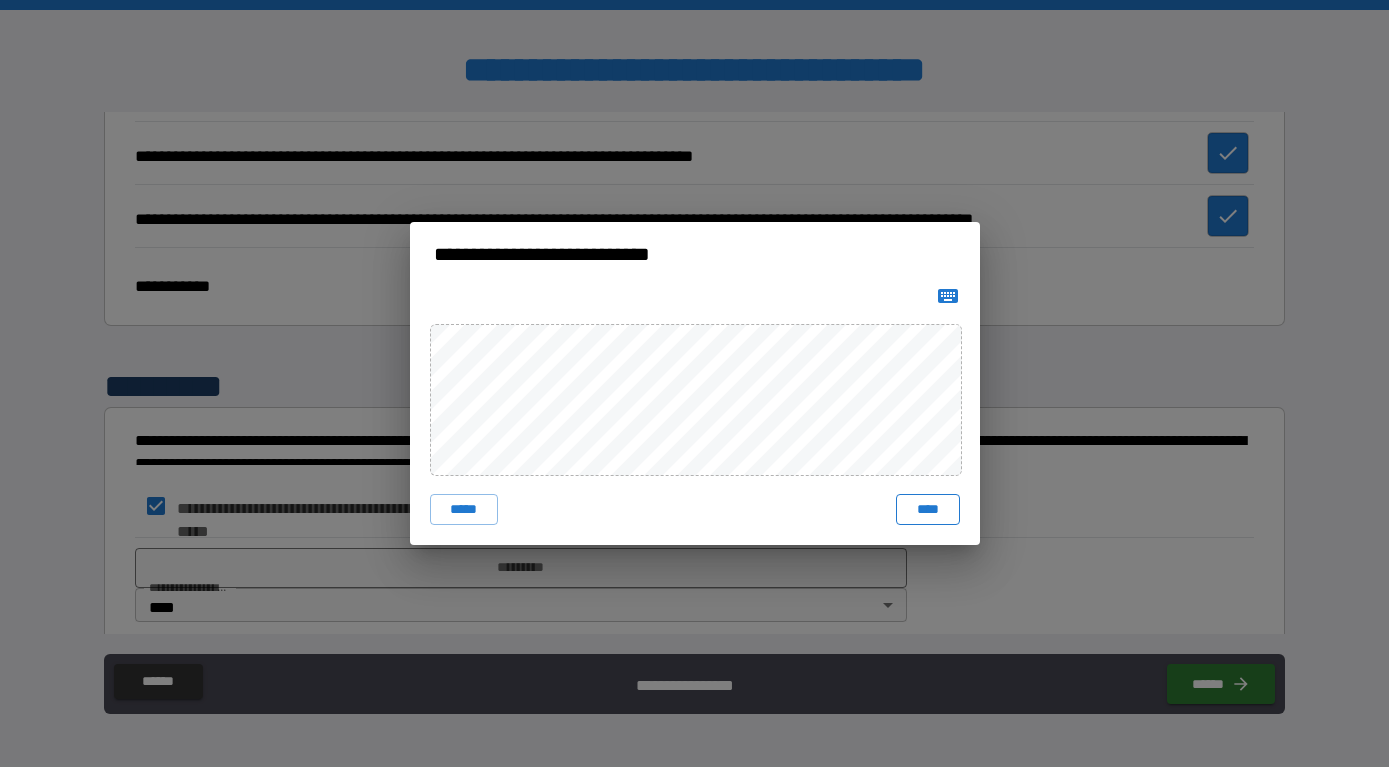 click on "****" at bounding box center [928, 509] 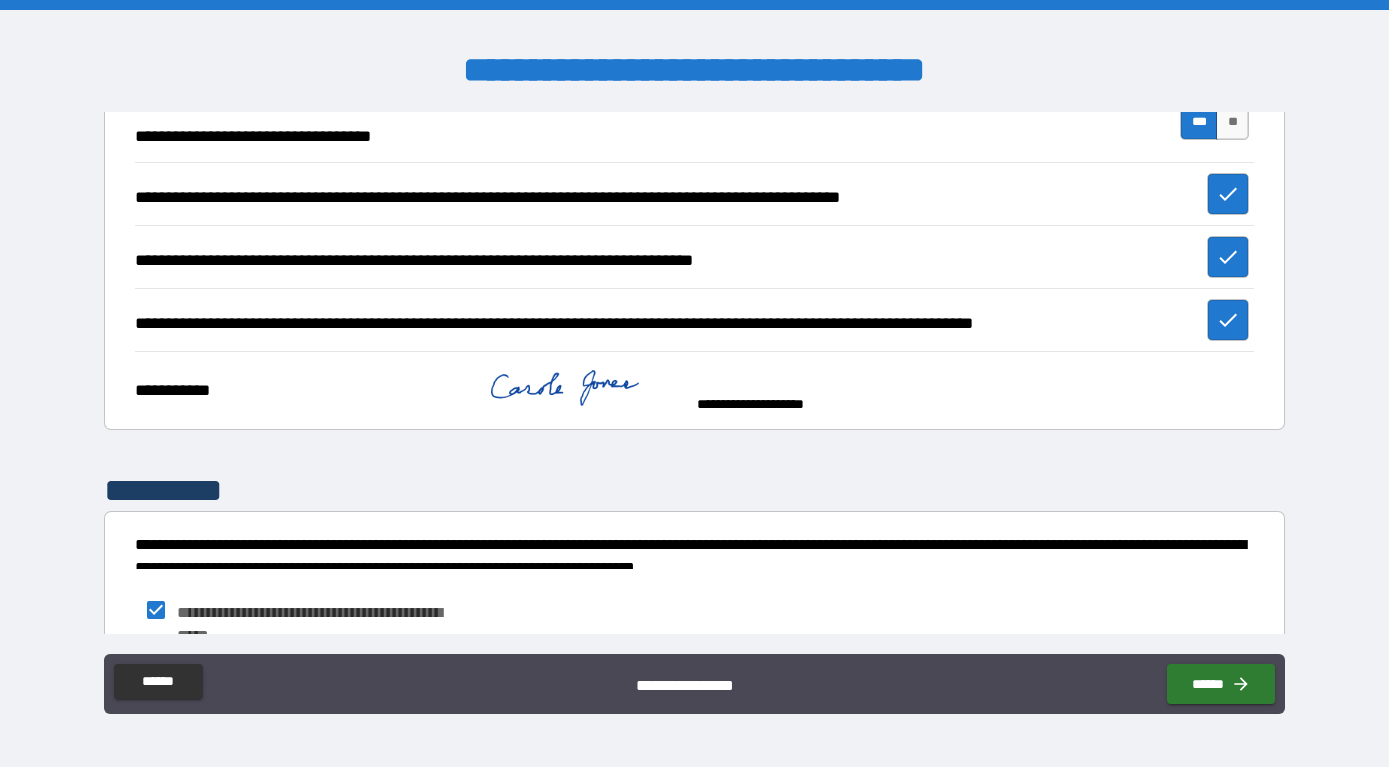 scroll, scrollTop: 1518, scrollLeft: 0, axis: vertical 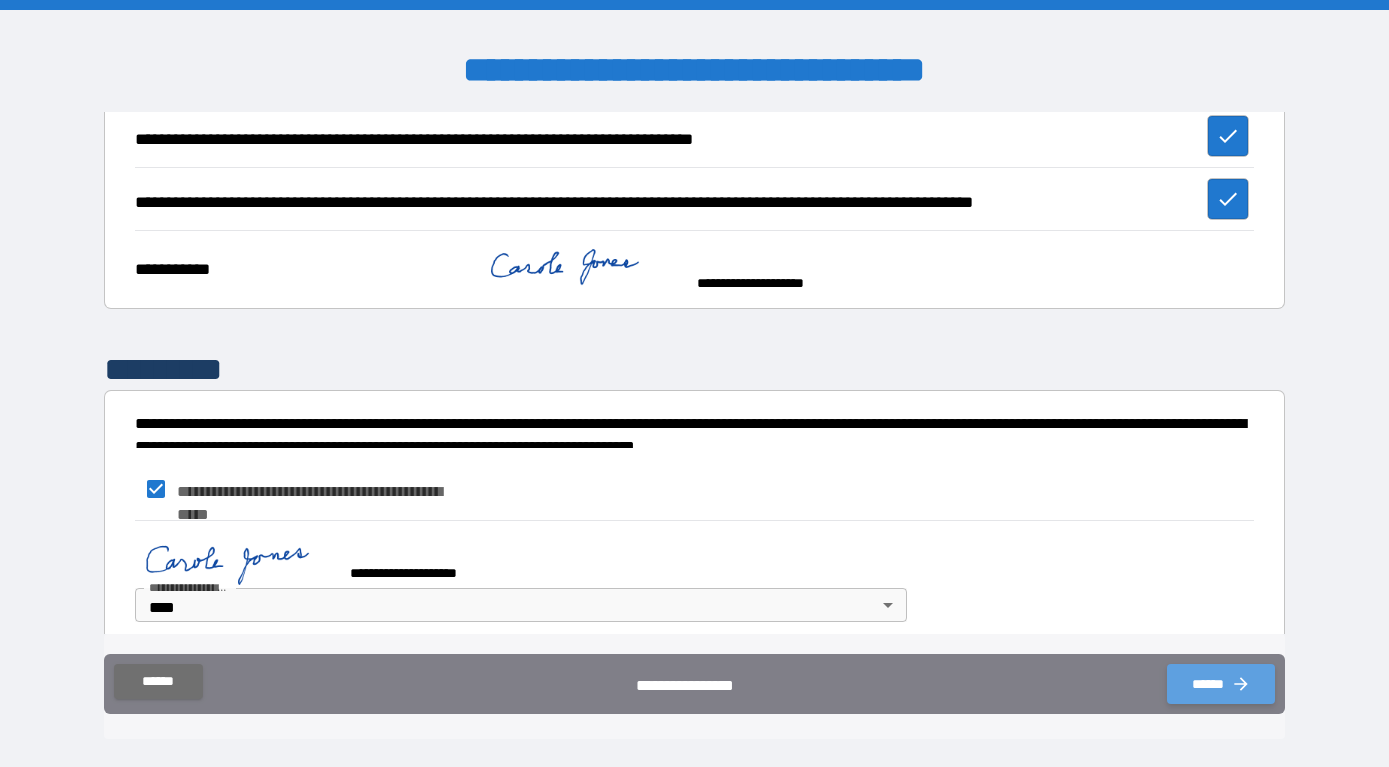 click on "******" at bounding box center [1220, 684] 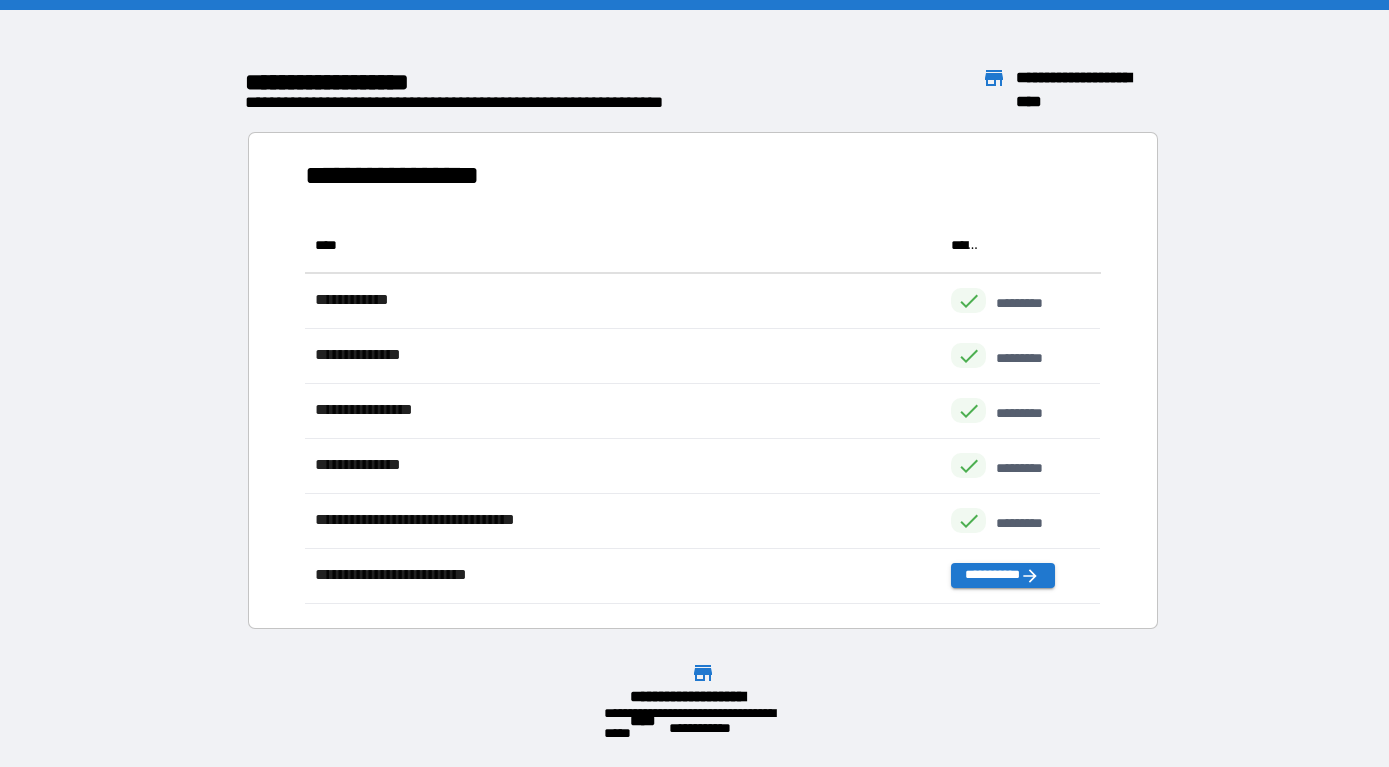 scroll, scrollTop: 1, scrollLeft: 1, axis: both 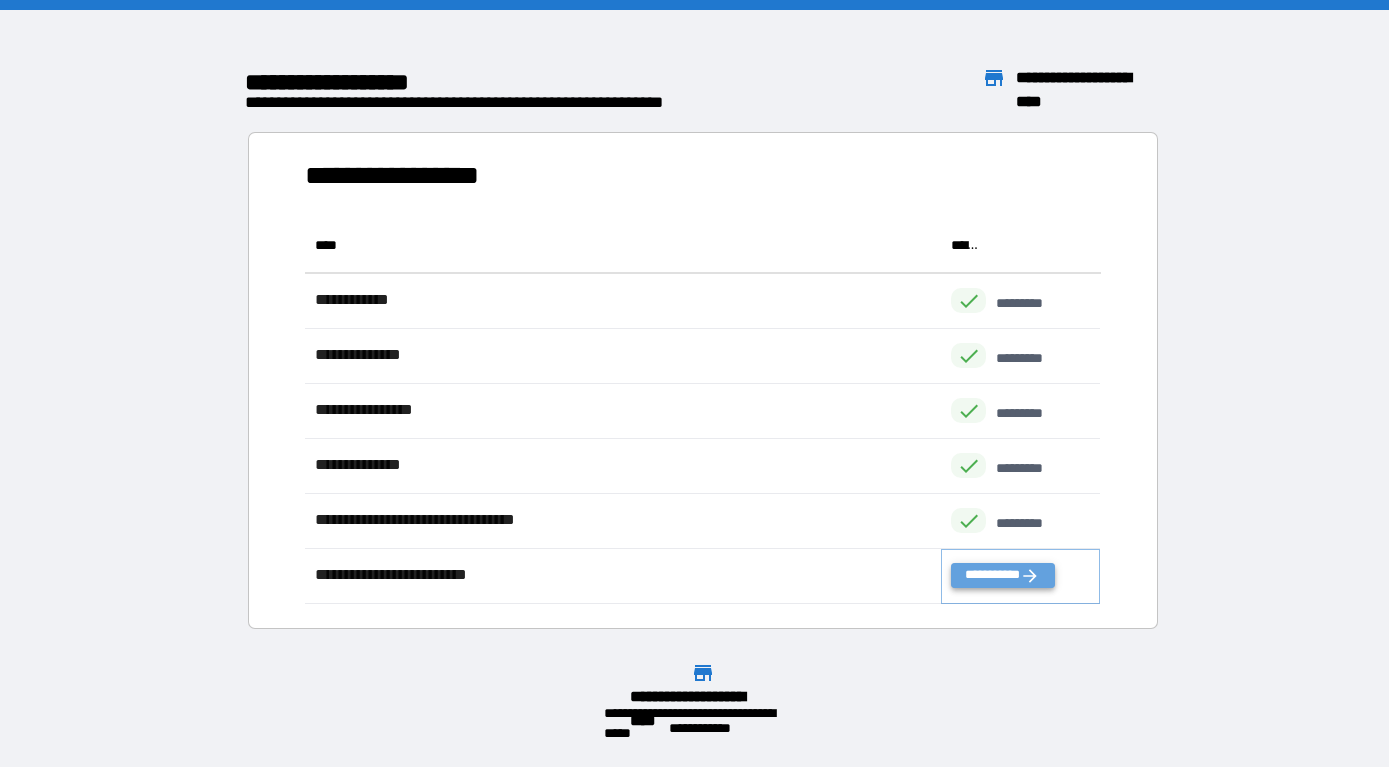 click on "**********" at bounding box center [1002, 575] 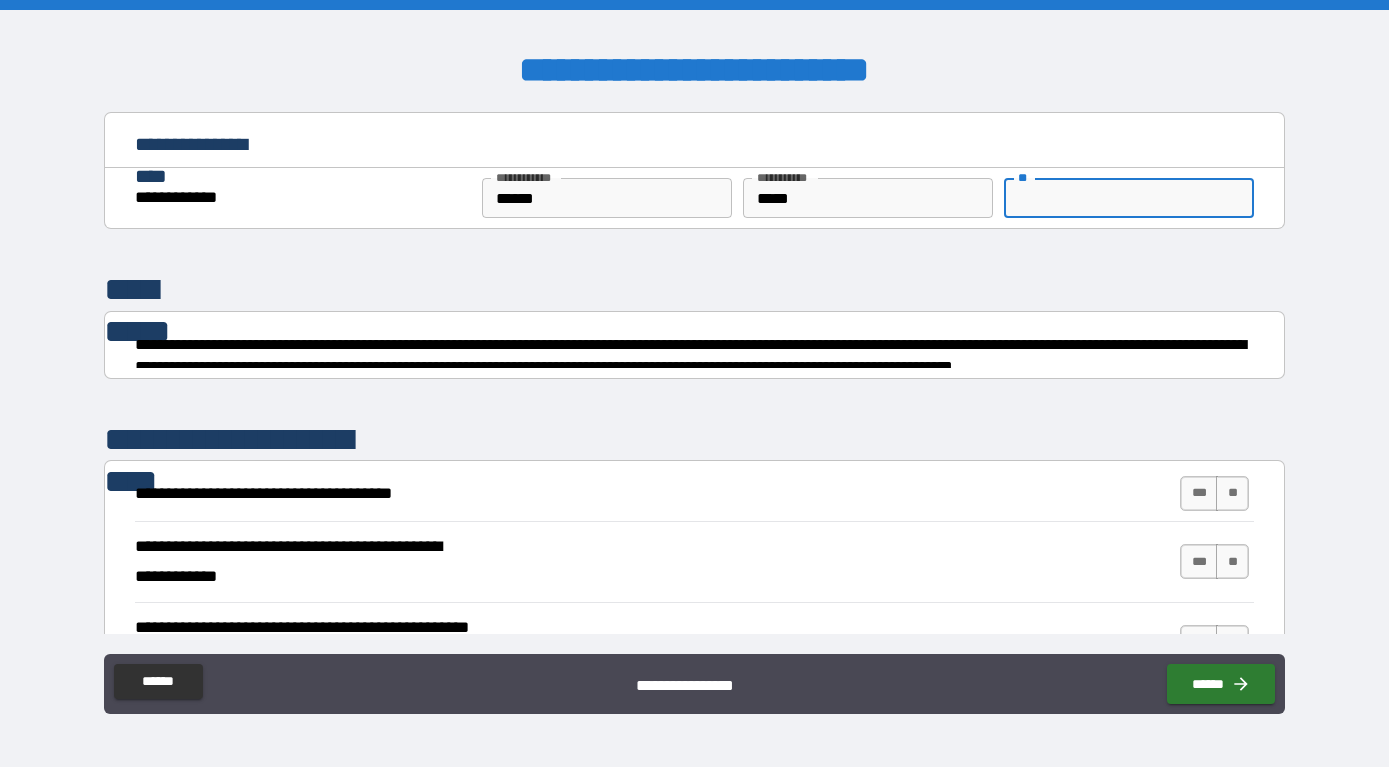 click on "**" at bounding box center [1129, 198] 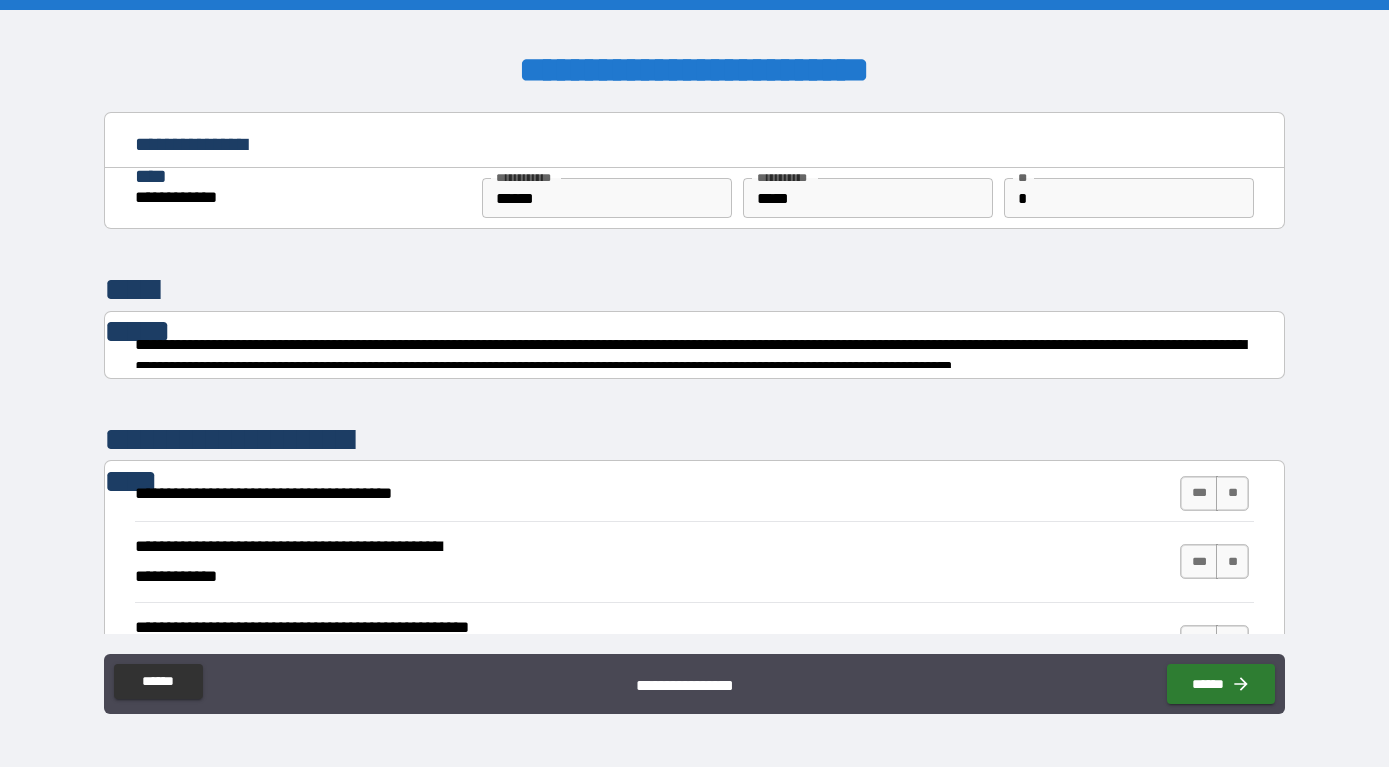 click on "**********" at bounding box center (695, 347) 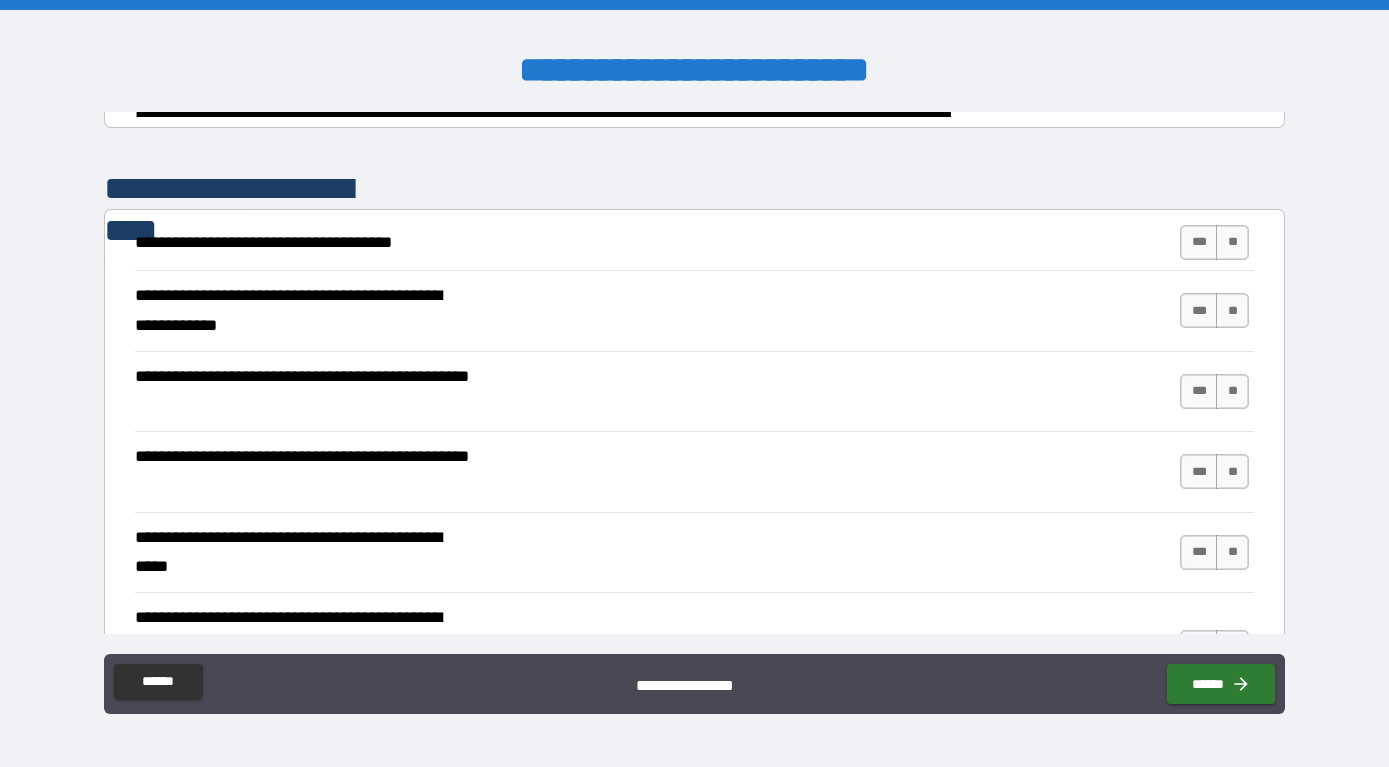 scroll, scrollTop: 252, scrollLeft: 0, axis: vertical 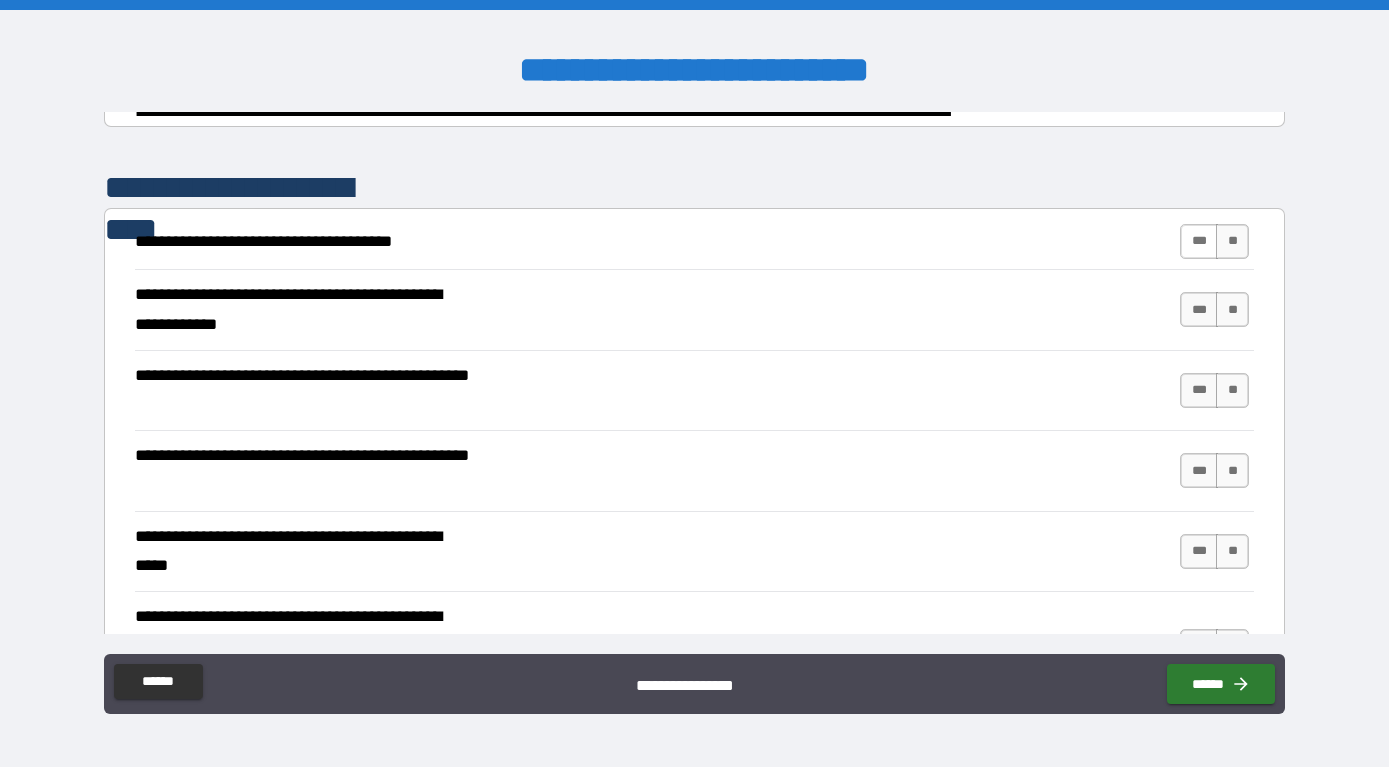 click on "***" at bounding box center (1199, 241) 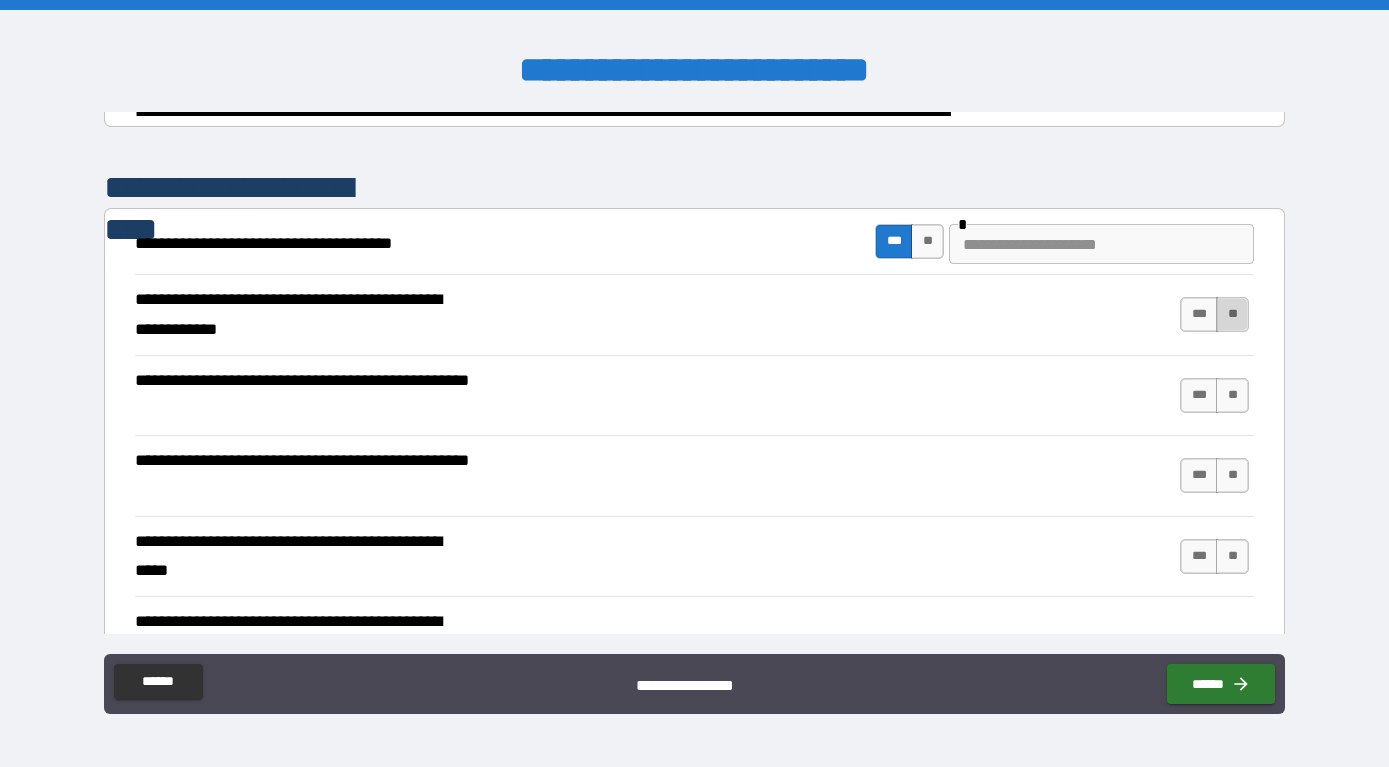 click on "**" at bounding box center (1232, 314) 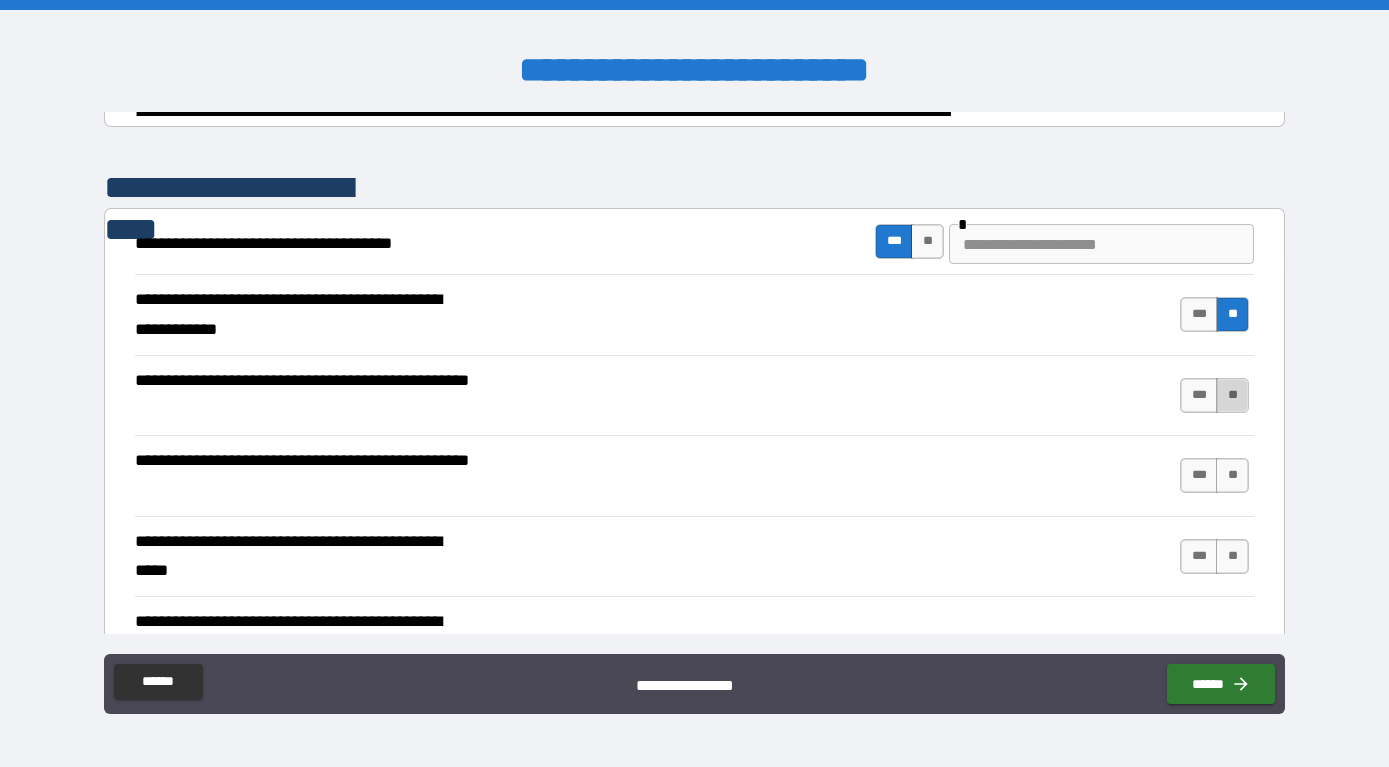 click on "**" at bounding box center [1232, 395] 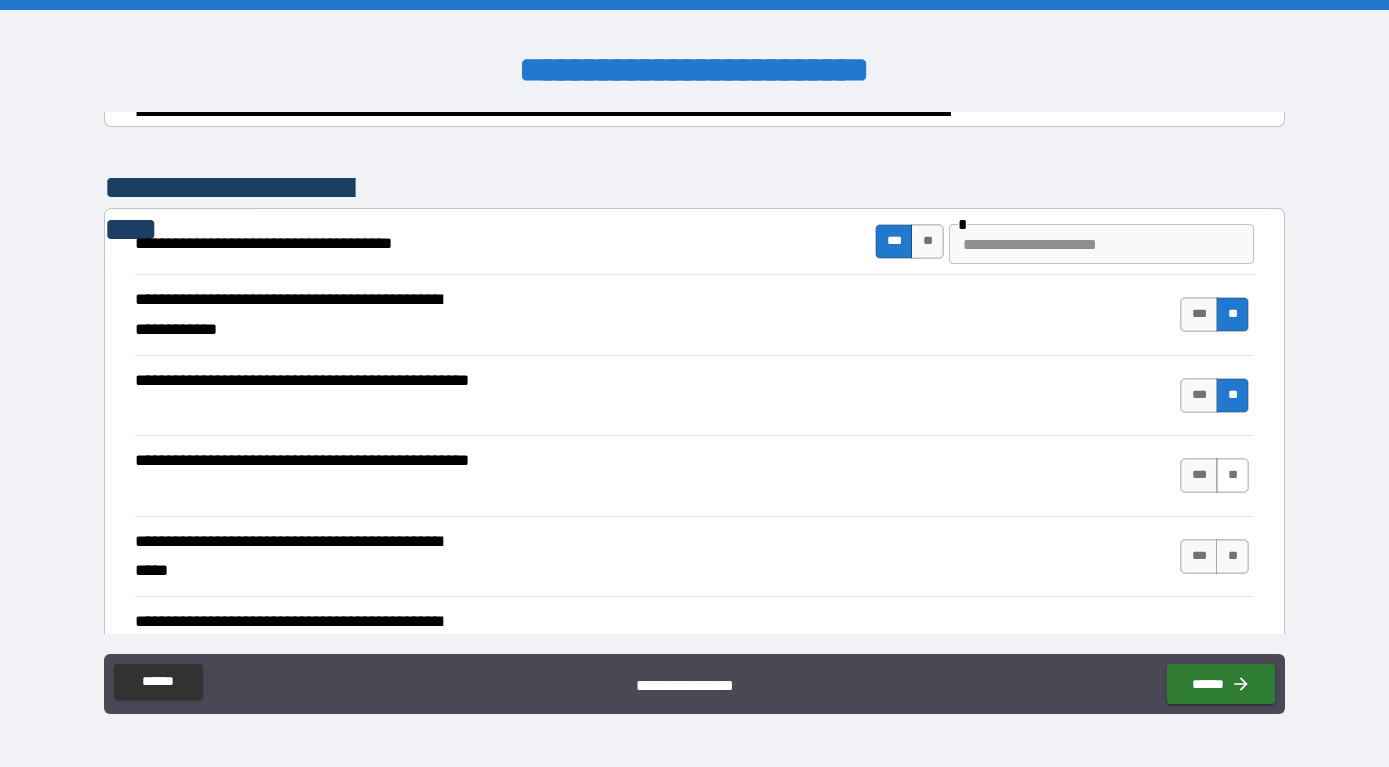 click on "**" at bounding box center (1232, 475) 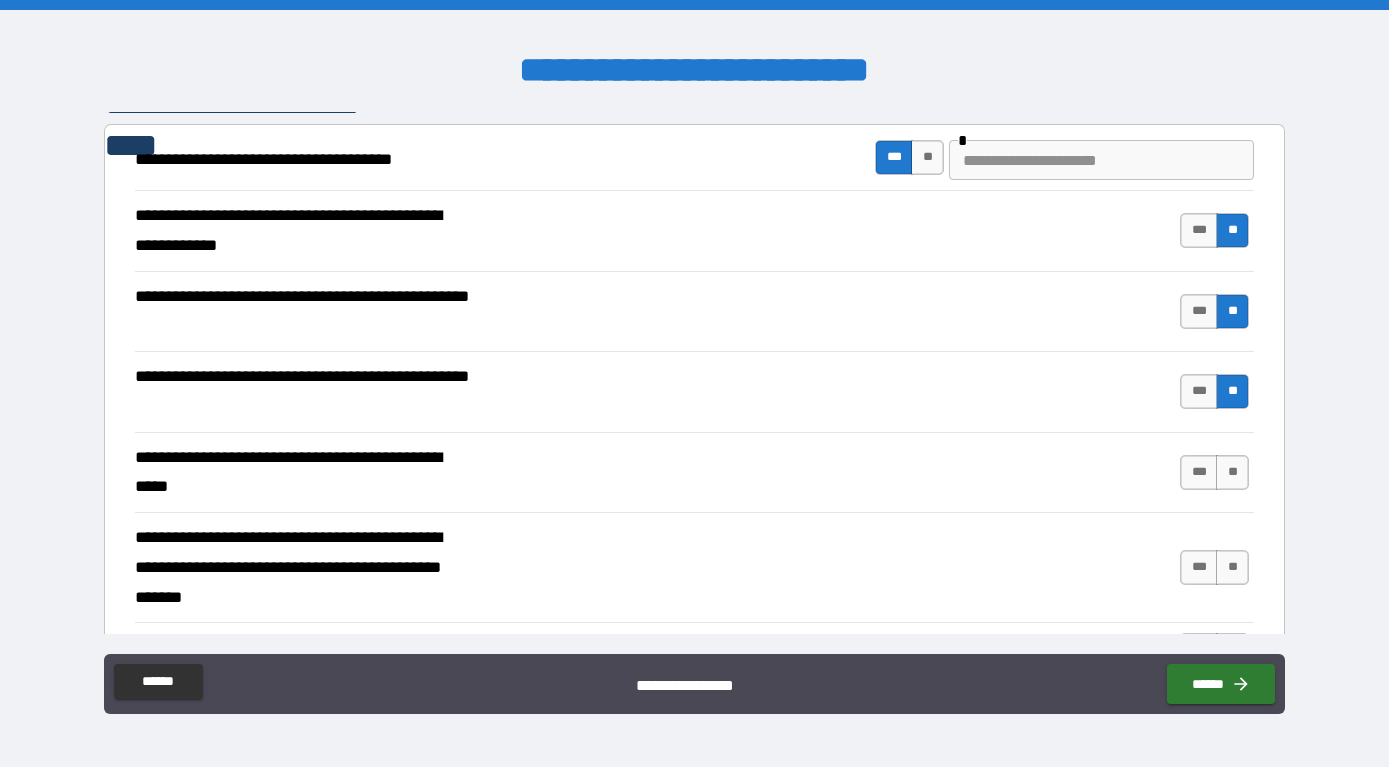 scroll, scrollTop: 420, scrollLeft: 0, axis: vertical 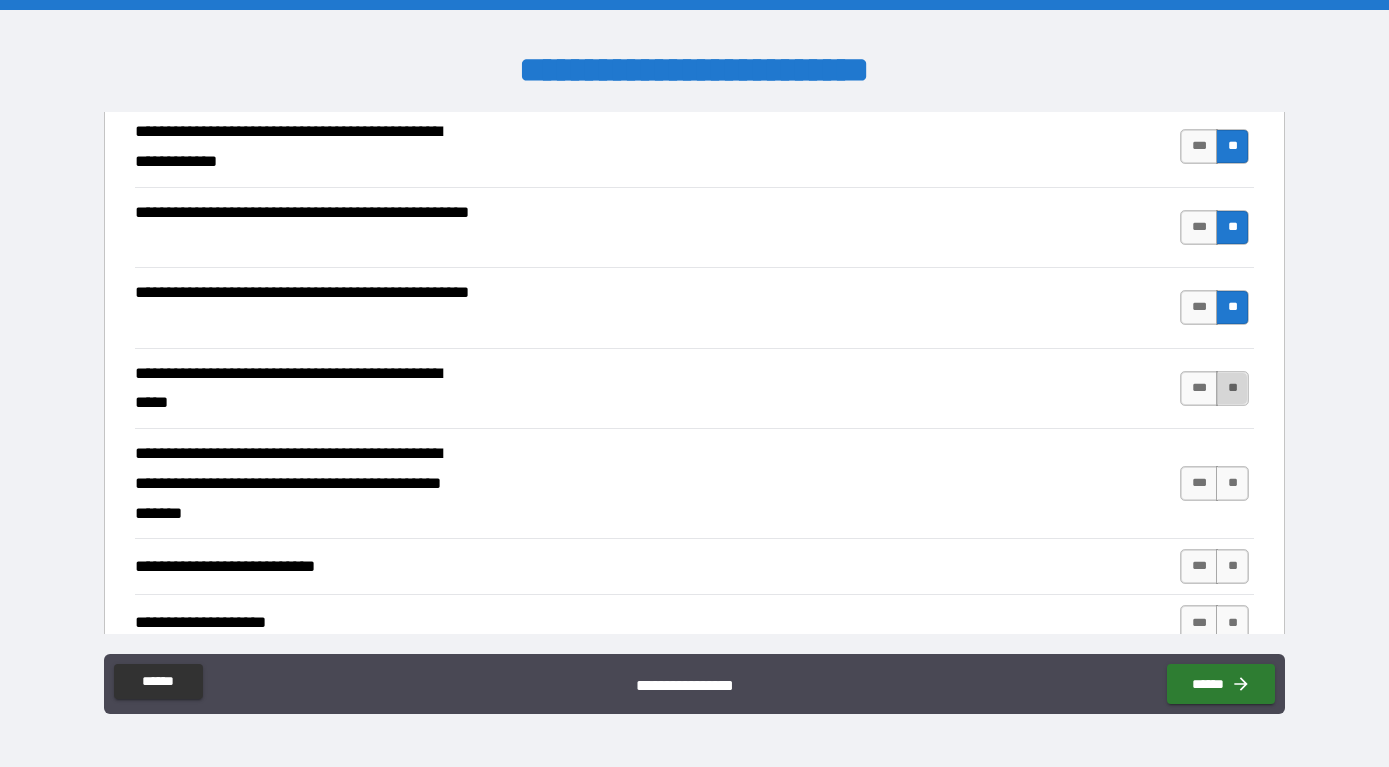 click on "**" at bounding box center (1232, 388) 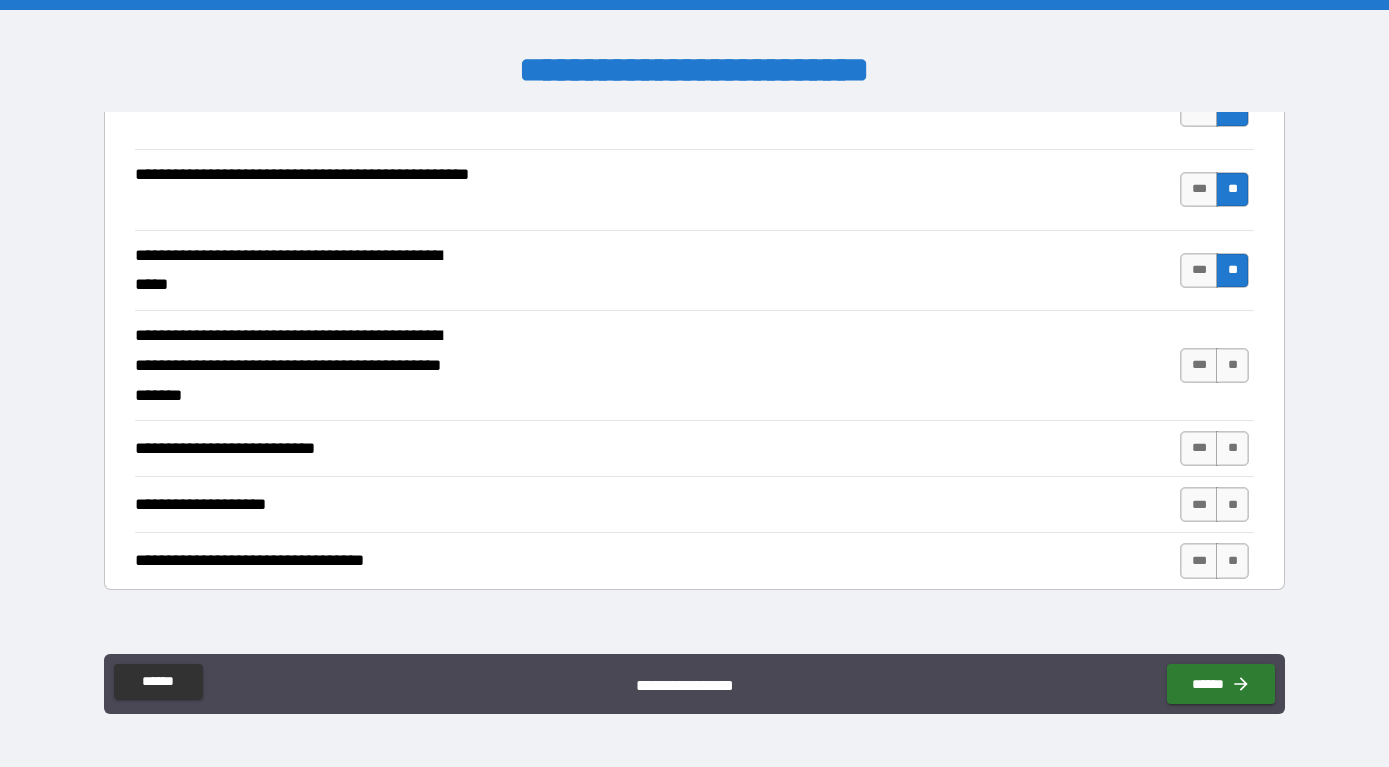 scroll, scrollTop: 588, scrollLeft: 0, axis: vertical 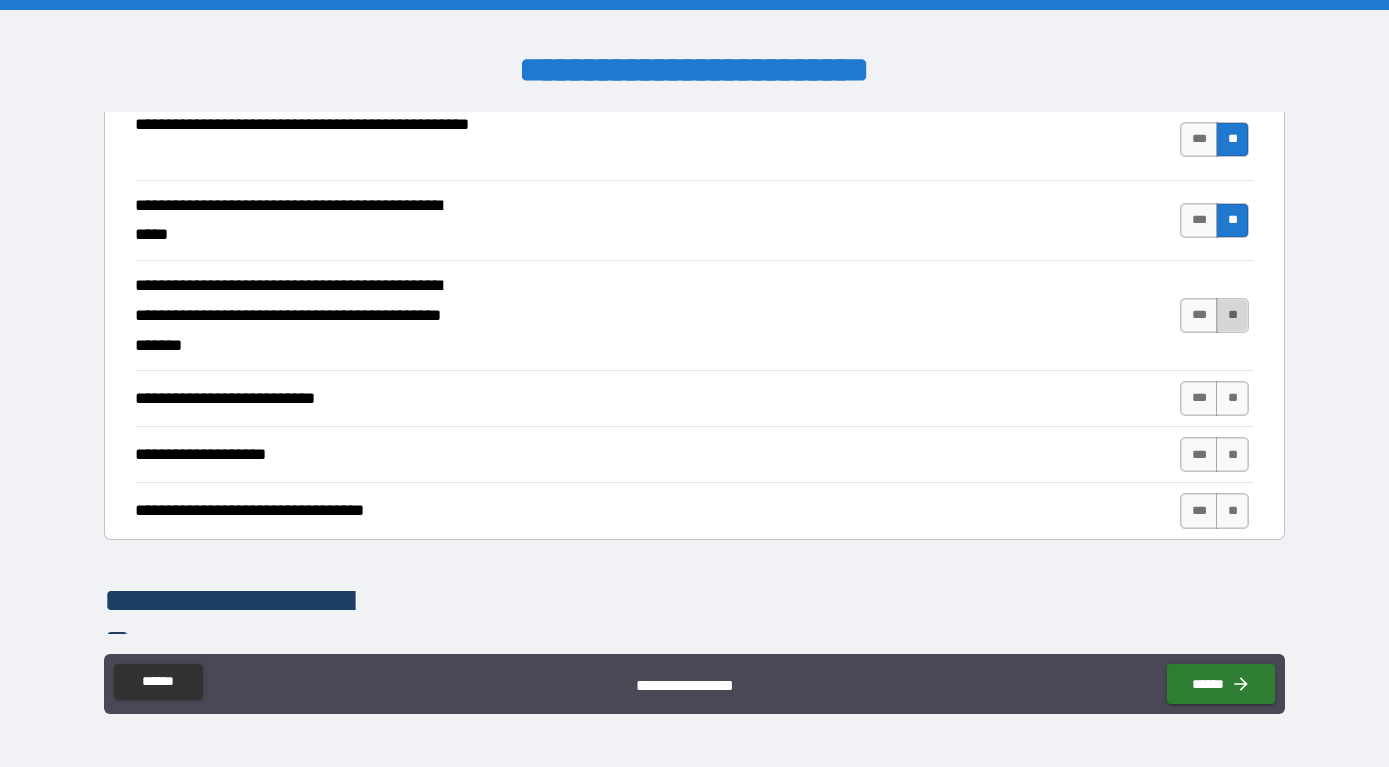 click on "**" at bounding box center [1232, 315] 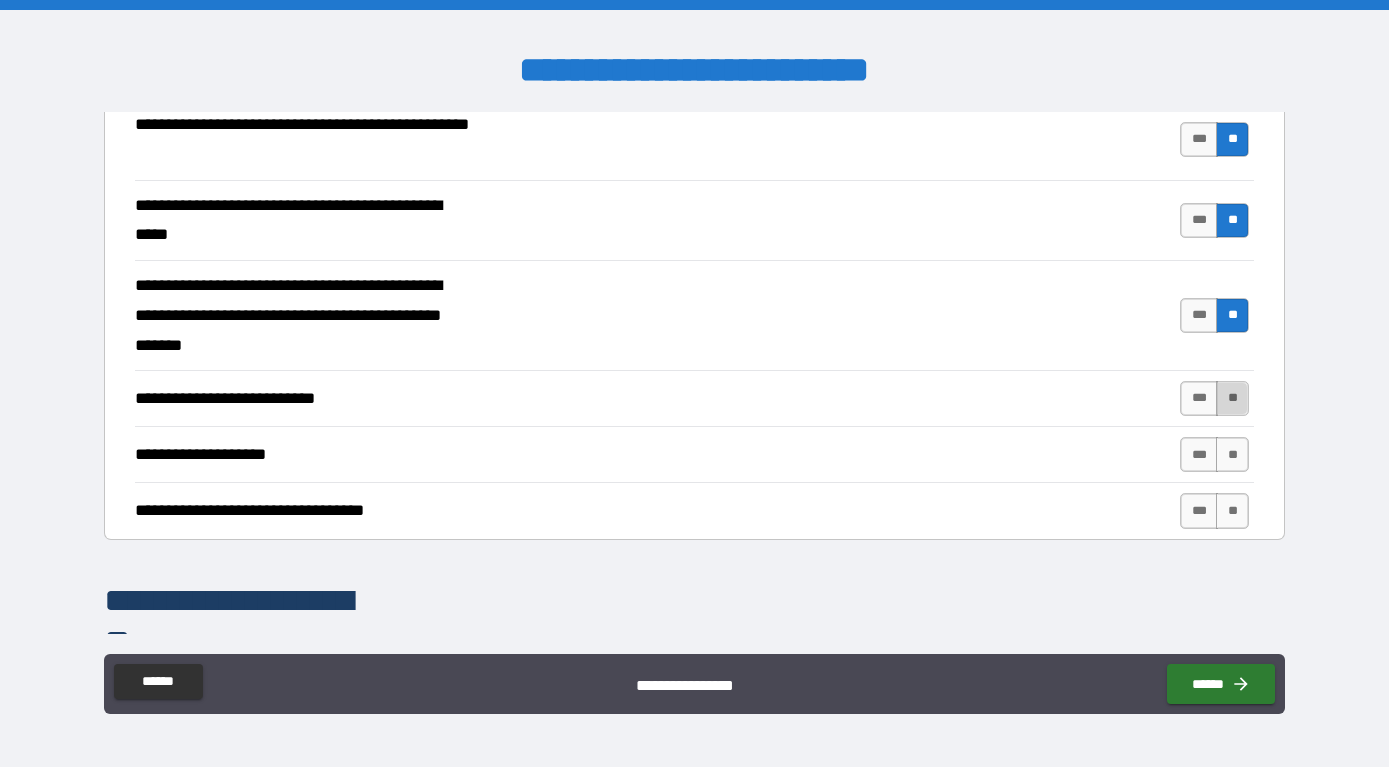 click on "**" at bounding box center [1232, 398] 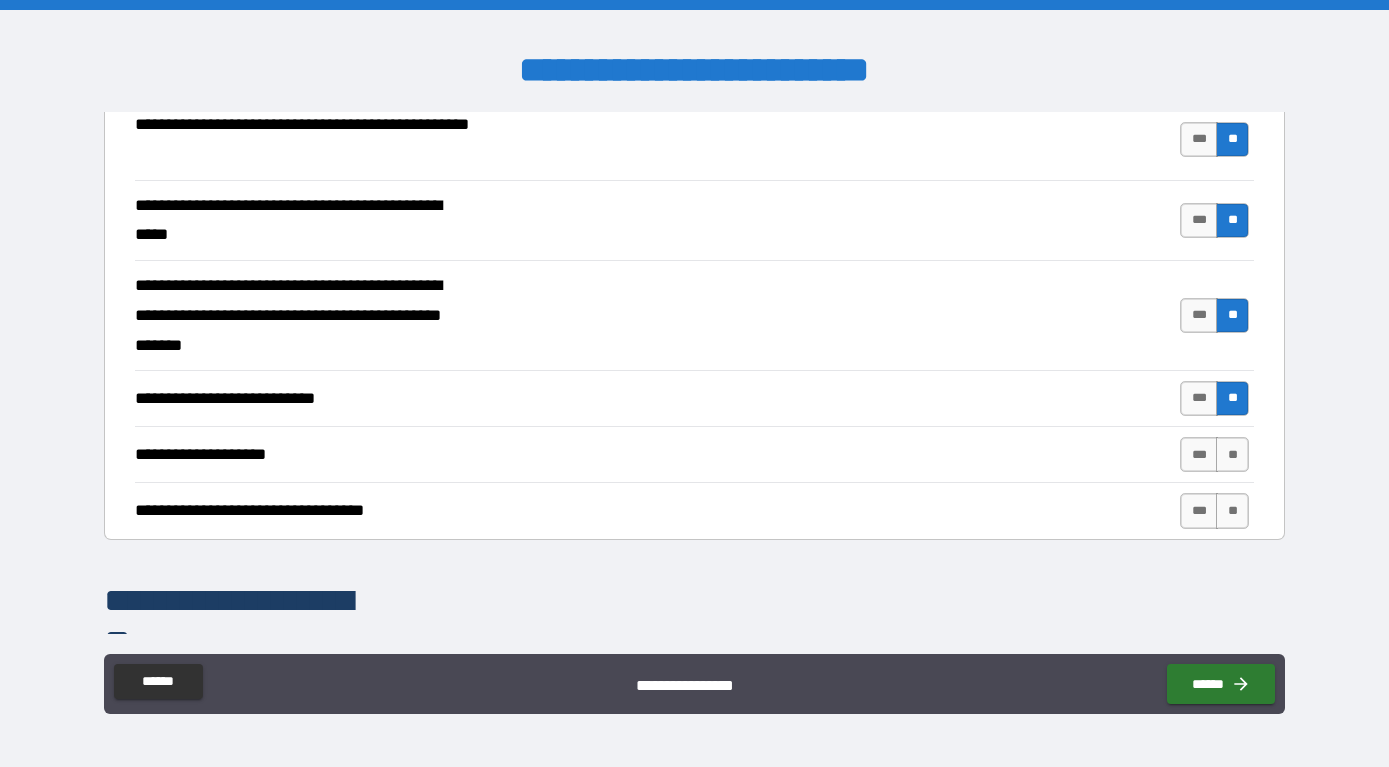 drag, startPoint x: 1235, startPoint y: 444, endPoint x: 1179, endPoint y: 464, distance: 59.464275 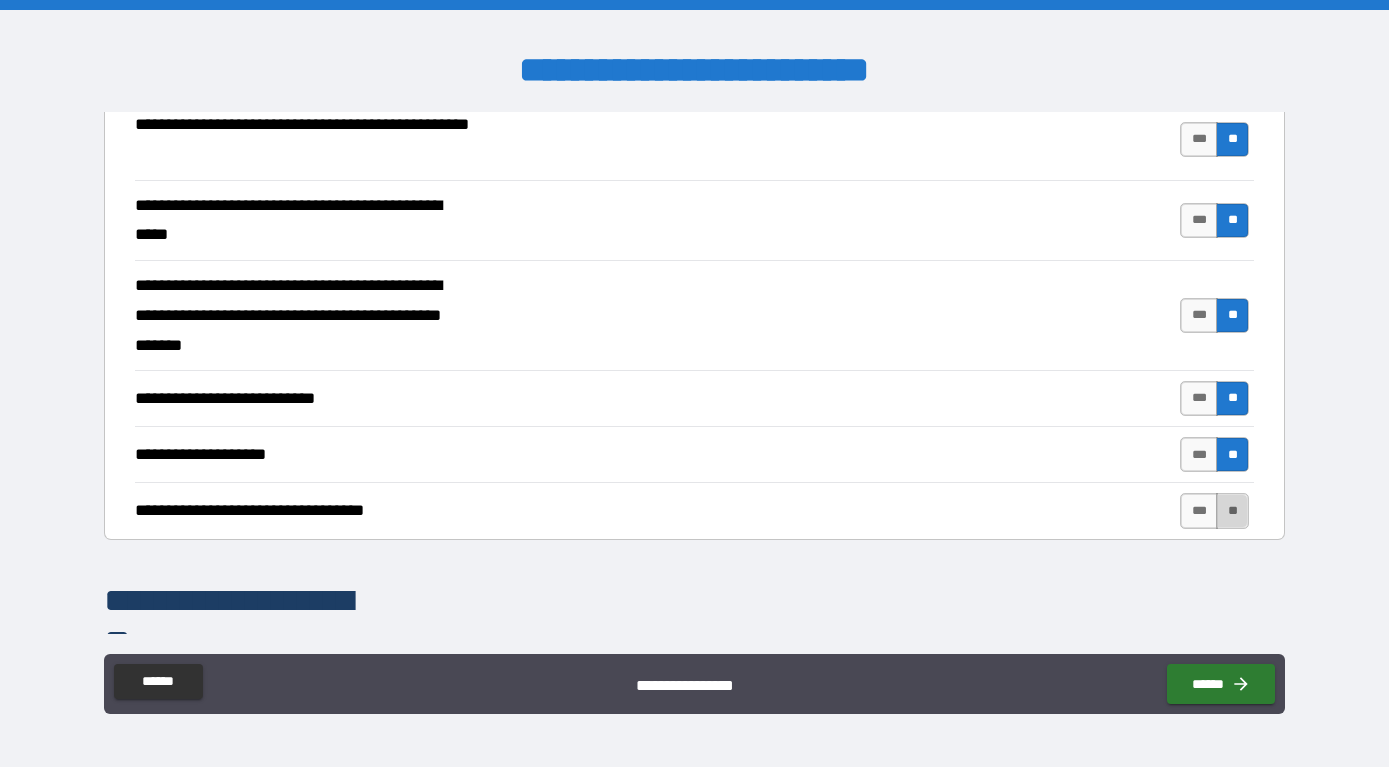 click on "**" at bounding box center [1232, 510] 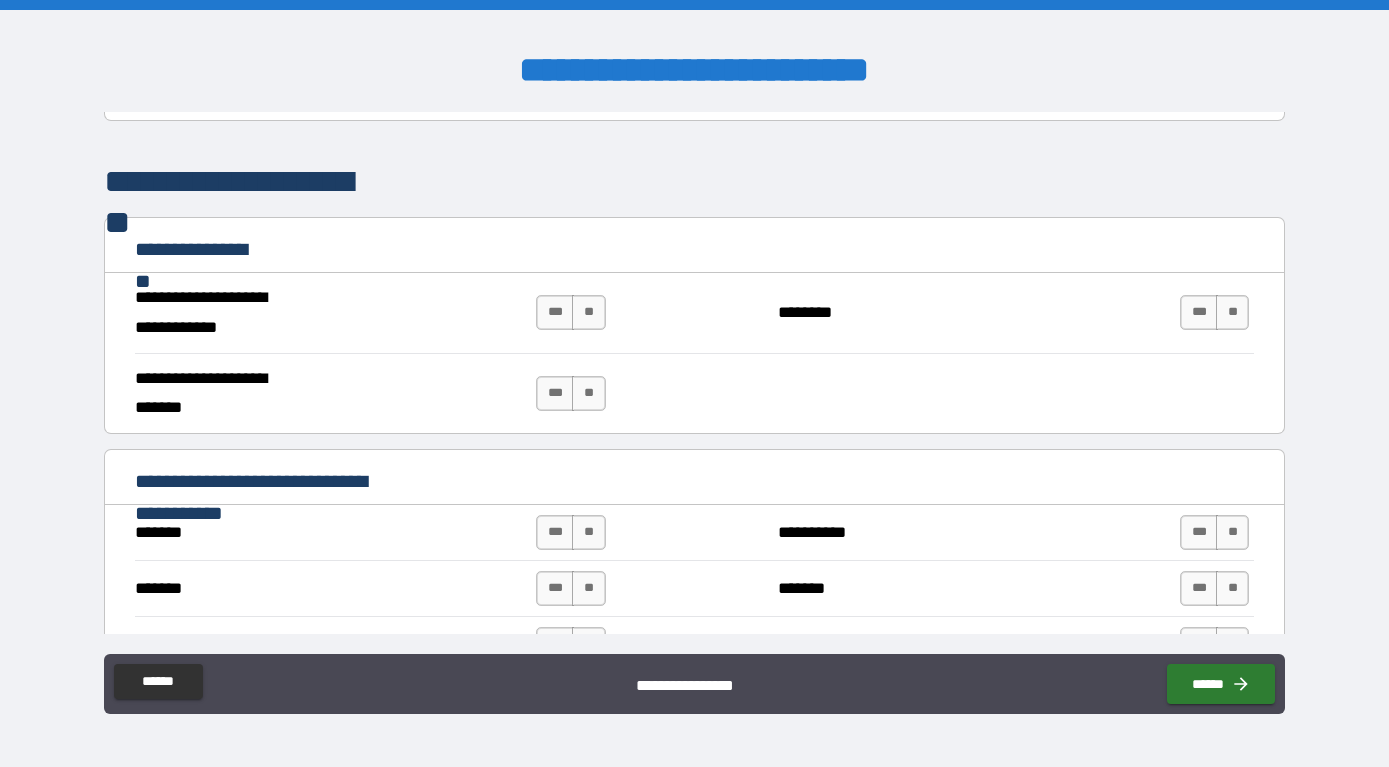 scroll, scrollTop: 1008, scrollLeft: 0, axis: vertical 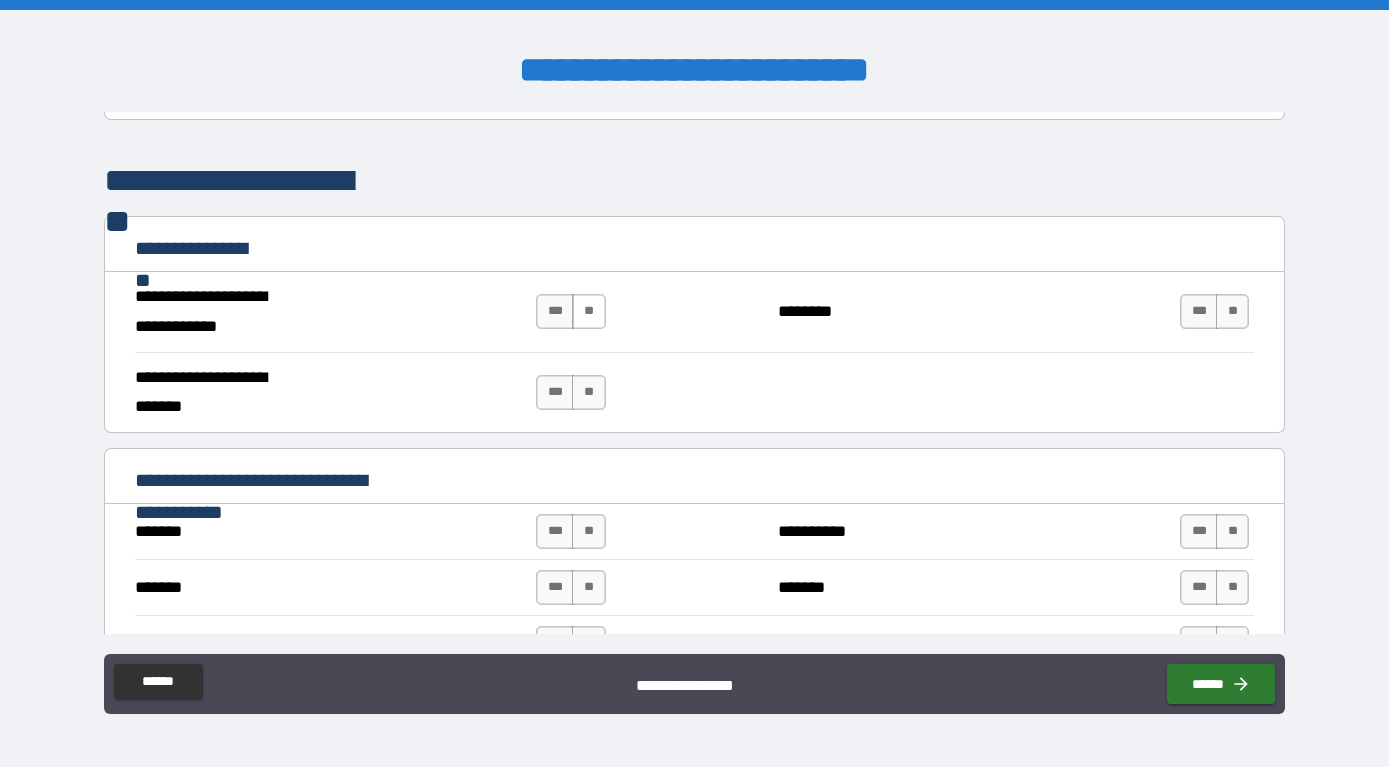 click on "**" at bounding box center [588, 311] 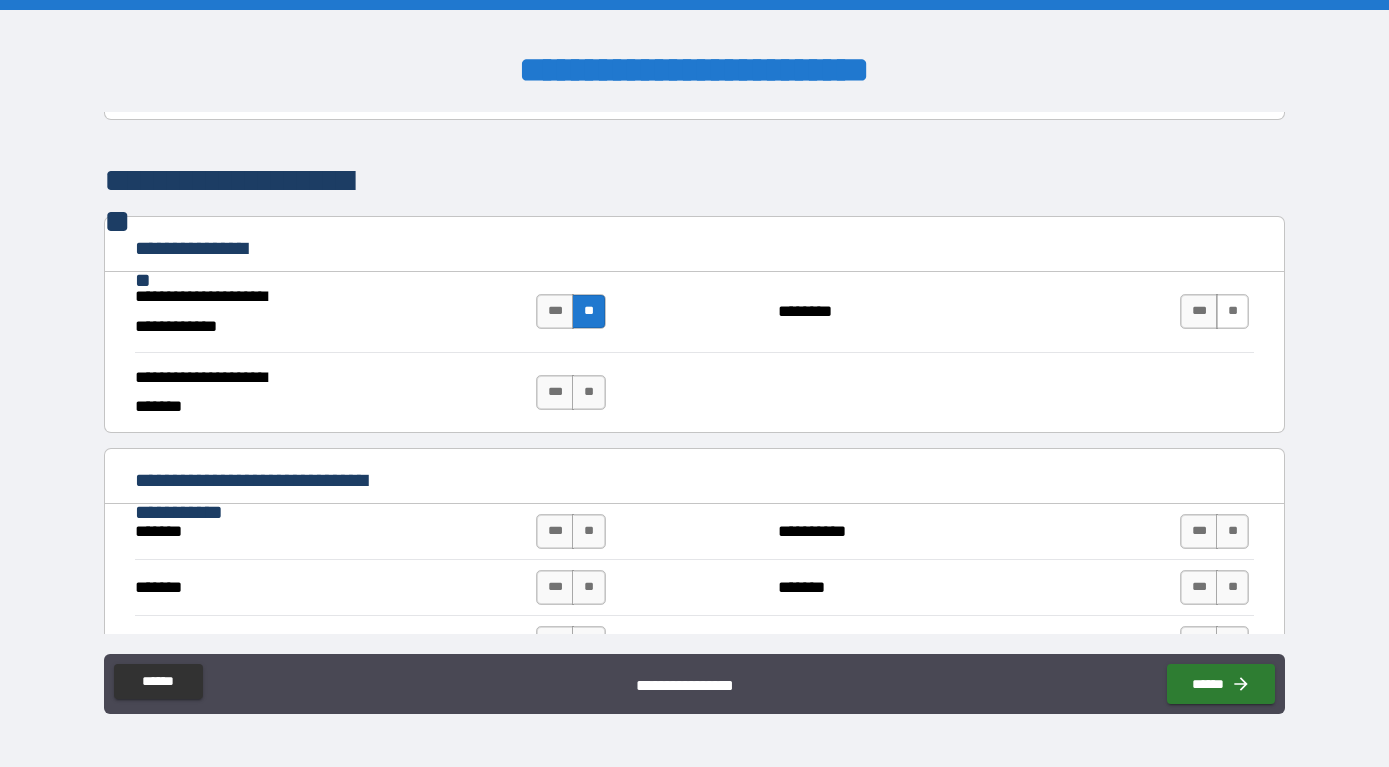 click on "**" at bounding box center (1232, 311) 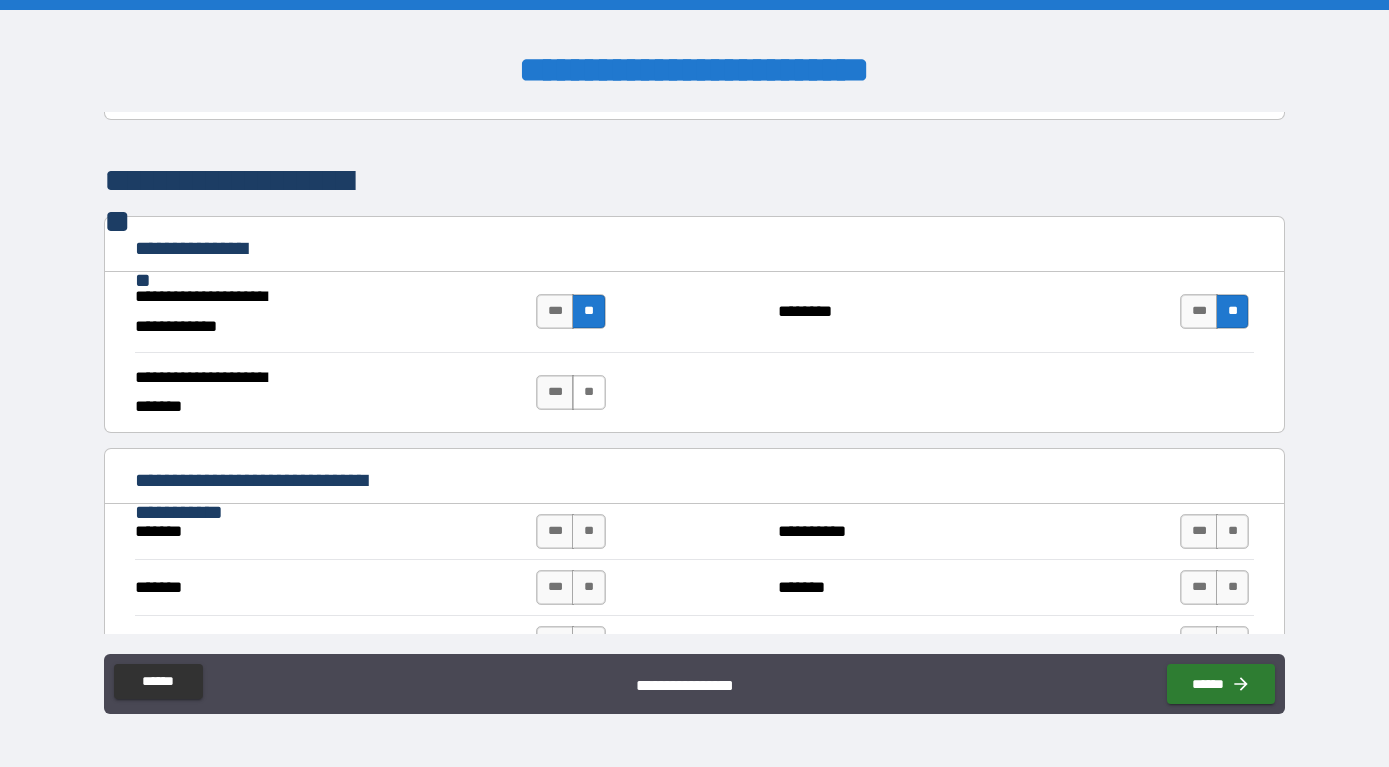 click on "**" at bounding box center (588, 392) 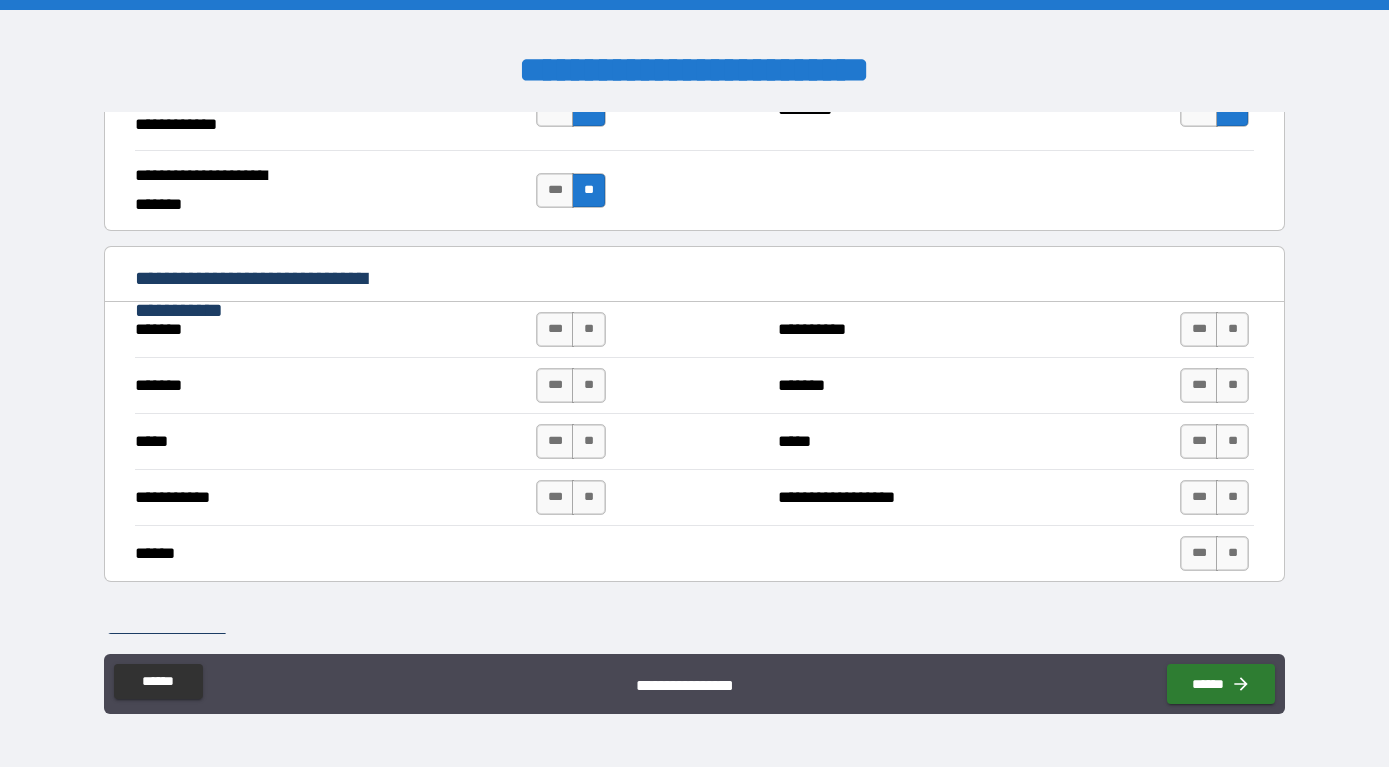 scroll, scrollTop: 1260, scrollLeft: 0, axis: vertical 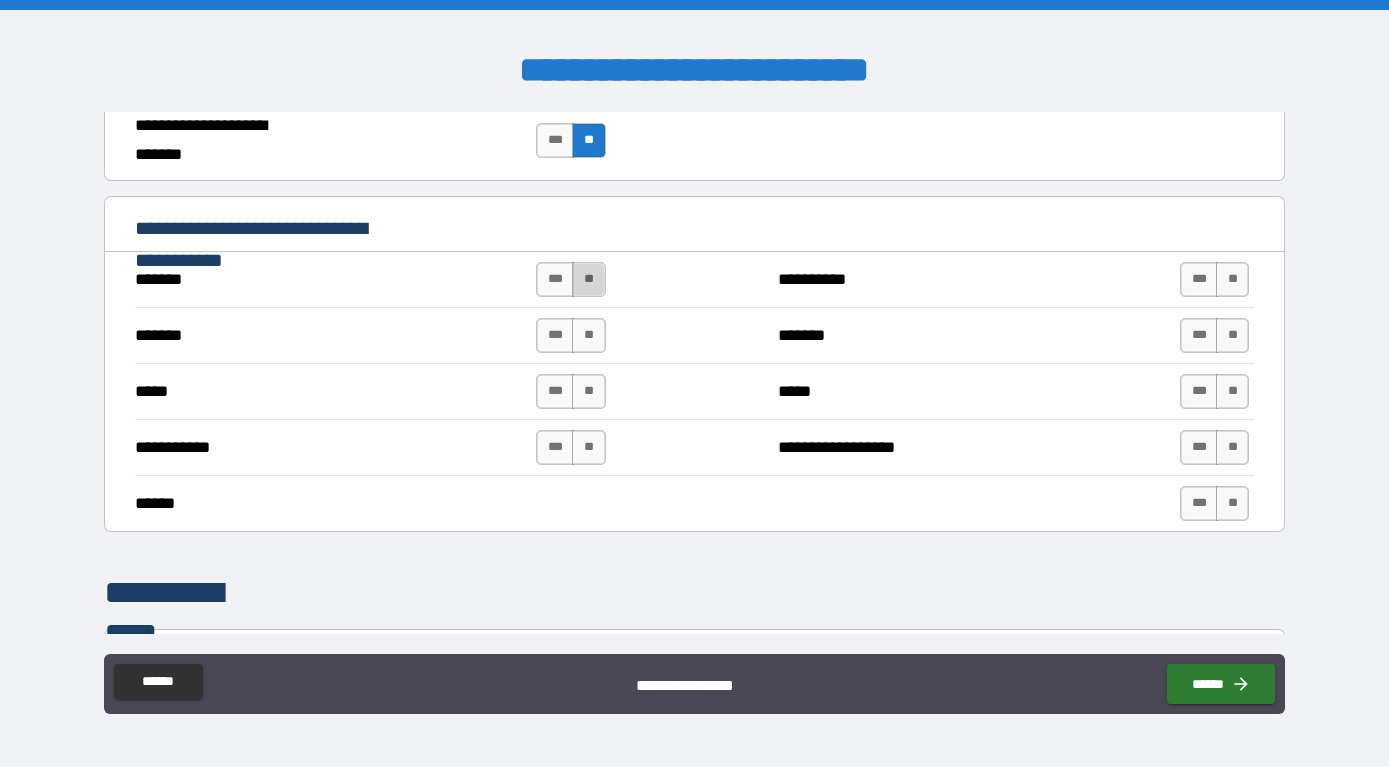 click on "**" at bounding box center (588, 279) 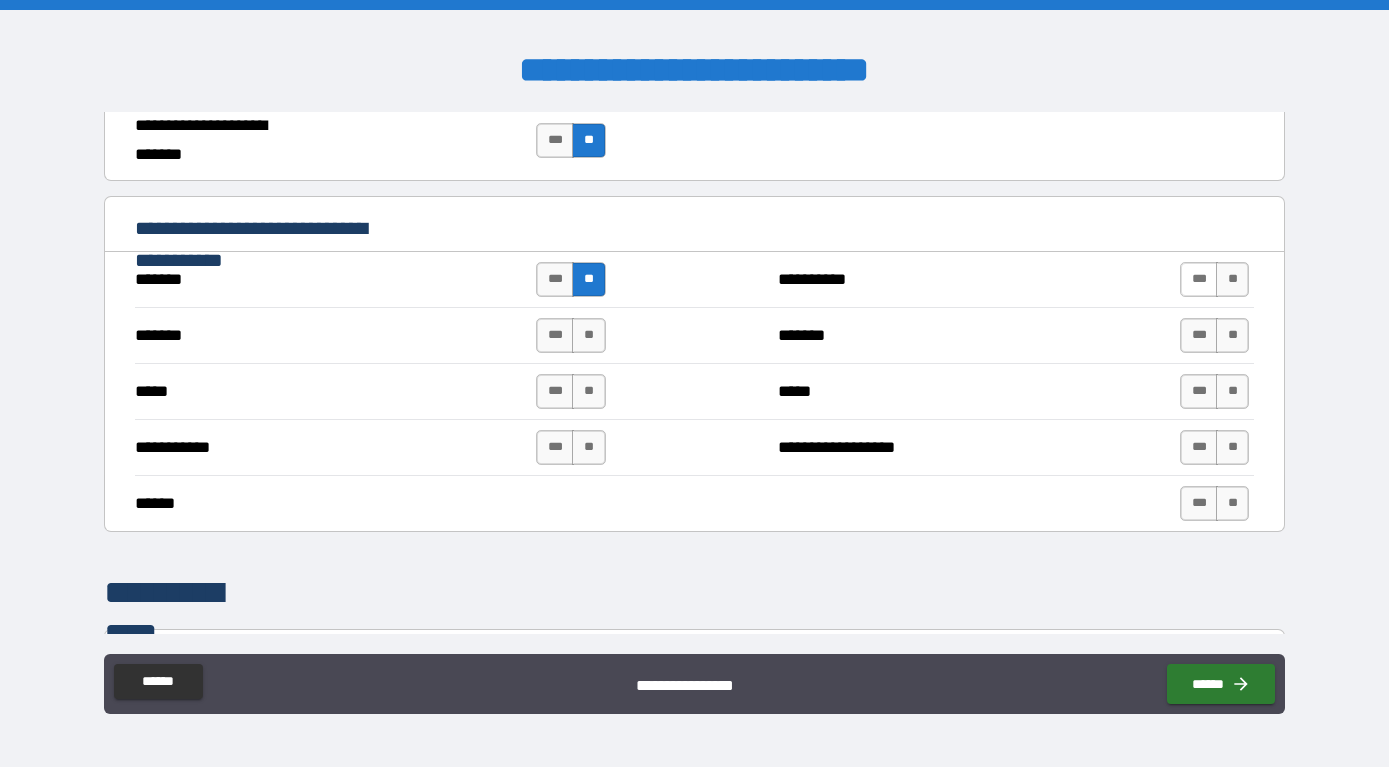 click on "***" at bounding box center (1199, 279) 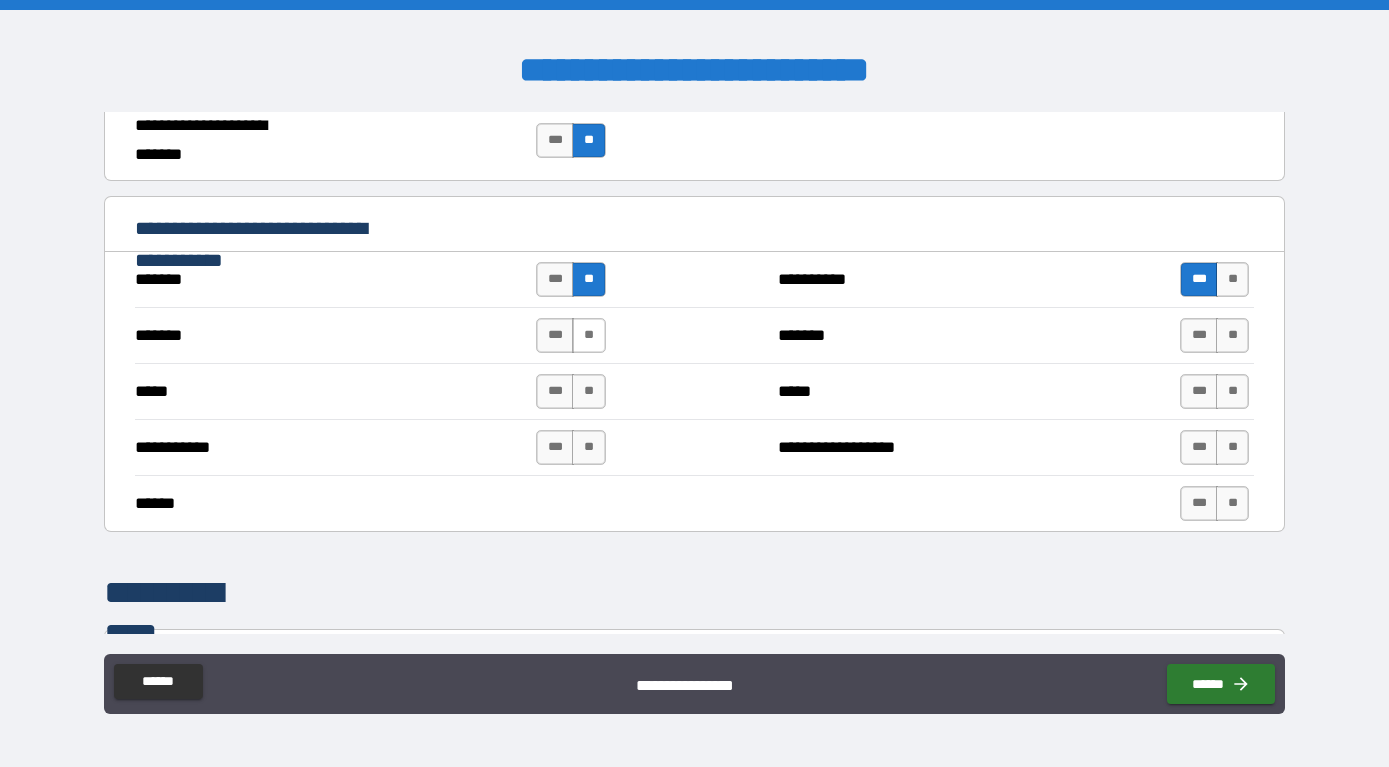 click on "**" at bounding box center (588, 335) 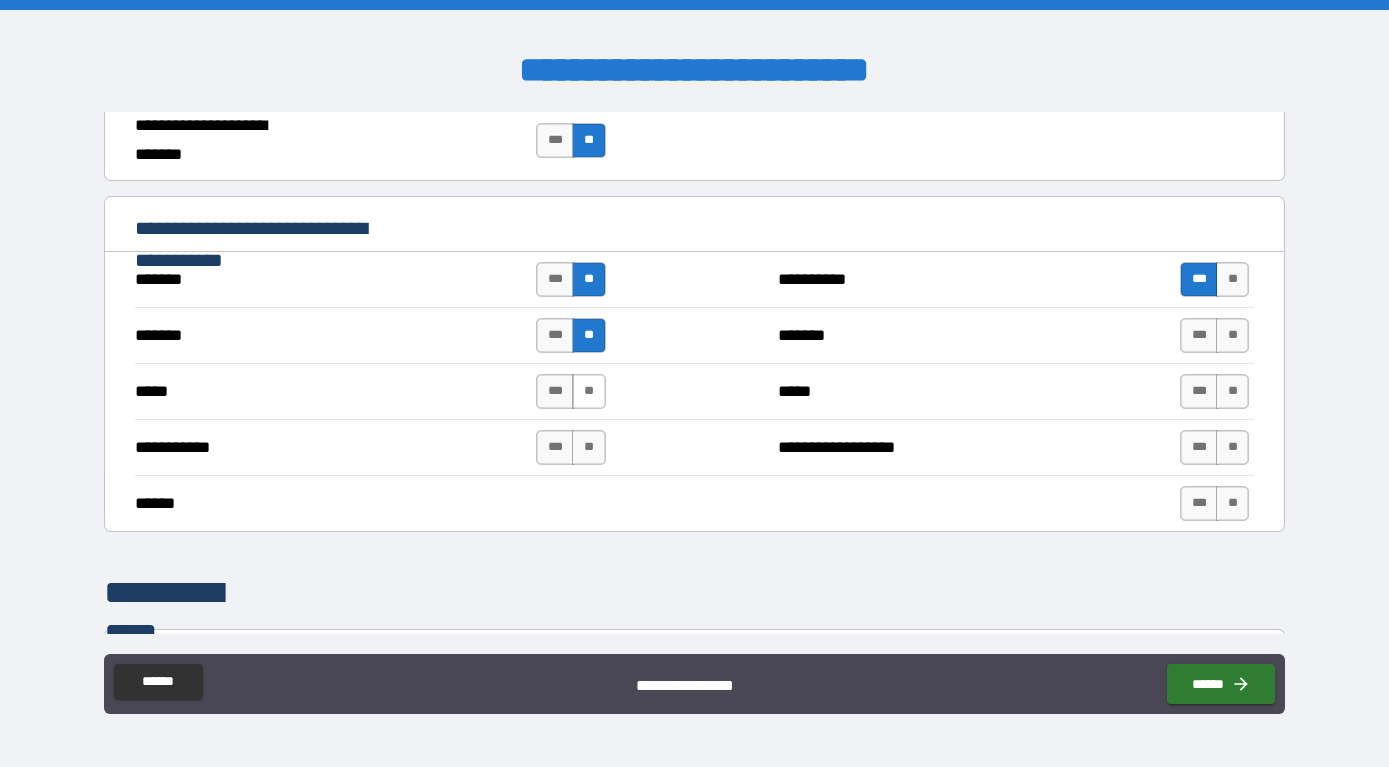 click on "**" at bounding box center [588, 391] 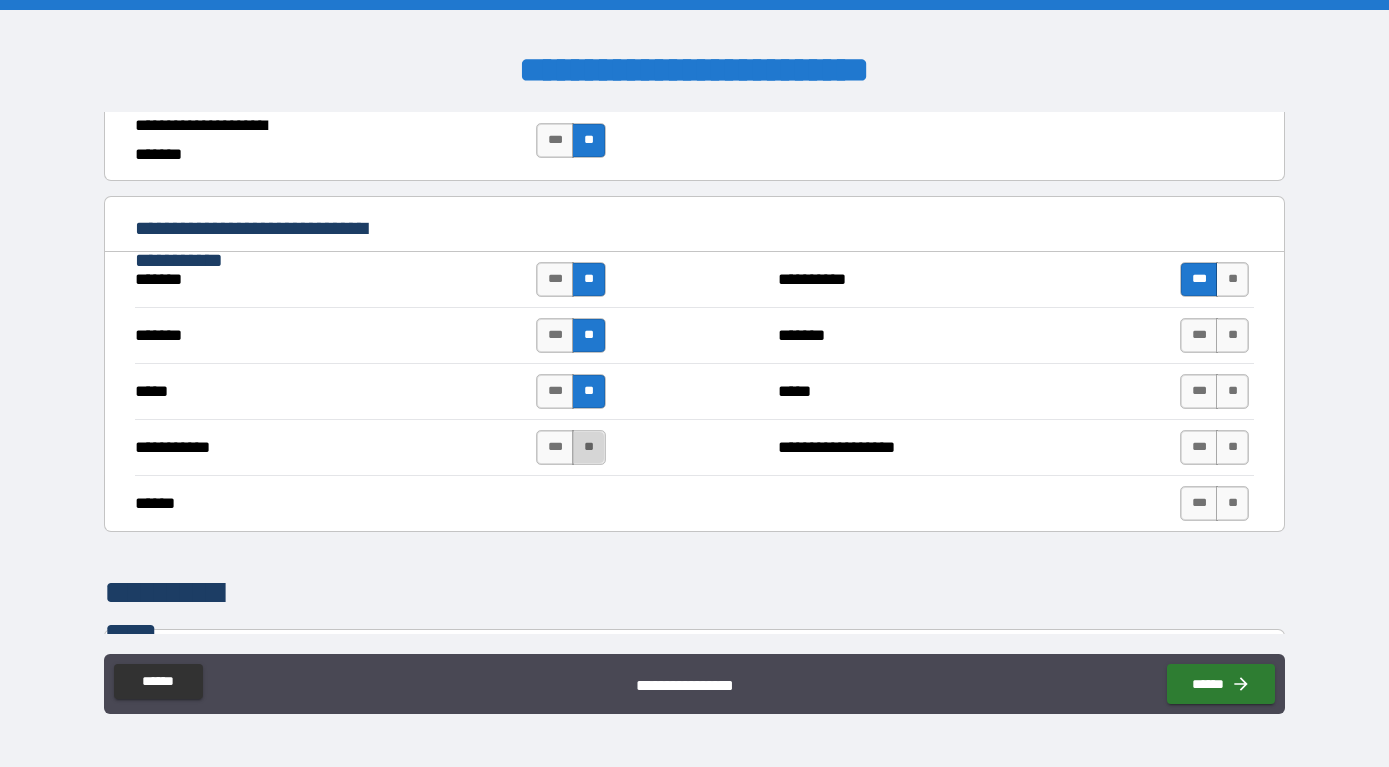 click on "**" at bounding box center [588, 447] 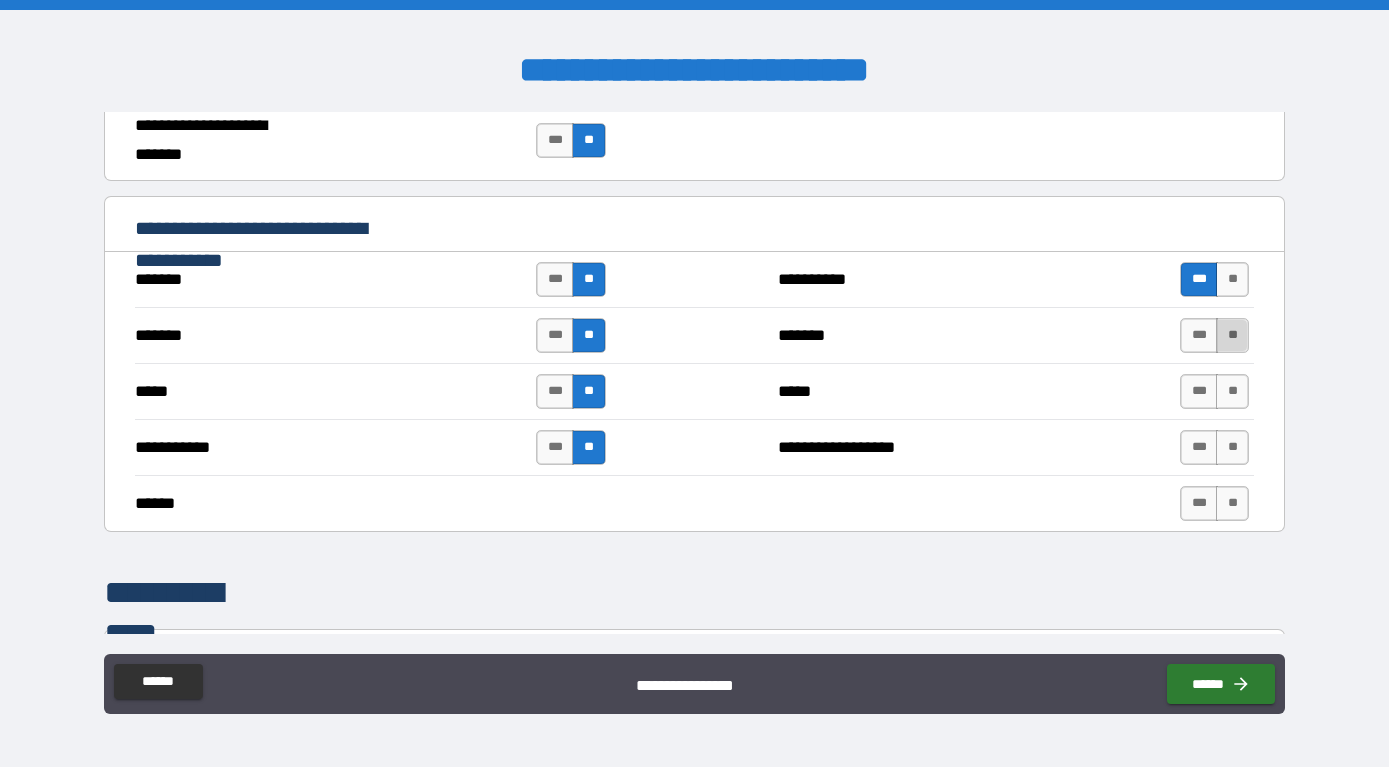 click on "**" at bounding box center [1232, 335] 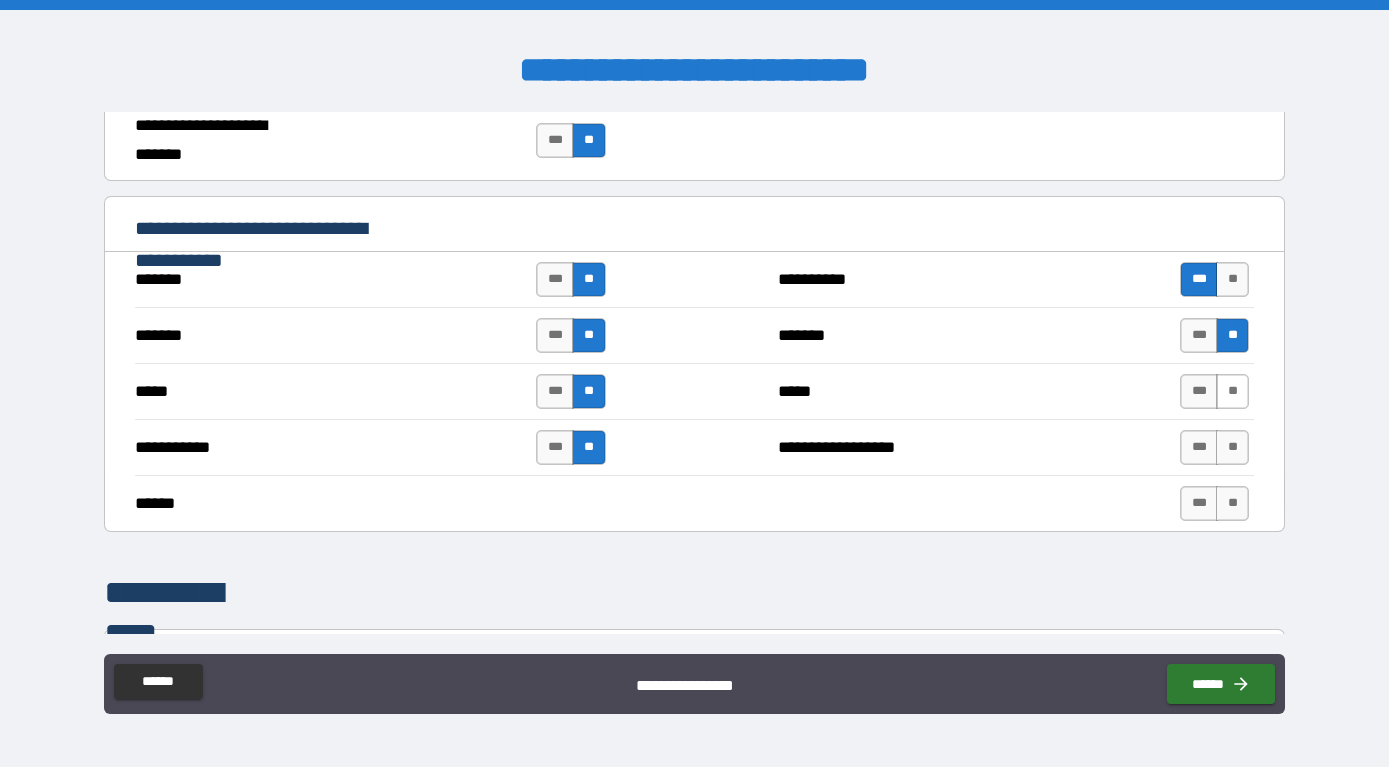 click on "**" at bounding box center [1232, 391] 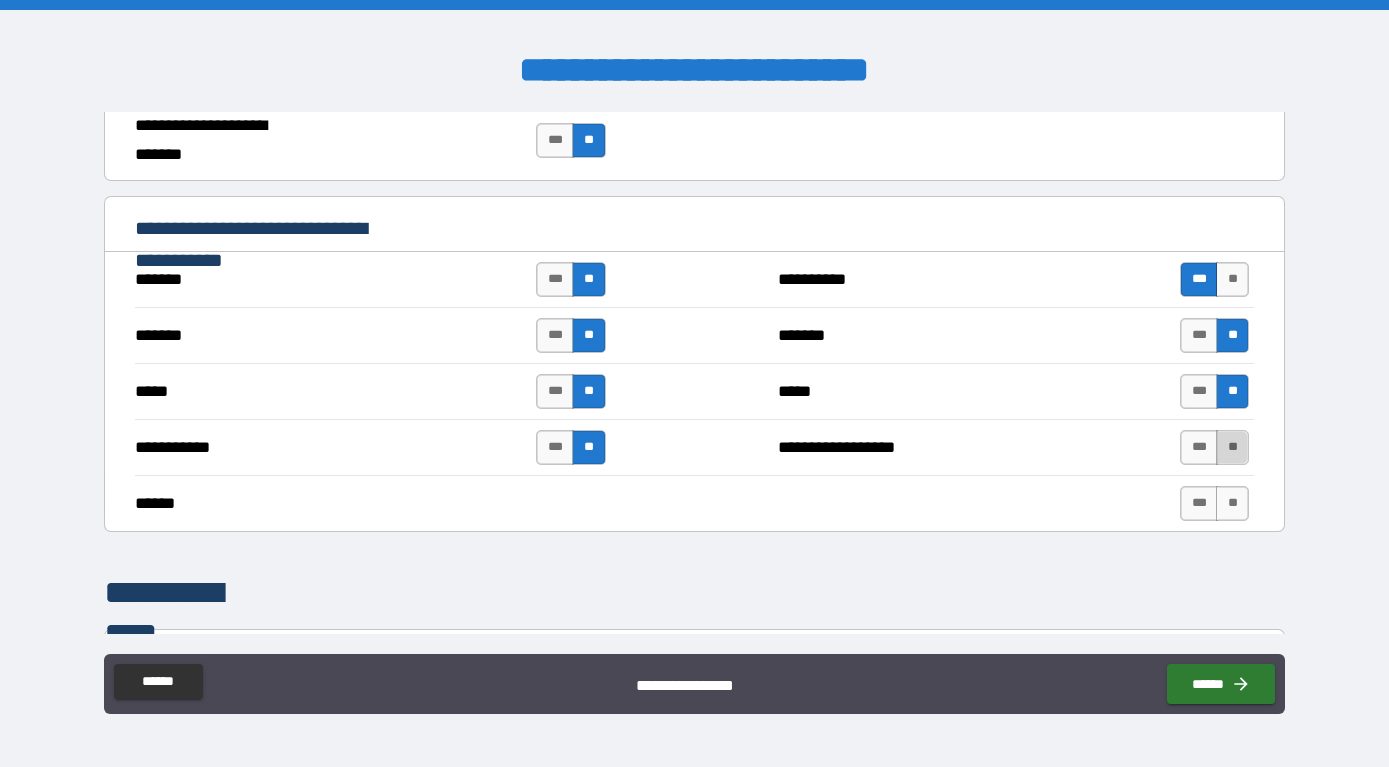 click on "**" at bounding box center [1232, 447] 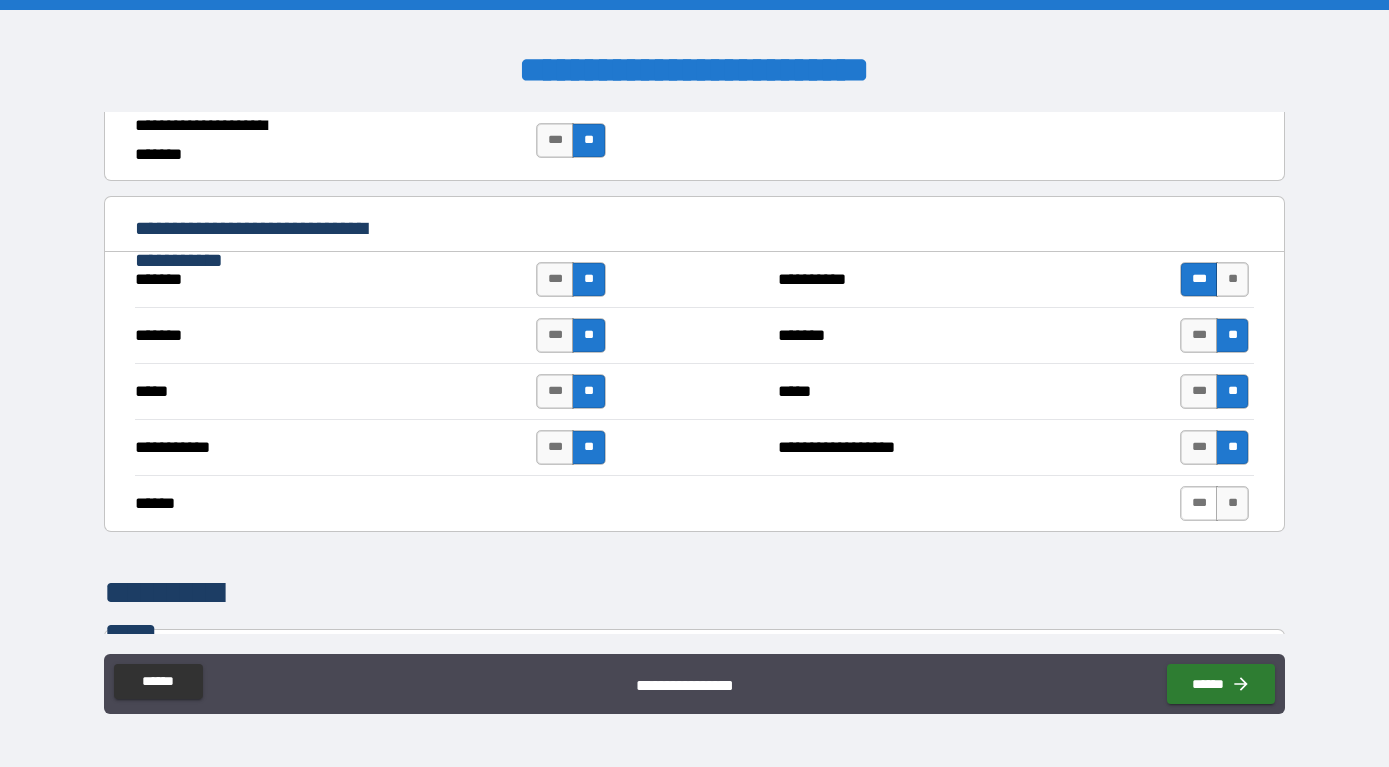 click on "***" at bounding box center [1199, 503] 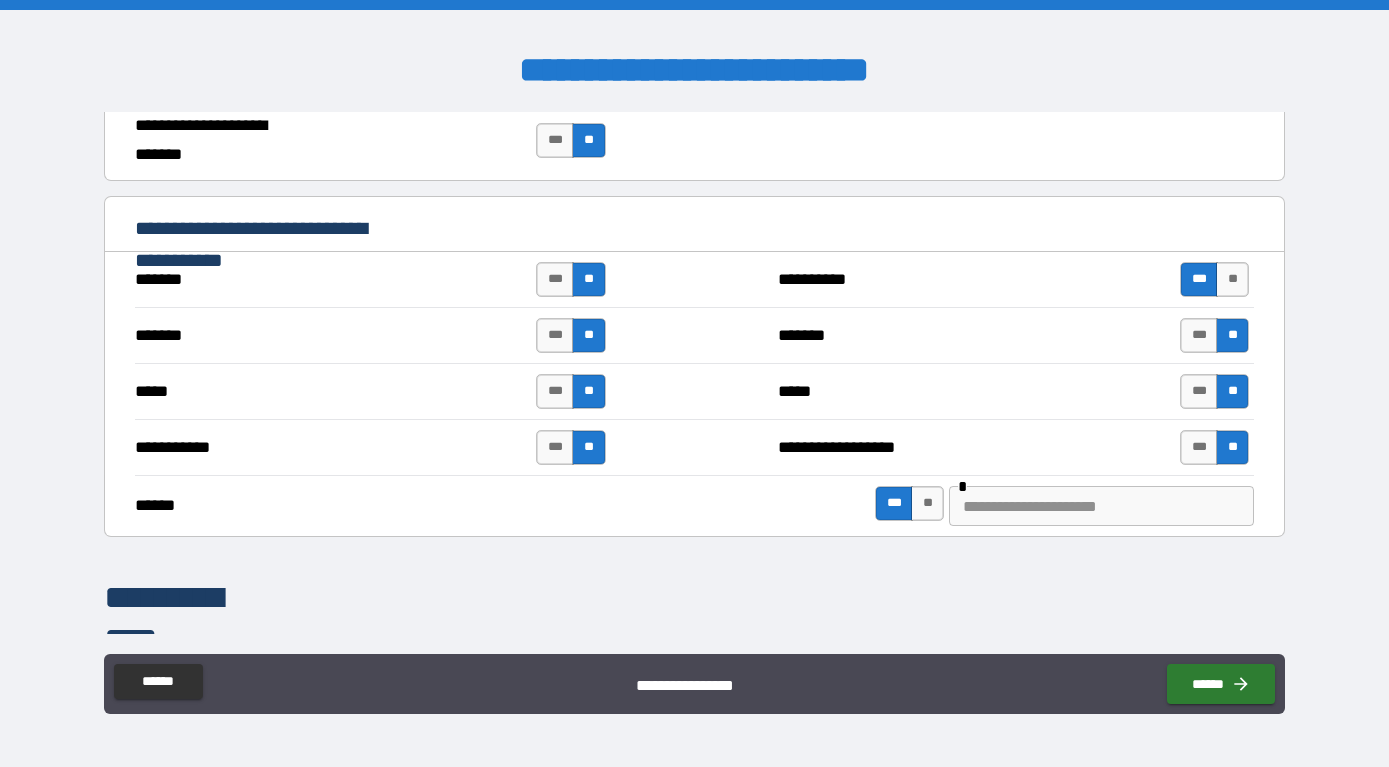 click at bounding box center (1101, 506) 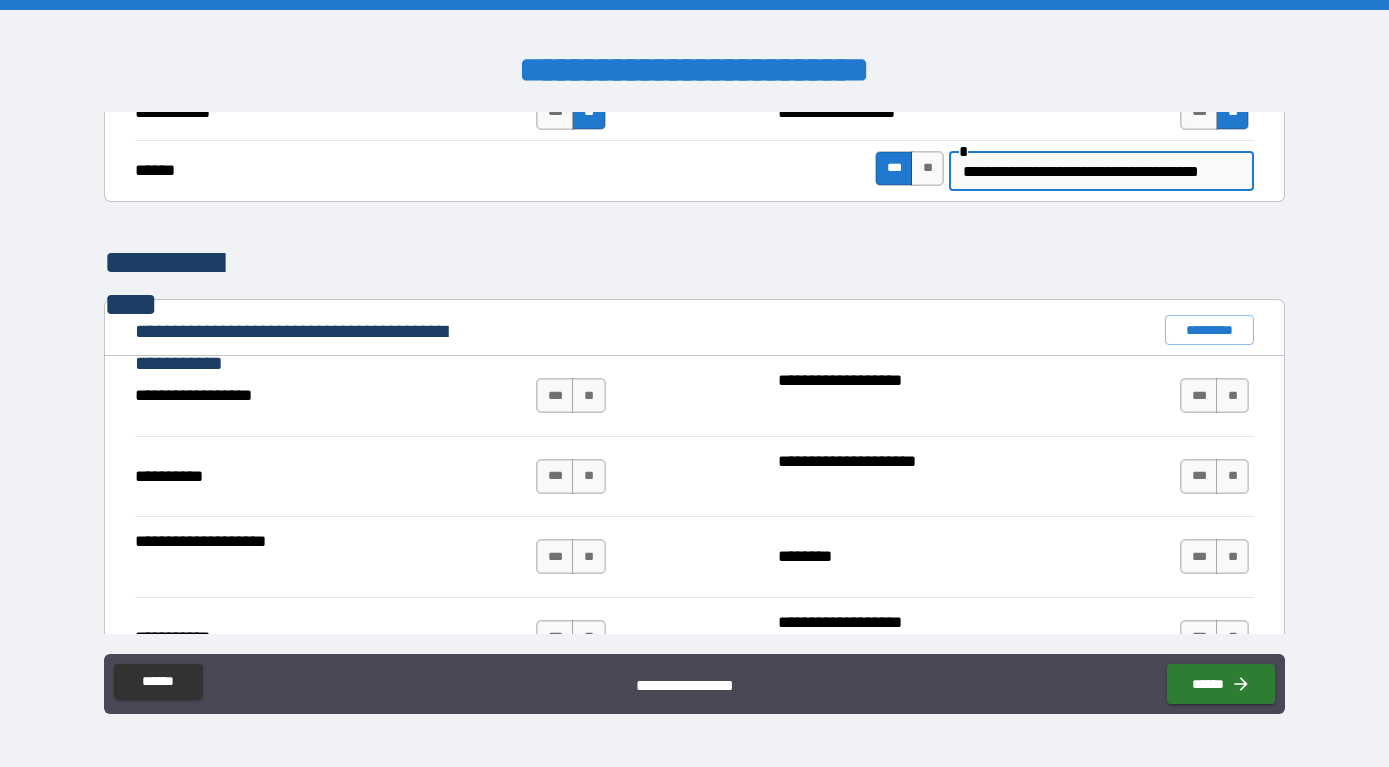 scroll, scrollTop: 1596, scrollLeft: 0, axis: vertical 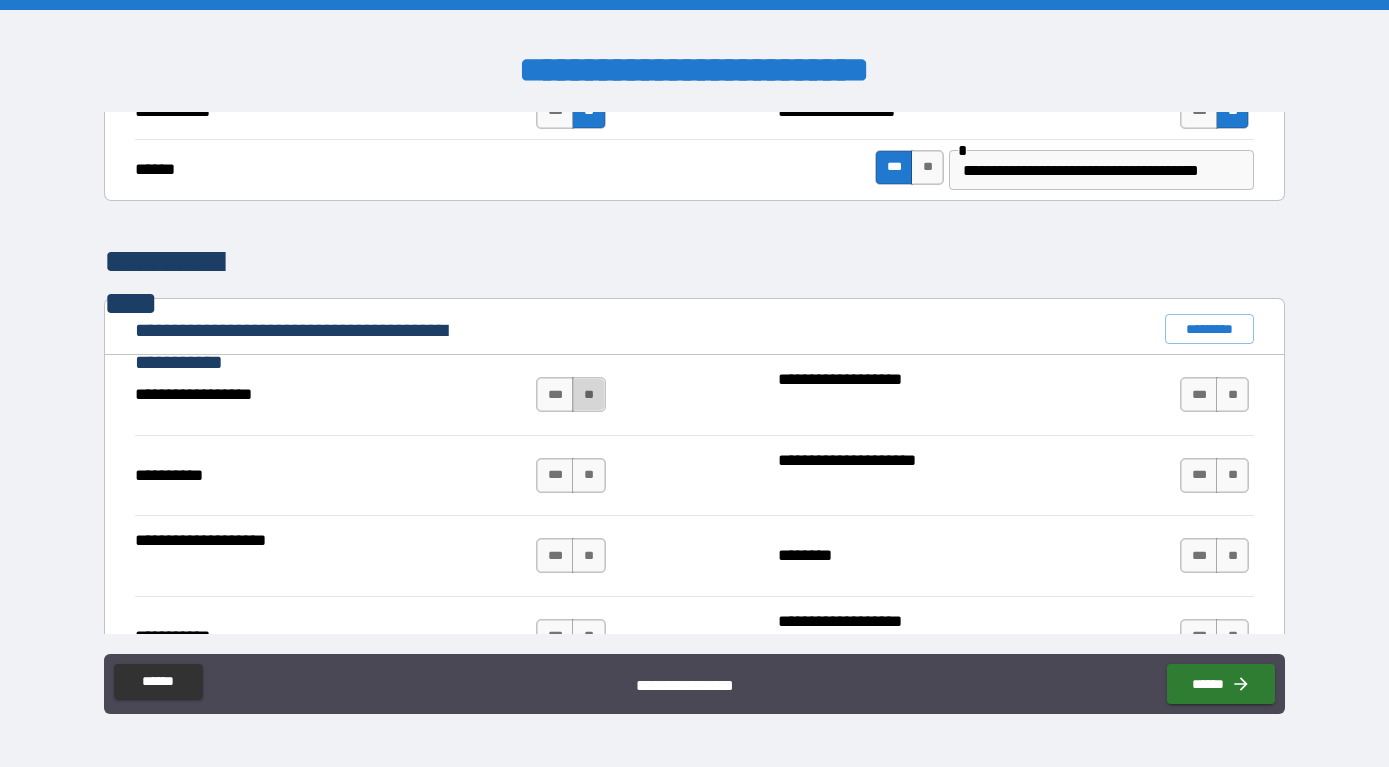 click on "**" at bounding box center [588, 394] 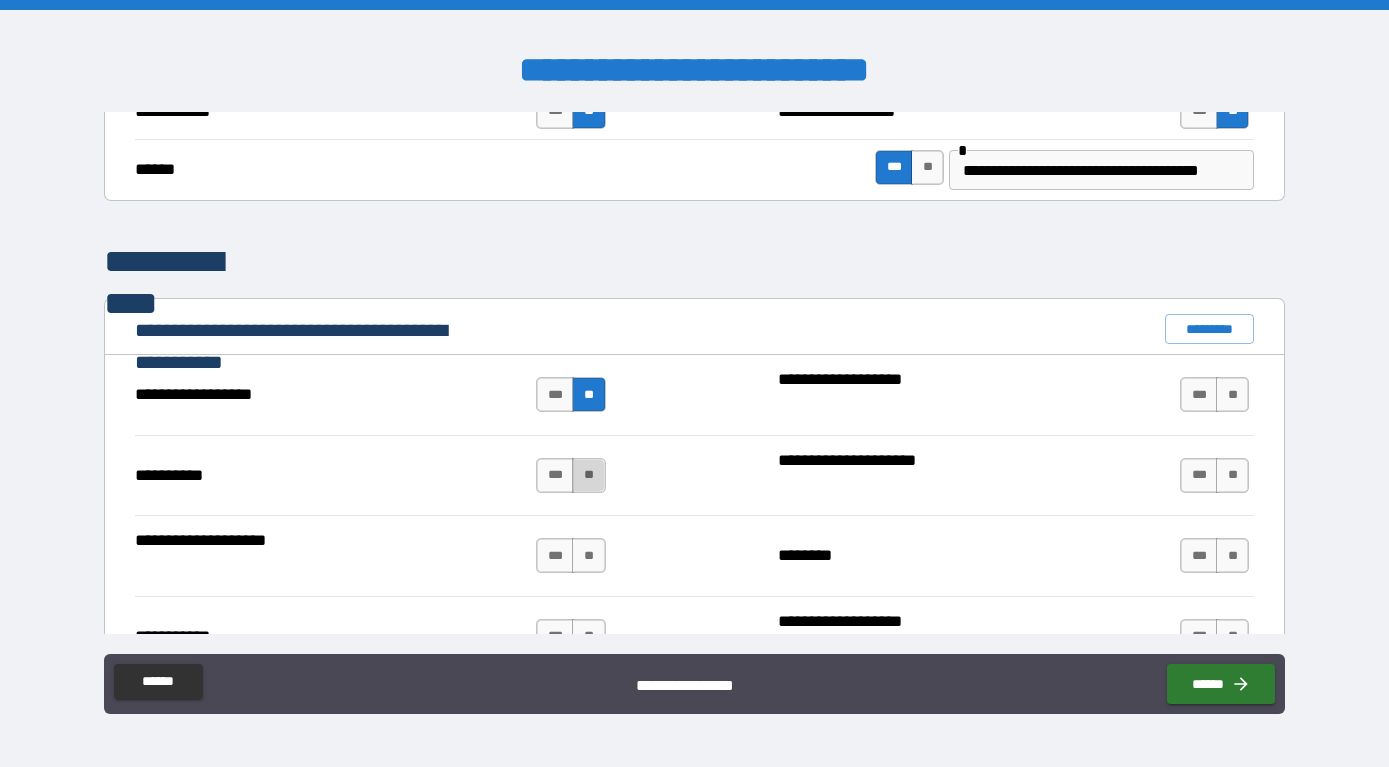 click on "**" at bounding box center (588, 475) 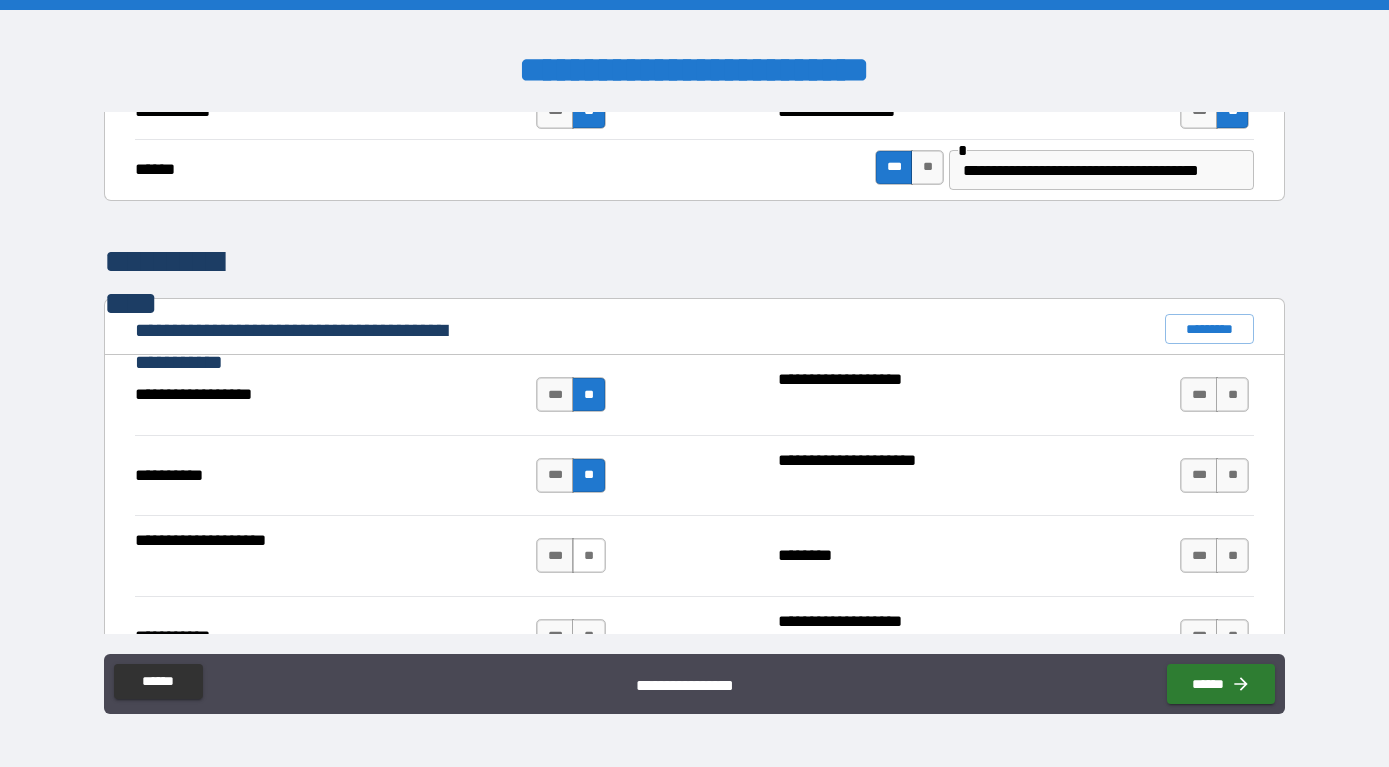 click on "**" at bounding box center [588, 555] 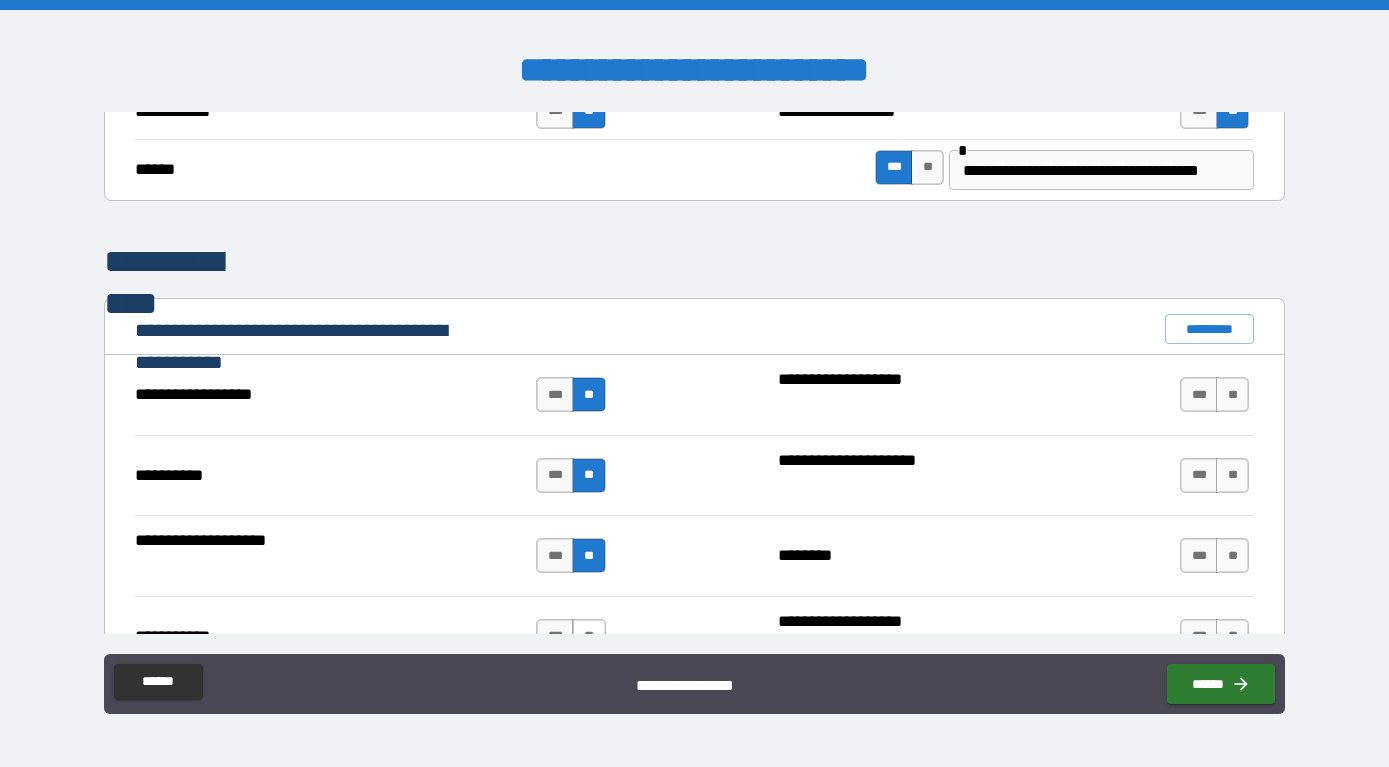 click on "**" at bounding box center (588, 636) 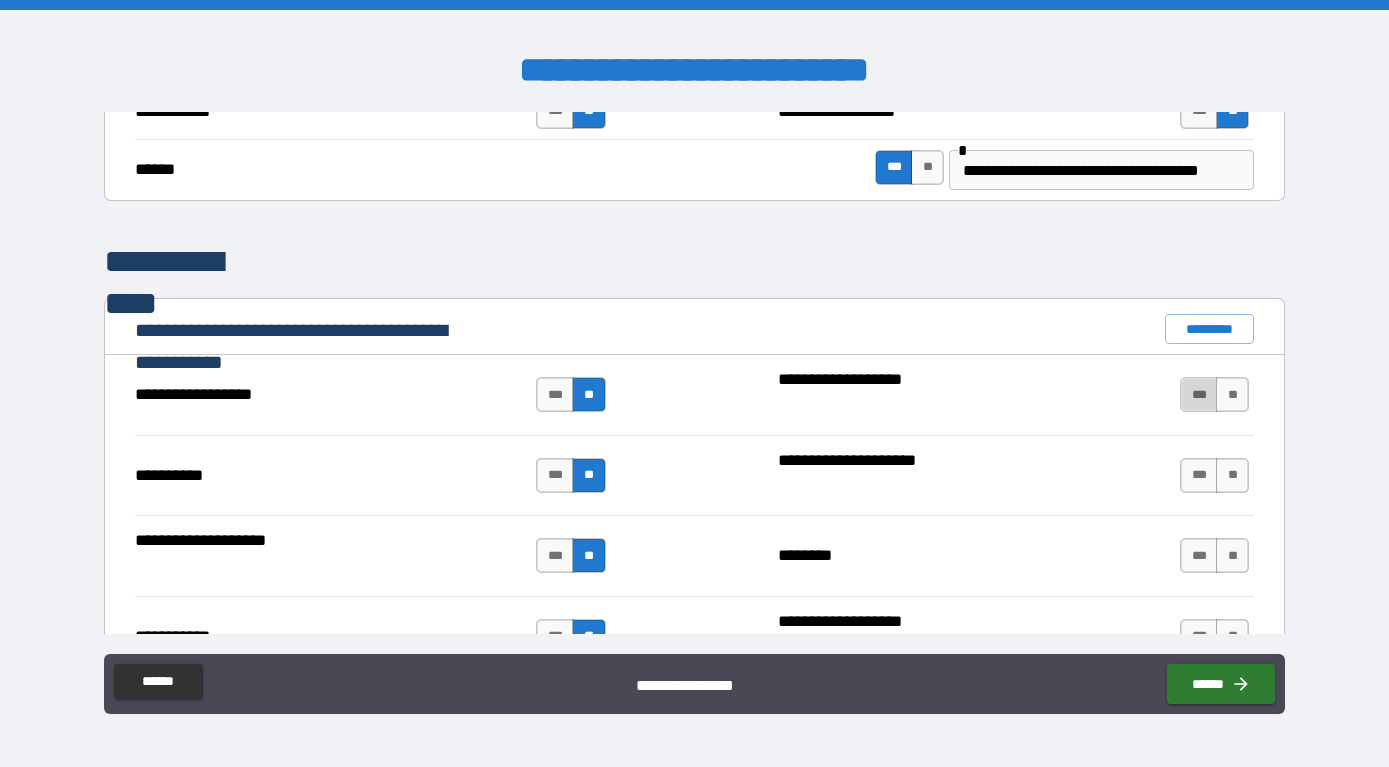 click on "***" at bounding box center (1199, 394) 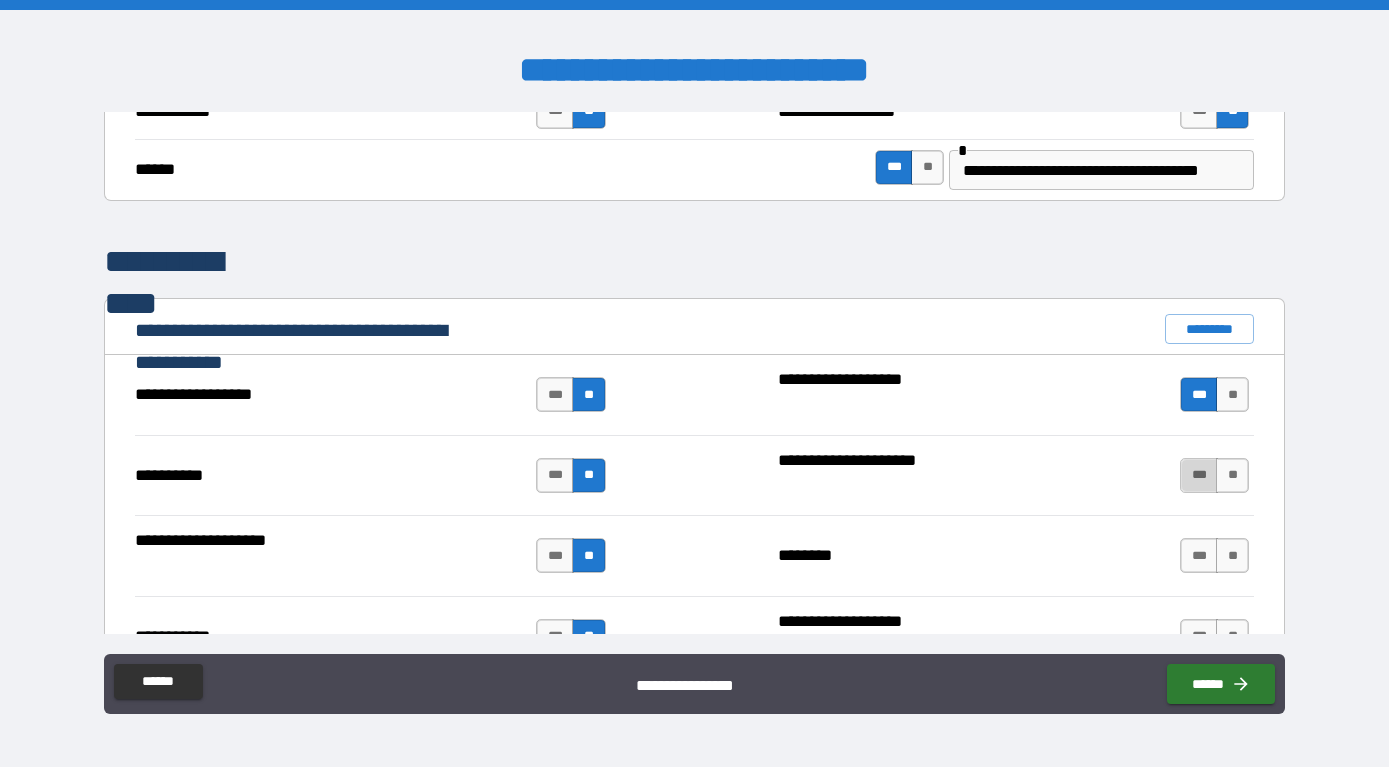 click on "***" at bounding box center (1199, 475) 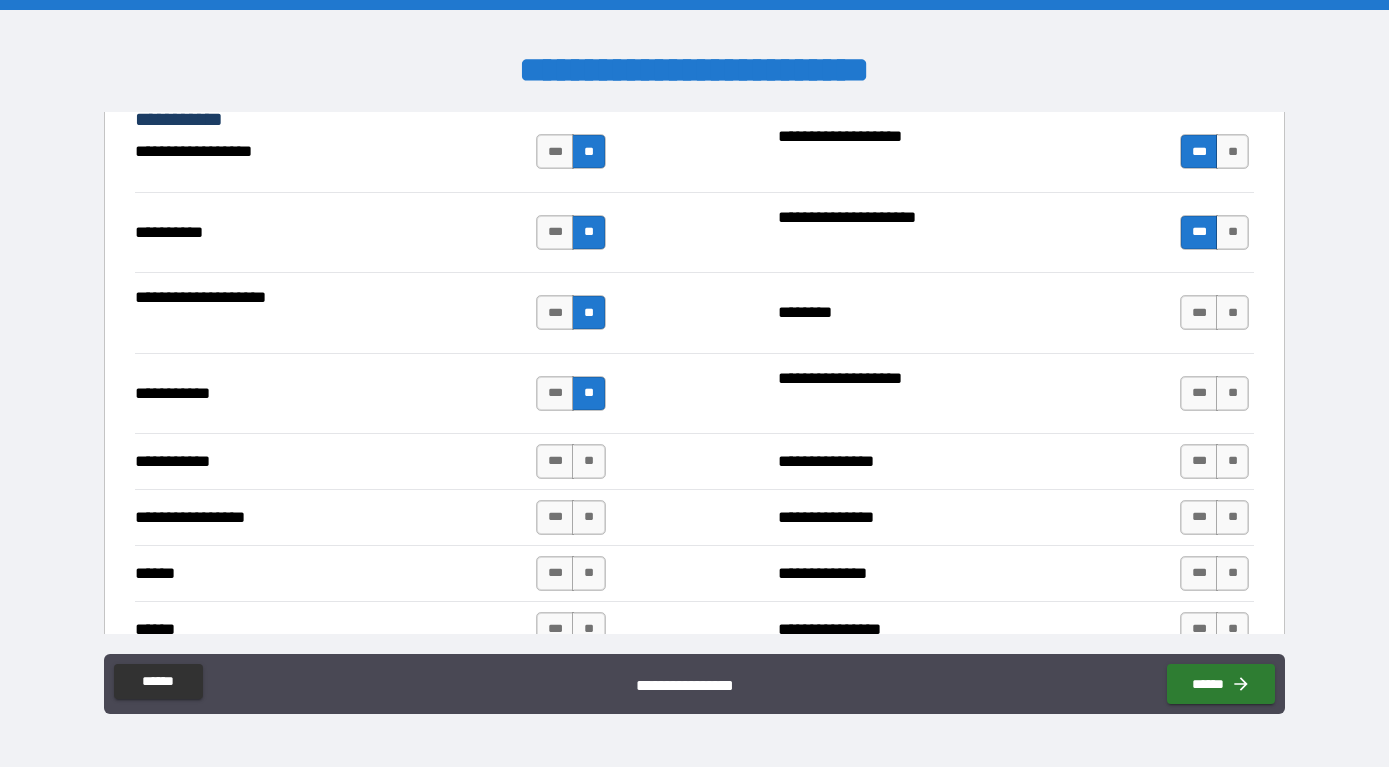 scroll, scrollTop: 1848, scrollLeft: 0, axis: vertical 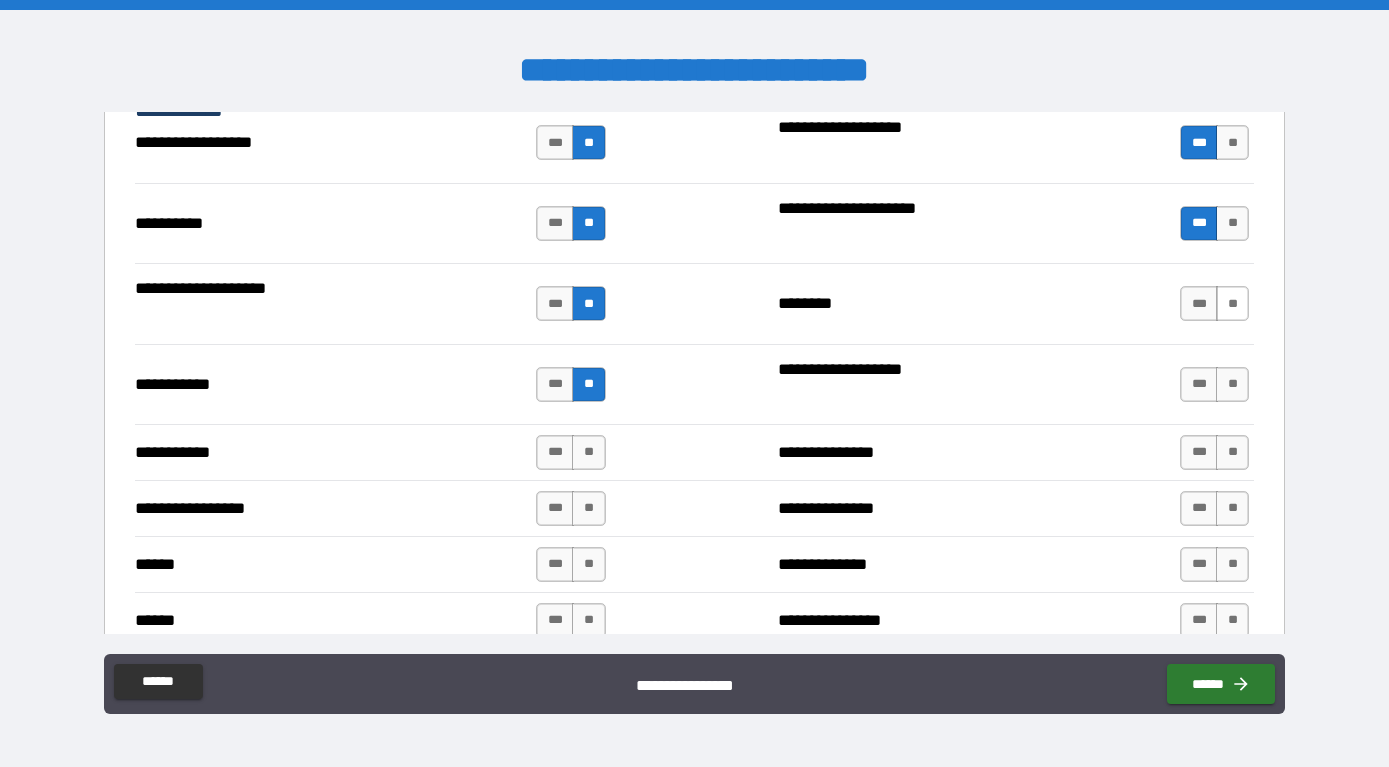 click on "**" at bounding box center [1232, 303] 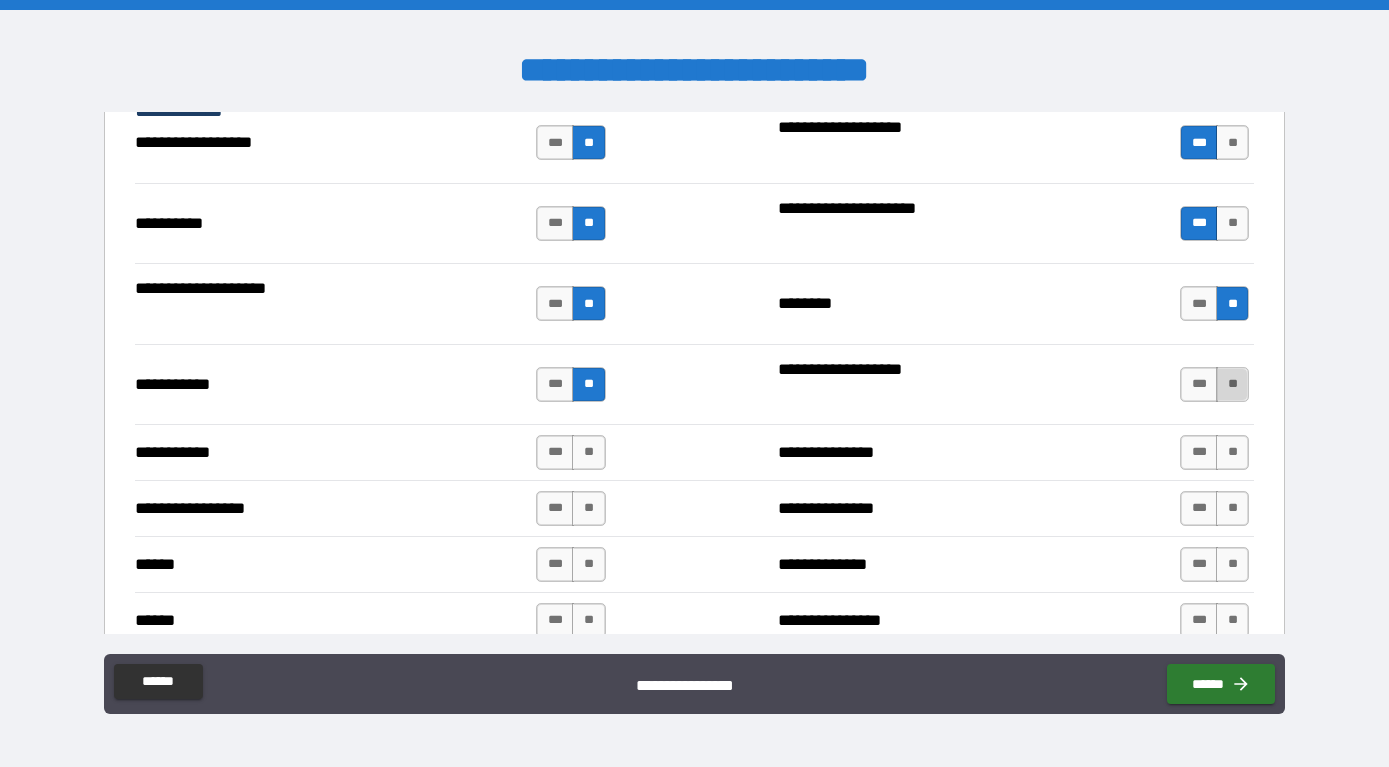 click on "**" at bounding box center [1232, 384] 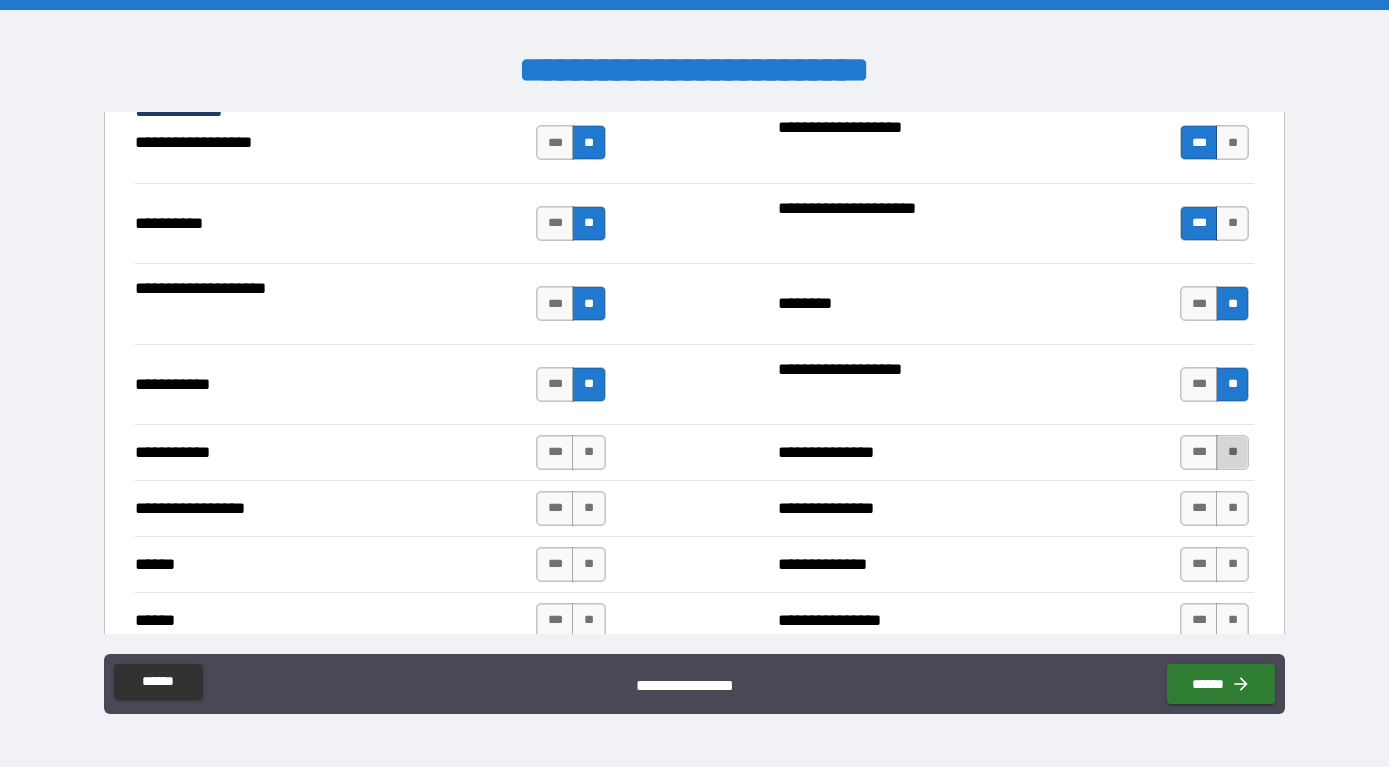 click on "**" at bounding box center (1232, 452) 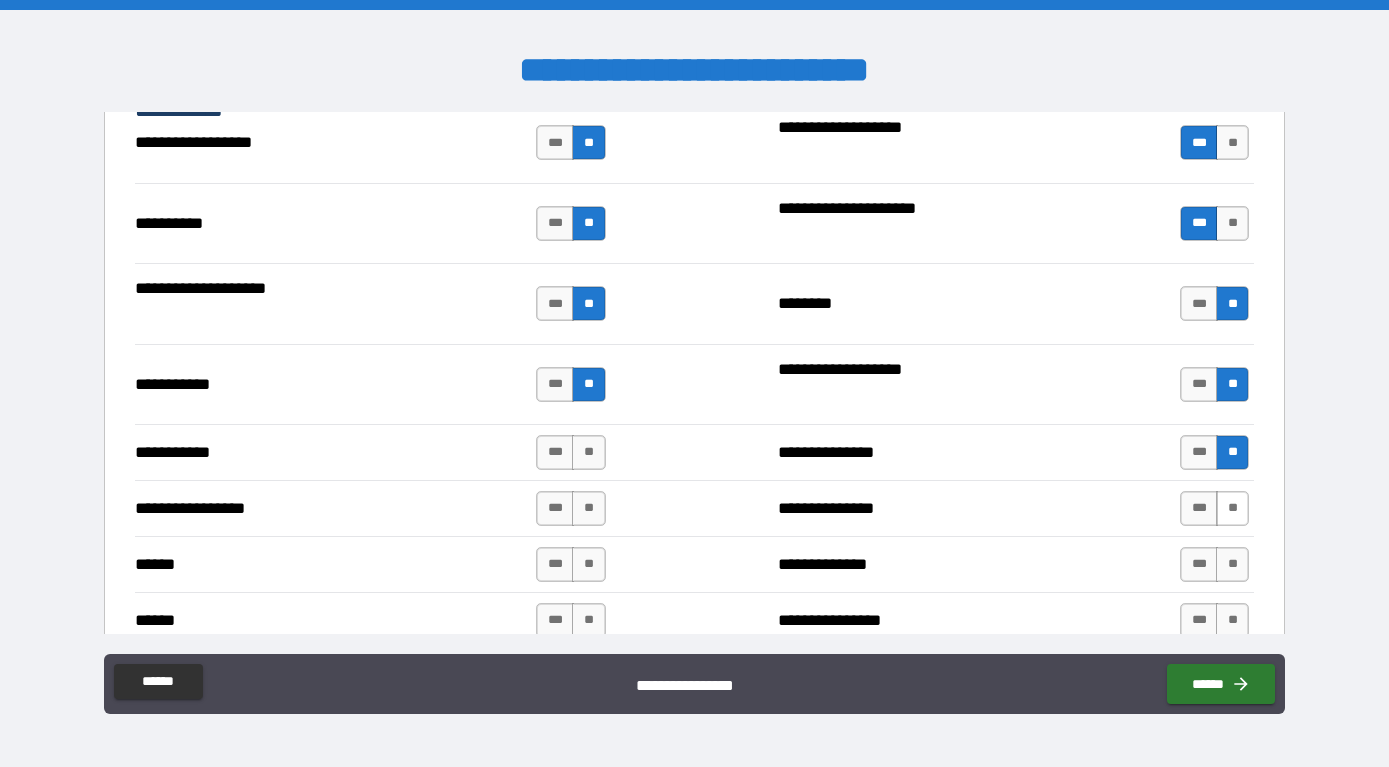 click on "**" at bounding box center (1232, 508) 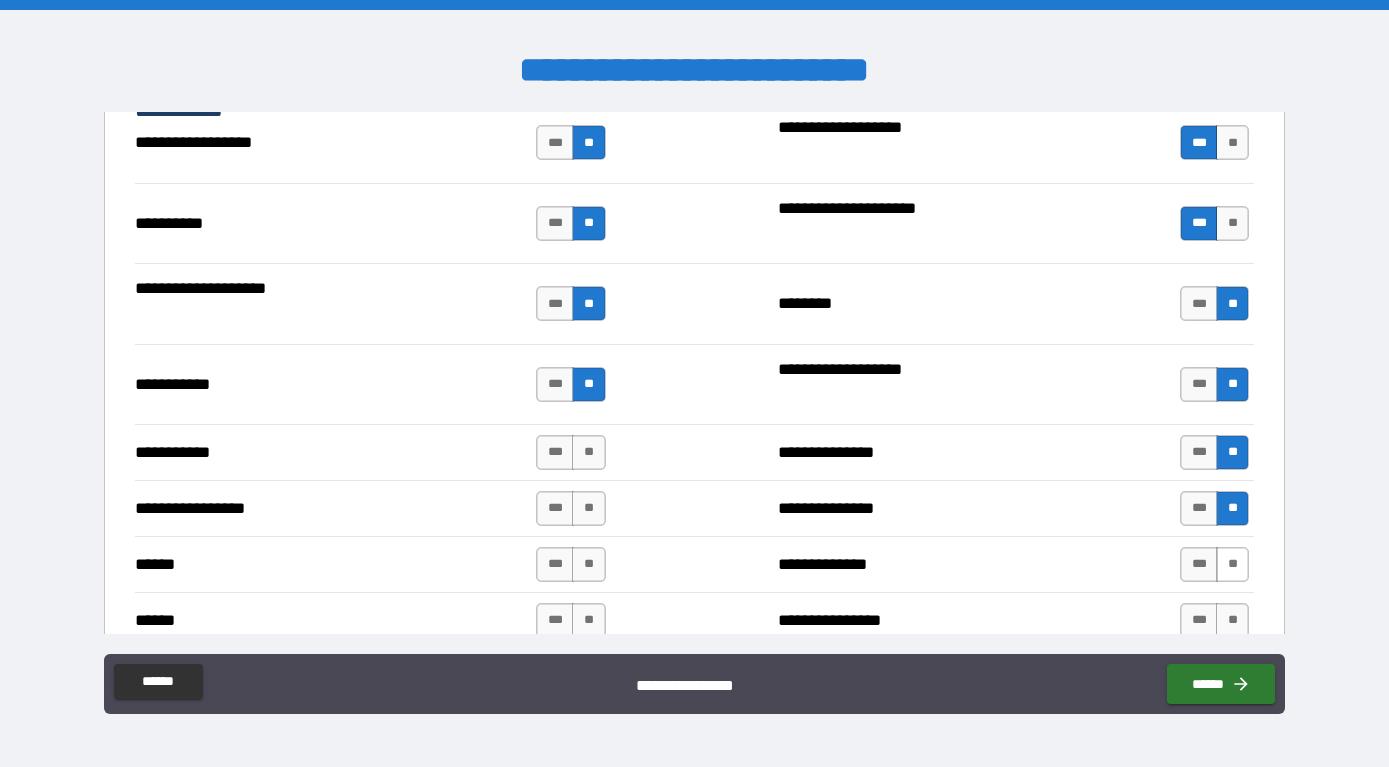 click on "**" at bounding box center [1232, 564] 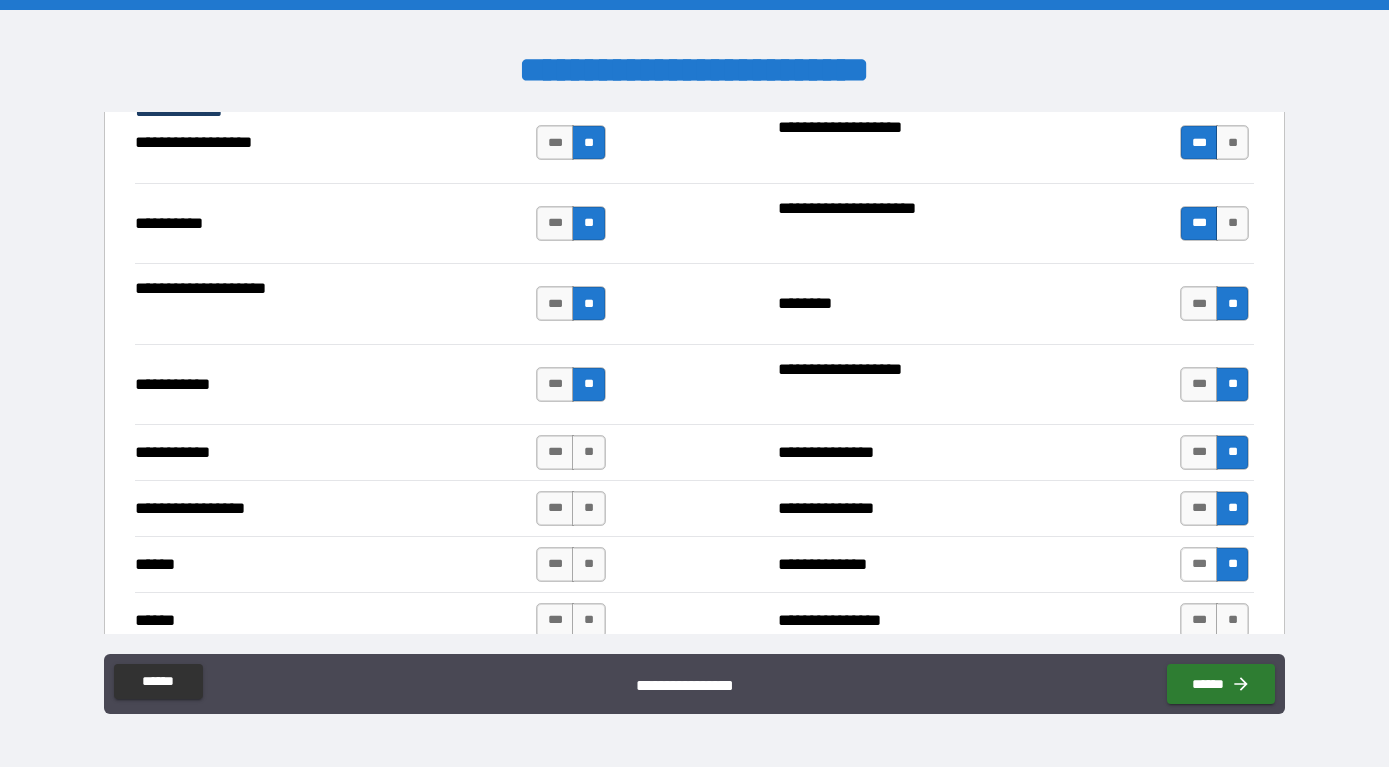 click on "***" at bounding box center [1199, 564] 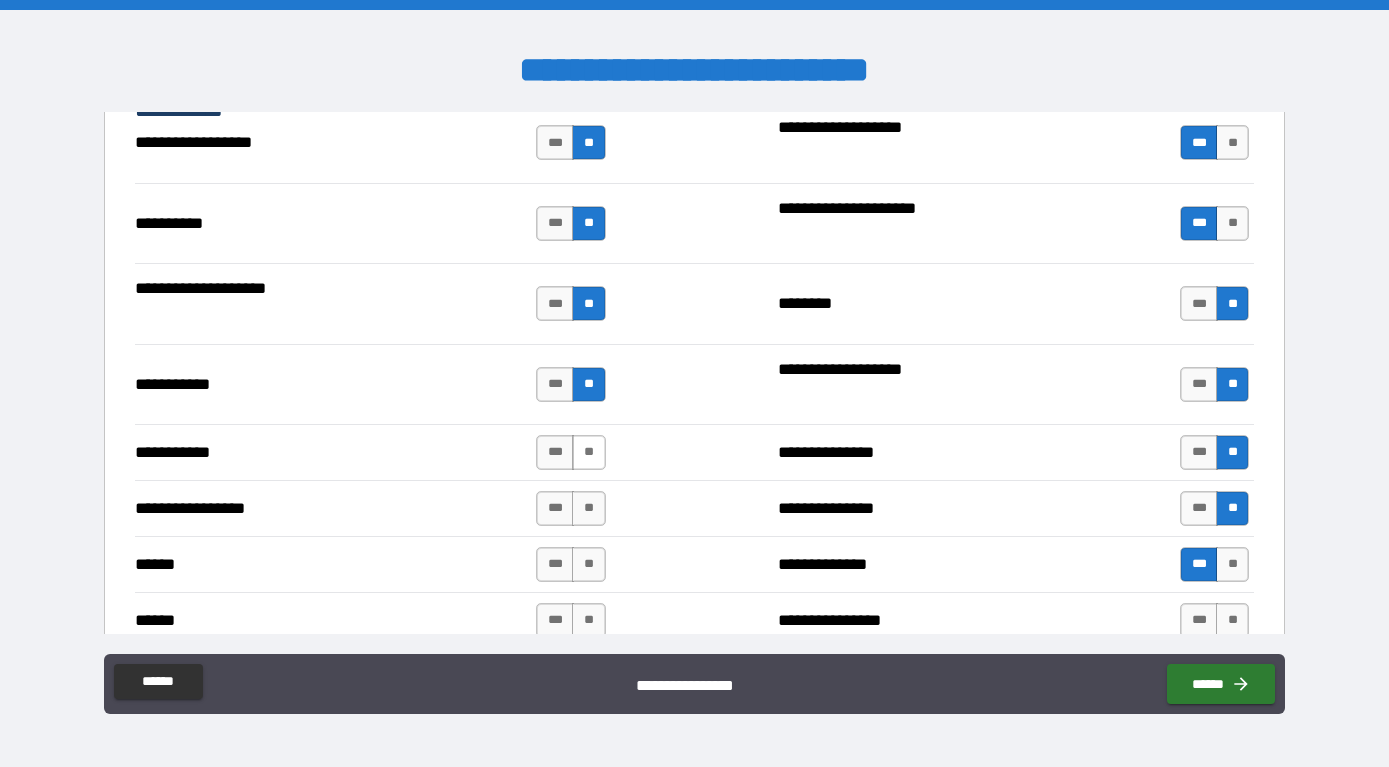 click on "**" at bounding box center [588, 452] 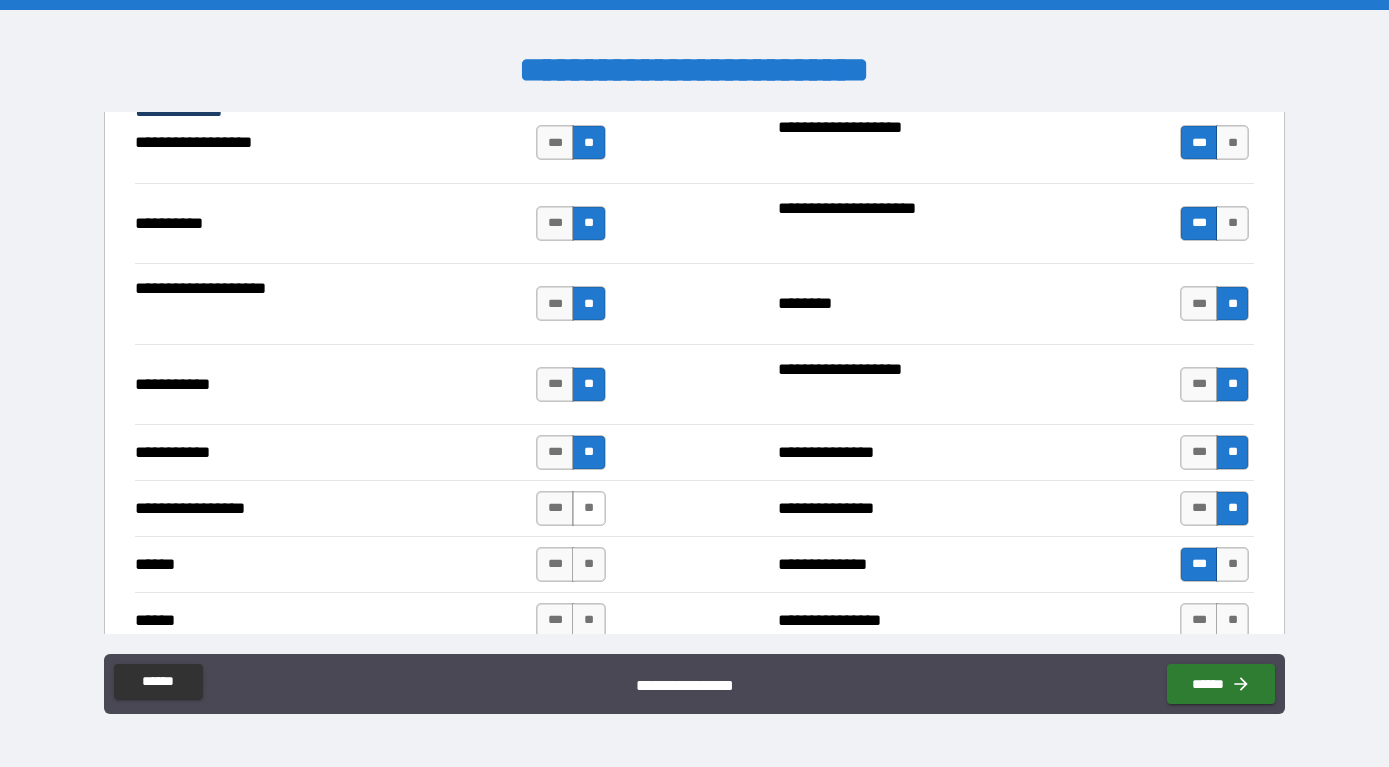 click on "**" at bounding box center [588, 508] 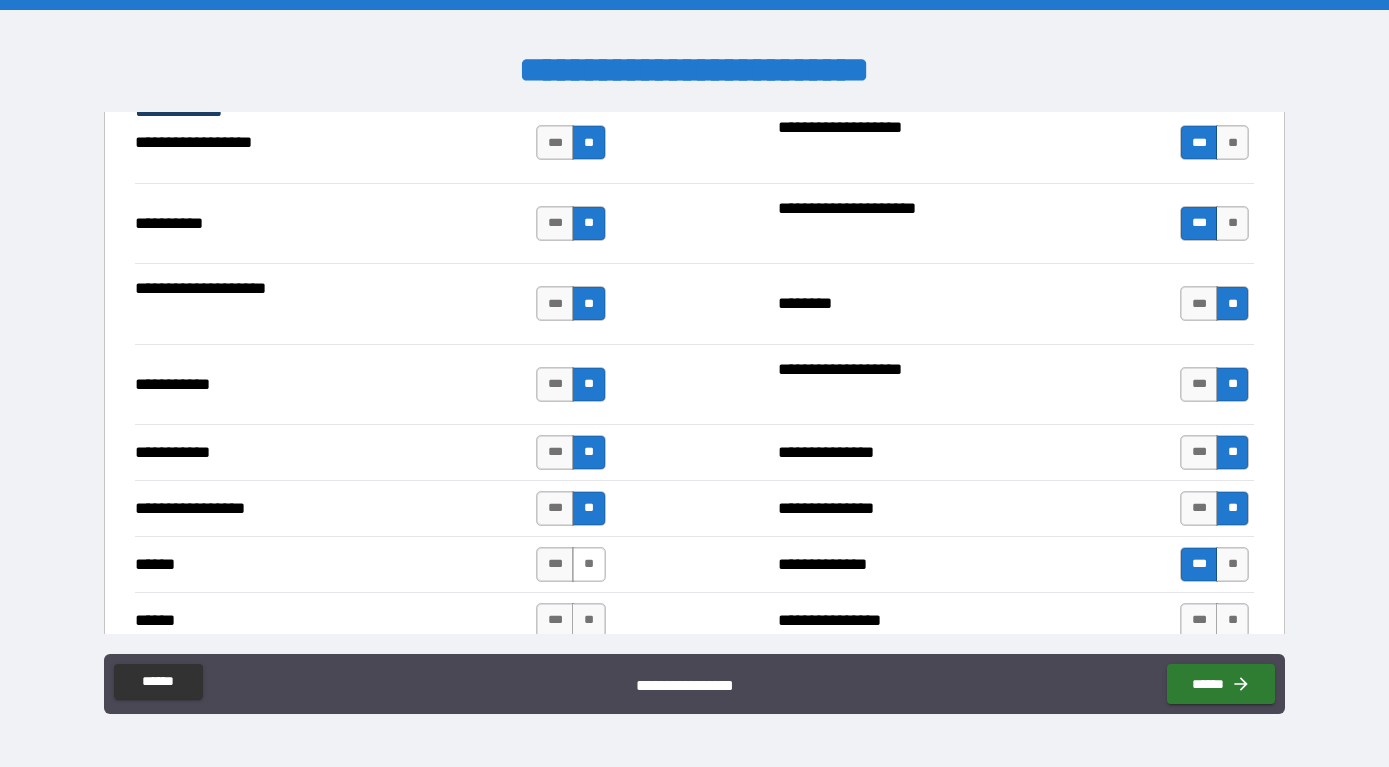 click on "**" at bounding box center (588, 564) 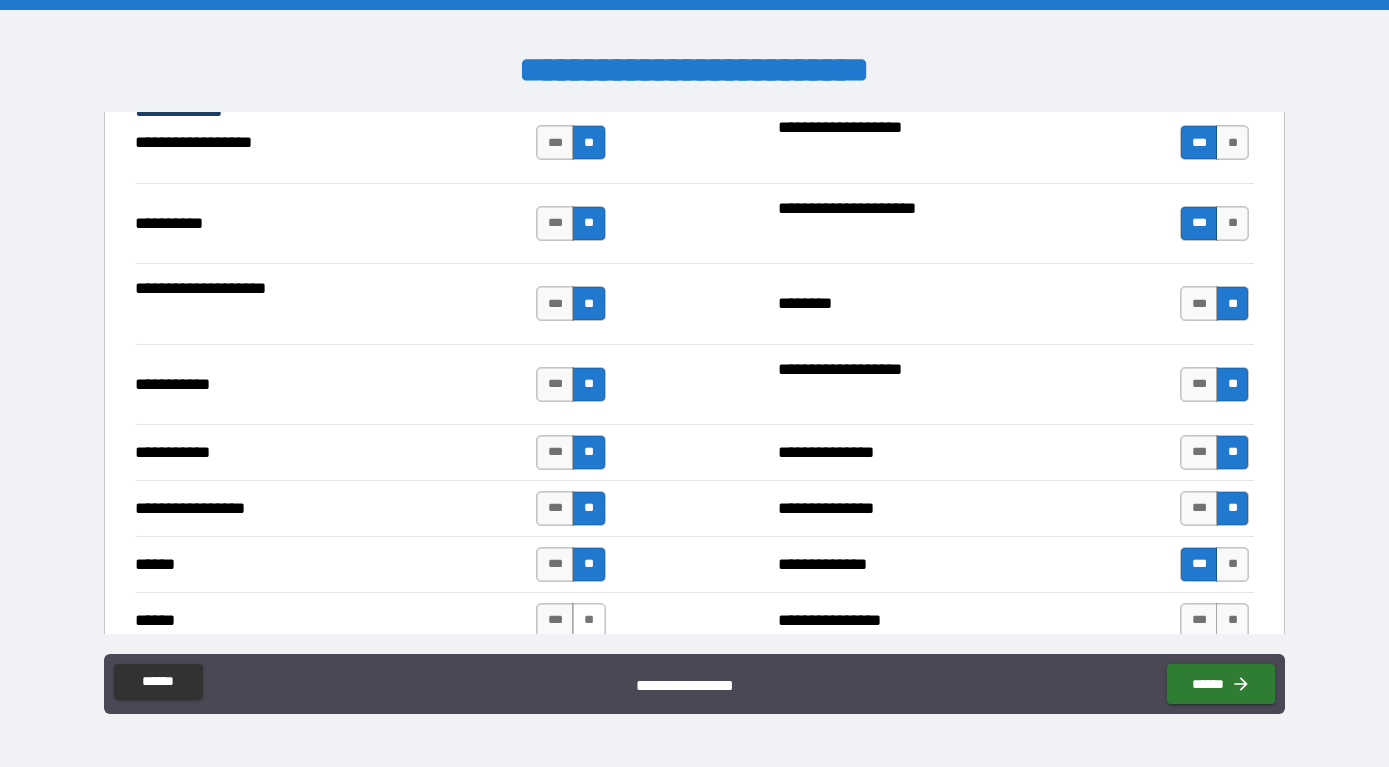 click on "**" at bounding box center (588, 620) 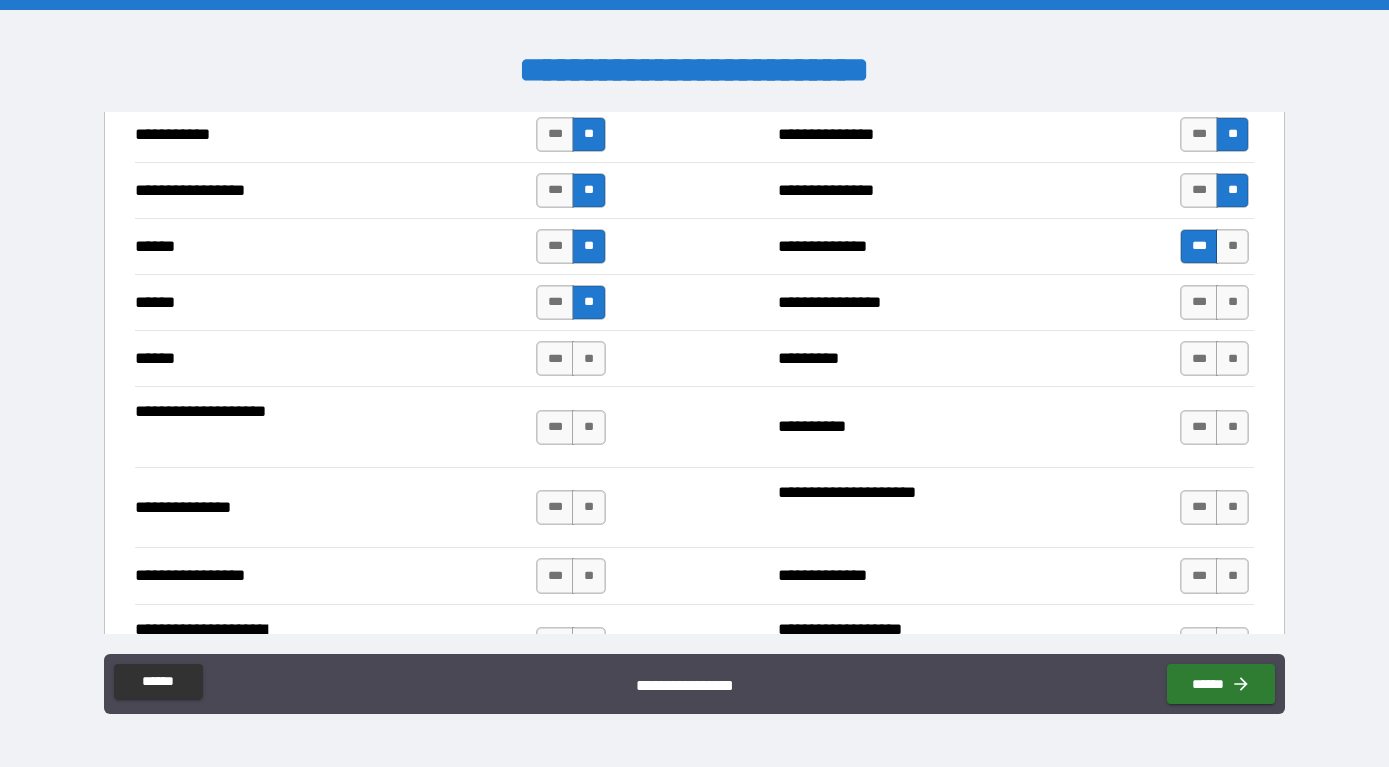 scroll, scrollTop: 2184, scrollLeft: 0, axis: vertical 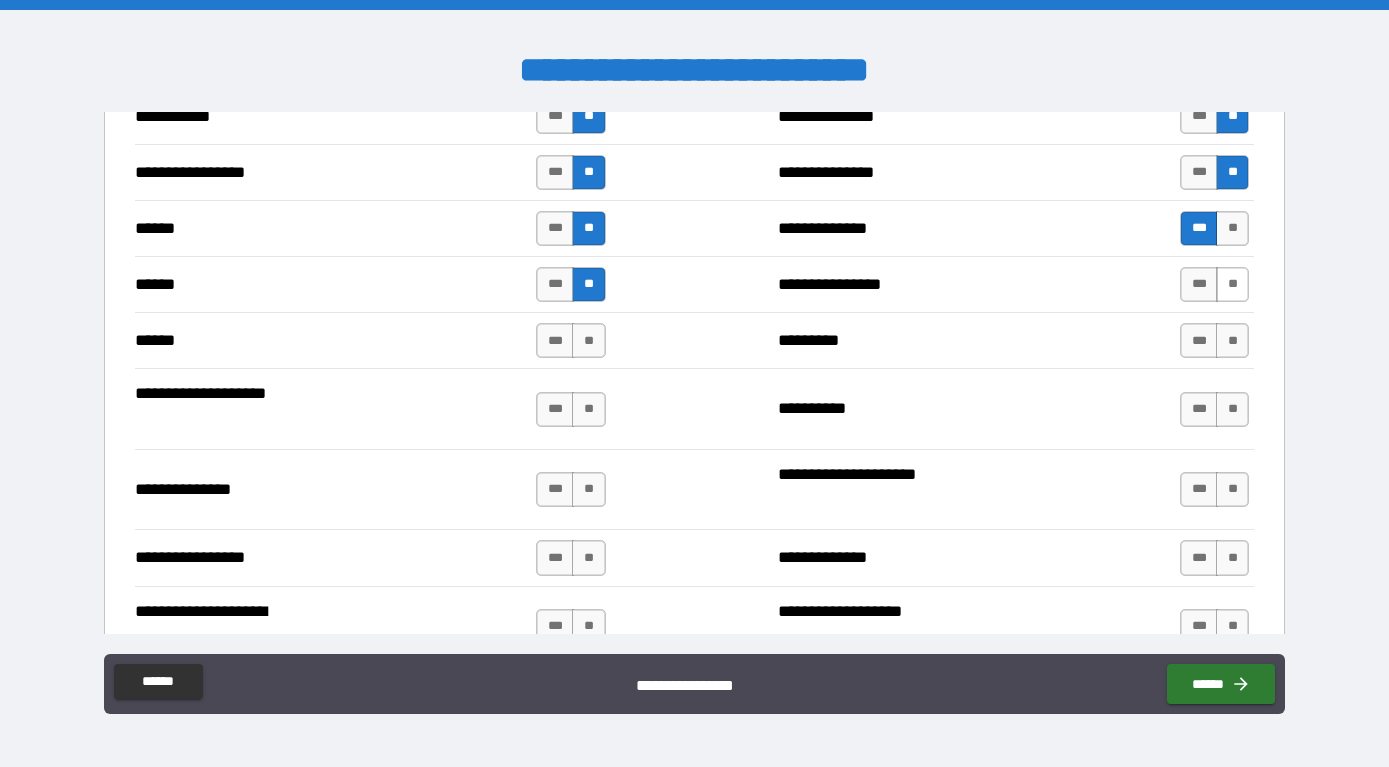 click on "**" at bounding box center [1232, 284] 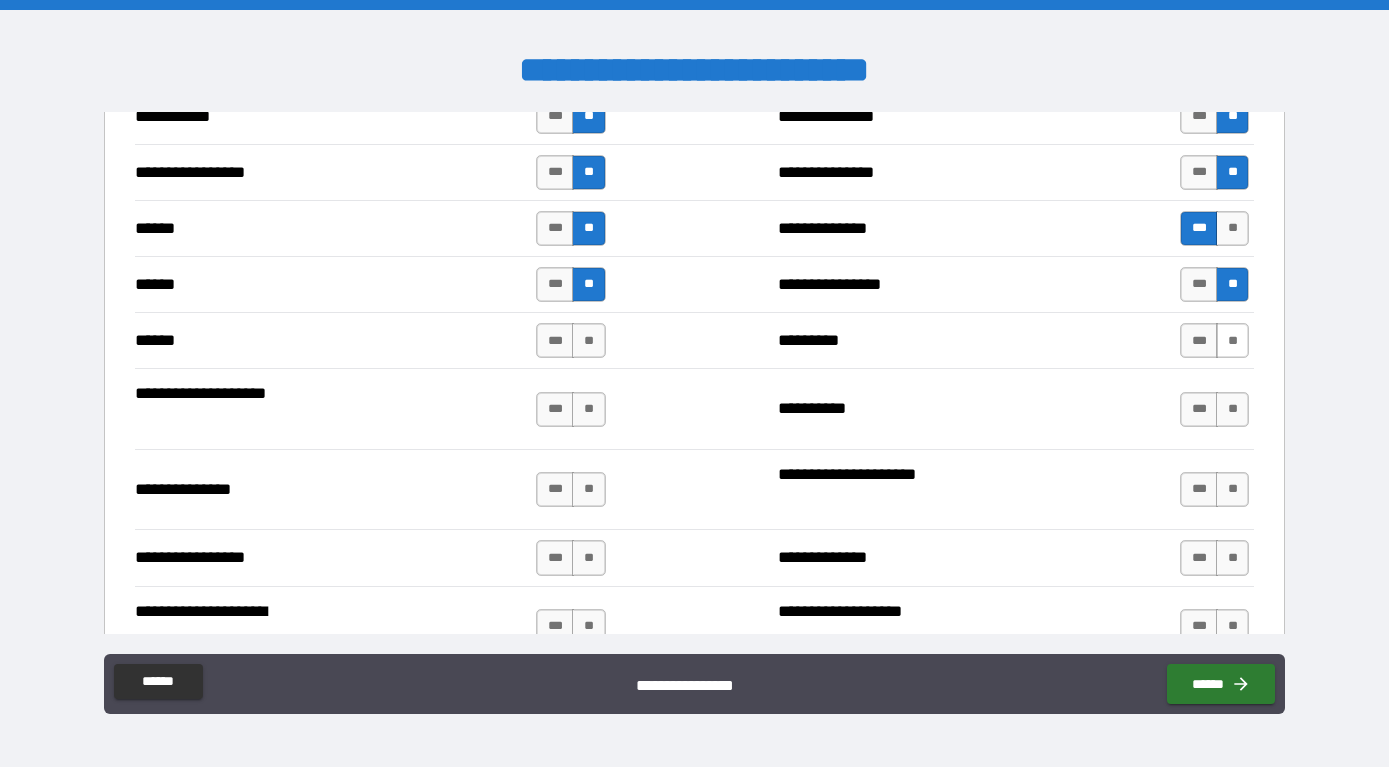 click on "**" at bounding box center [1232, 340] 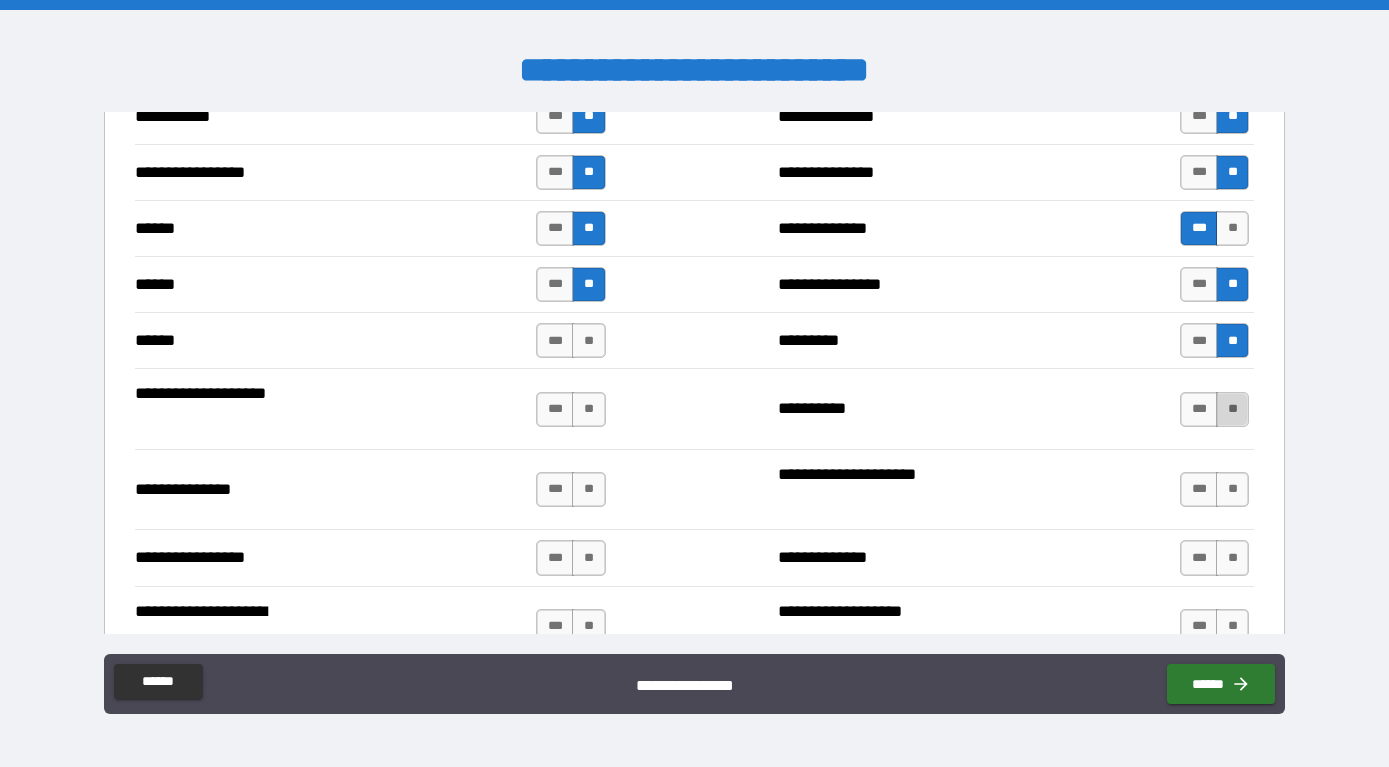 click on "**" at bounding box center [1232, 409] 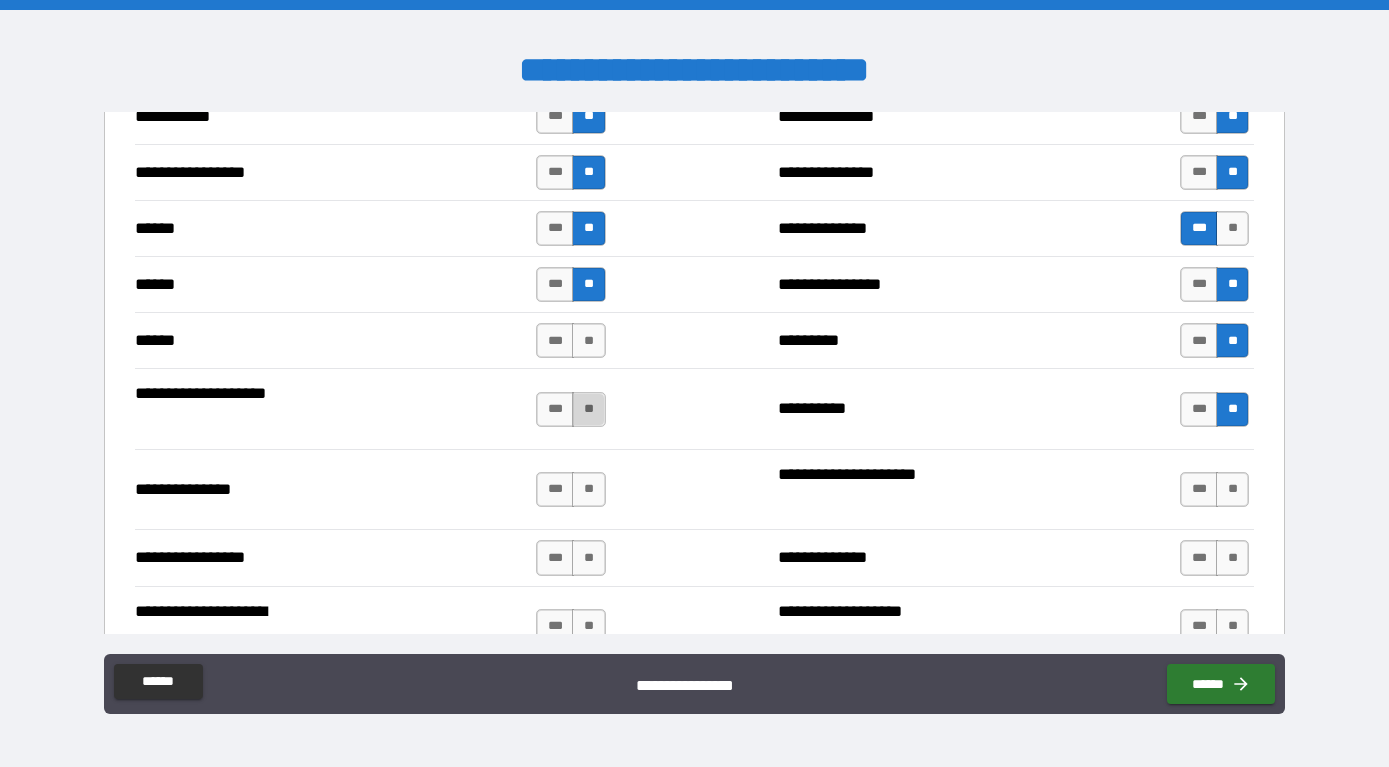 click on "**" at bounding box center [588, 409] 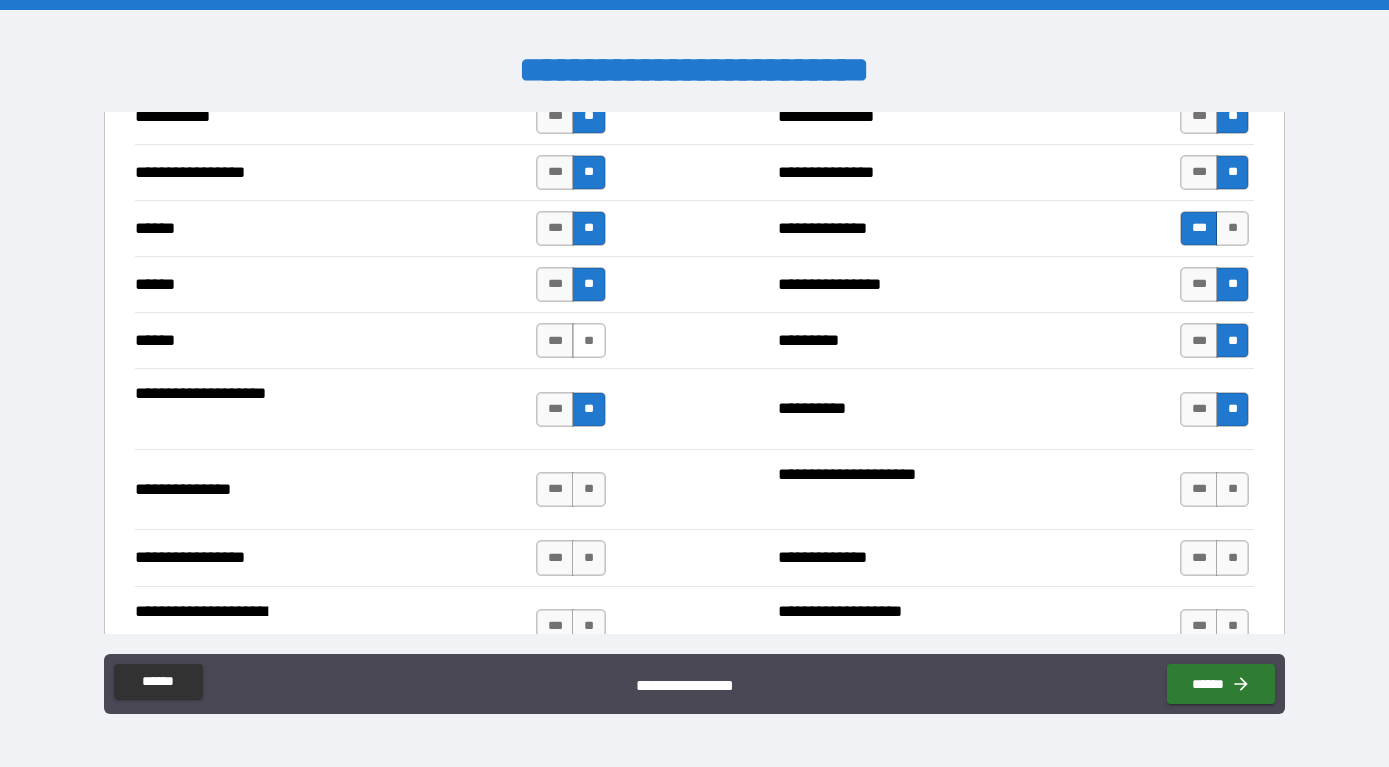 click on "**" at bounding box center [588, 340] 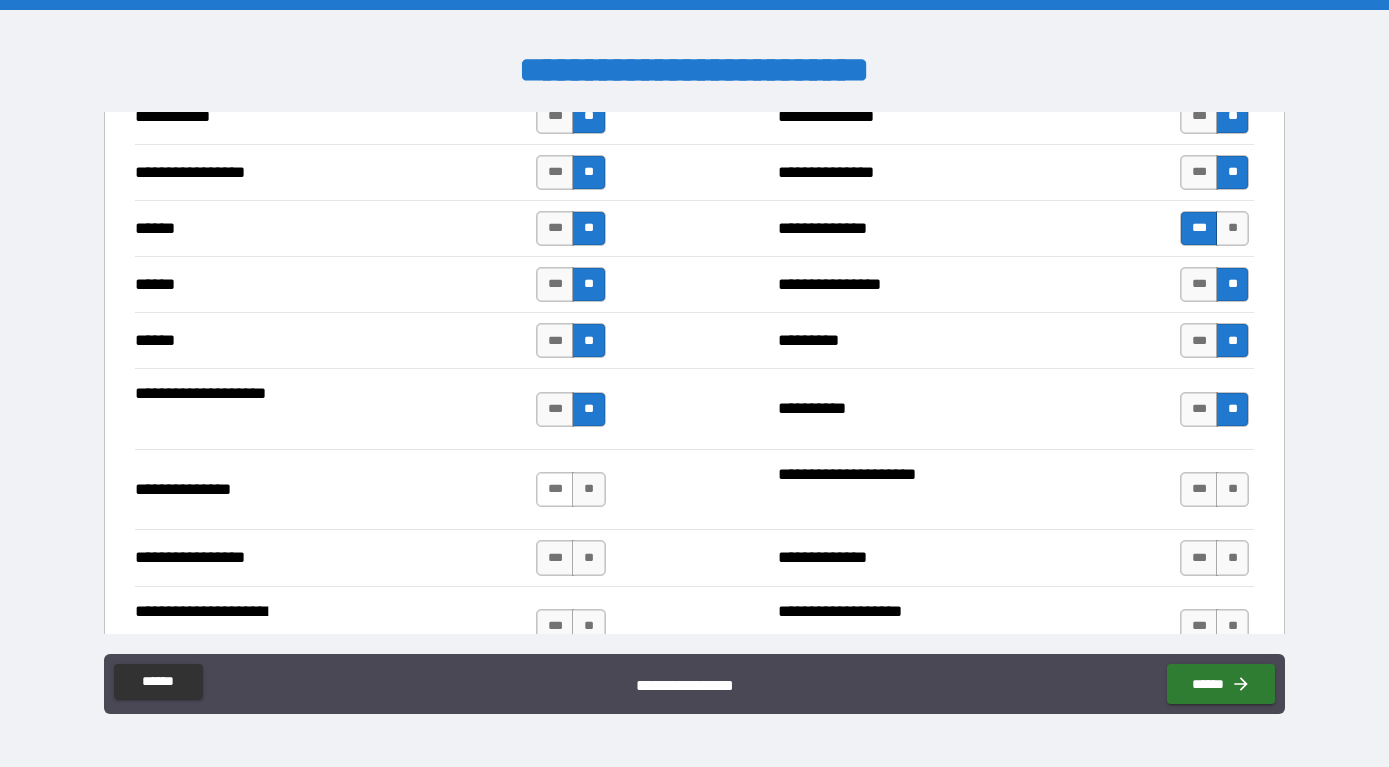 click on "***" at bounding box center (555, 489) 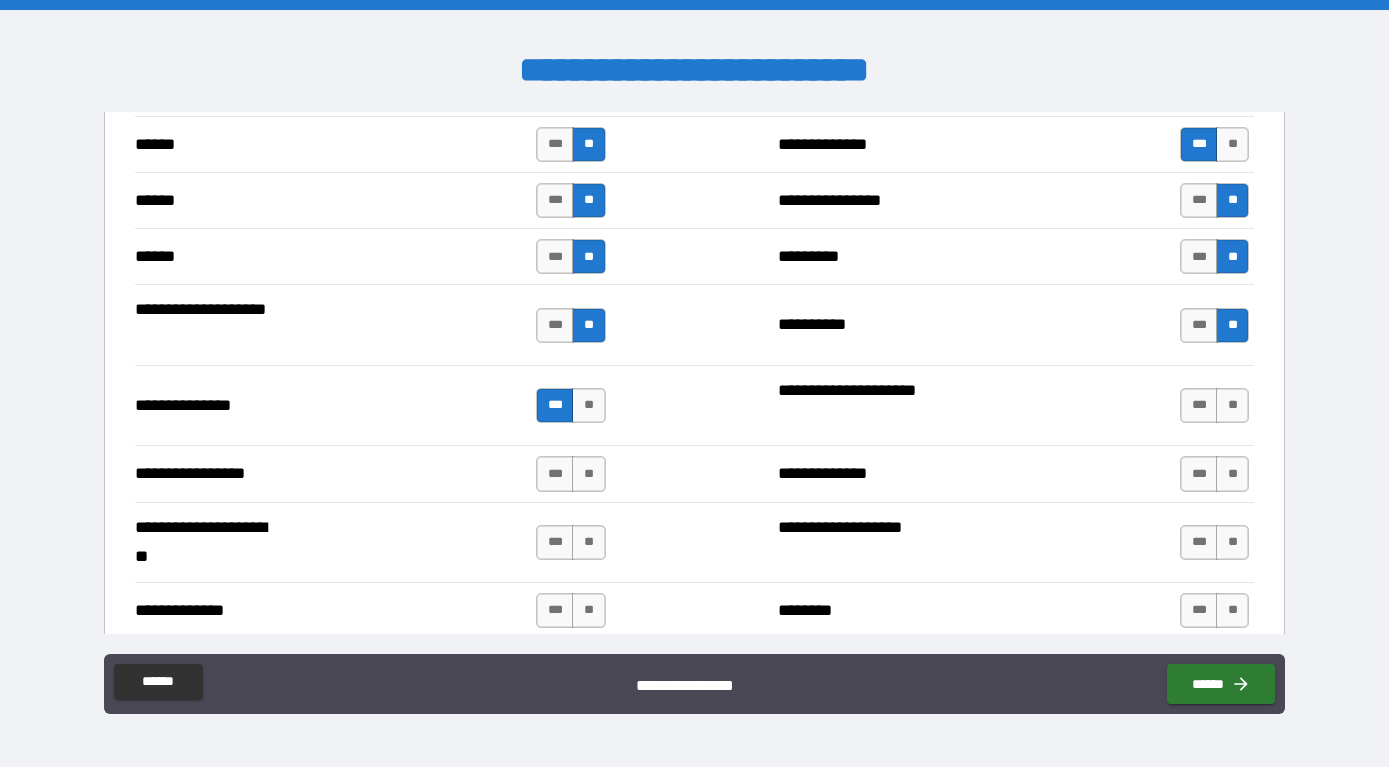 scroll, scrollTop: 2352, scrollLeft: 0, axis: vertical 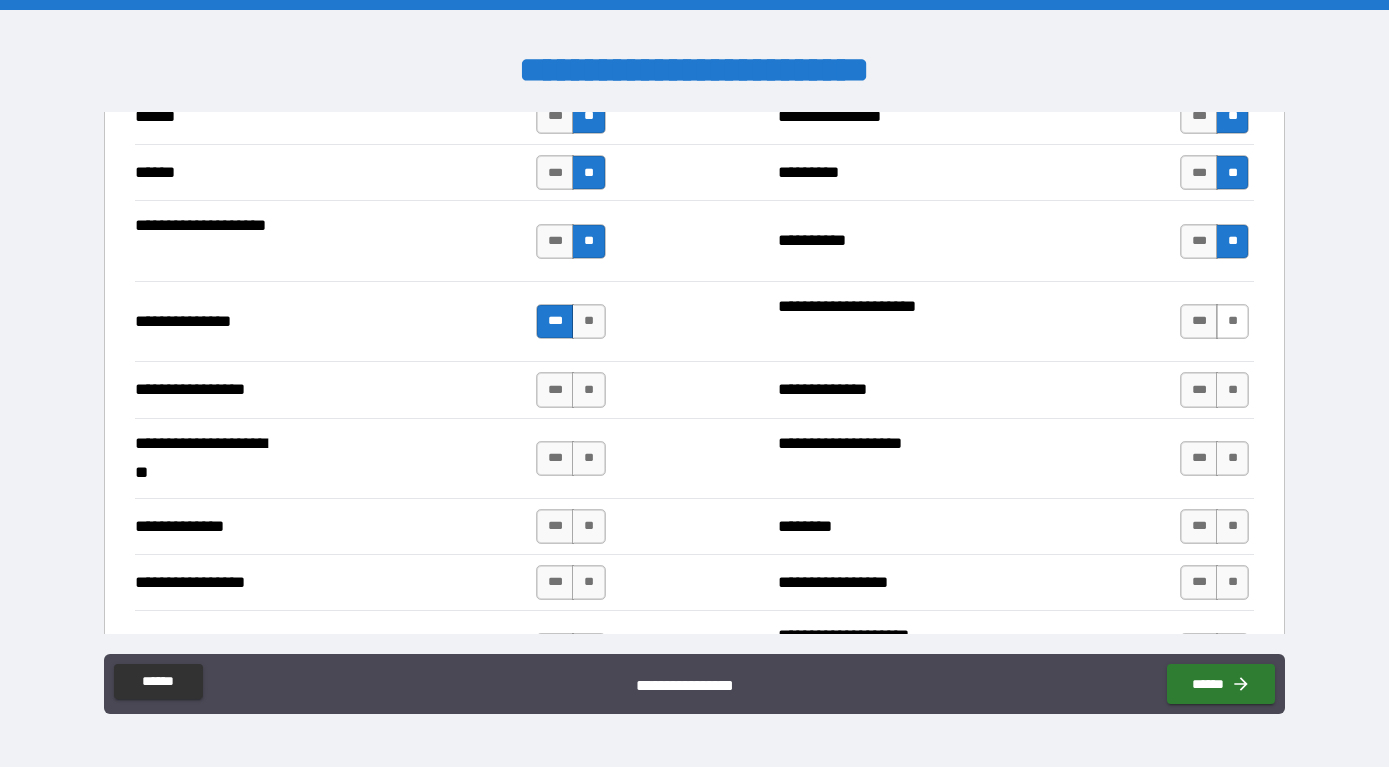 click on "**" at bounding box center (1232, 321) 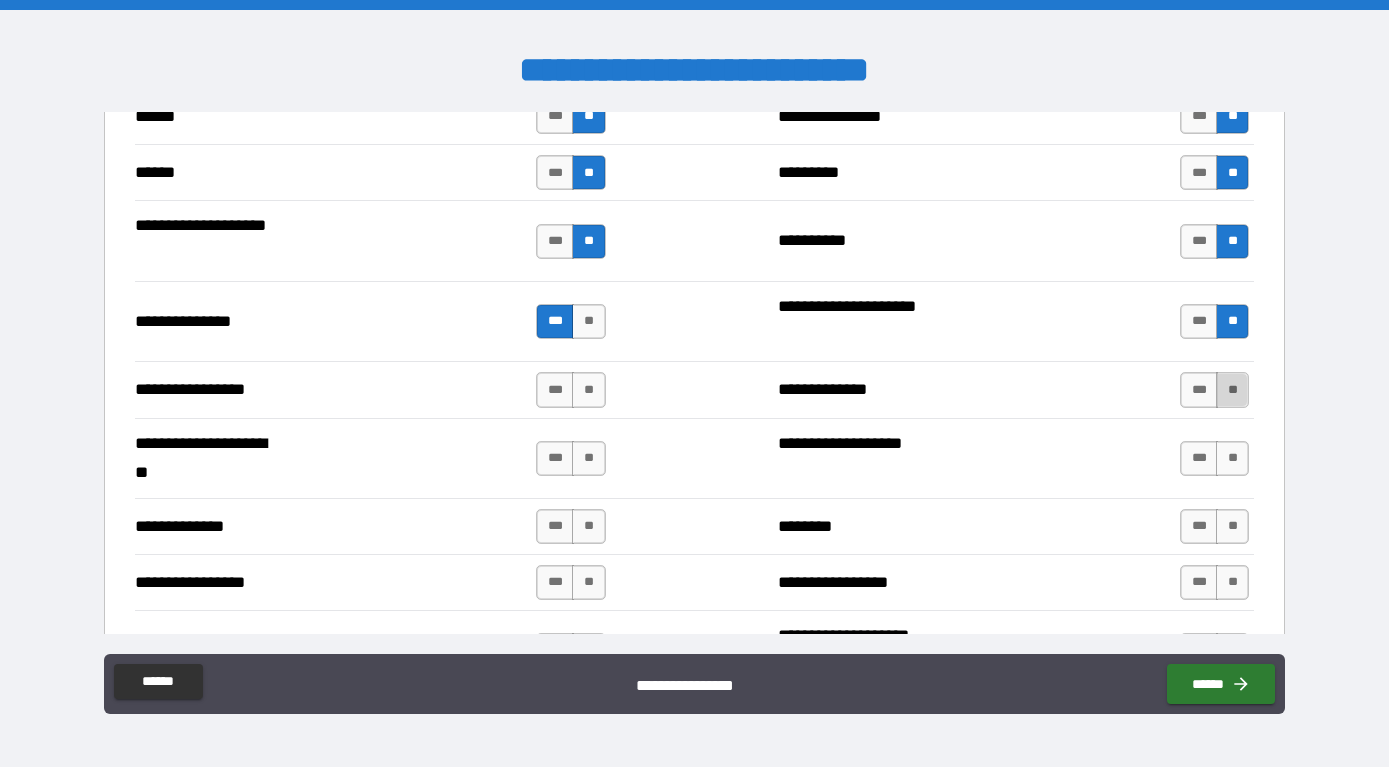 click on "**" at bounding box center [1232, 389] 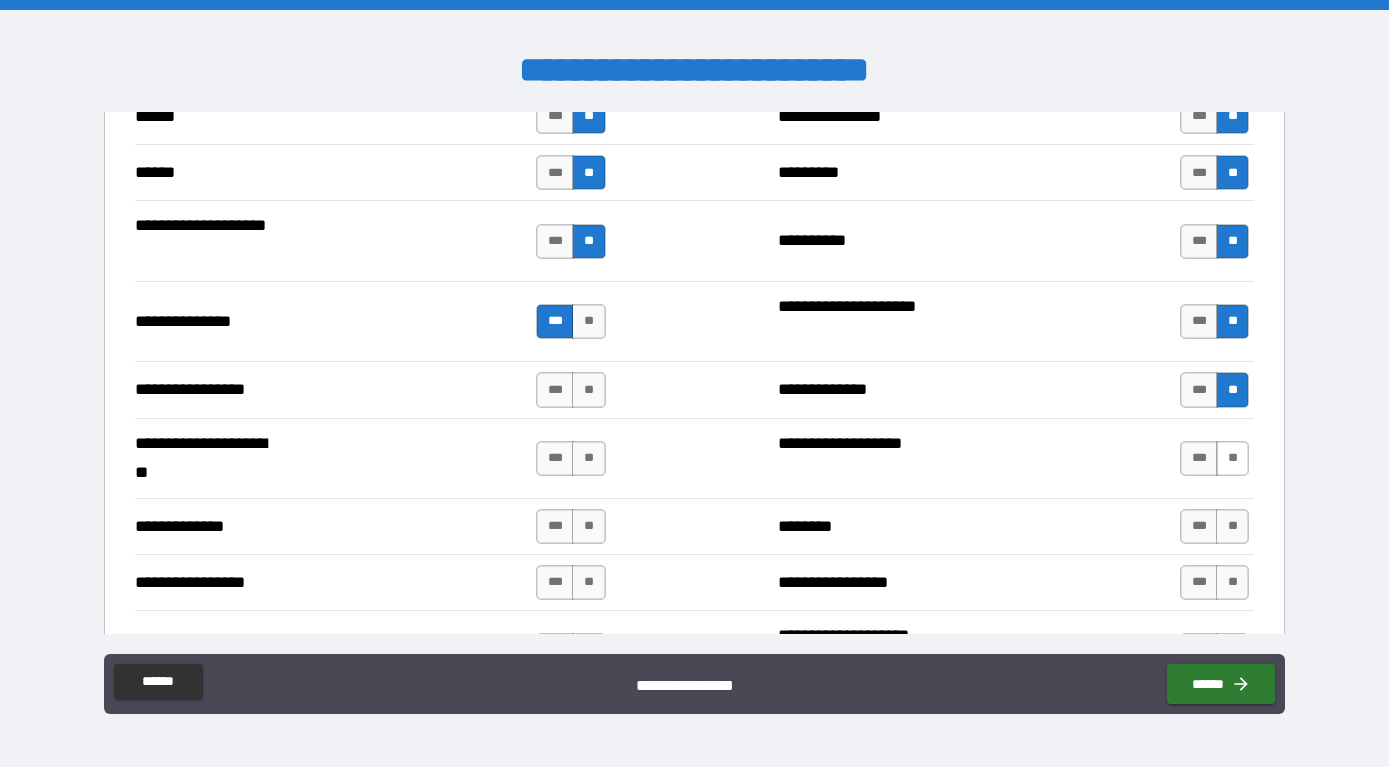 drag, startPoint x: 1234, startPoint y: 447, endPoint x: 1231, endPoint y: 459, distance: 12.369317 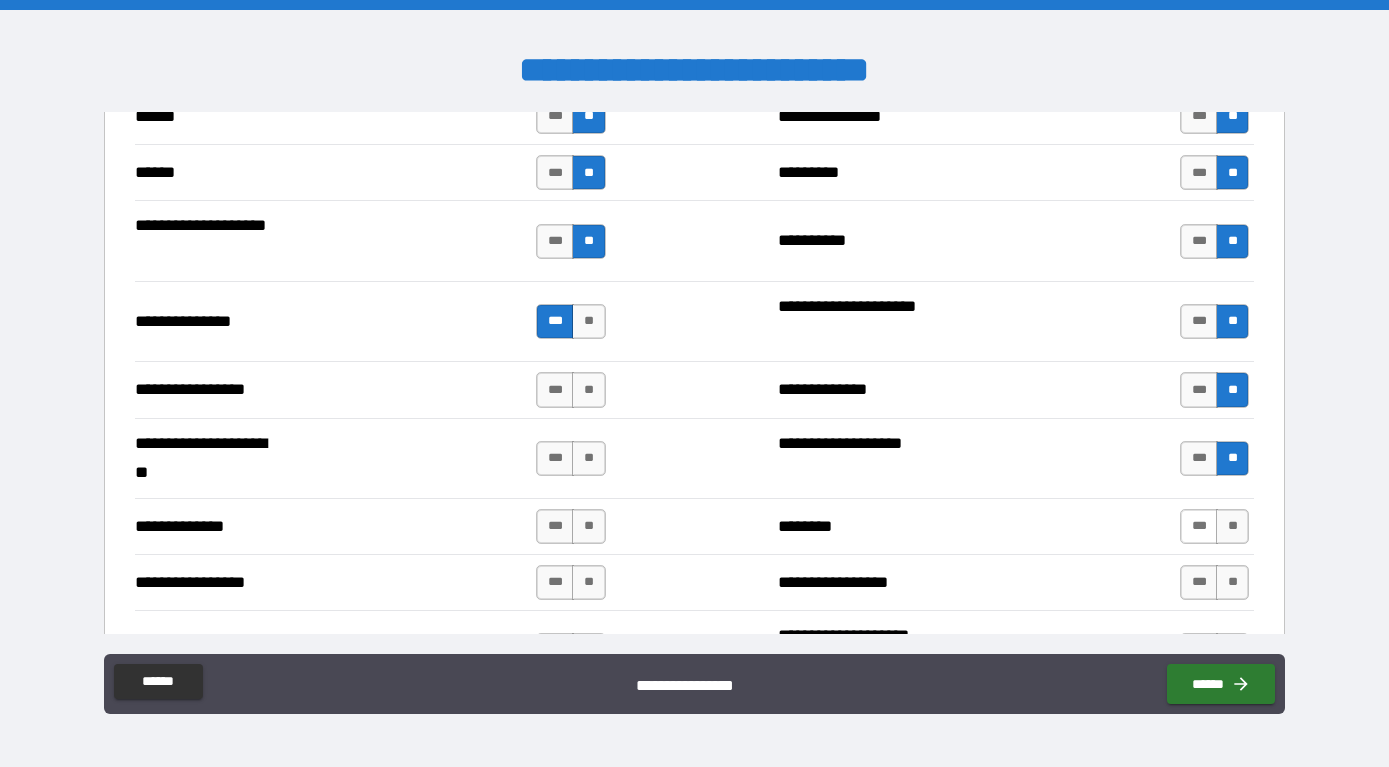 click on "***" at bounding box center [1199, 526] 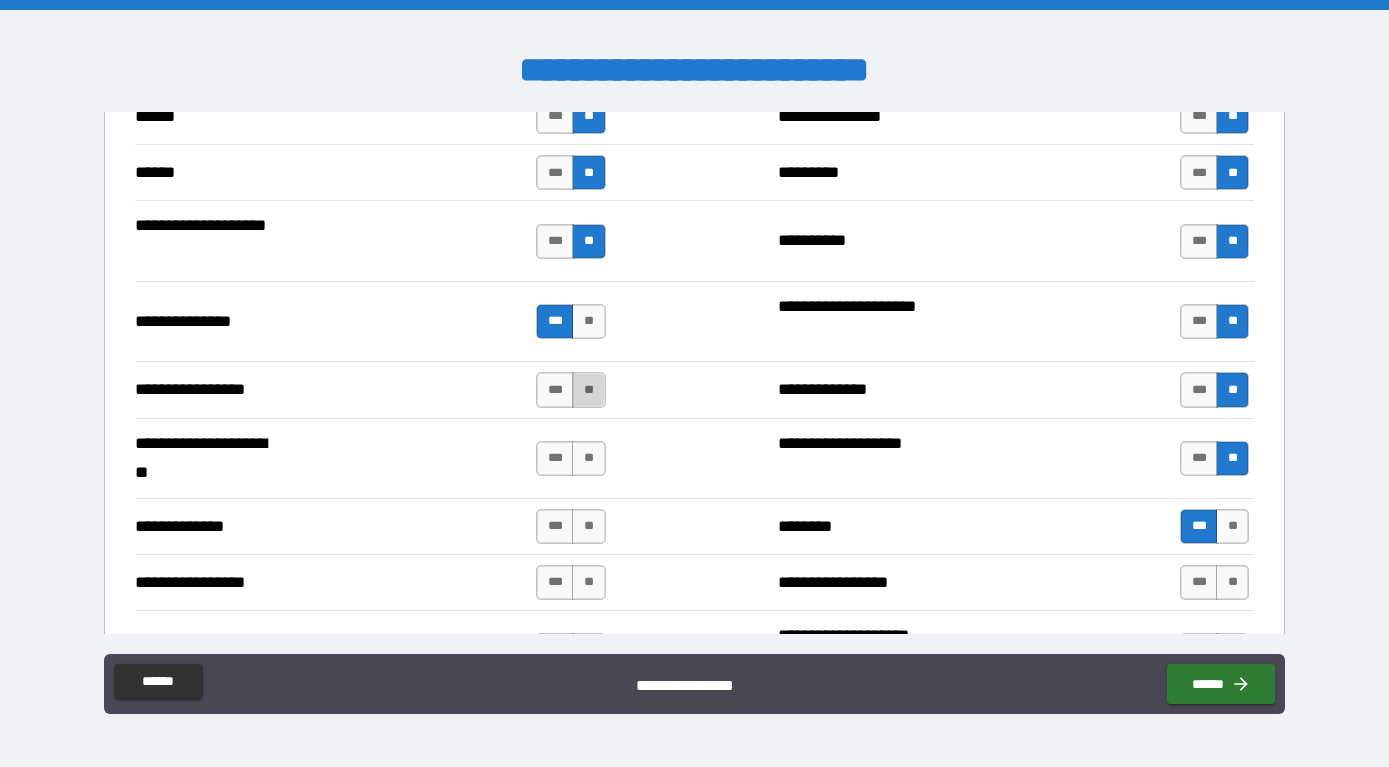 click on "**" at bounding box center [588, 389] 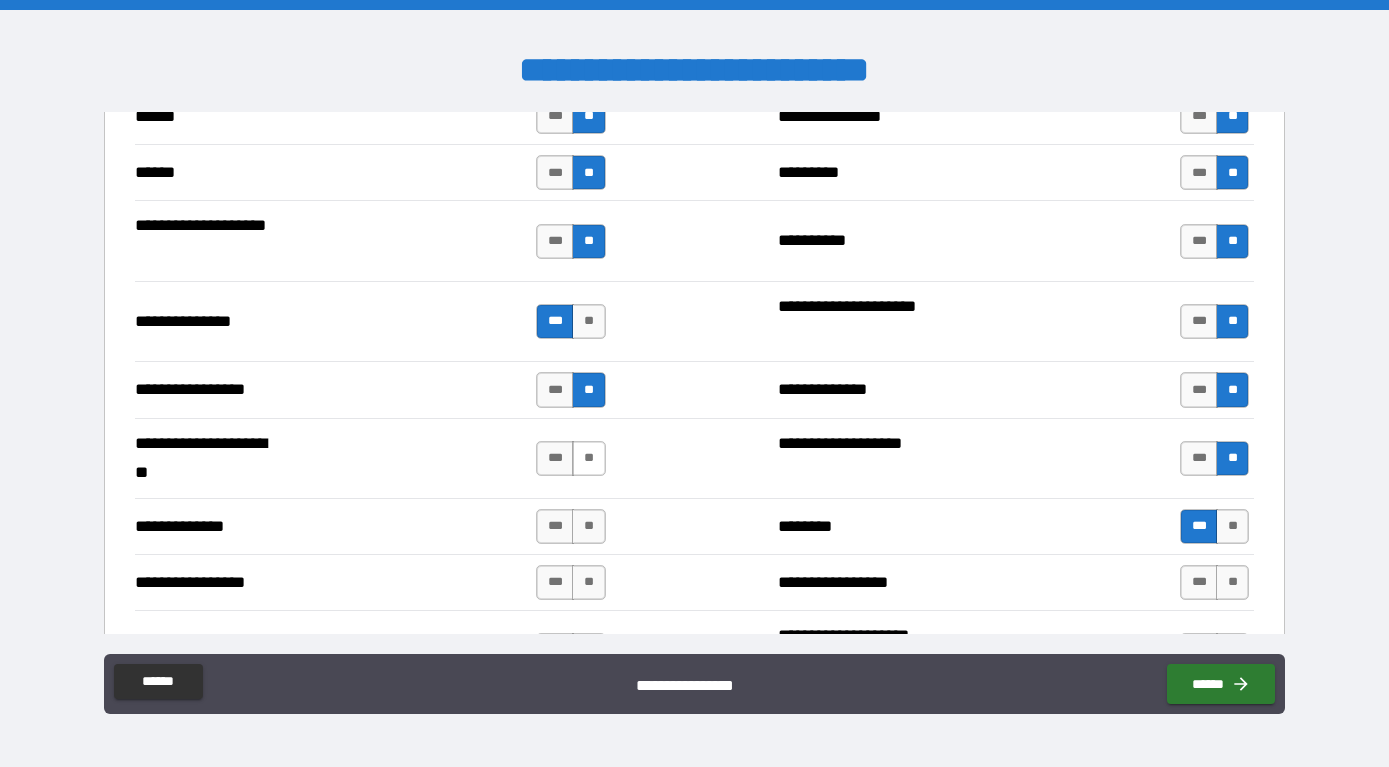 click on "**" at bounding box center (588, 458) 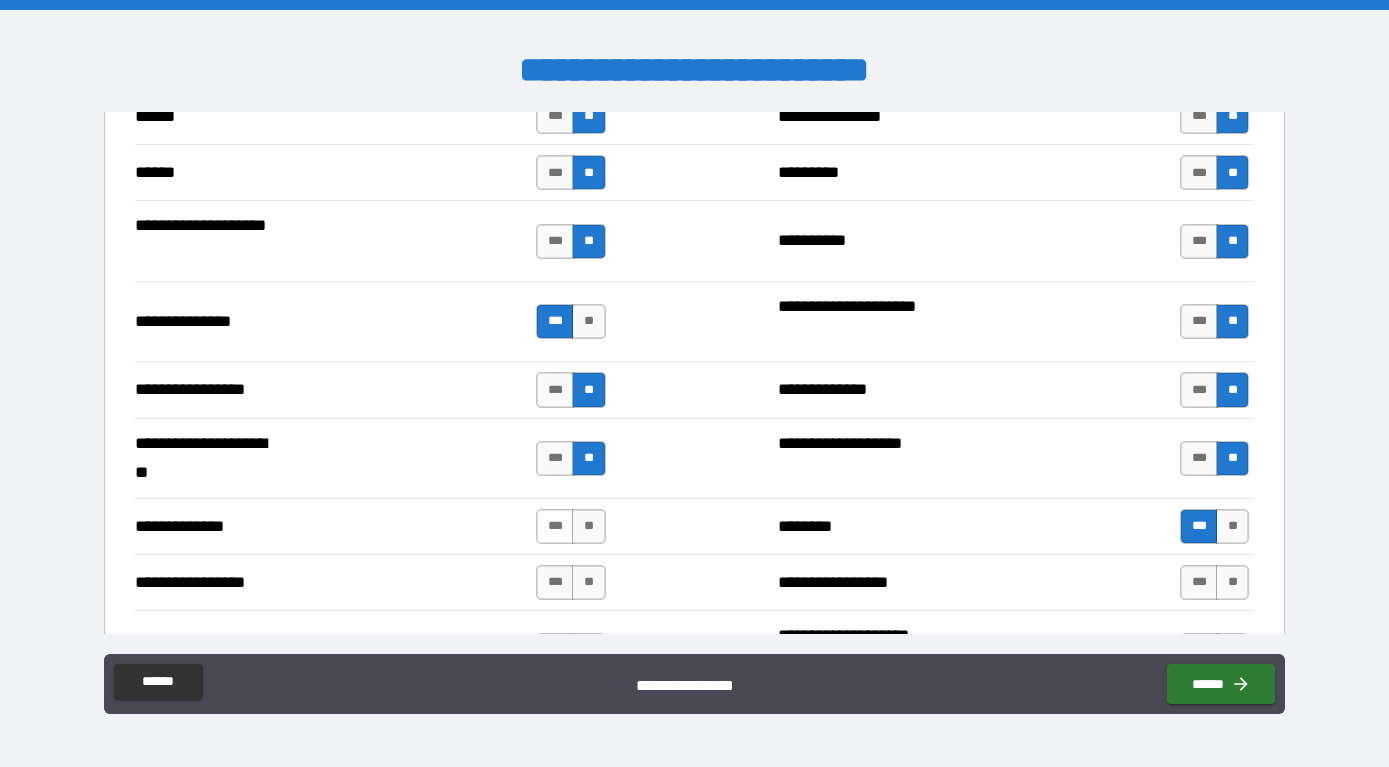 click on "***" at bounding box center [555, 526] 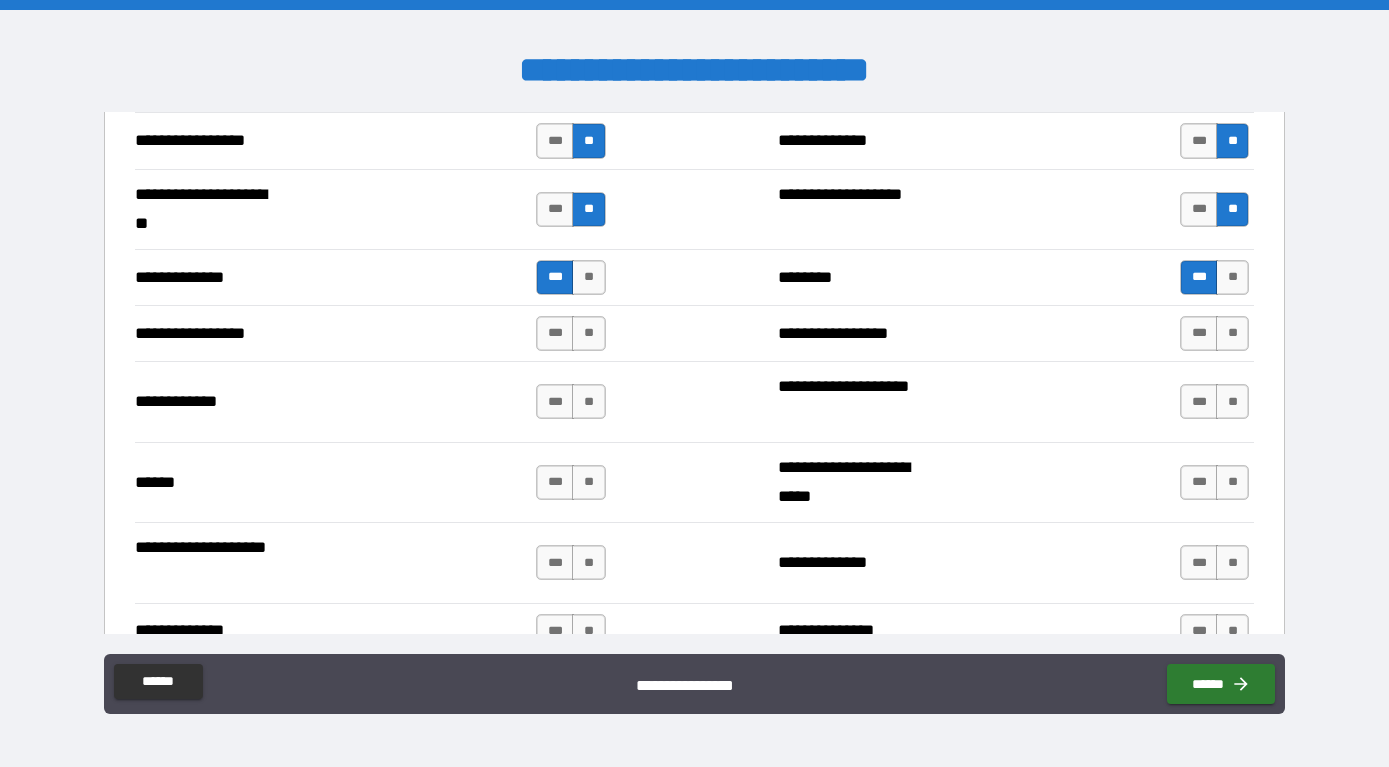 scroll, scrollTop: 2604, scrollLeft: 0, axis: vertical 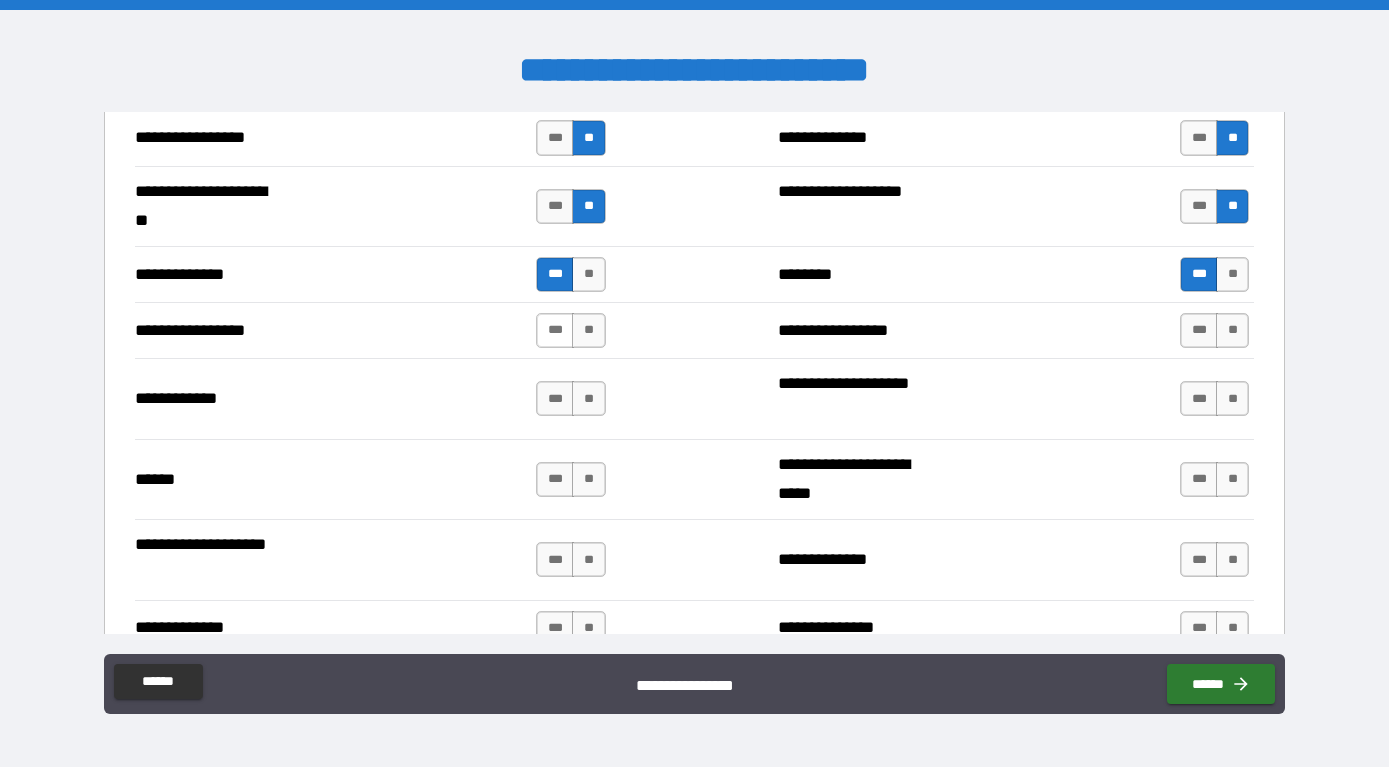 click on "***" at bounding box center (555, 330) 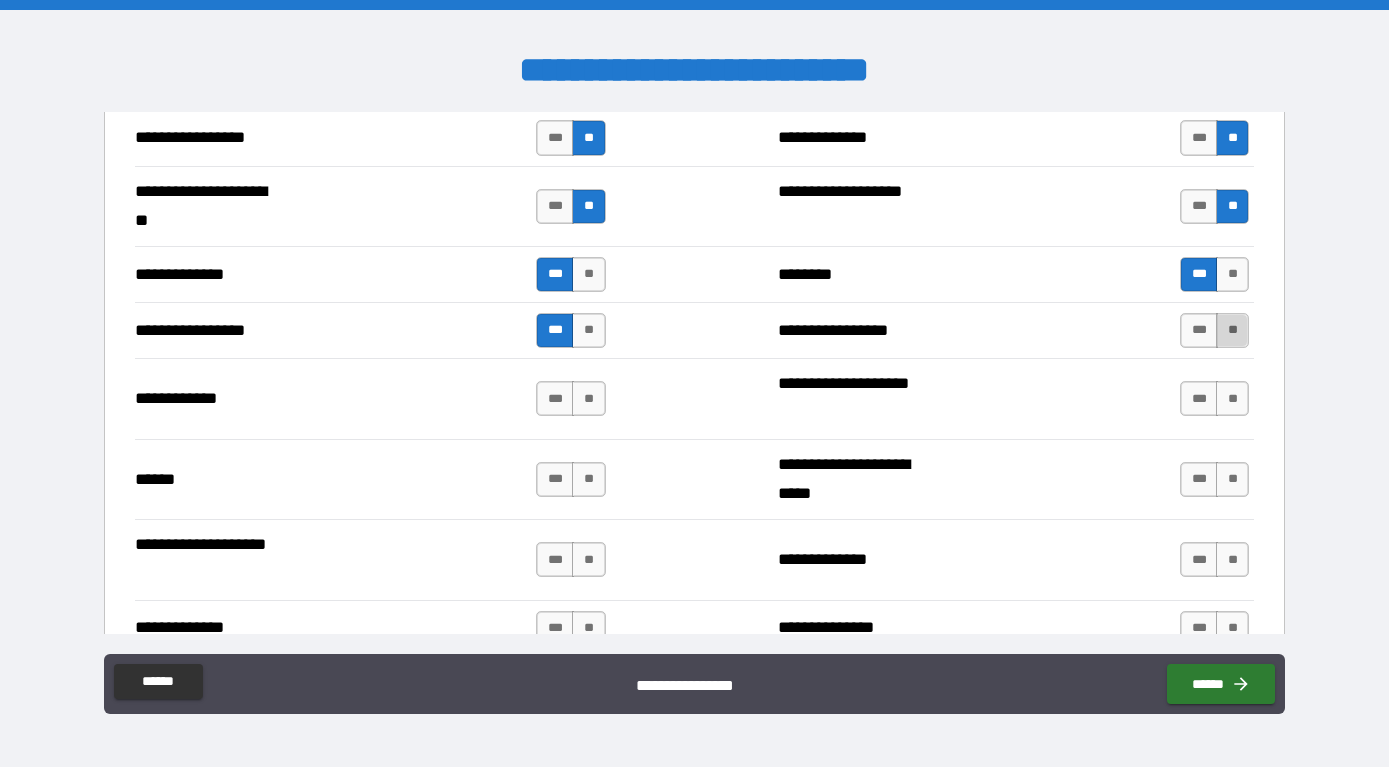 click on "**" at bounding box center [1232, 330] 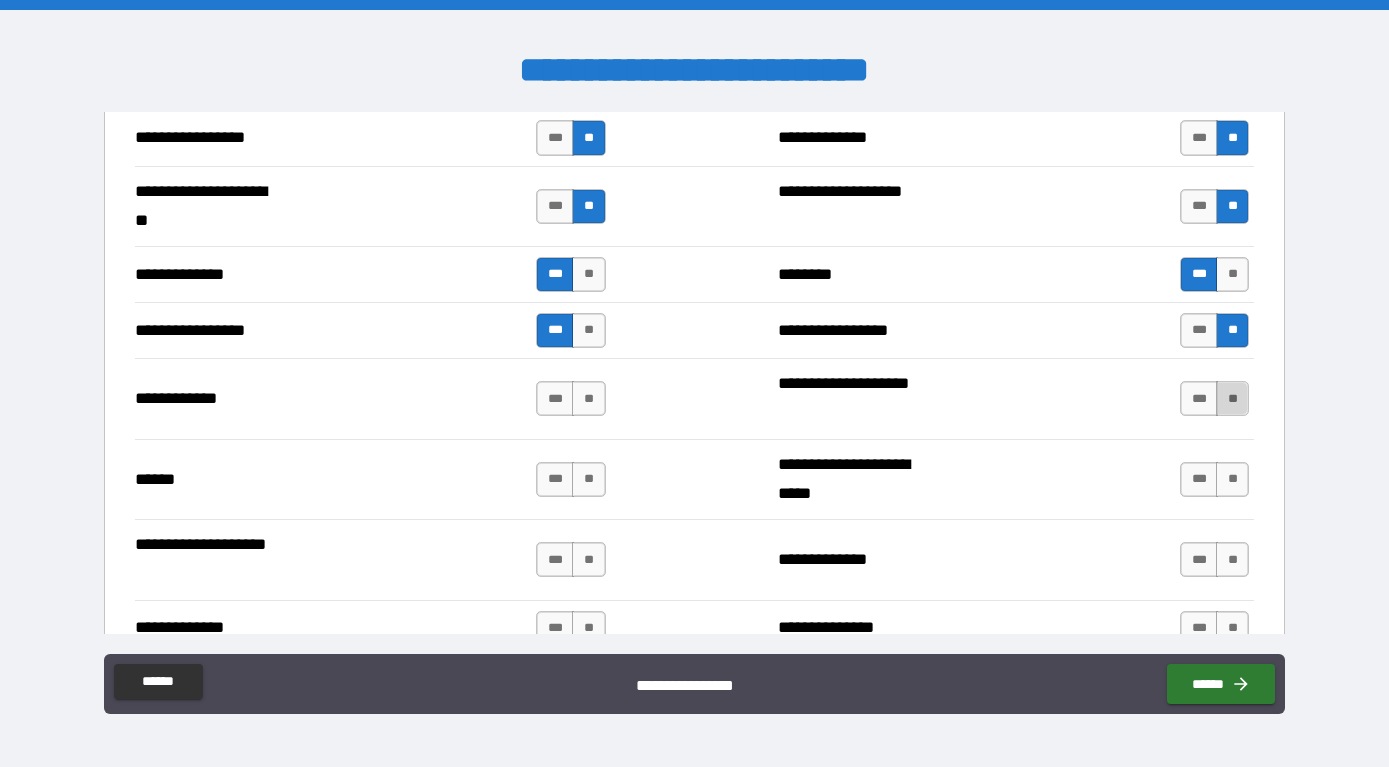 click on "**" at bounding box center [1232, 398] 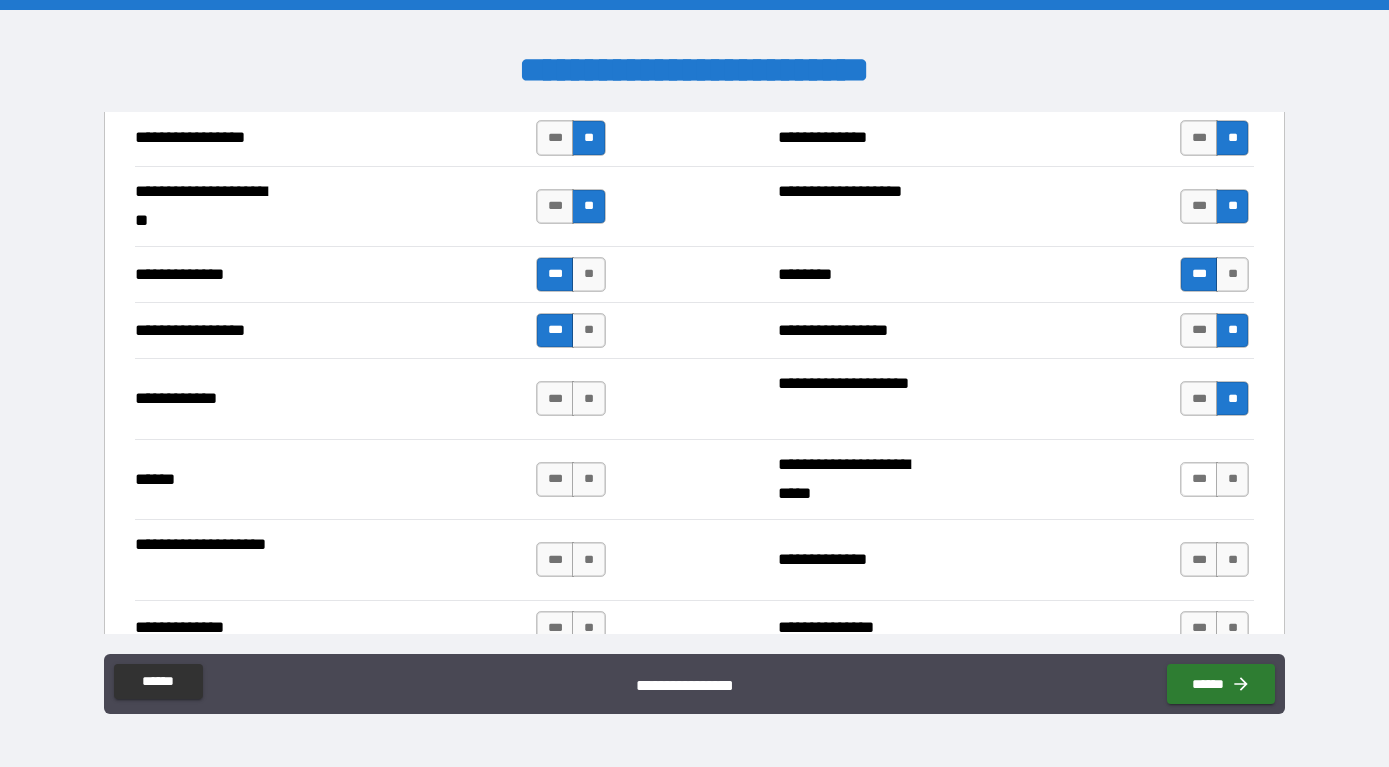 click on "***" at bounding box center (1199, 479) 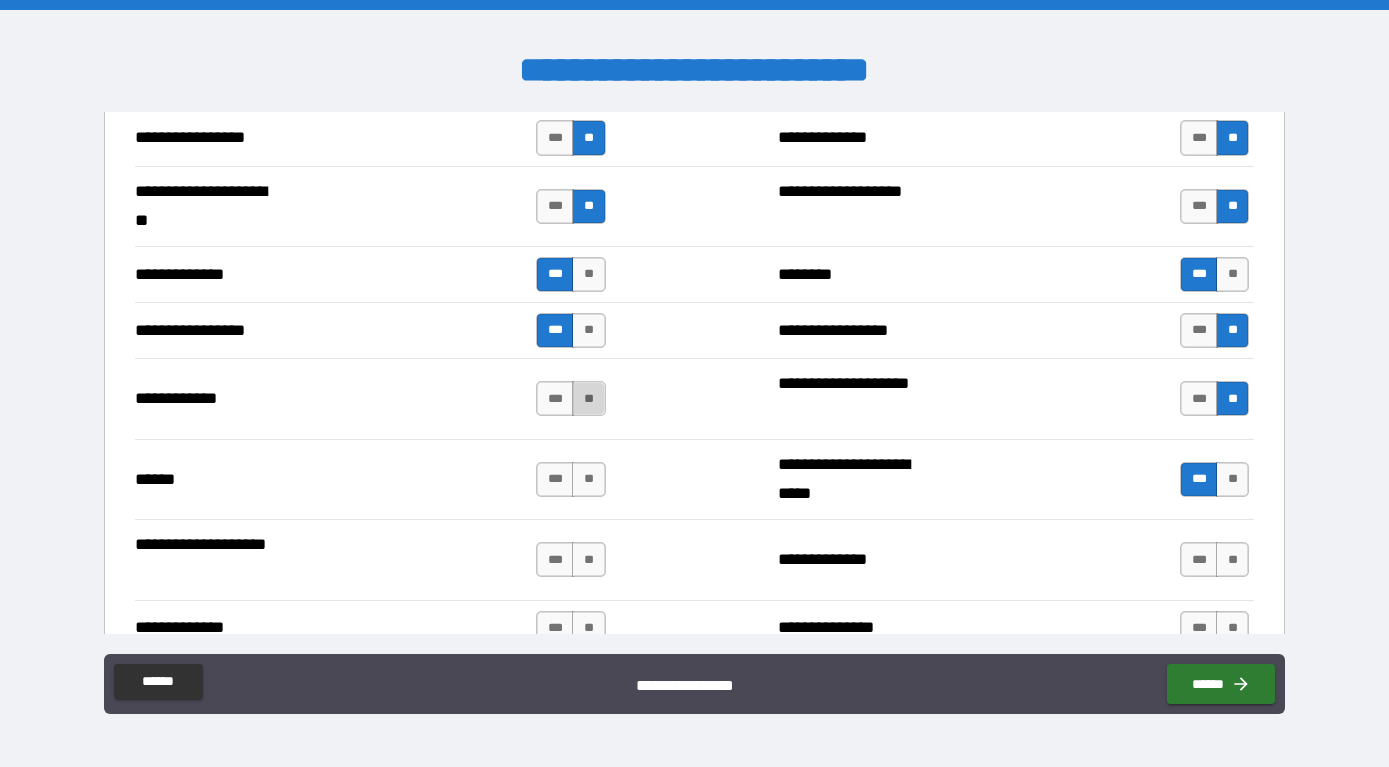 click on "**" at bounding box center (588, 398) 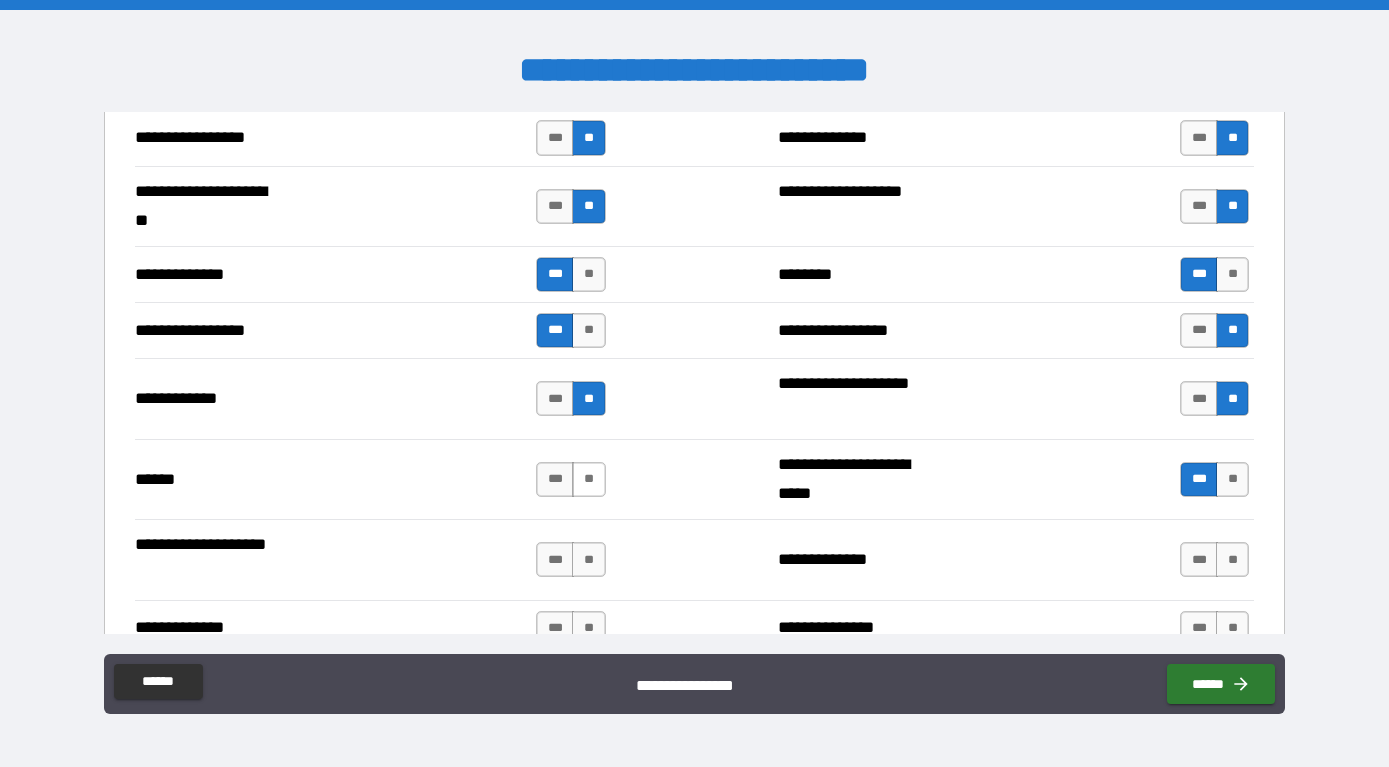 drag, startPoint x: 590, startPoint y: 464, endPoint x: 590, endPoint y: 475, distance: 11 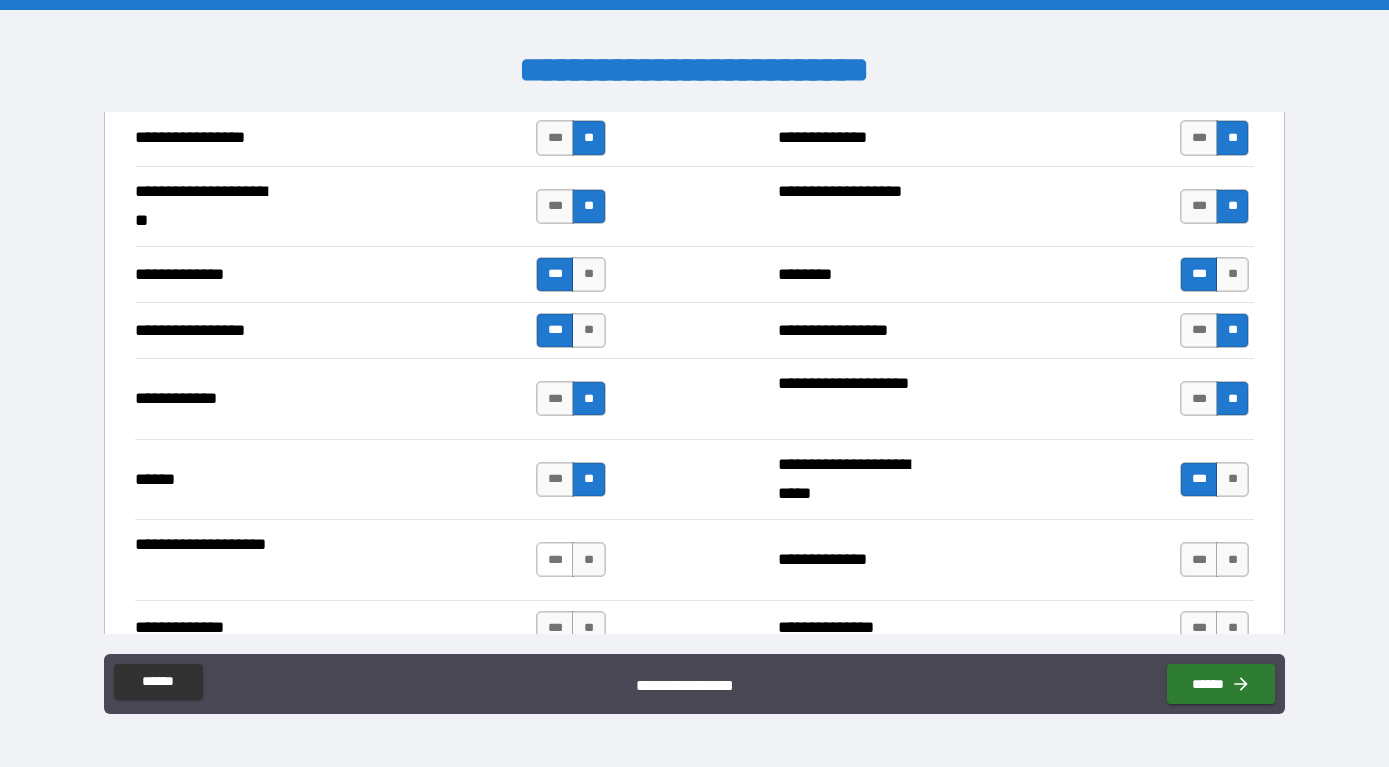 click on "***" at bounding box center (555, 559) 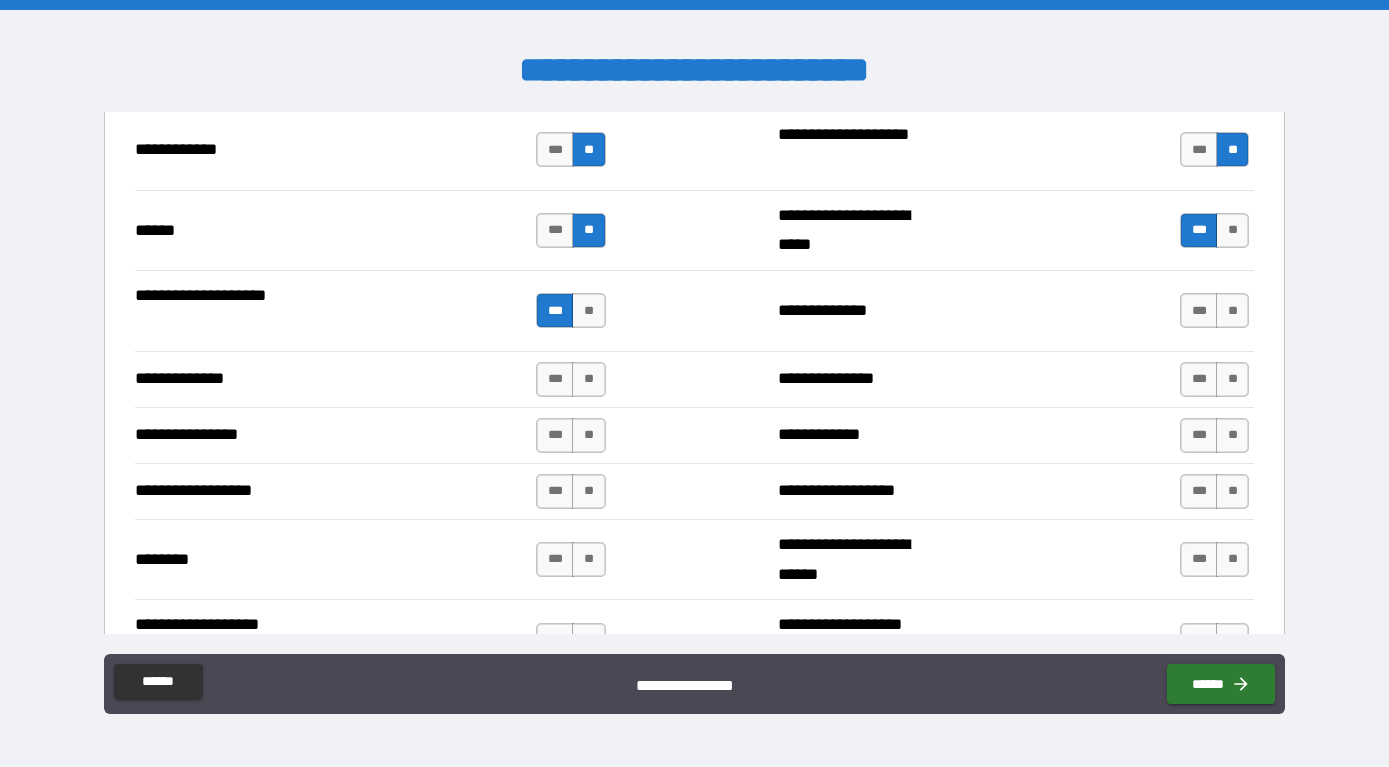 scroll, scrollTop: 2856, scrollLeft: 0, axis: vertical 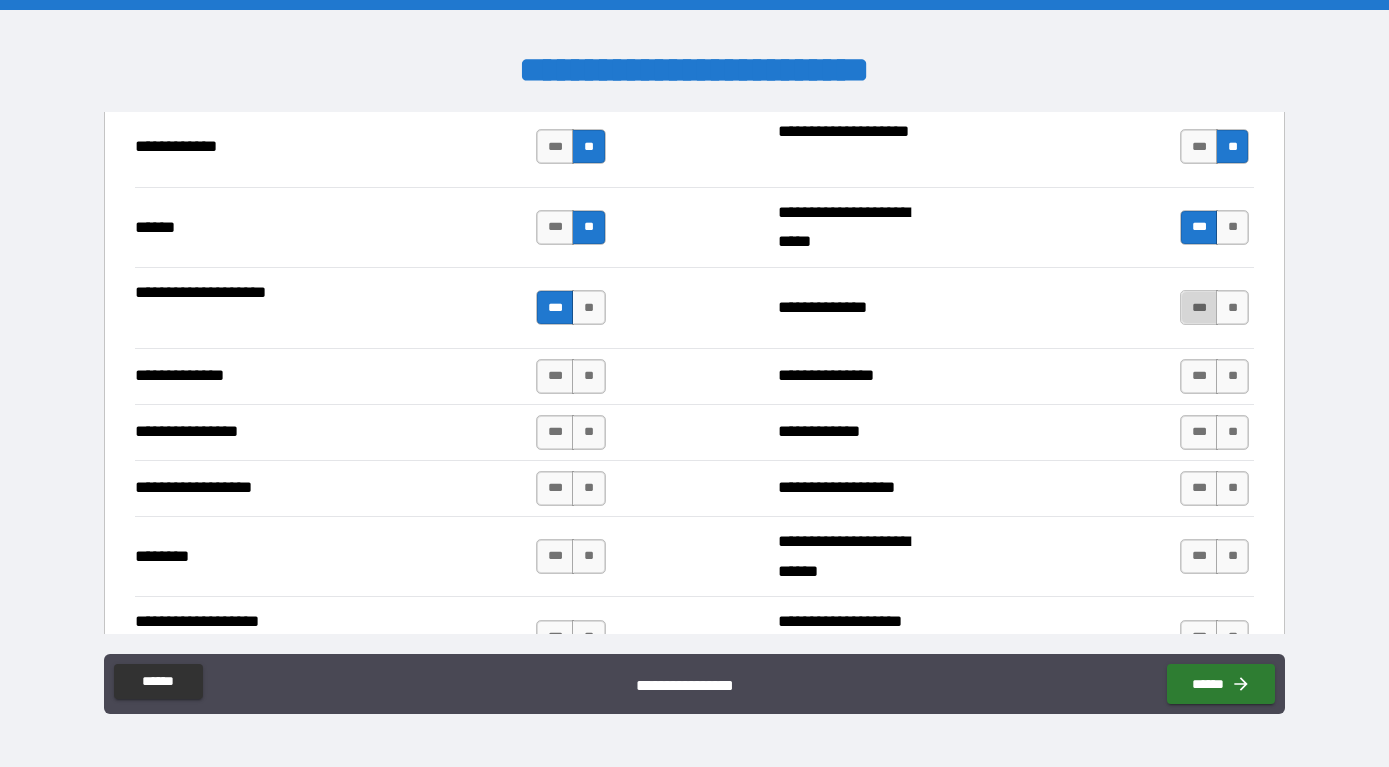 click on "***" at bounding box center (1199, 307) 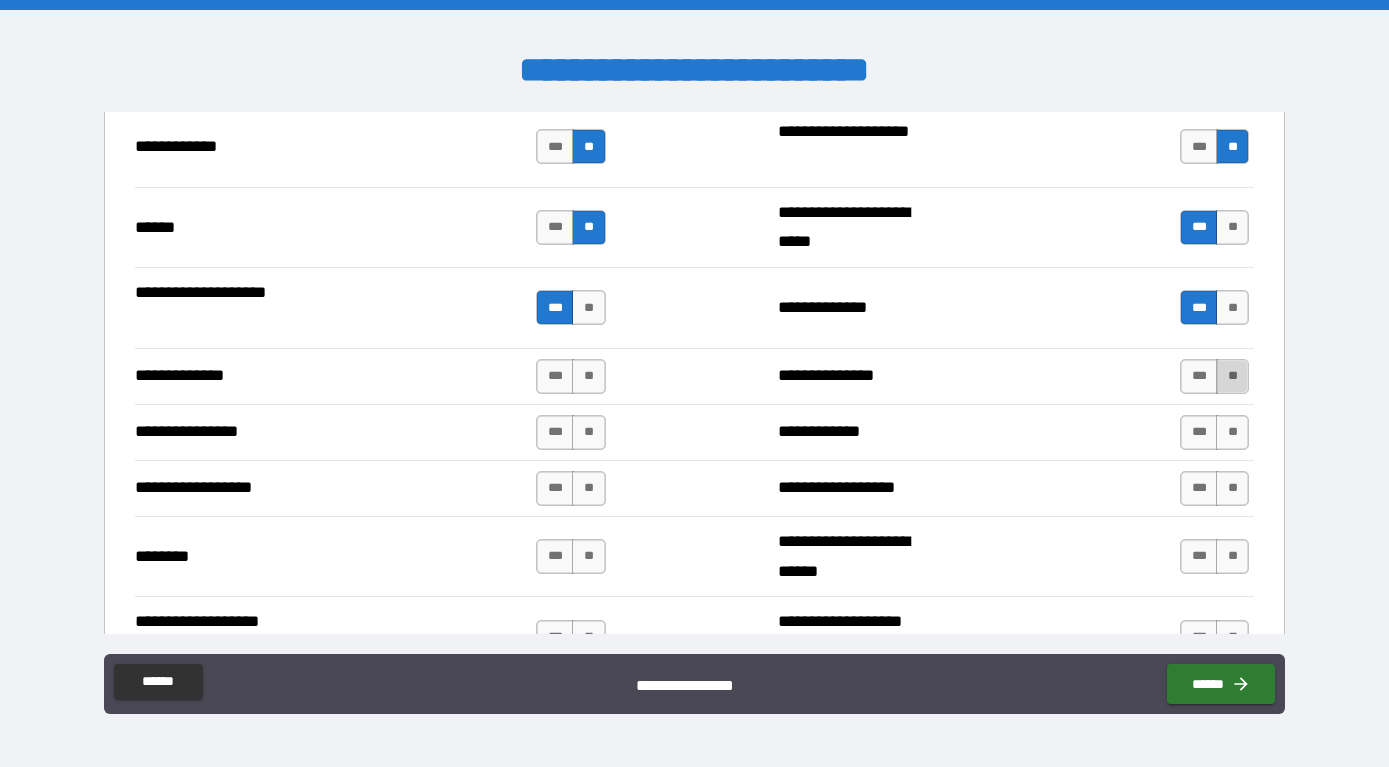 click on "**" at bounding box center (1232, 376) 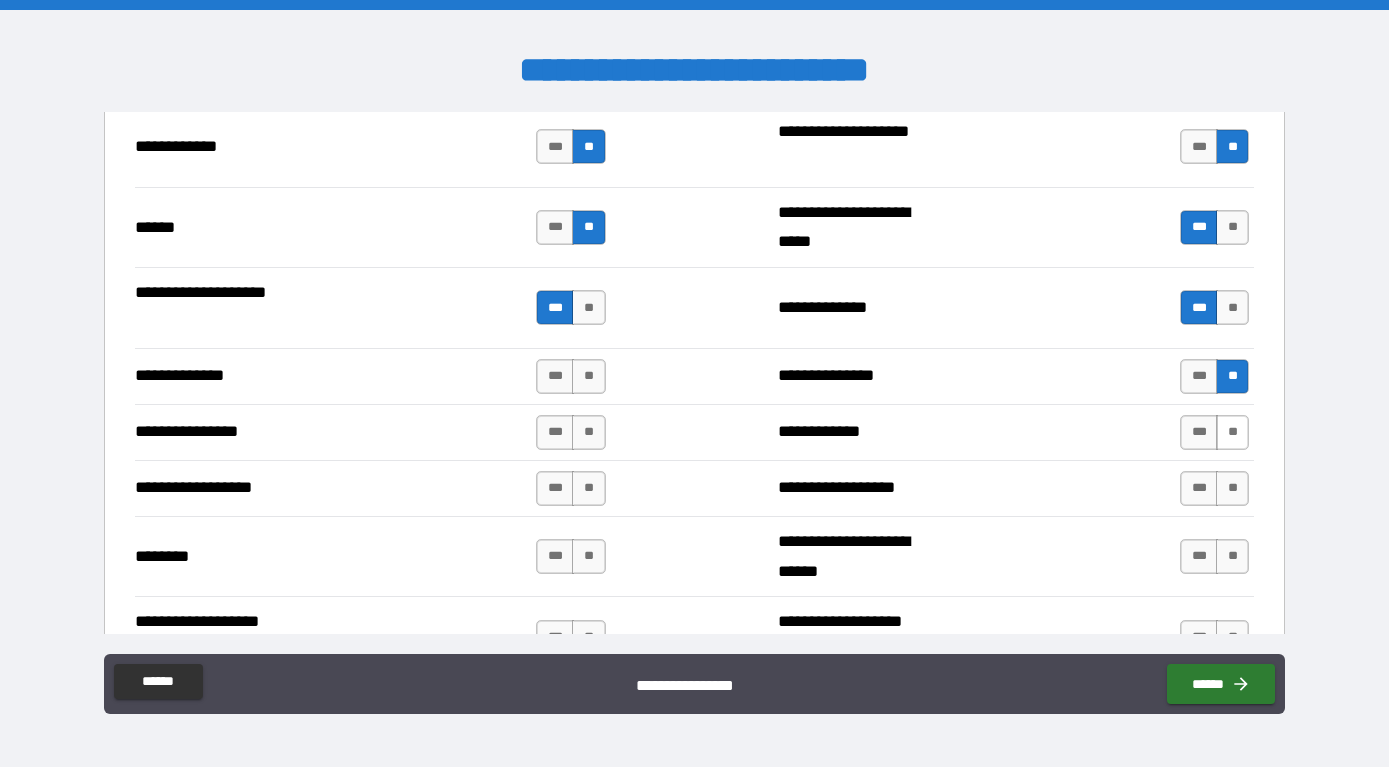 click on "**" at bounding box center [1232, 432] 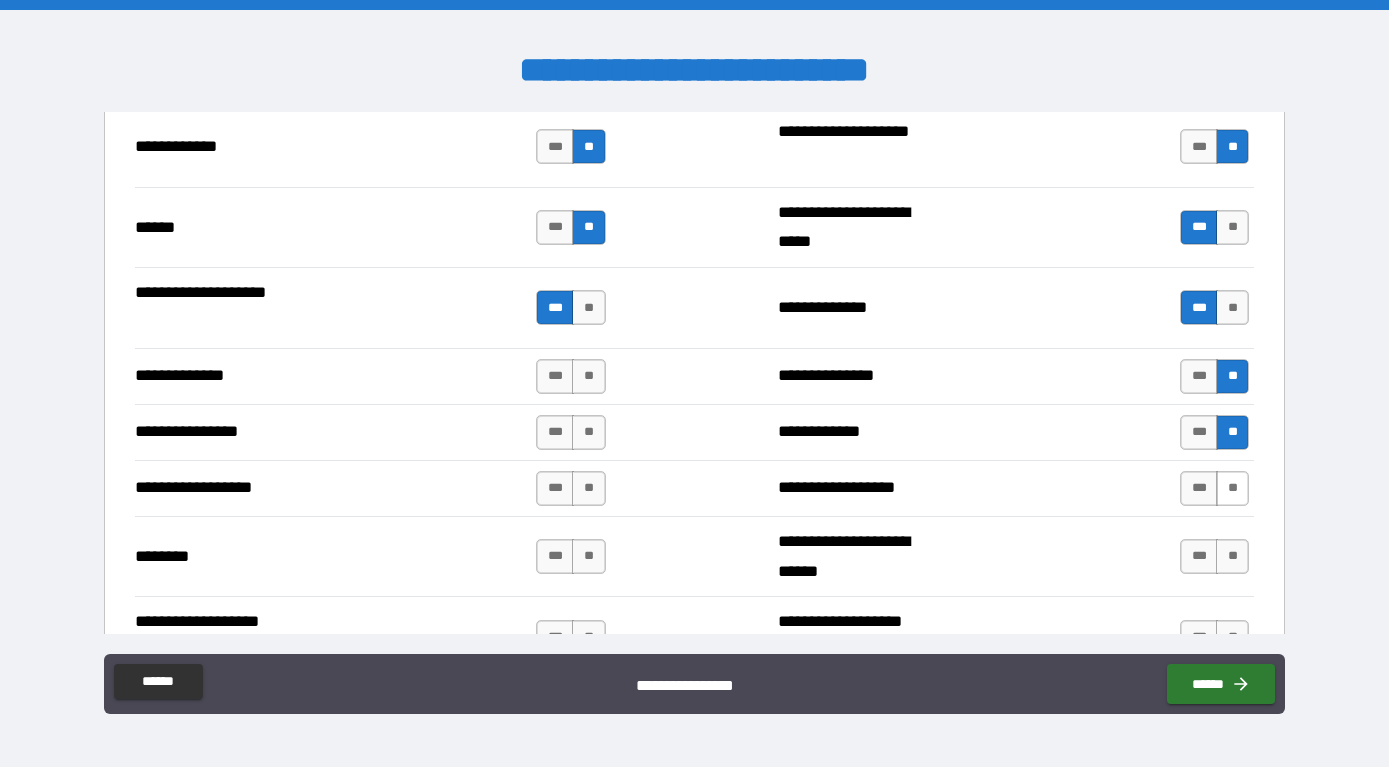 click on "**" at bounding box center [1232, 488] 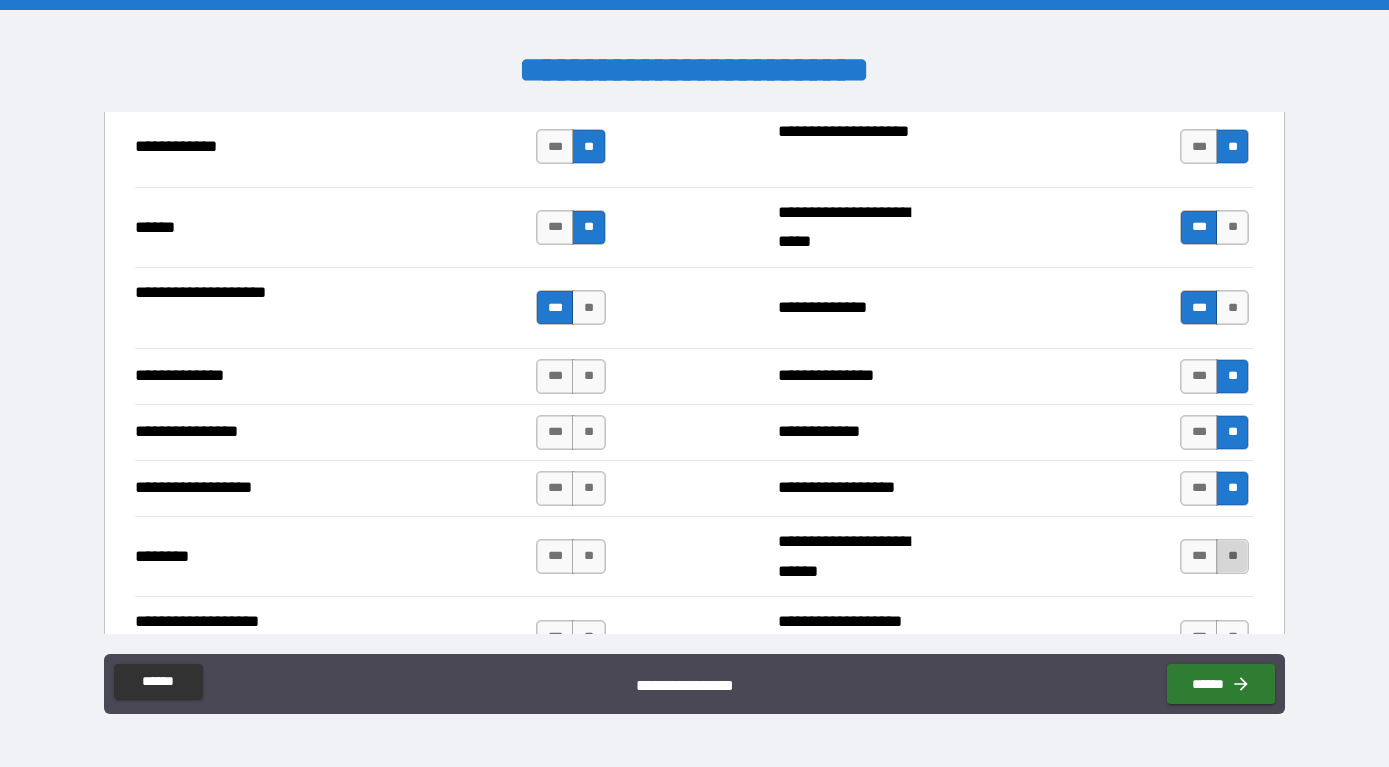 click on "**" at bounding box center [1232, 556] 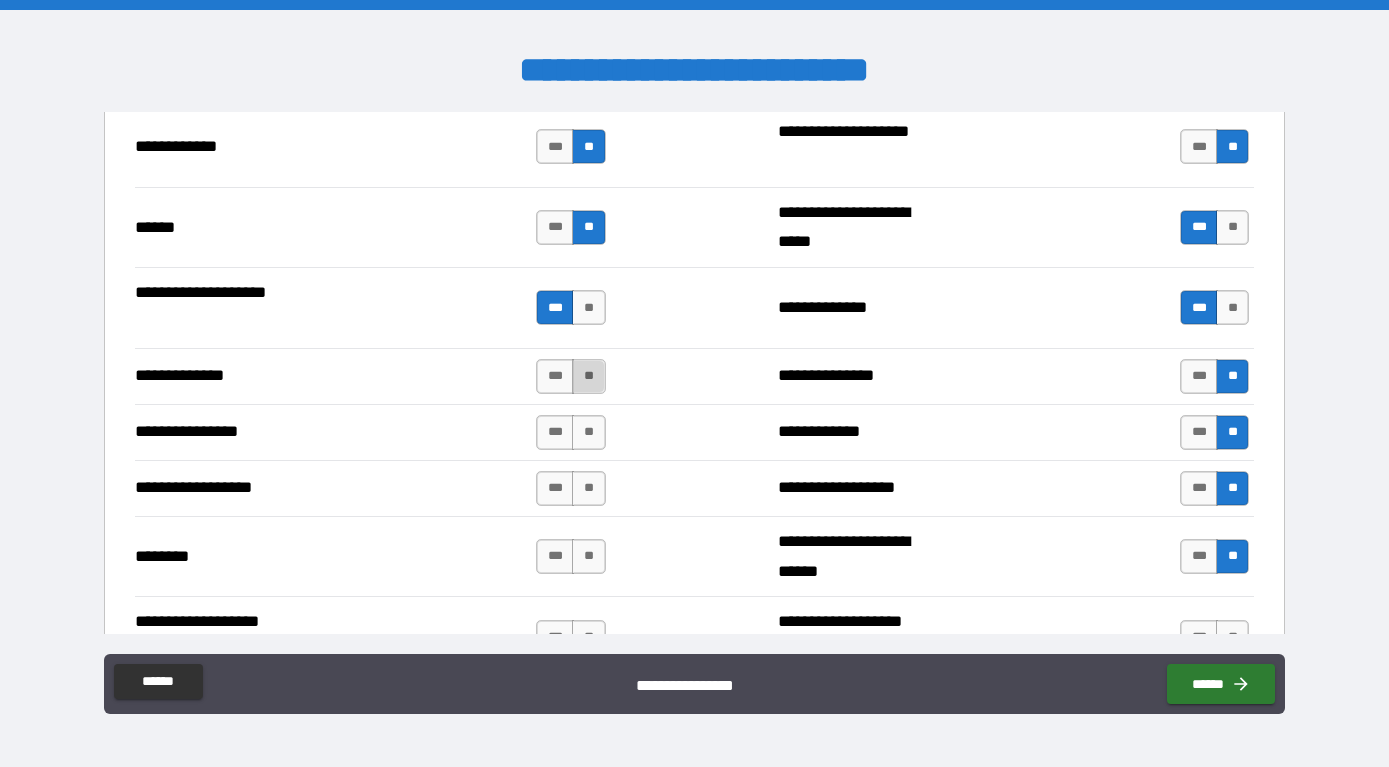click on "**" at bounding box center (588, 376) 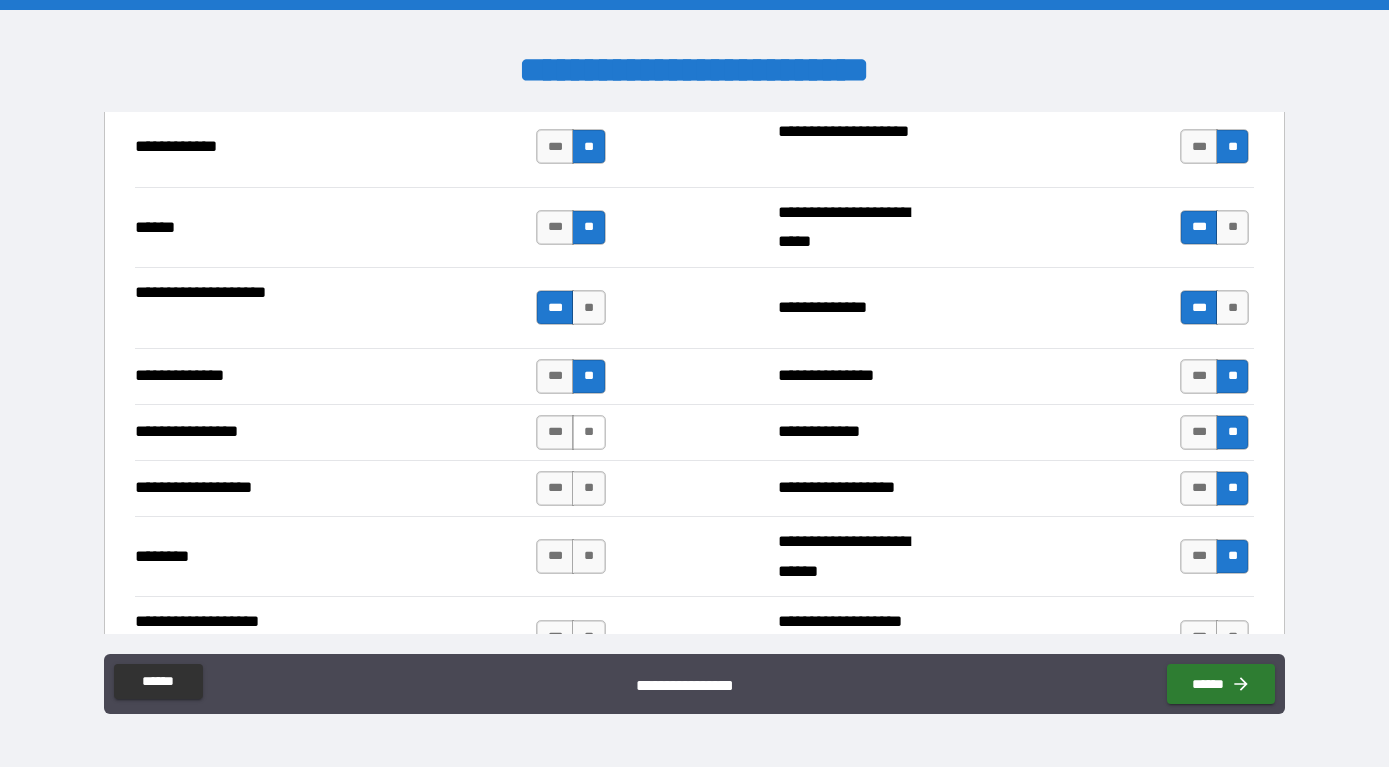 click on "**" at bounding box center [588, 432] 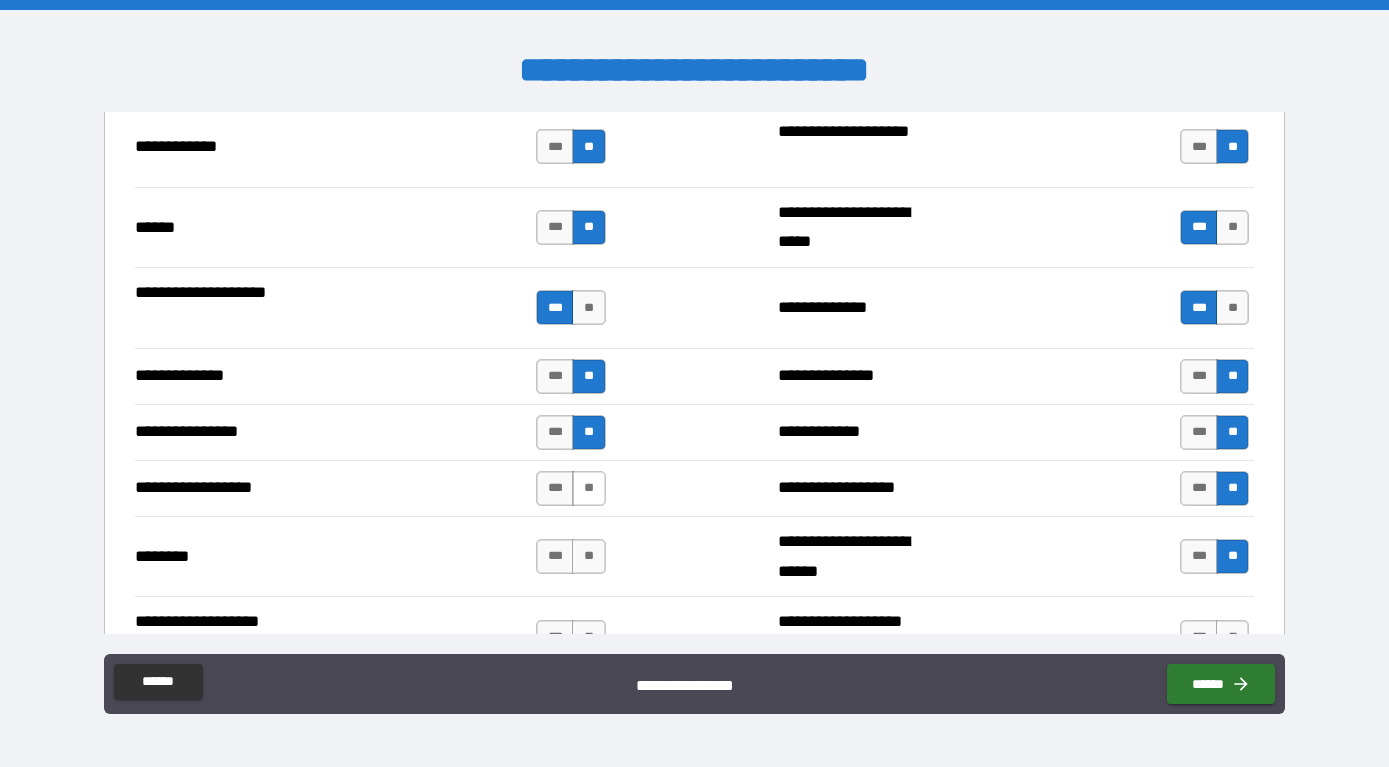 click on "**" at bounding box center (588, 488) 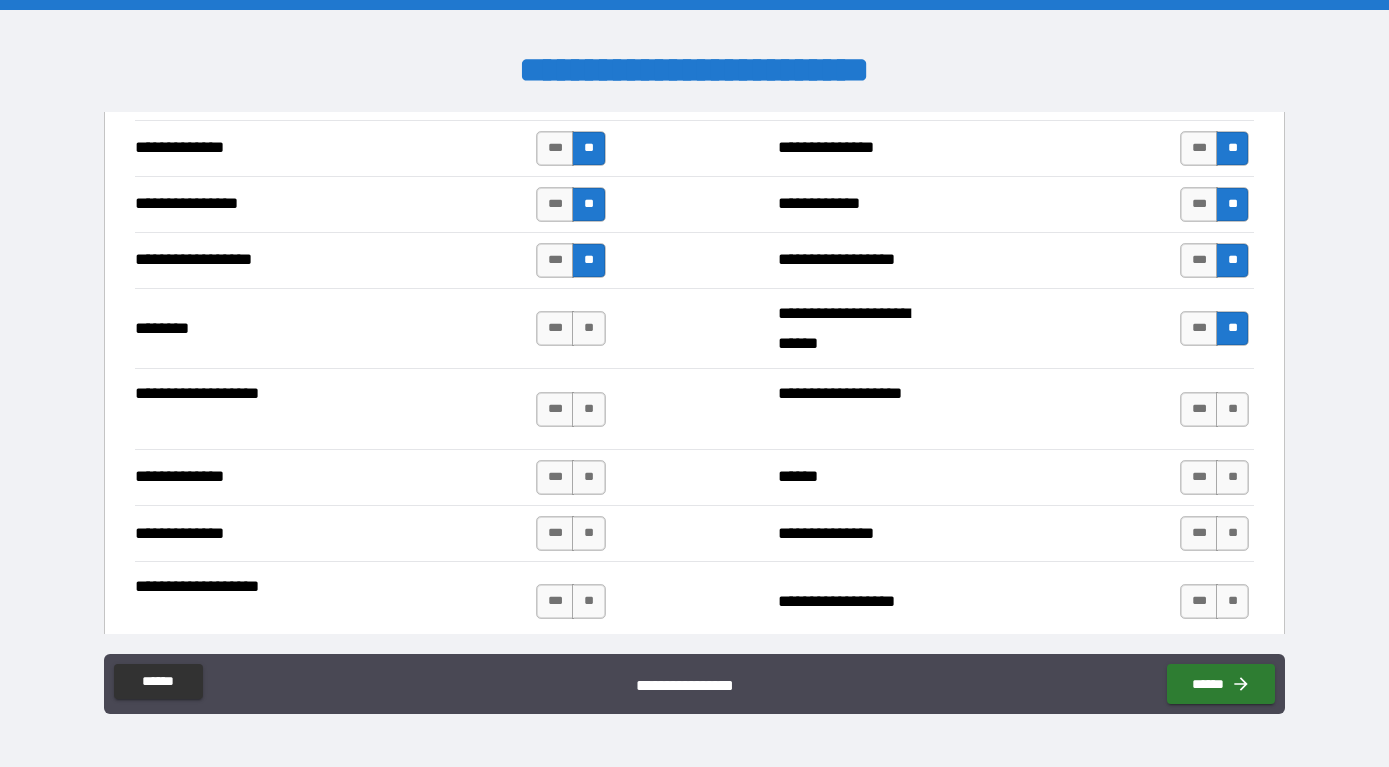 scroll, scrollTop: 3108, scrollLeft: 0, axis: vertical 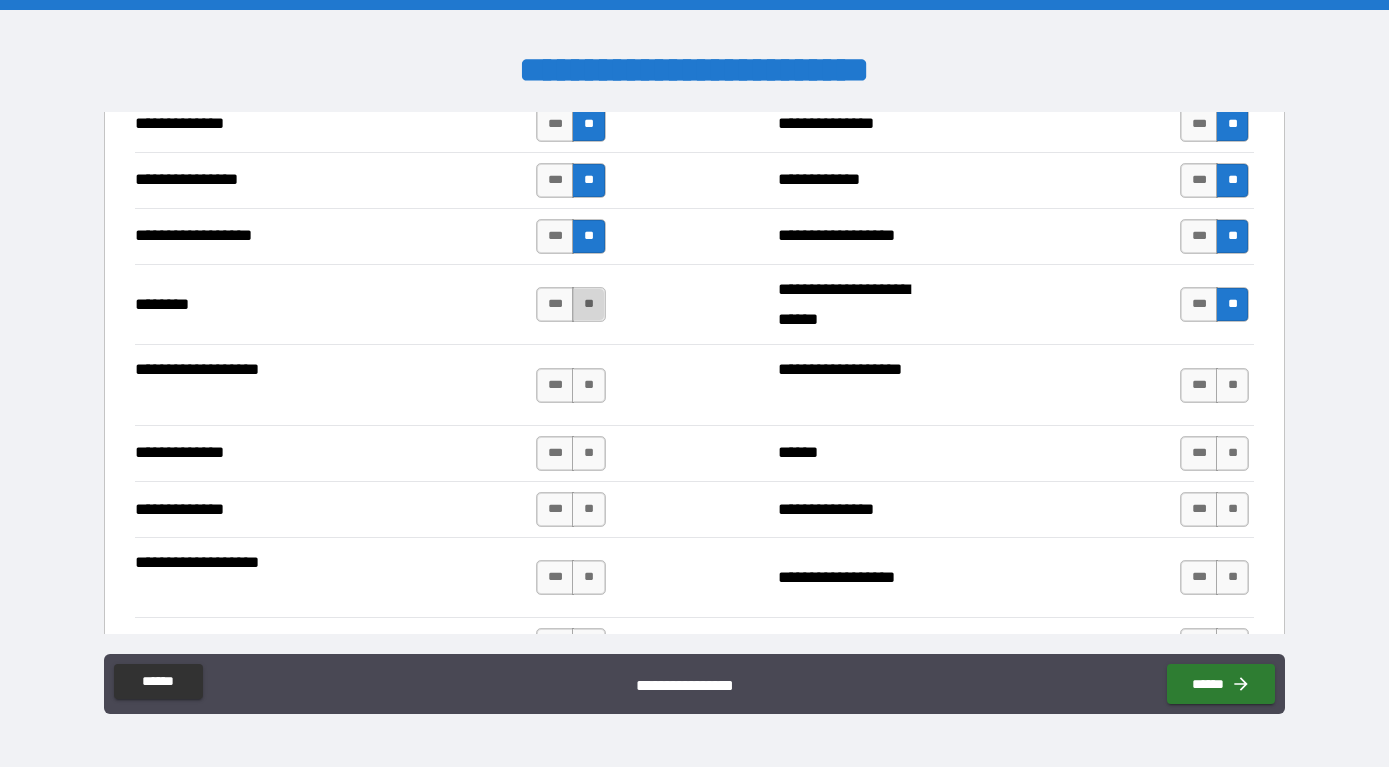 click on "**" at bounding box center (588, 304) 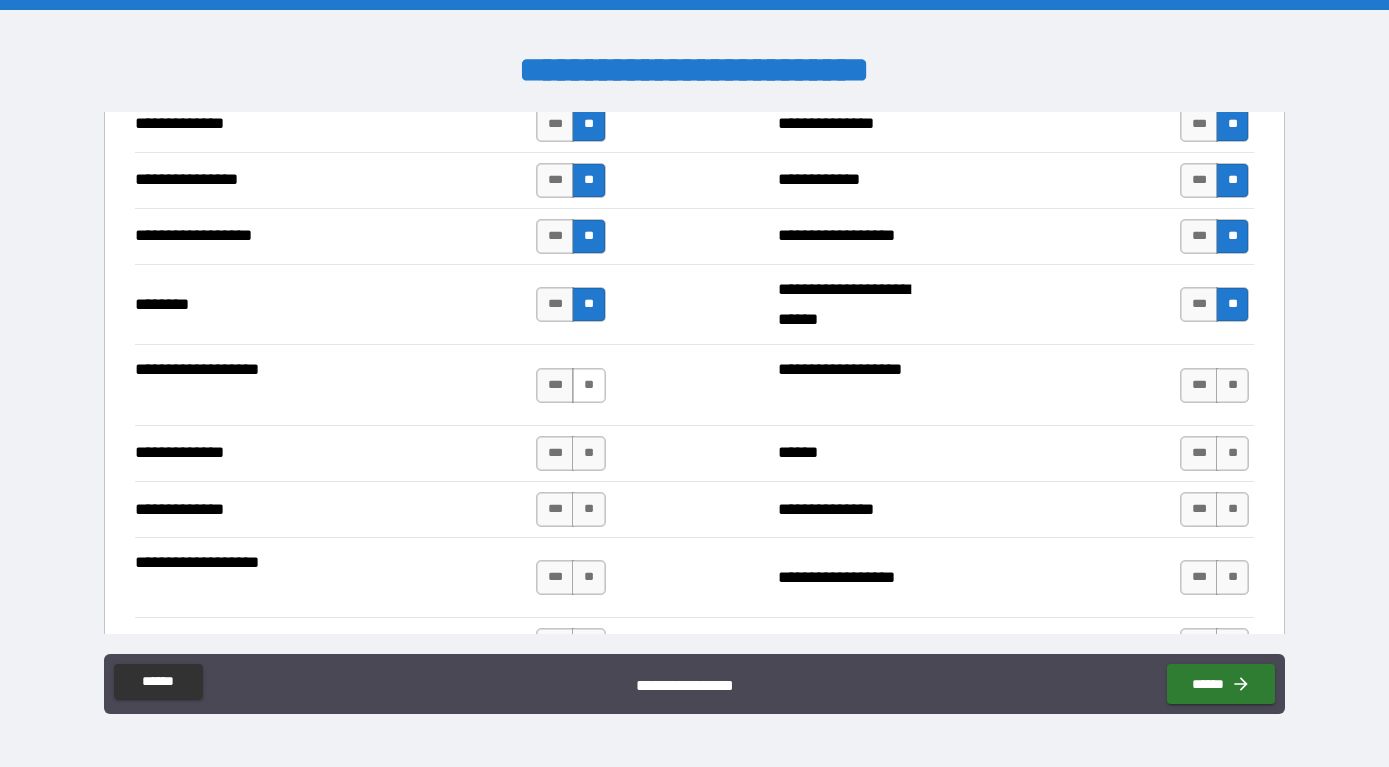 click on "**" at bounding box center (588, 385) 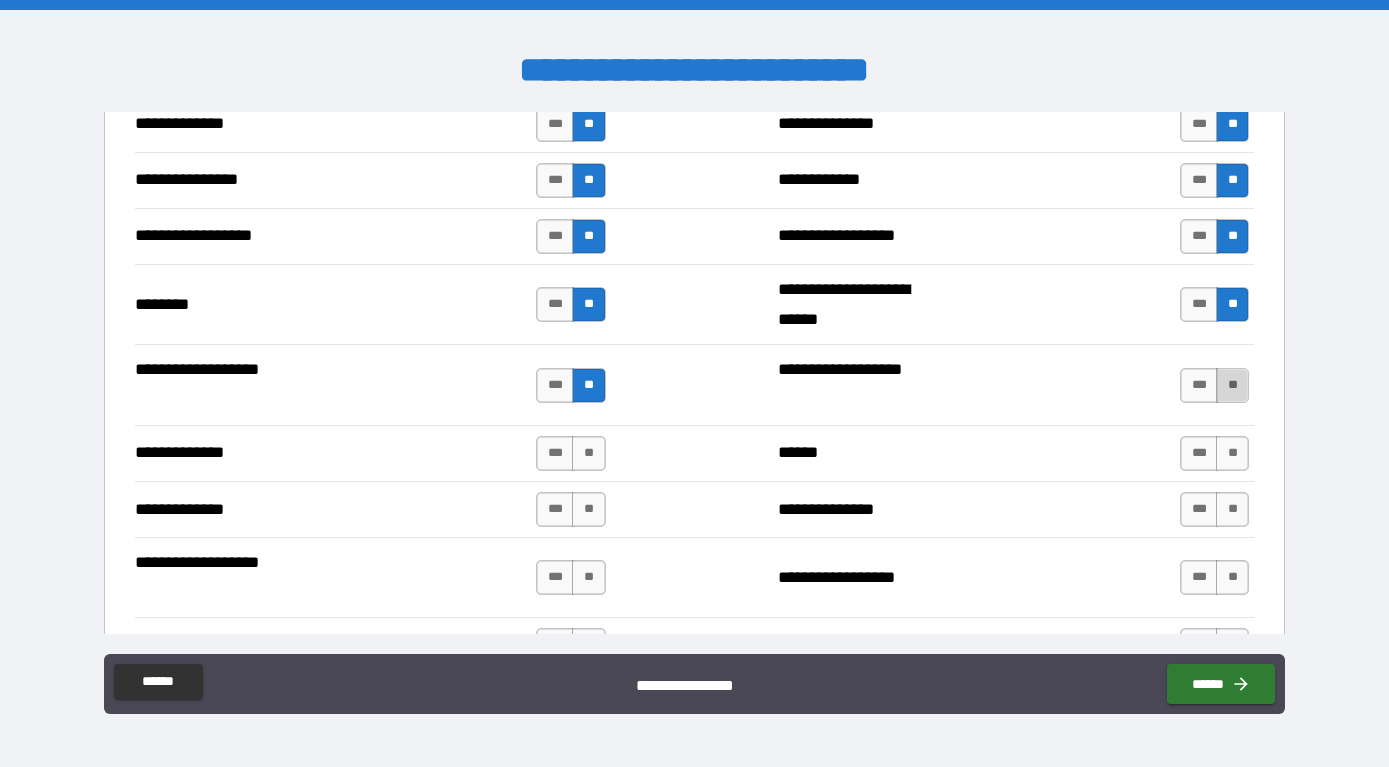 click on "**" at bounding box center [1232, 385] 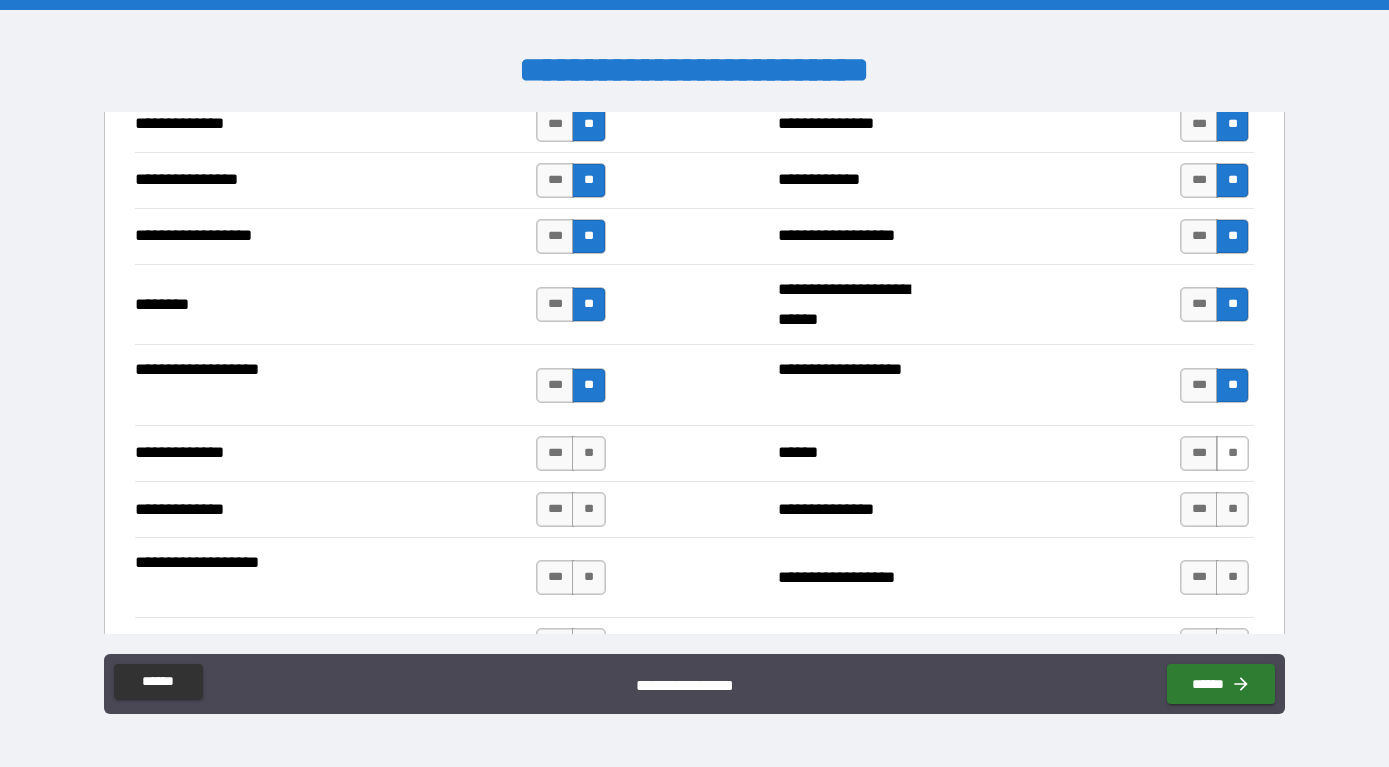 click on "**" at bounding box center [1232, 453] 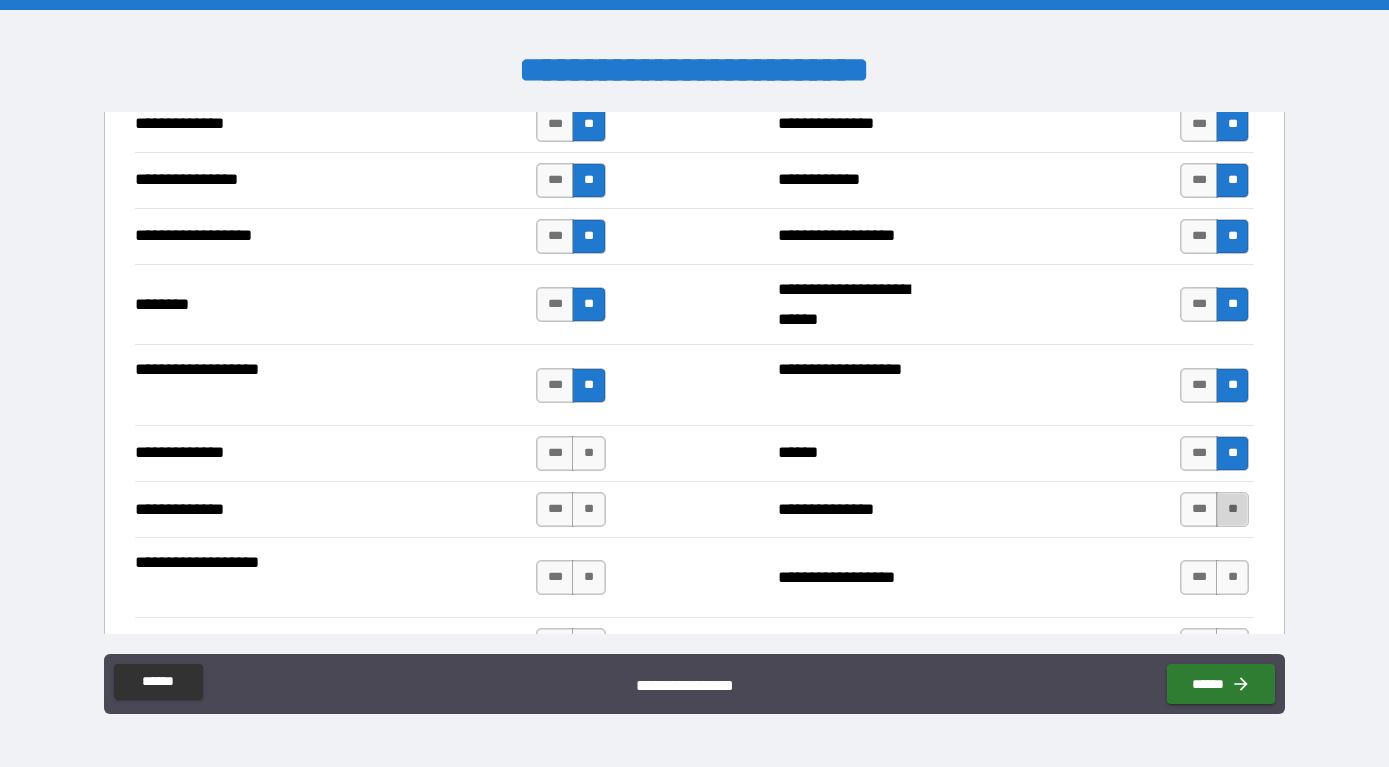 click on "**" at bounding box center [1232, 509] 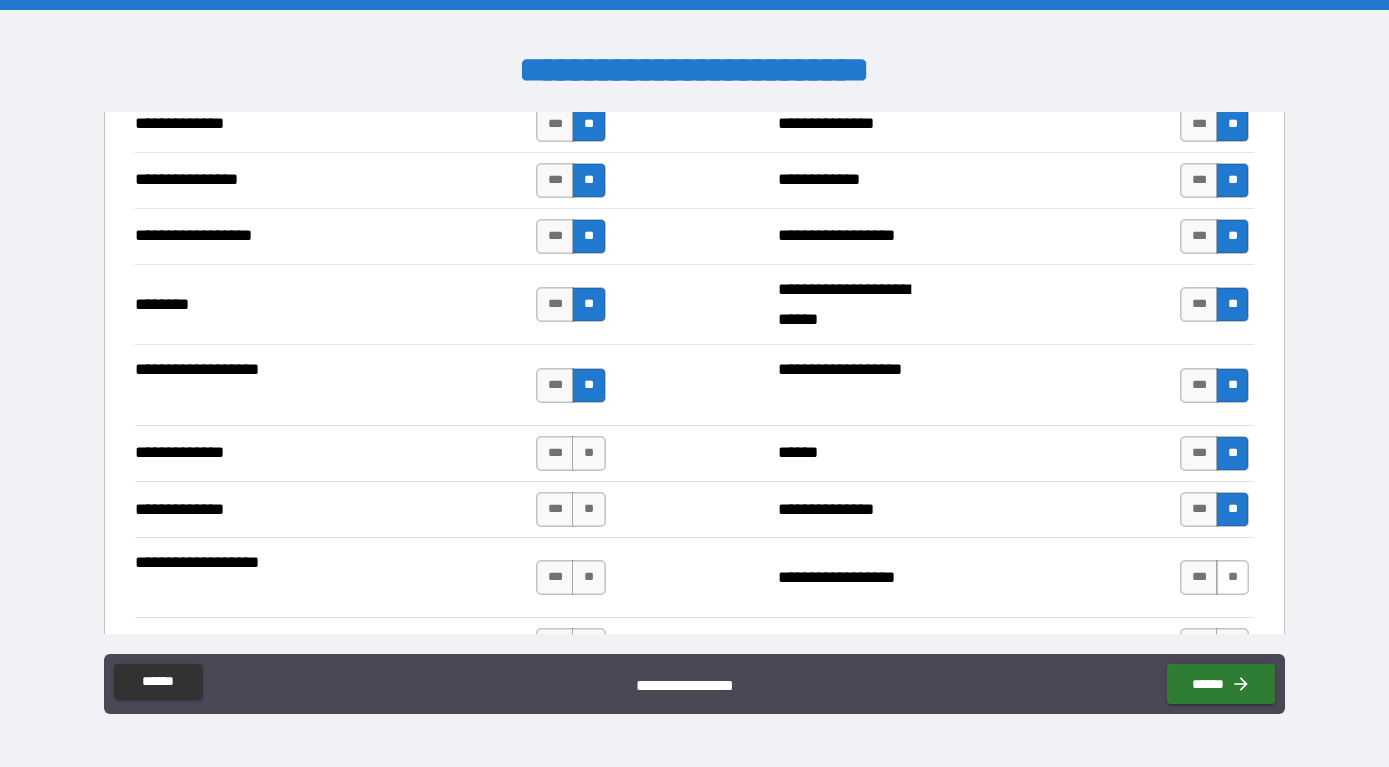 click on "**" at bounding box center [1232, 577] 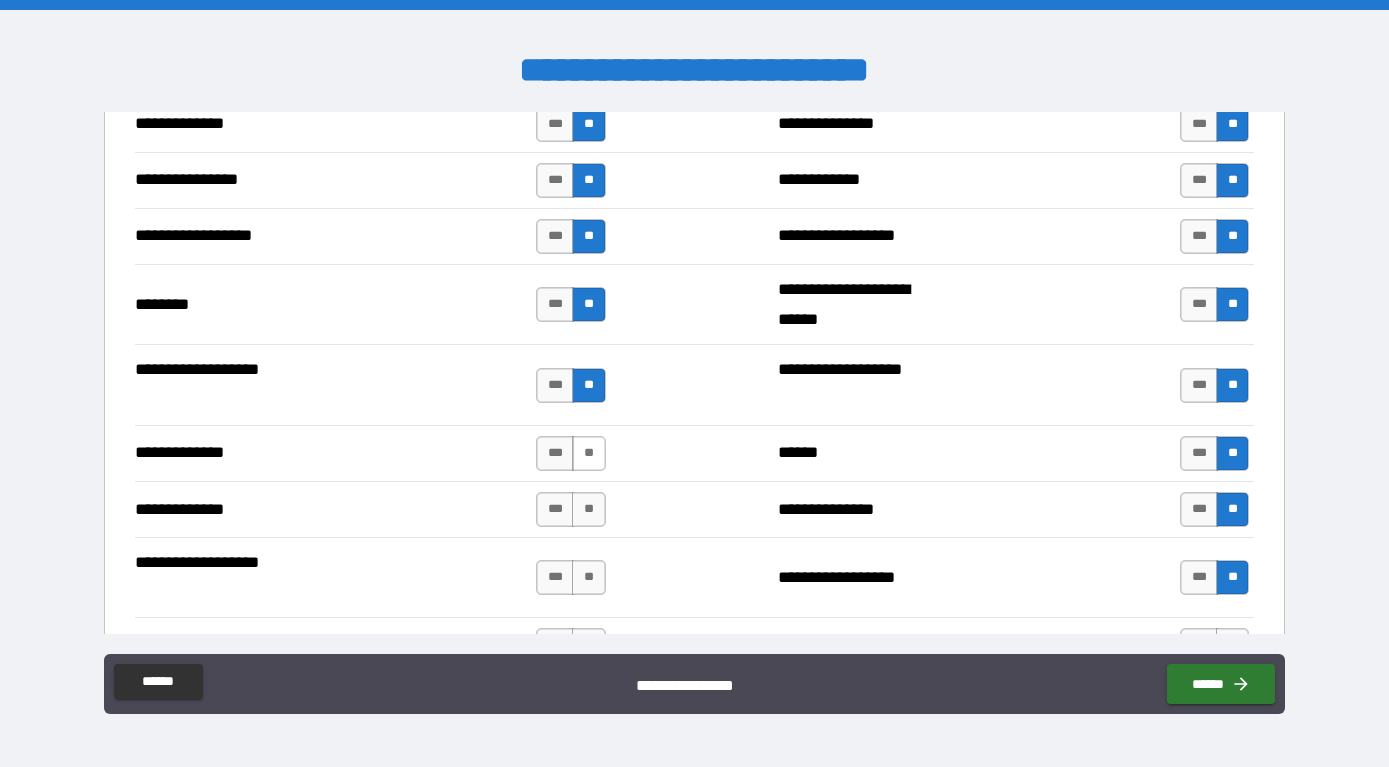 click on "**" at bounding box center [588, 453] 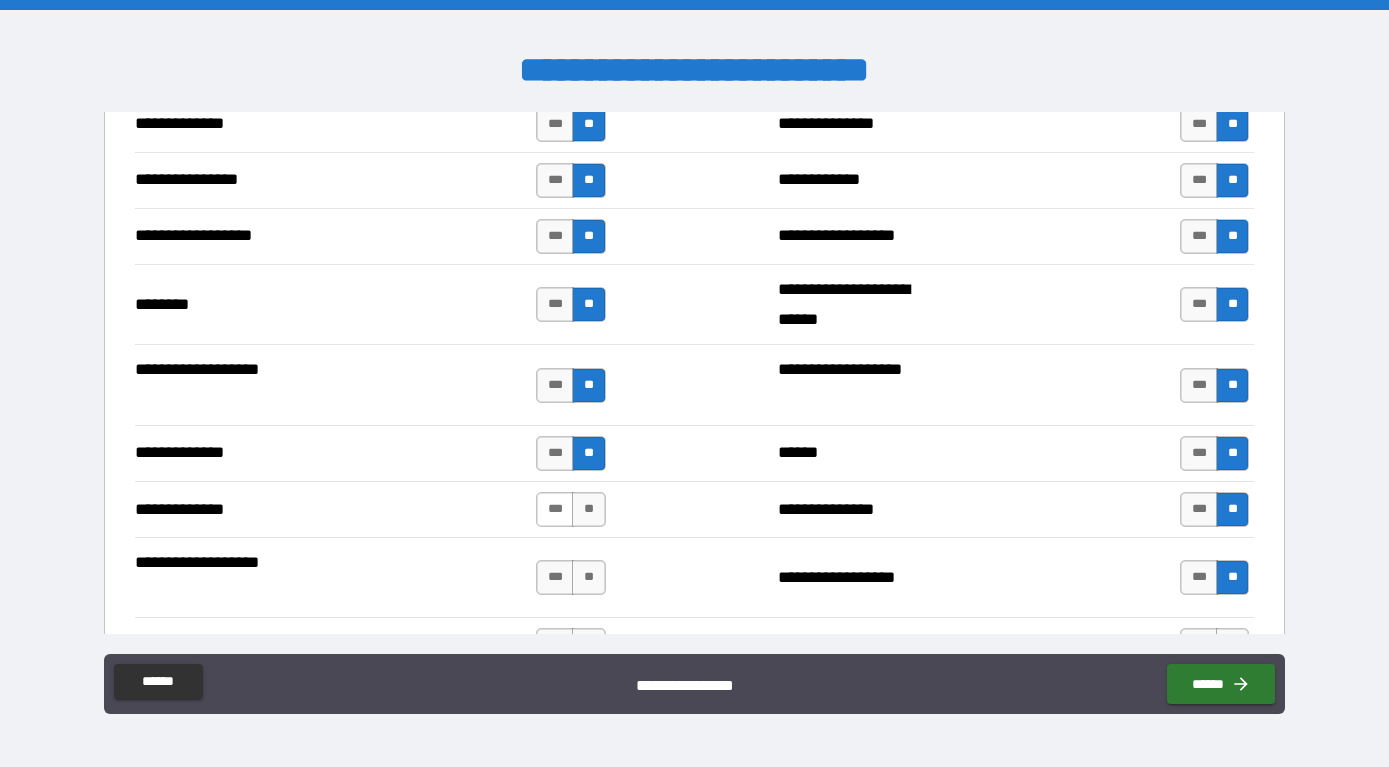 click on "***" at bounding box center (555, 509) 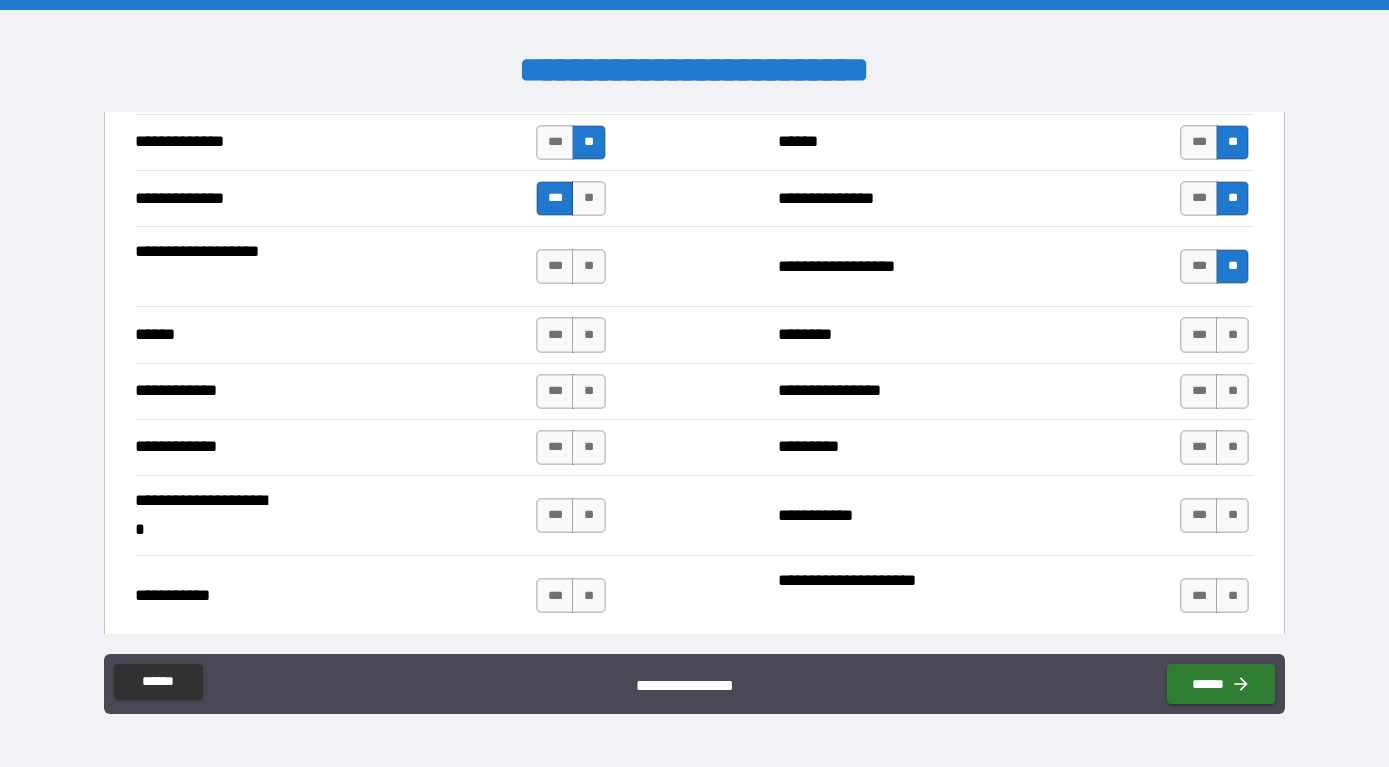 scroll, scrollTop: 3444, scrollLeft: 0, axis: vertical 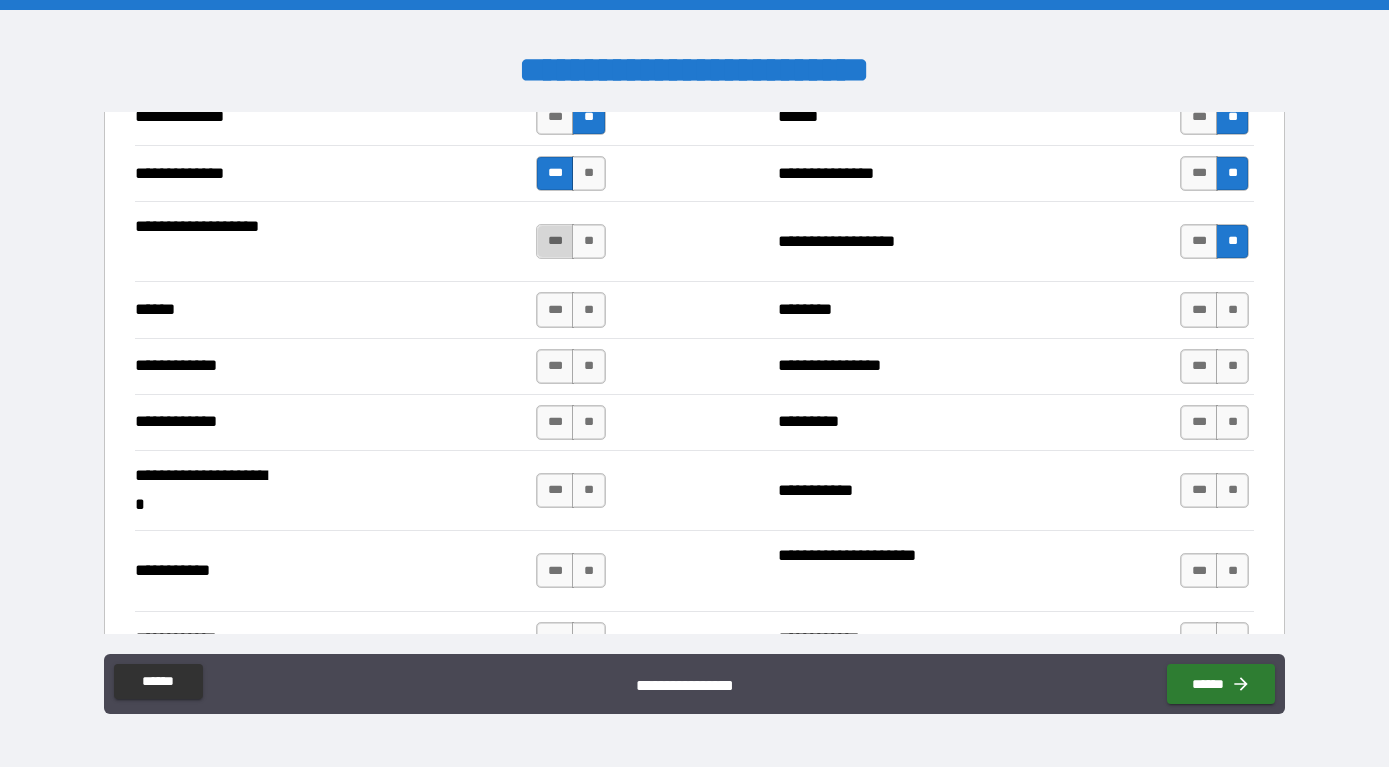 click on "***" at bounding box center (555, 241) 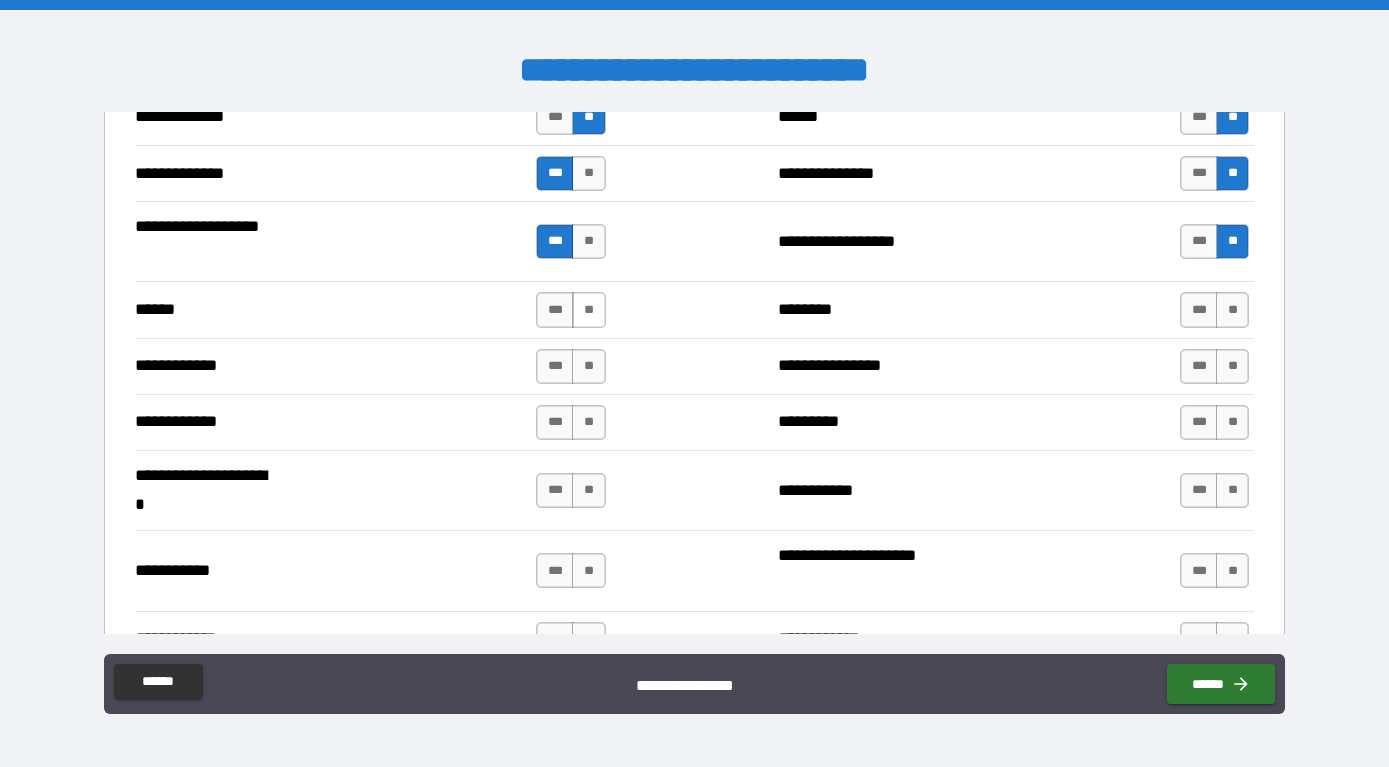 click on "**" at bounding box center [588, 309] 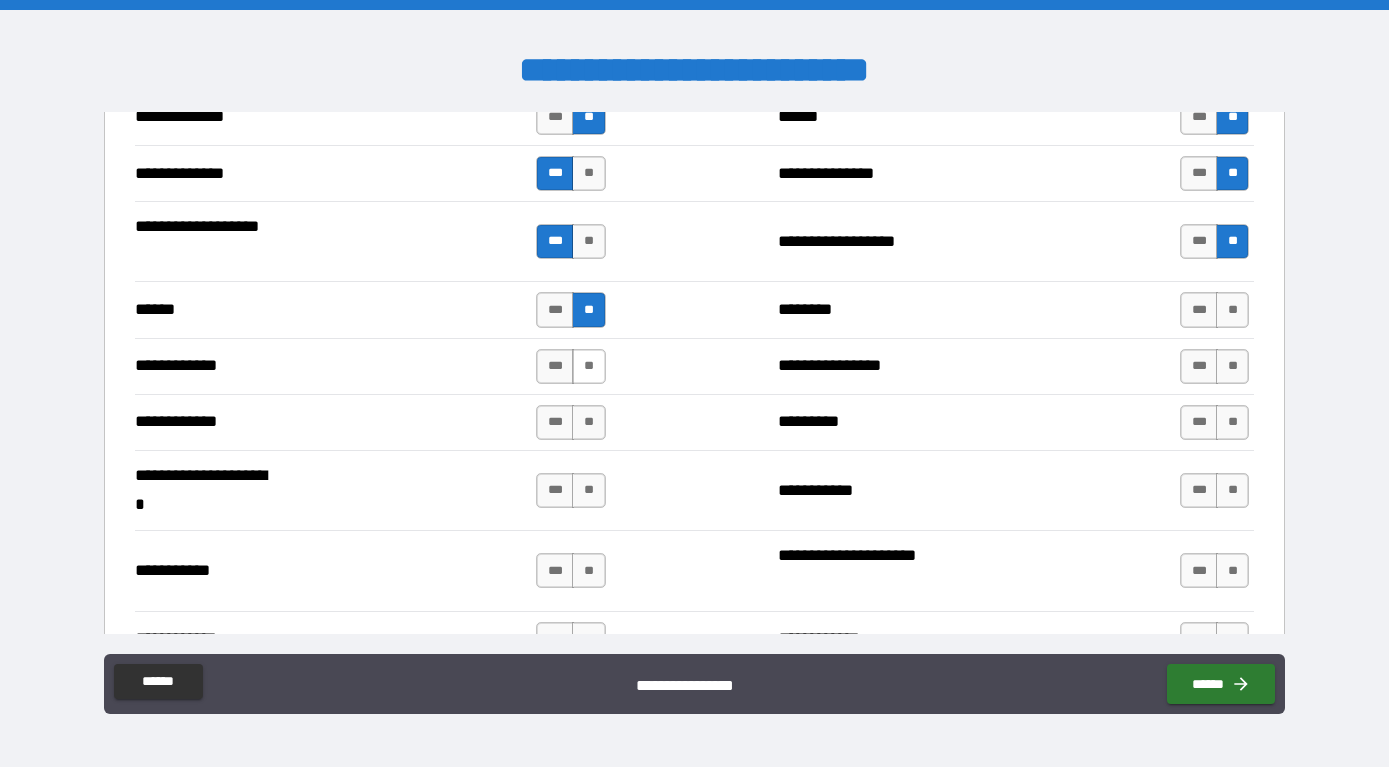 click on "**" at bounding box center [588, 366] 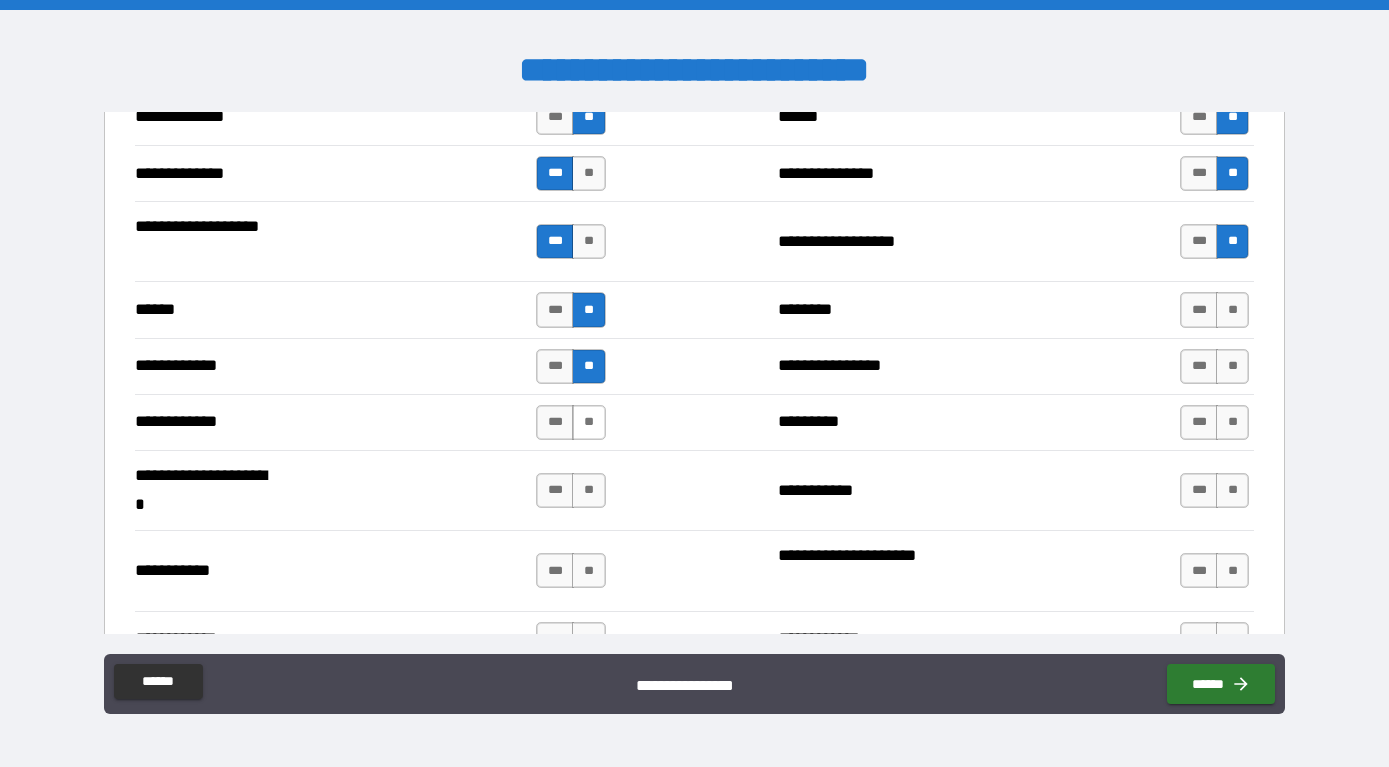 click on "**" at bounding box center [588, 422] 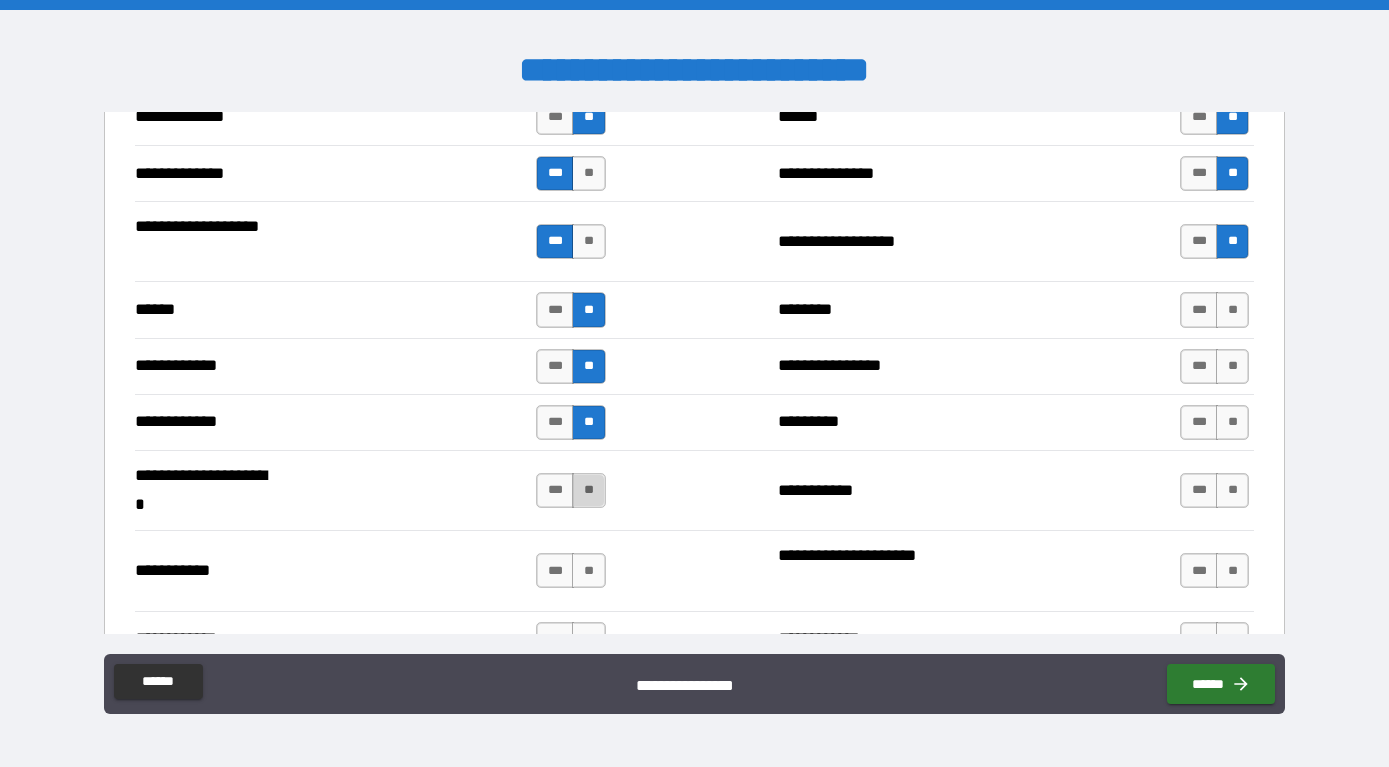 click on "**" at bounding box center [588, 490] 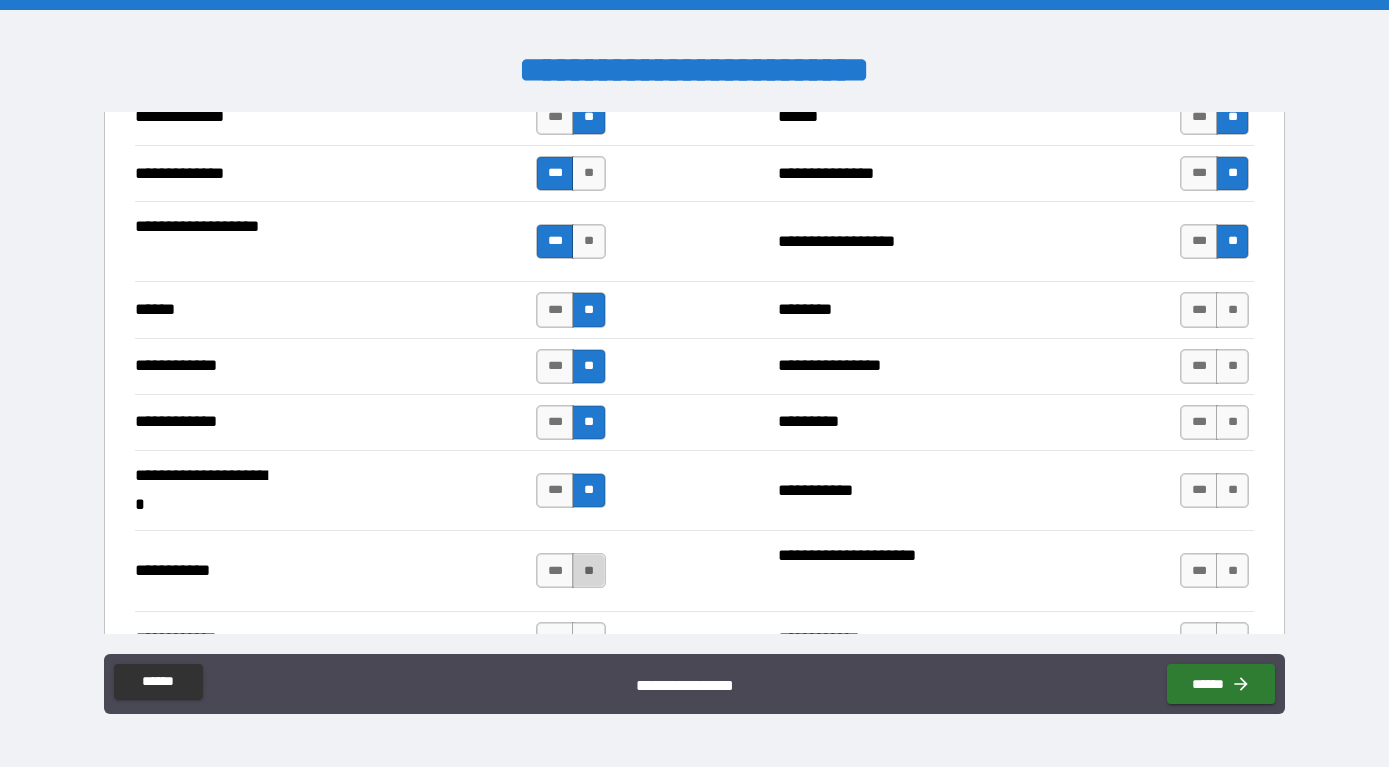 click on "**" at bounding box center [588, 570] 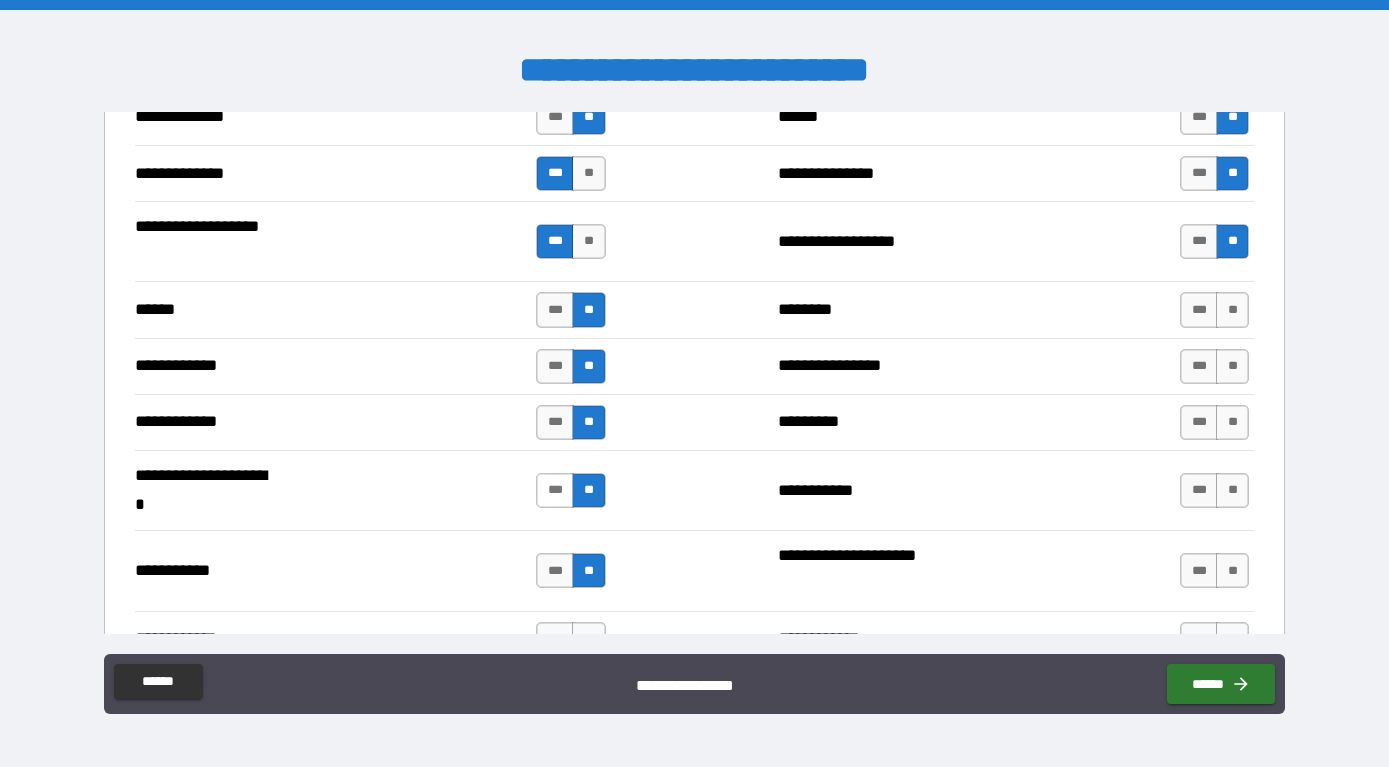 click on "***" at bounding box center [555, 490] 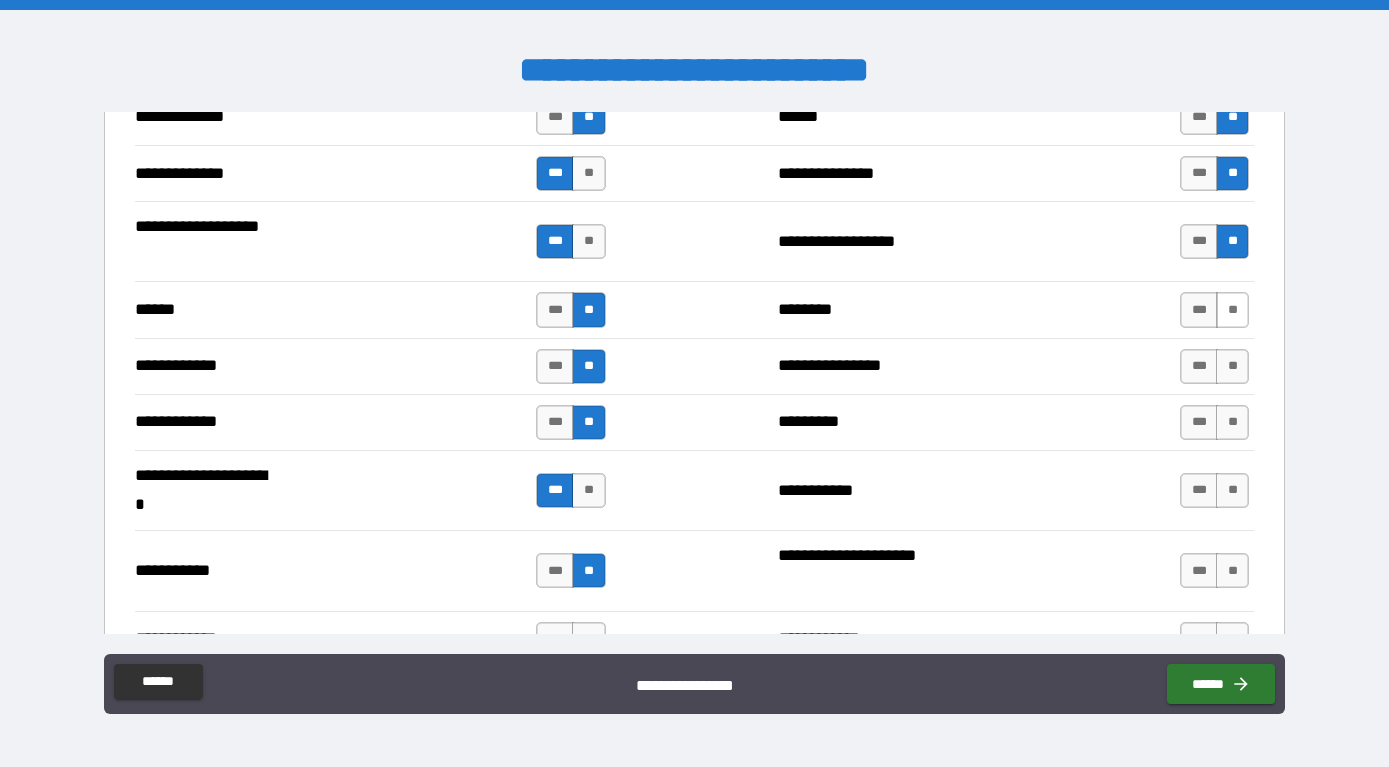 click on "**" at bounding box center (1232, 309) 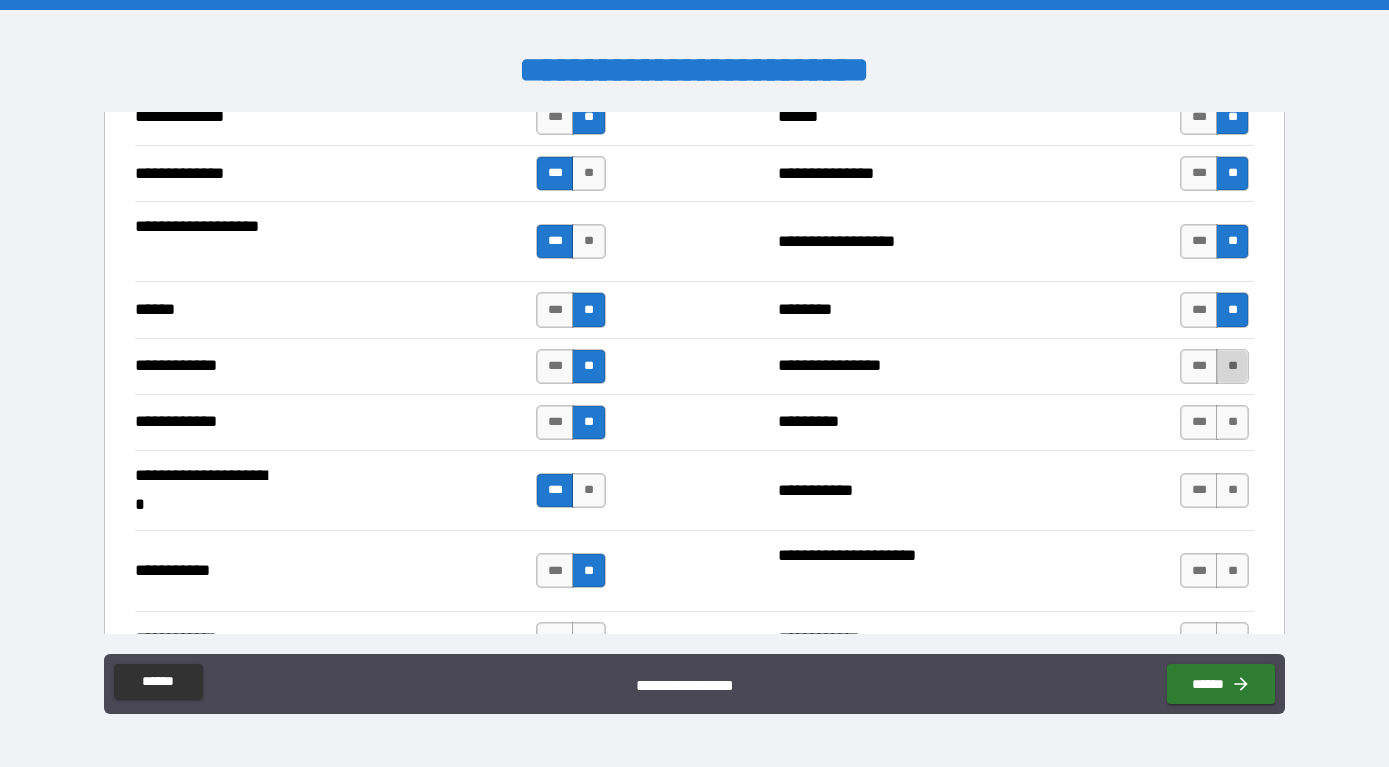 click on "**" at bounding box center [1232, 366] 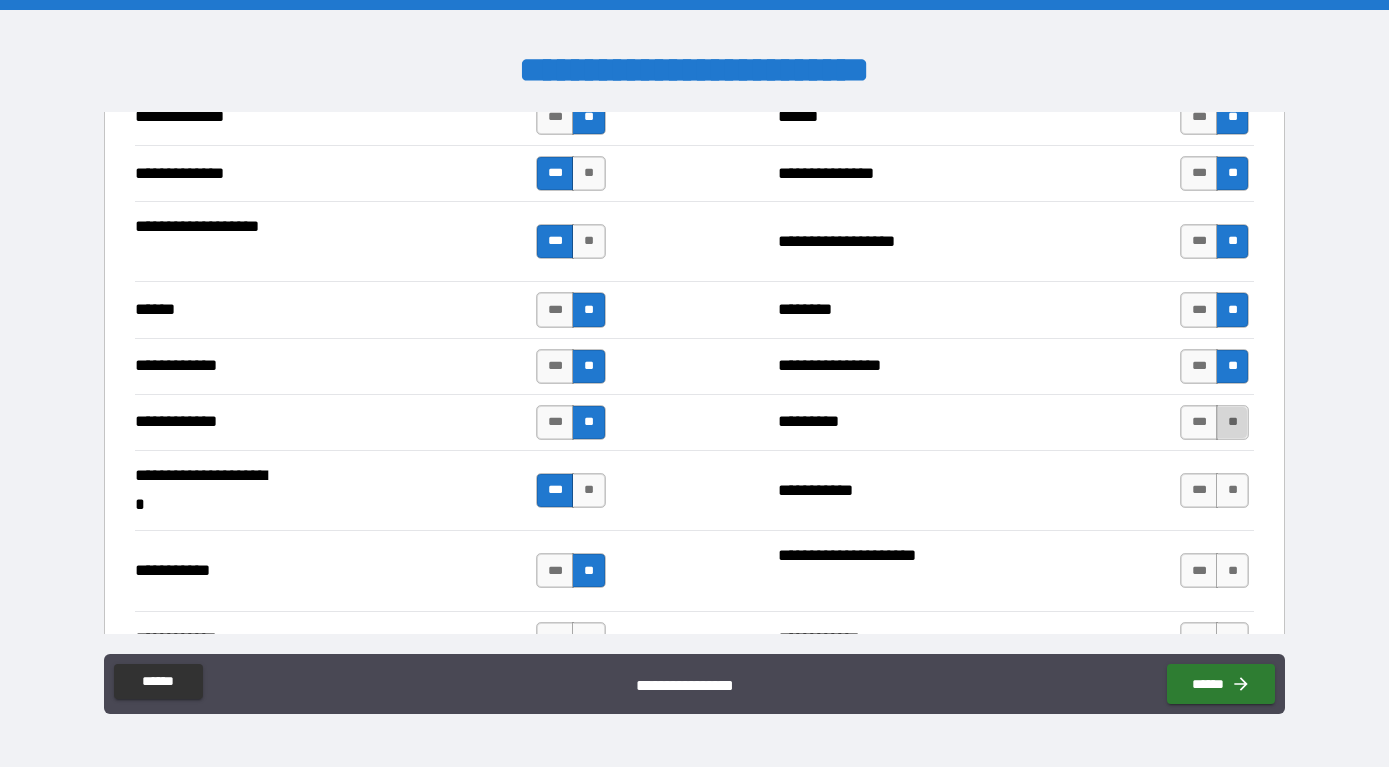 click on "**" at bounding box center [1232, 422] 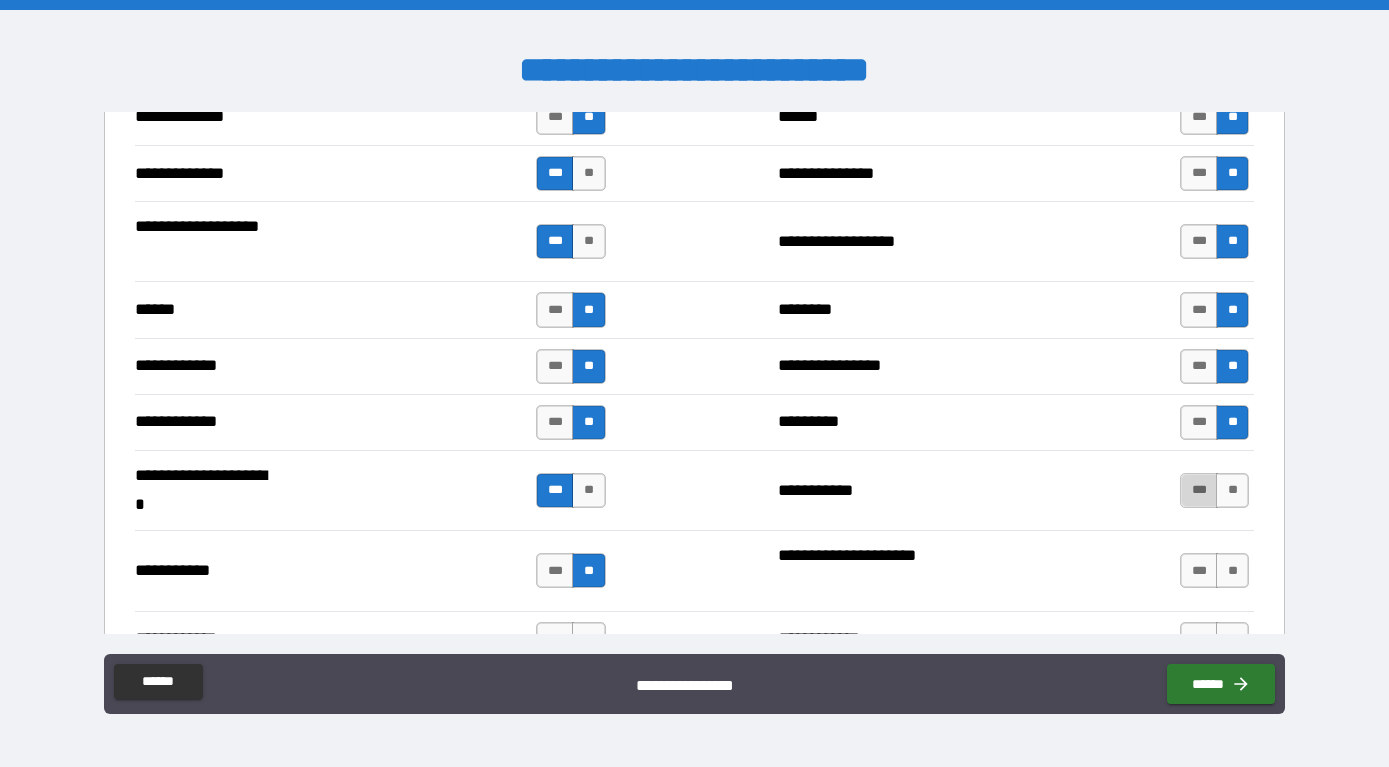 click on "***" at bounding box center [1199, 490] 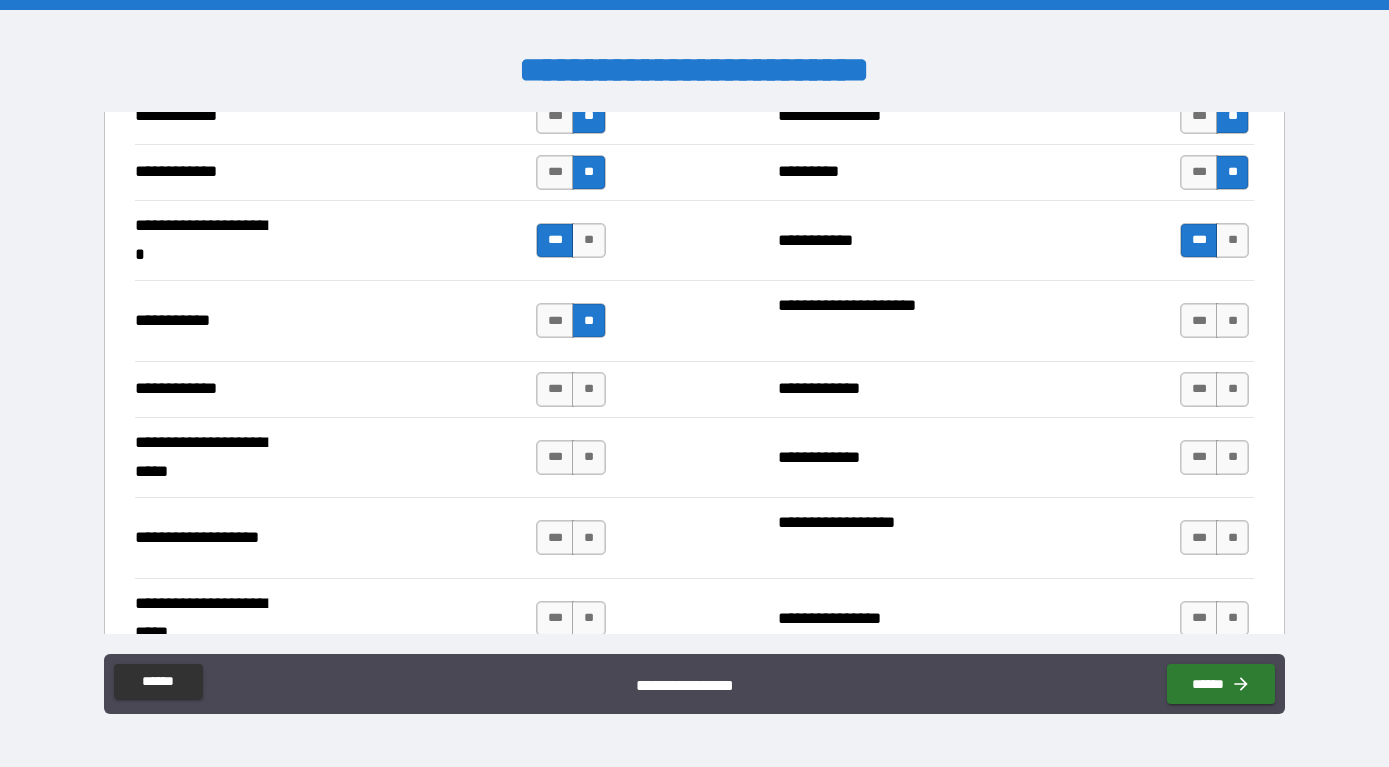 scroll, scrollTop: 3696, scrollLeft: 0, axis: vertical 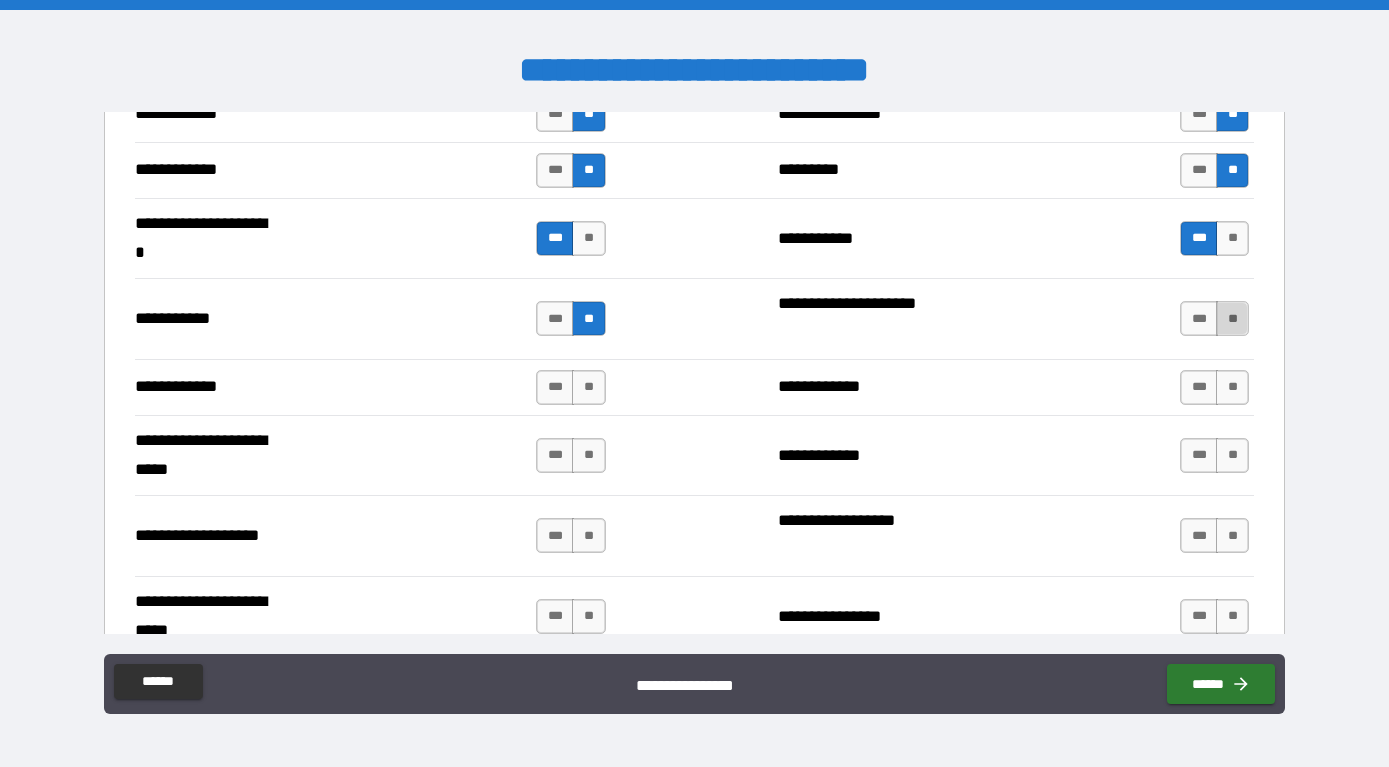 click on "**" at bounding box center (1232, 318) 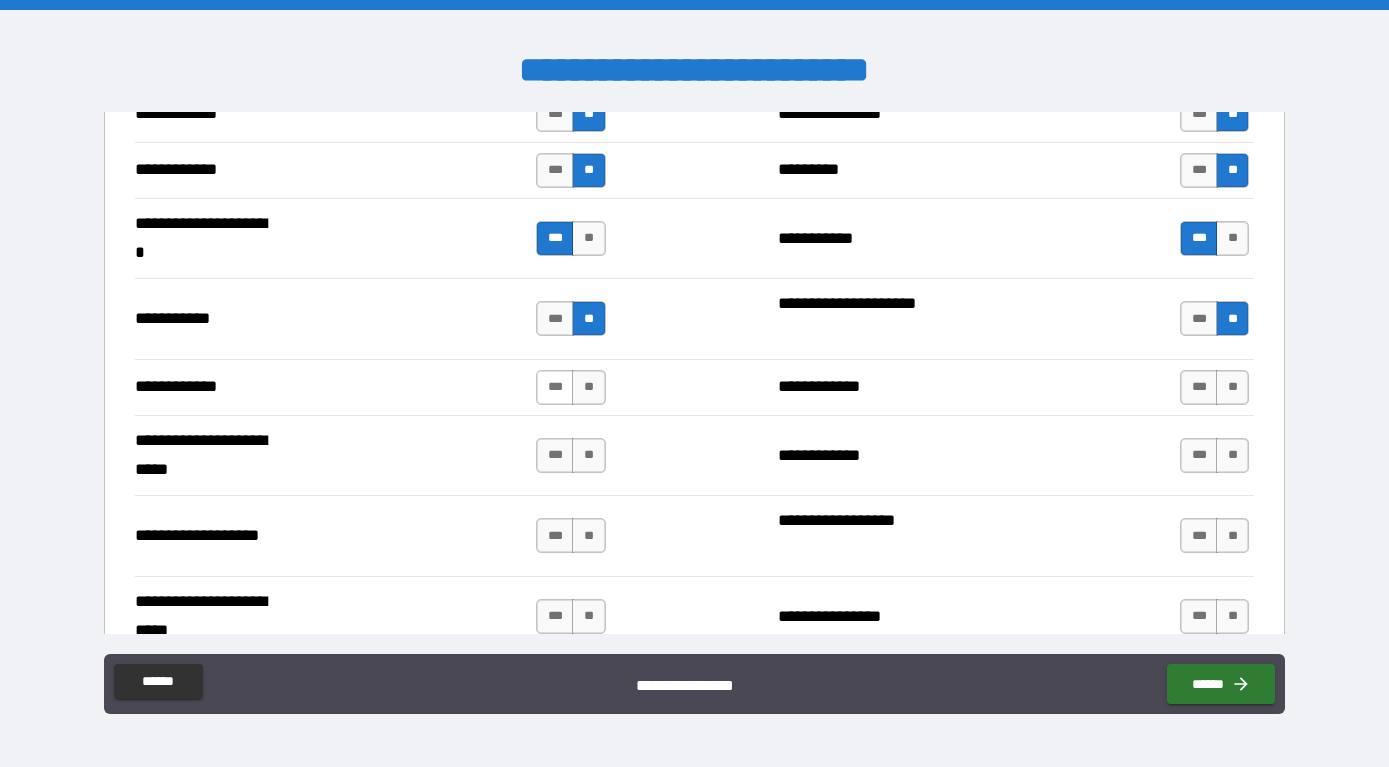 click on "***" at bounding box center [555, 387] 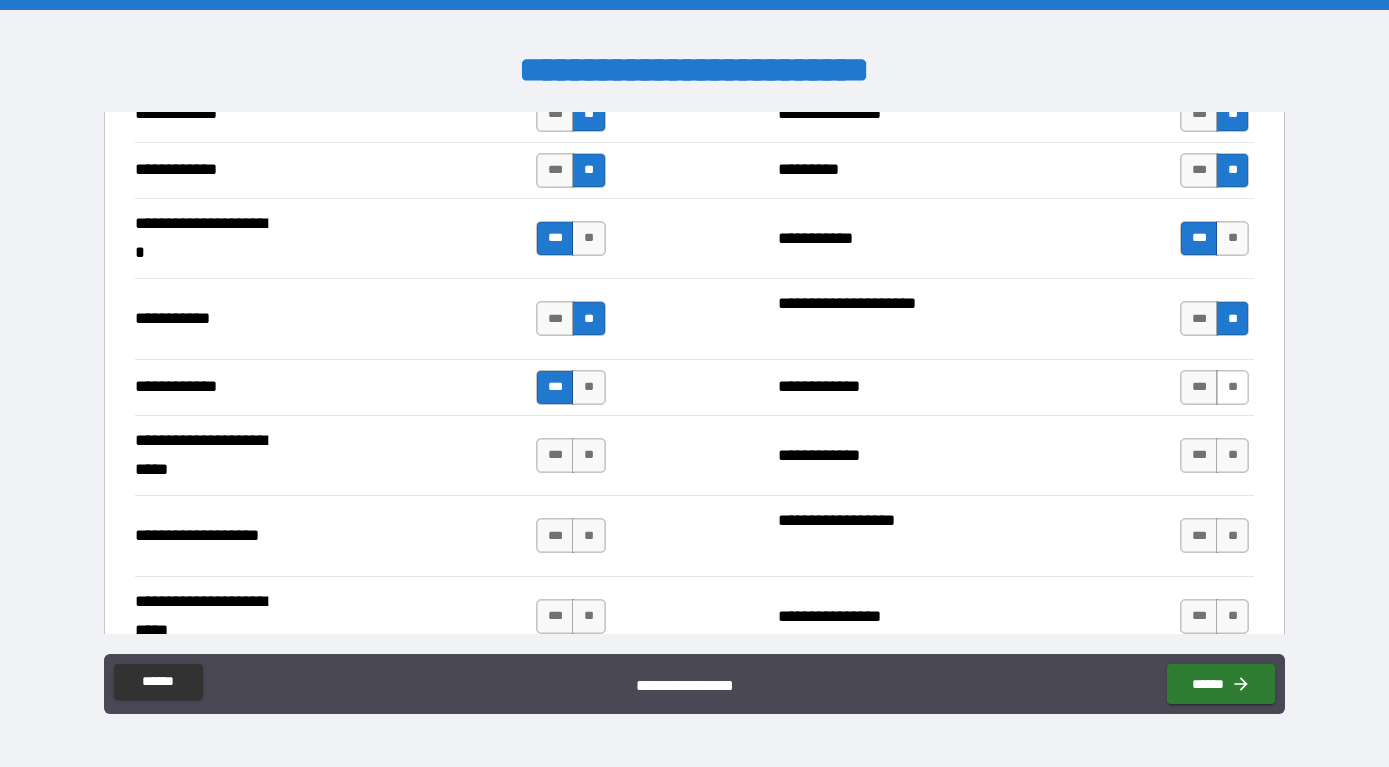 click on "**" at bounding box center [1232, 387] 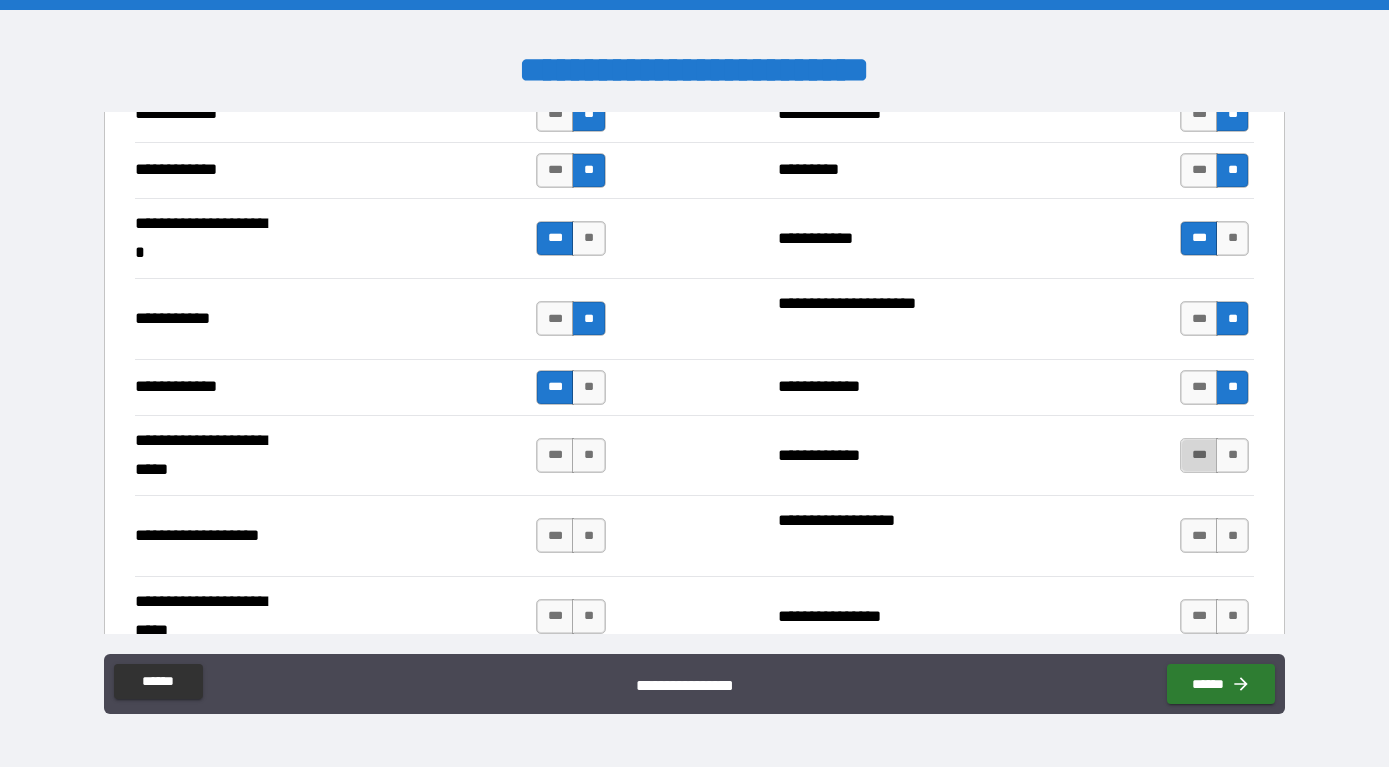 click on "***" at bounding box center (1199, 455) 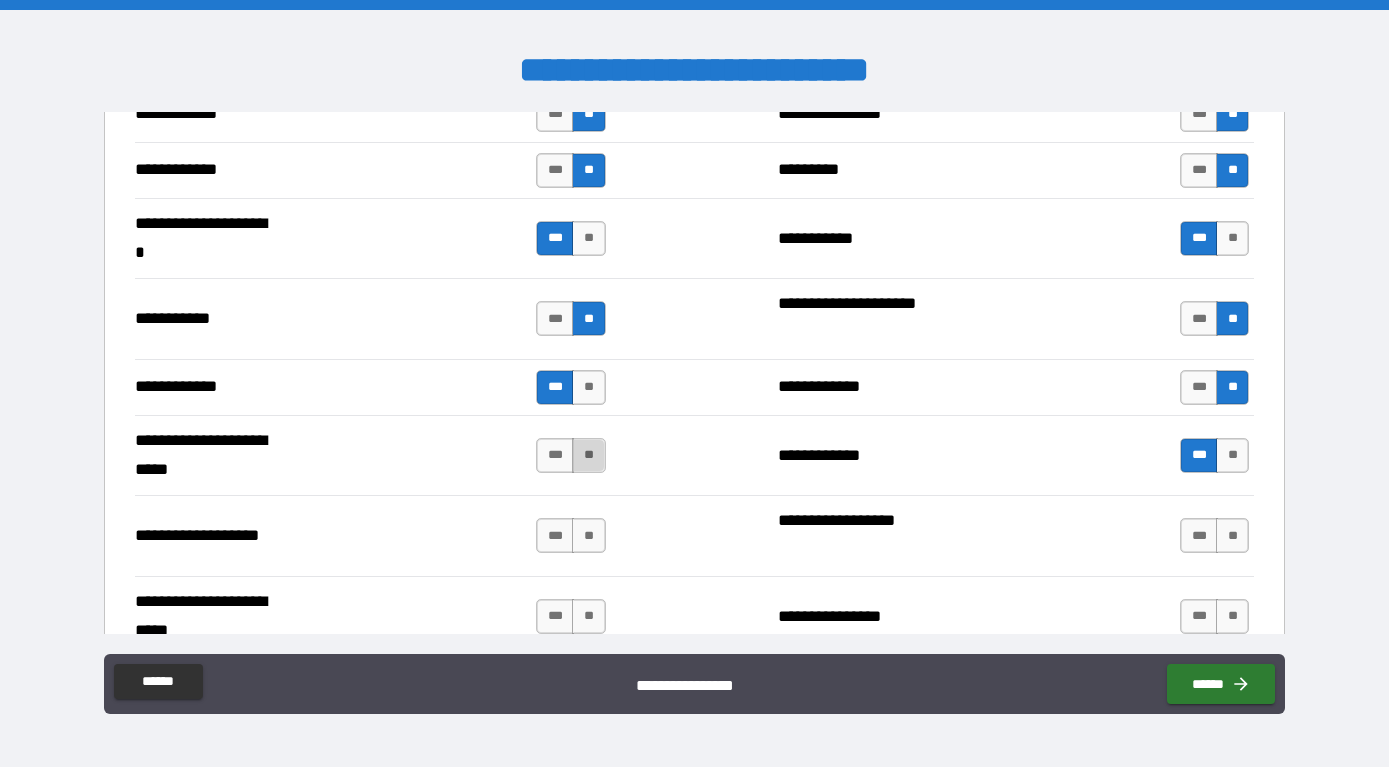 click on "**" at bounding box center [588, 455] 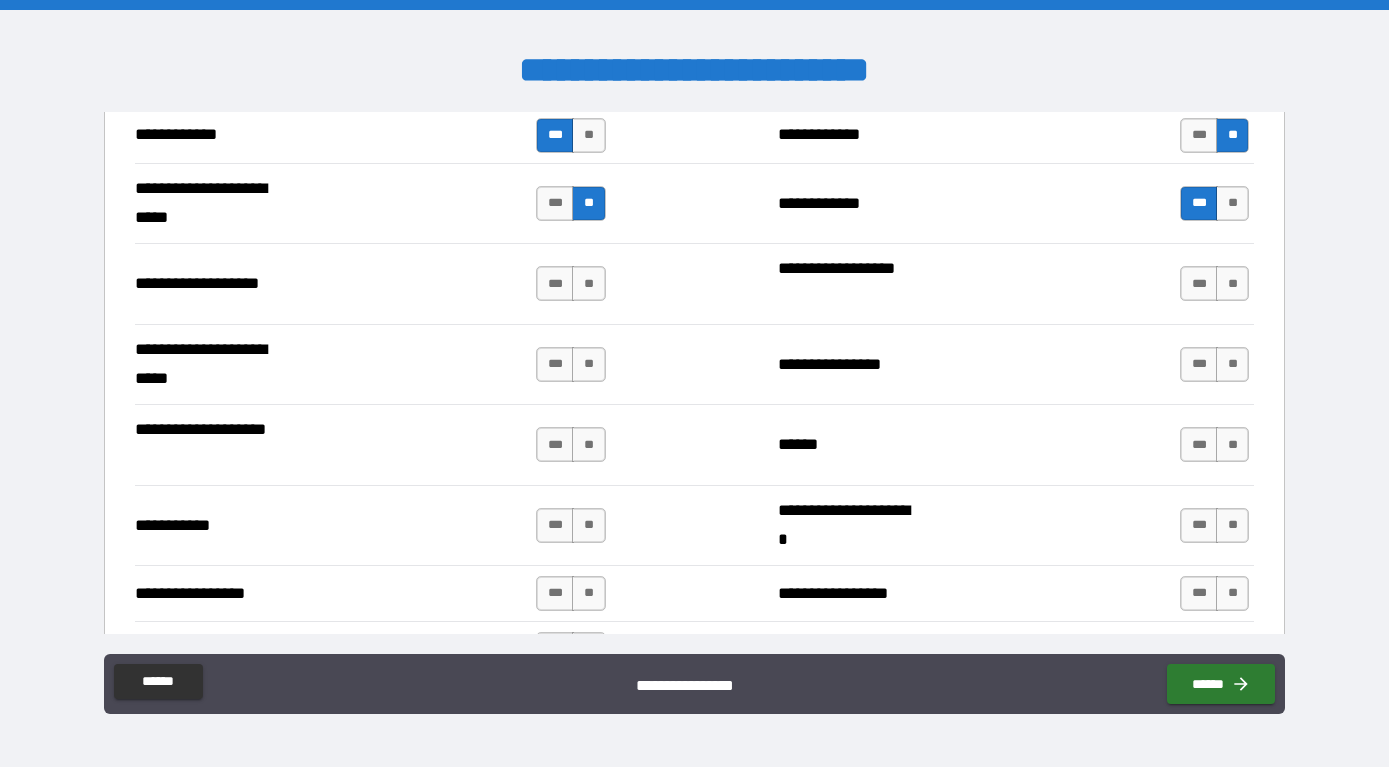 scroll, scrollTop: 4032, scrollLeft: 0, axis: vertical 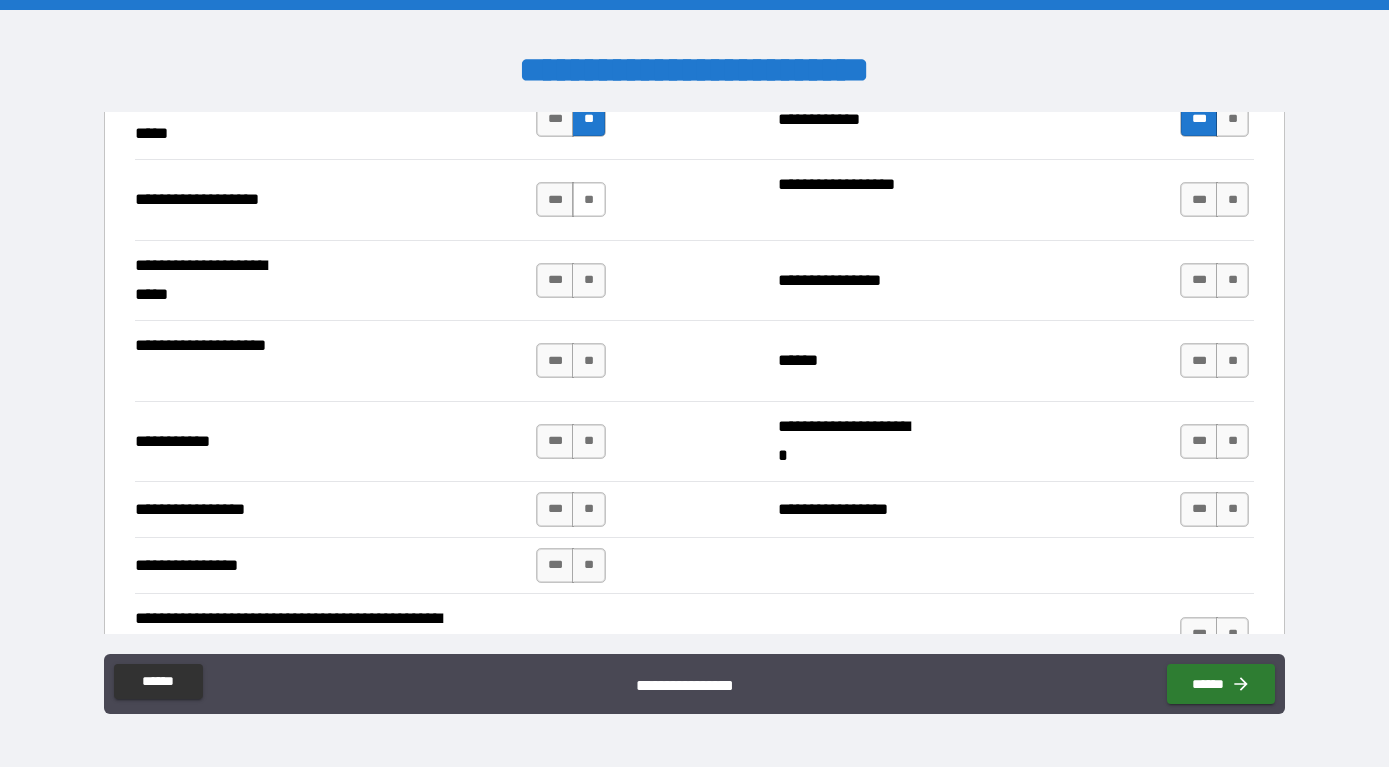 click on "**" at bounding box center (588, 199) 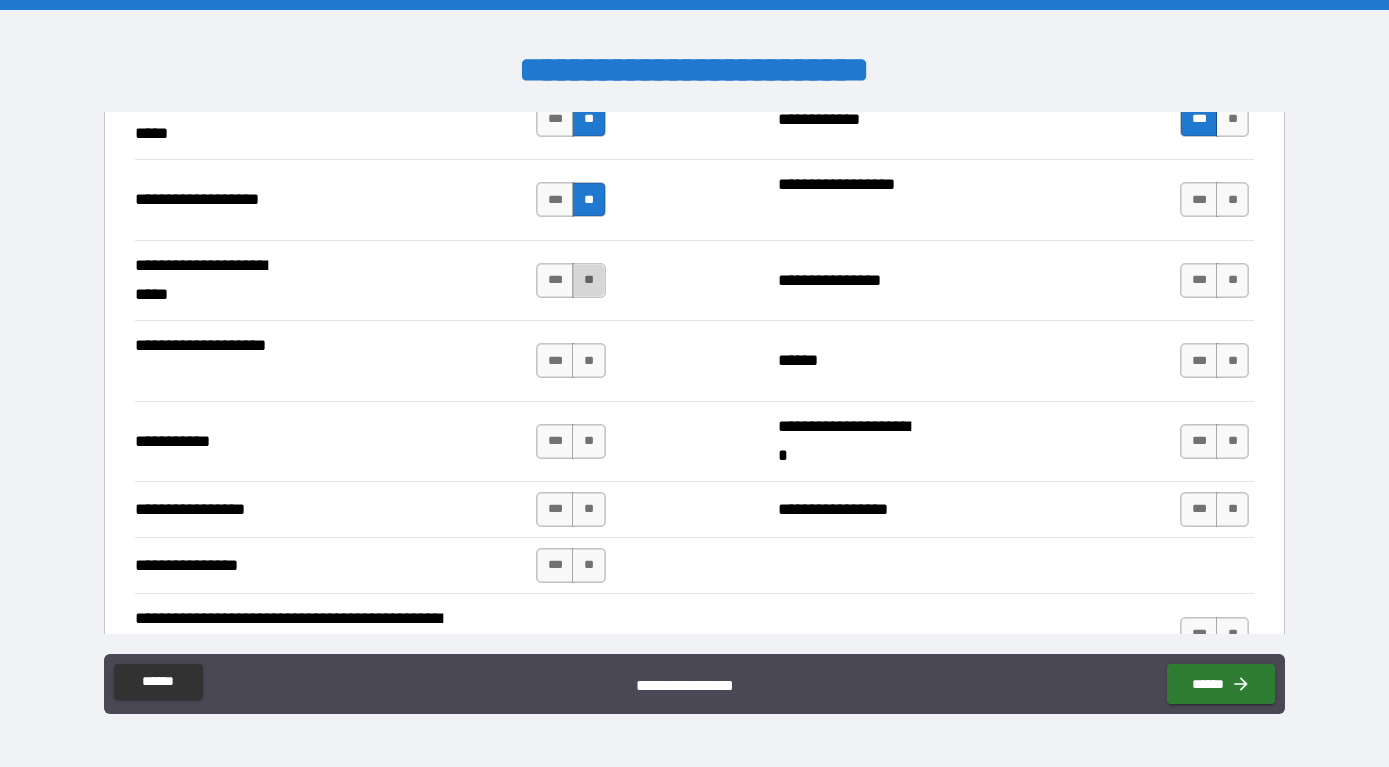 click on "**" at bounding box center (588, 280) 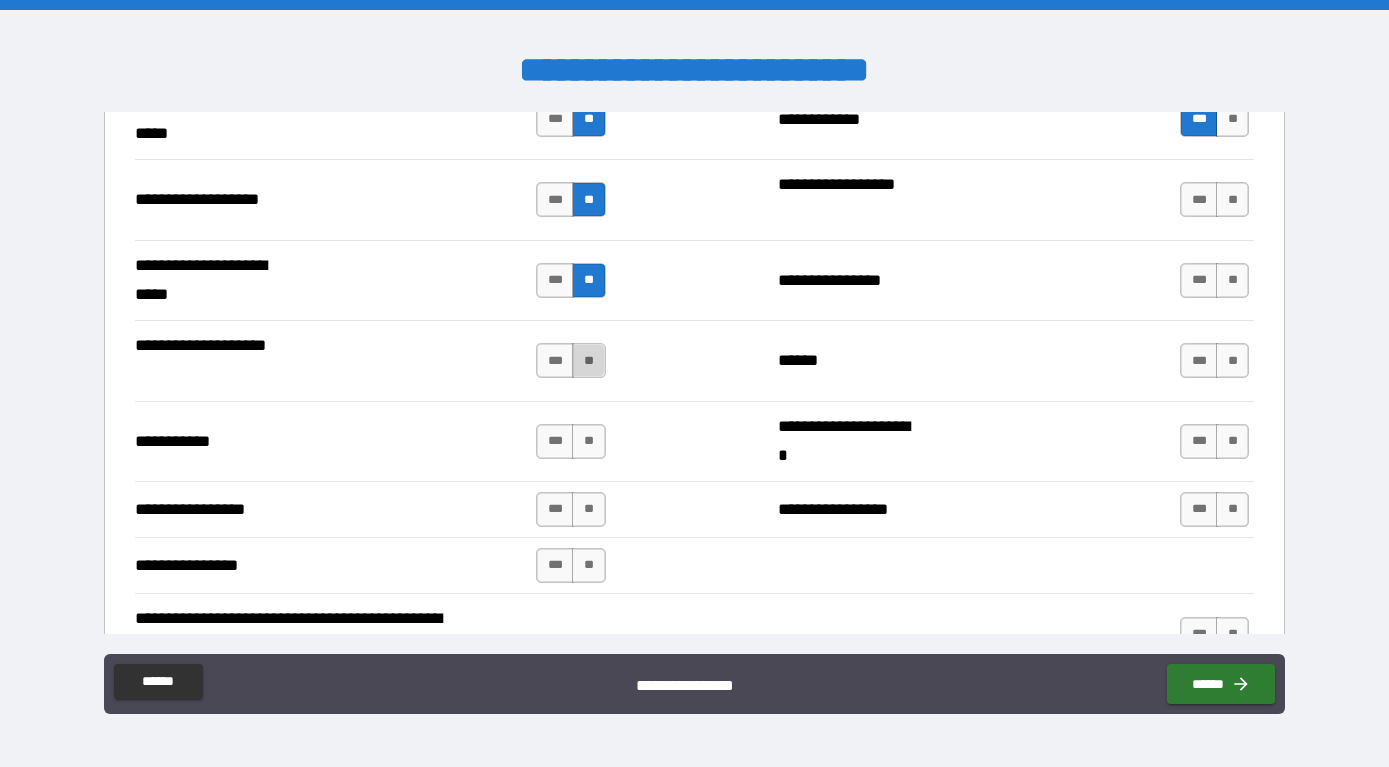 click on "**" at bounding box center (588, 360) 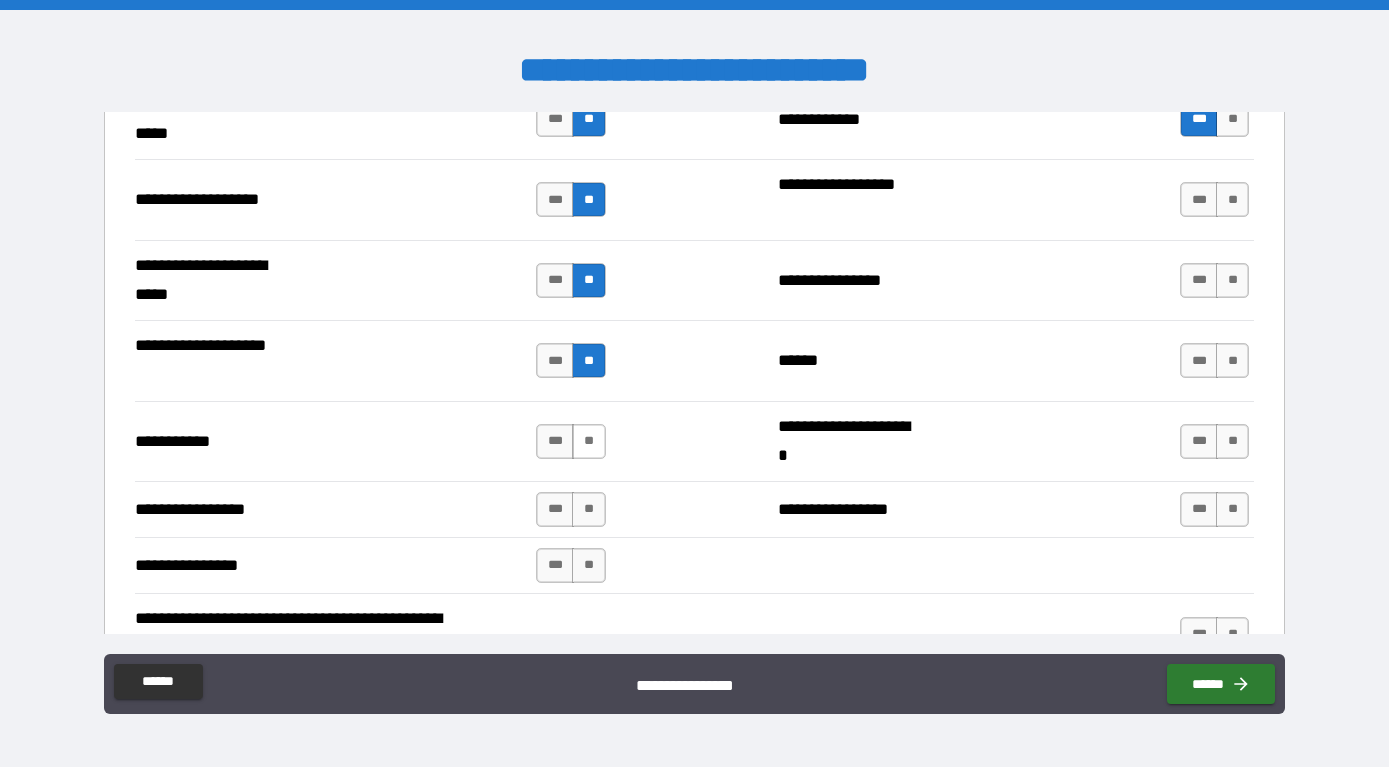click on "**" at bounding box center [588, 441] 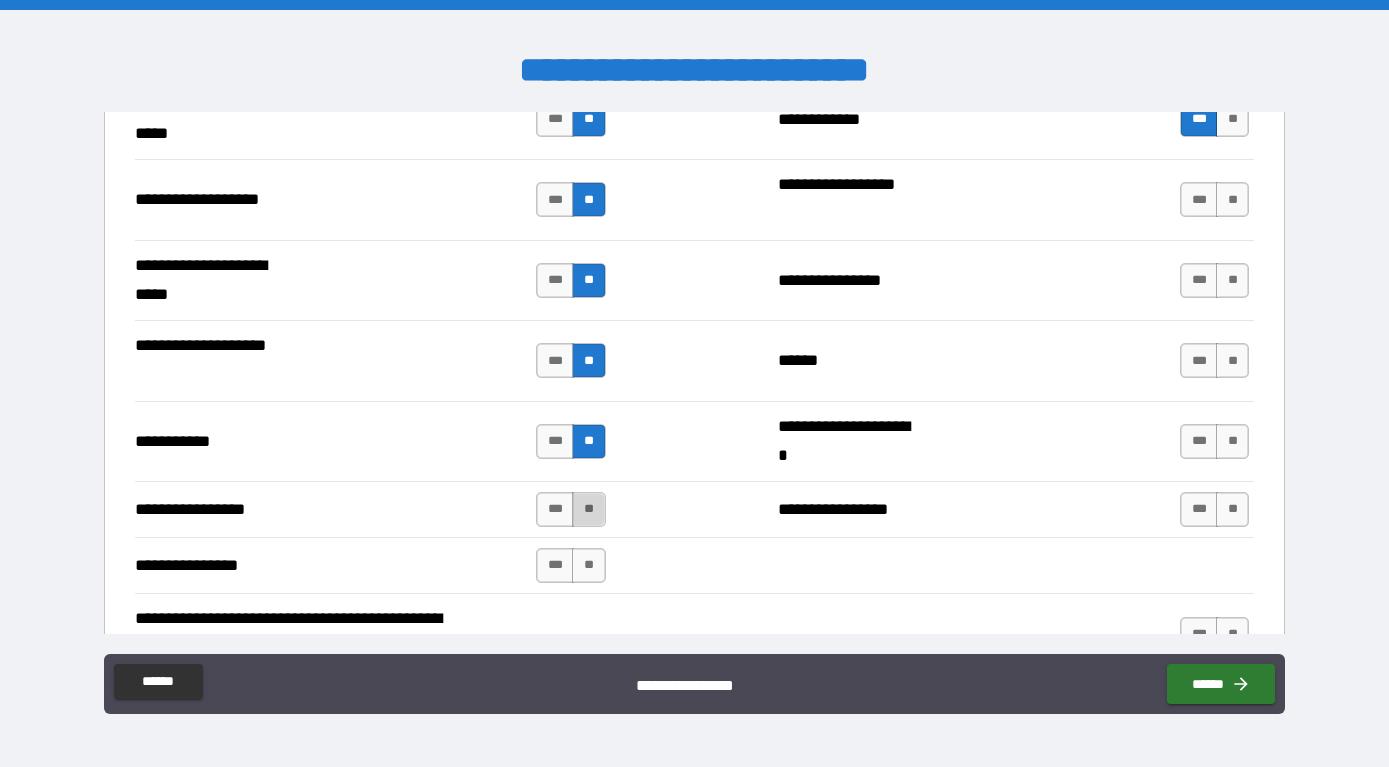 click on "**" at bounding box center (588, 509) 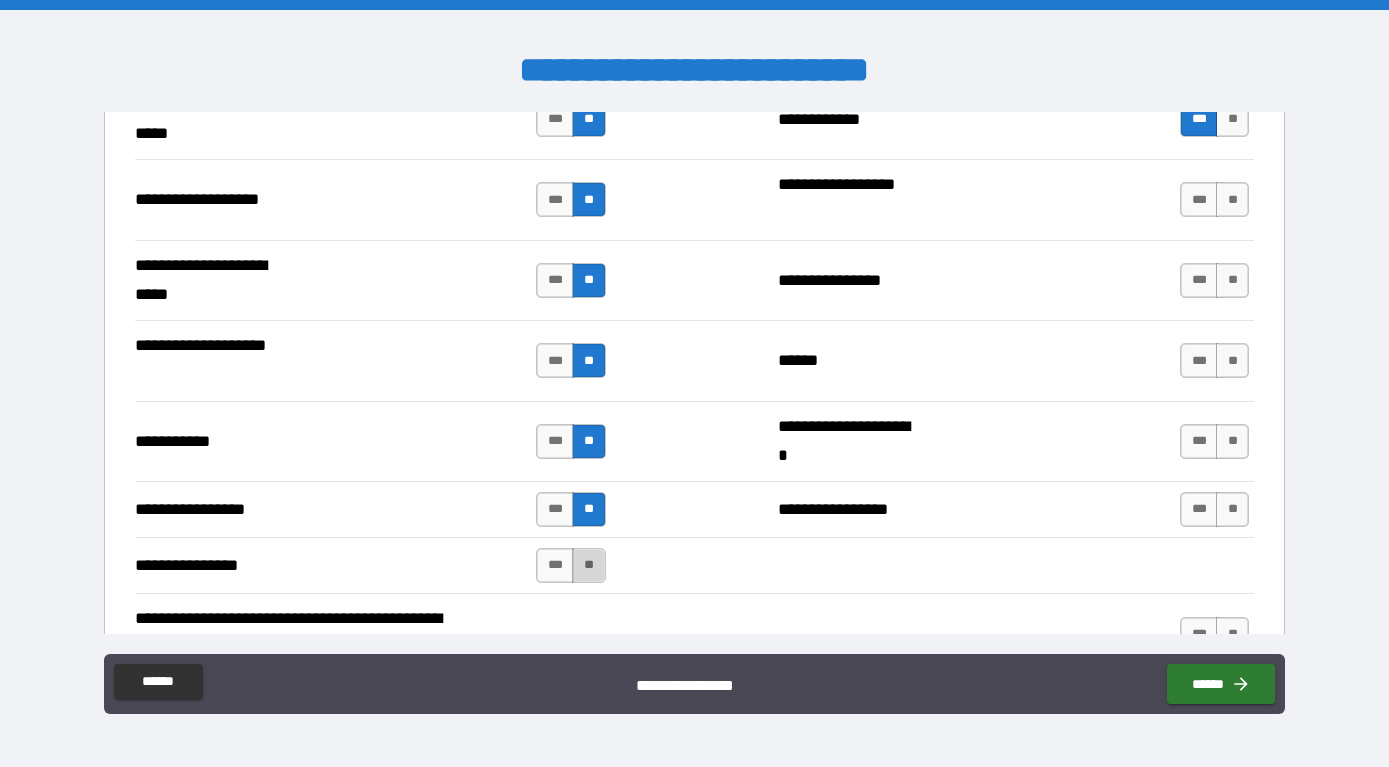 click on "**" at bounding box center (588, 565) 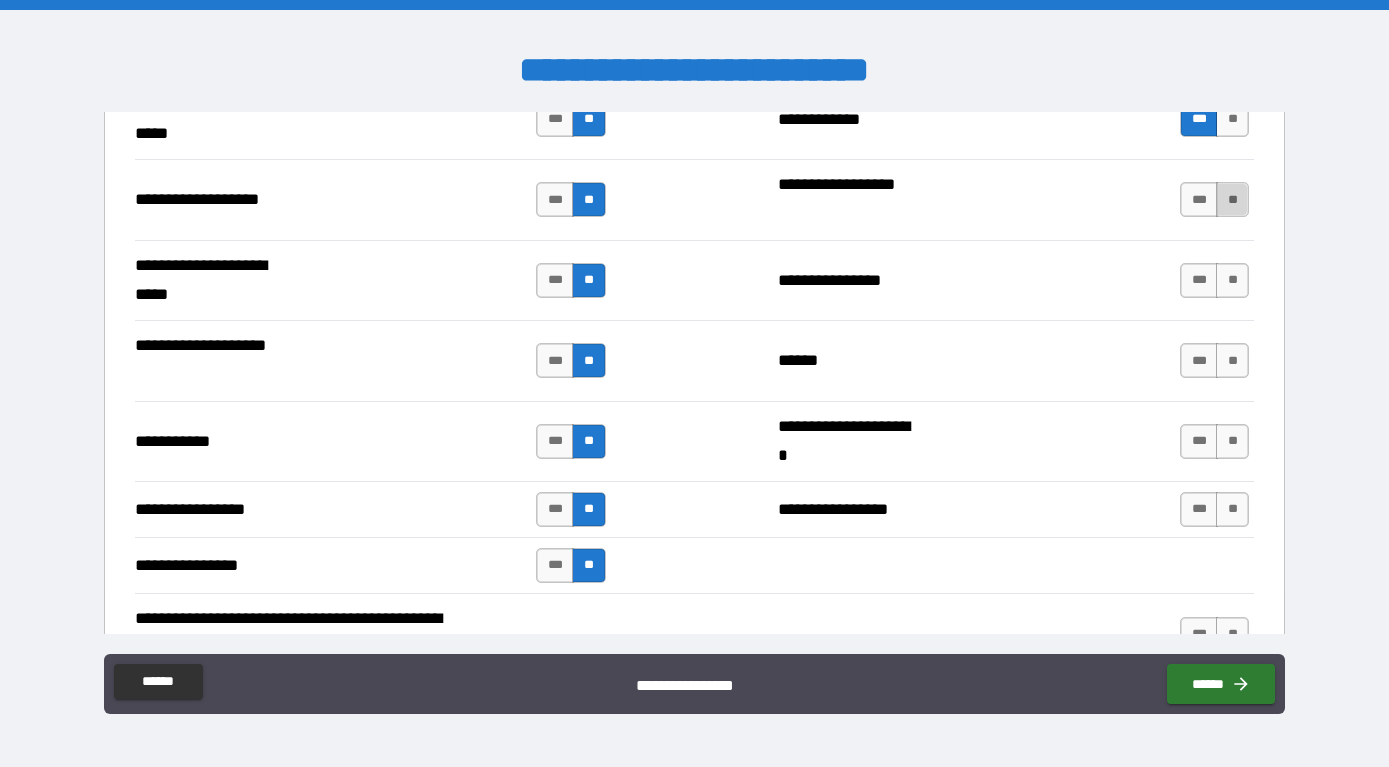 click on "**" at bounding box center (1232, 199) 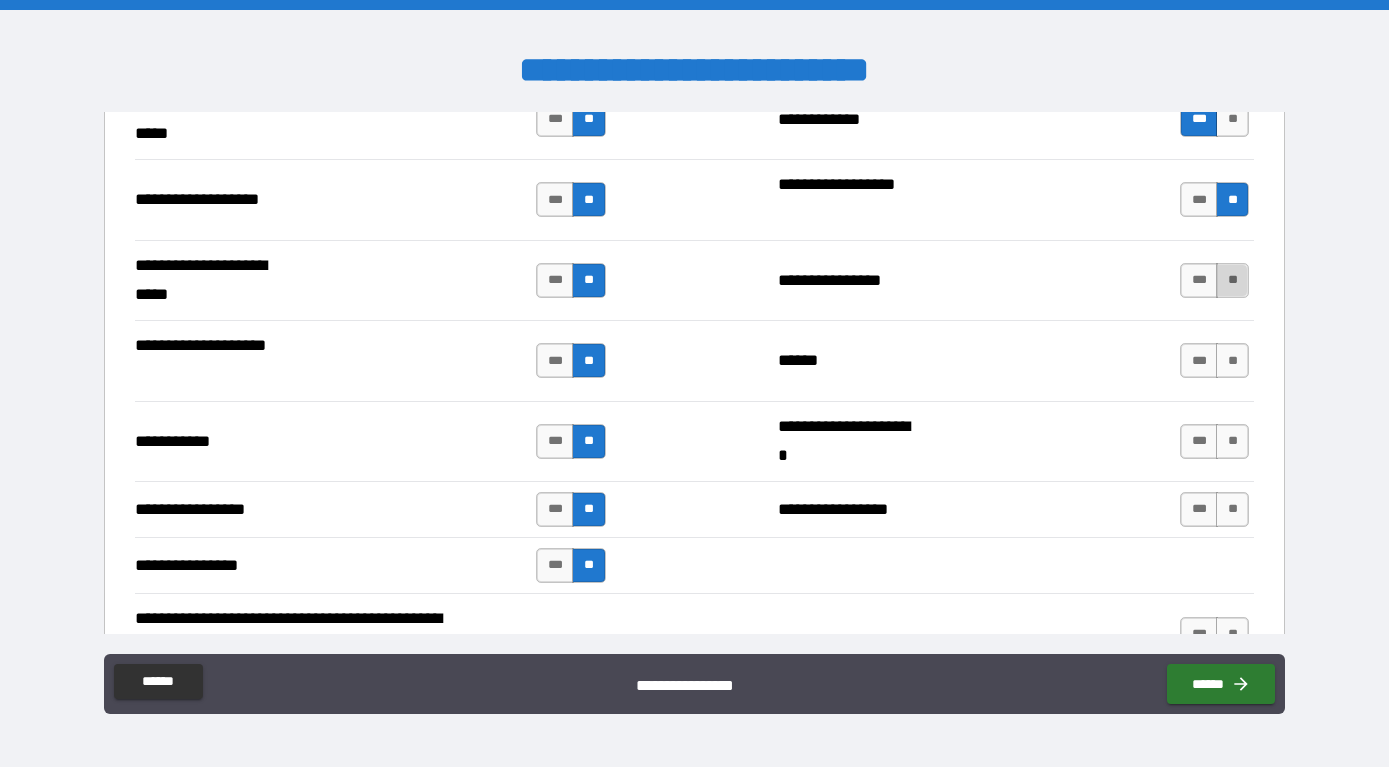 click on "**" at bounding box center (1232, 280) 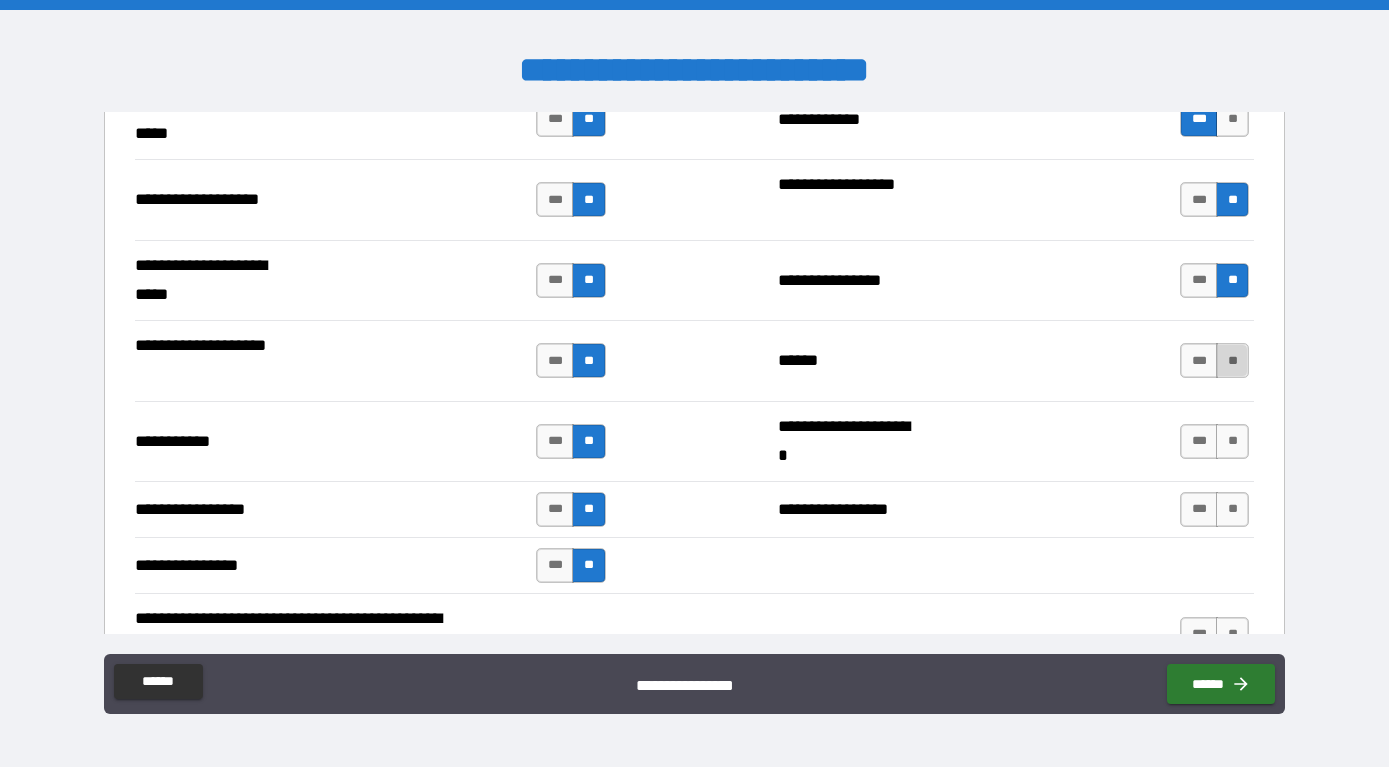 click on "**" at bounding box center (1232, 360) 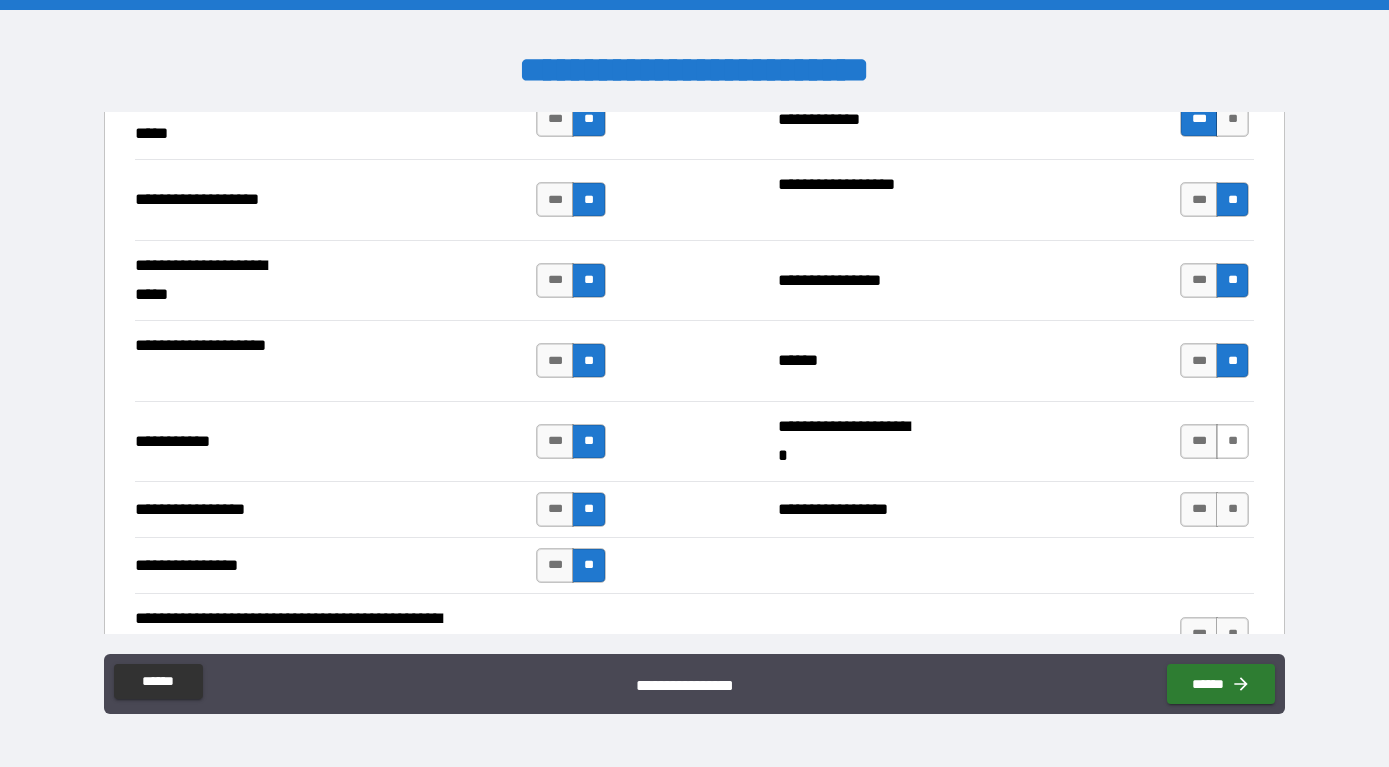 click on "**" at bounding box center [1232, 441] 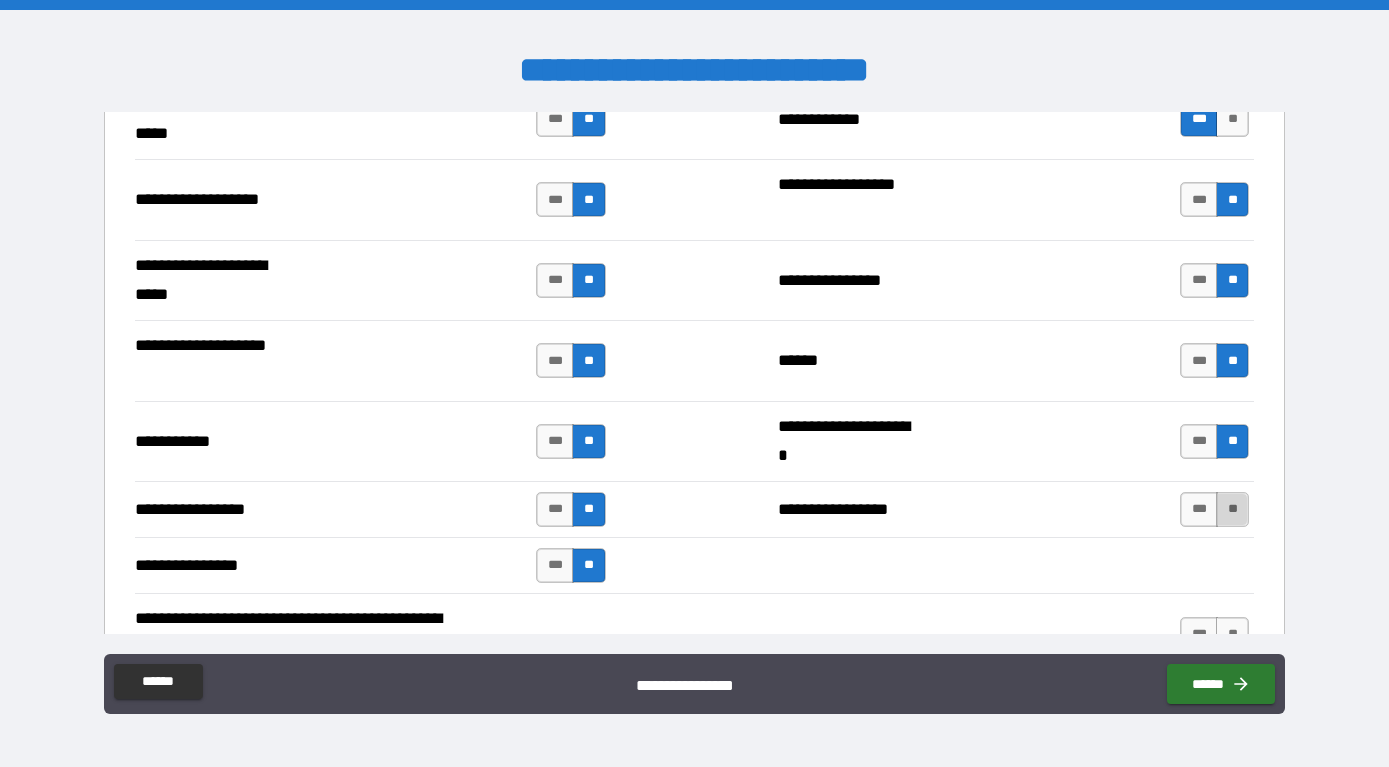 click on "**" at bounding box center (1232, 509) 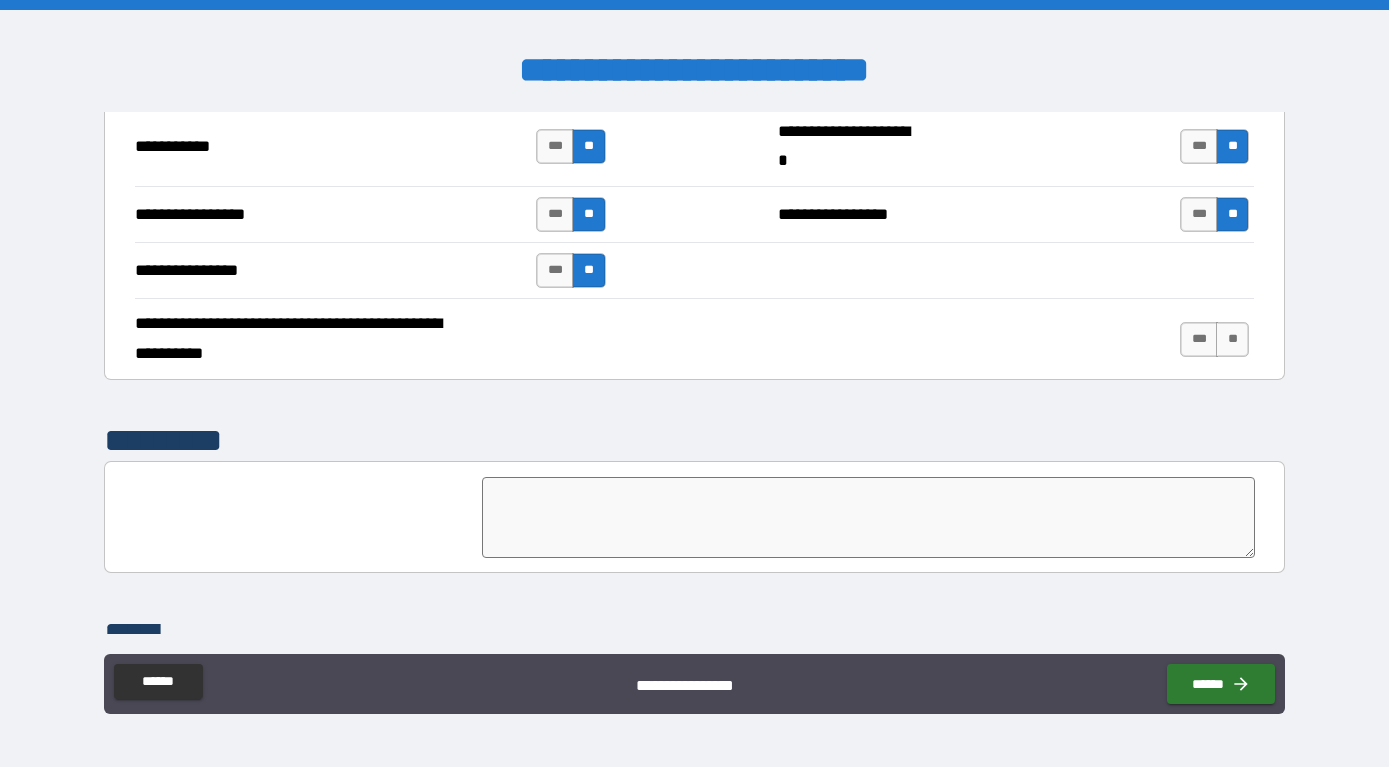 scroll, scrollTop: 4368, scrollLeft: 0, axis: vertical 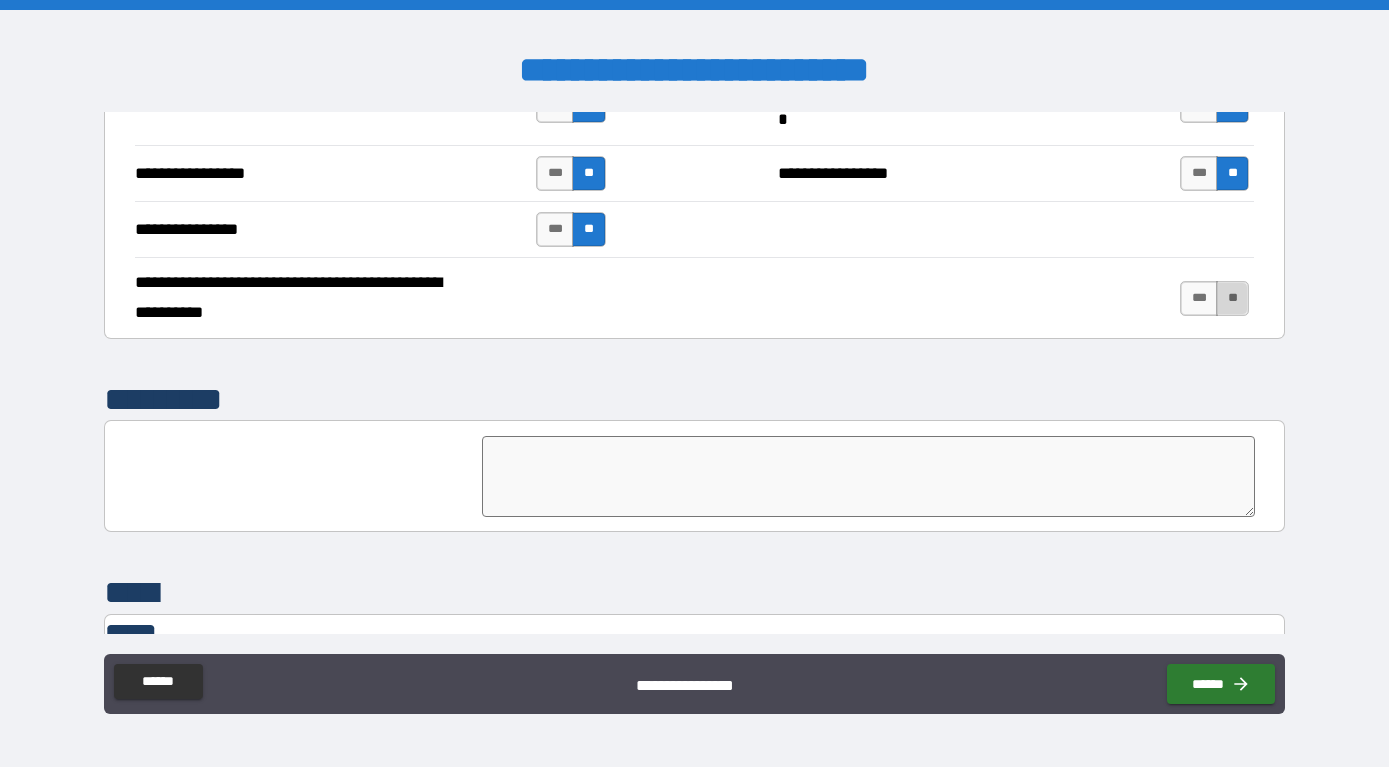 drag, startPoint x: 1238, startPoint y: 283, endPoint x: 1164, endPoint y: 313, distance: 79.84986 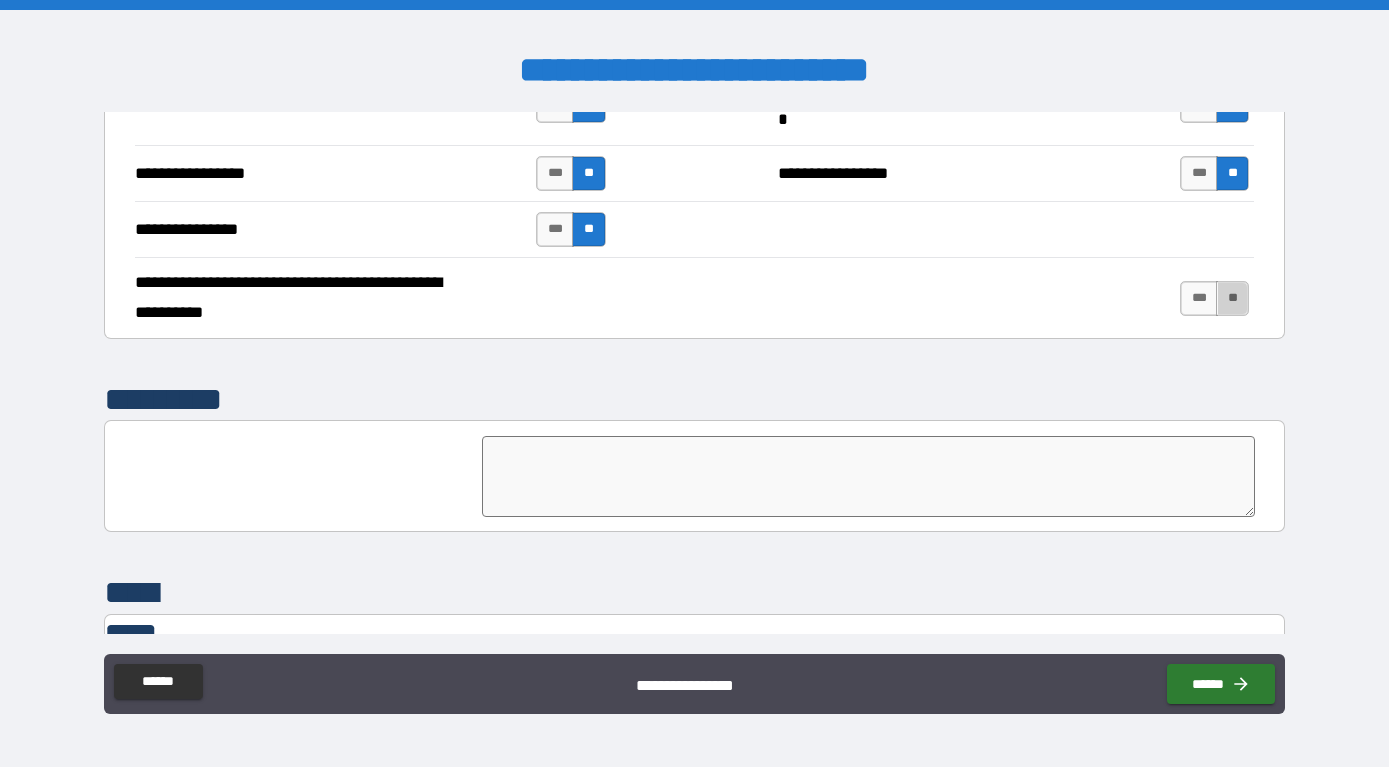 click on "**" at bounding box center [1232, 298] 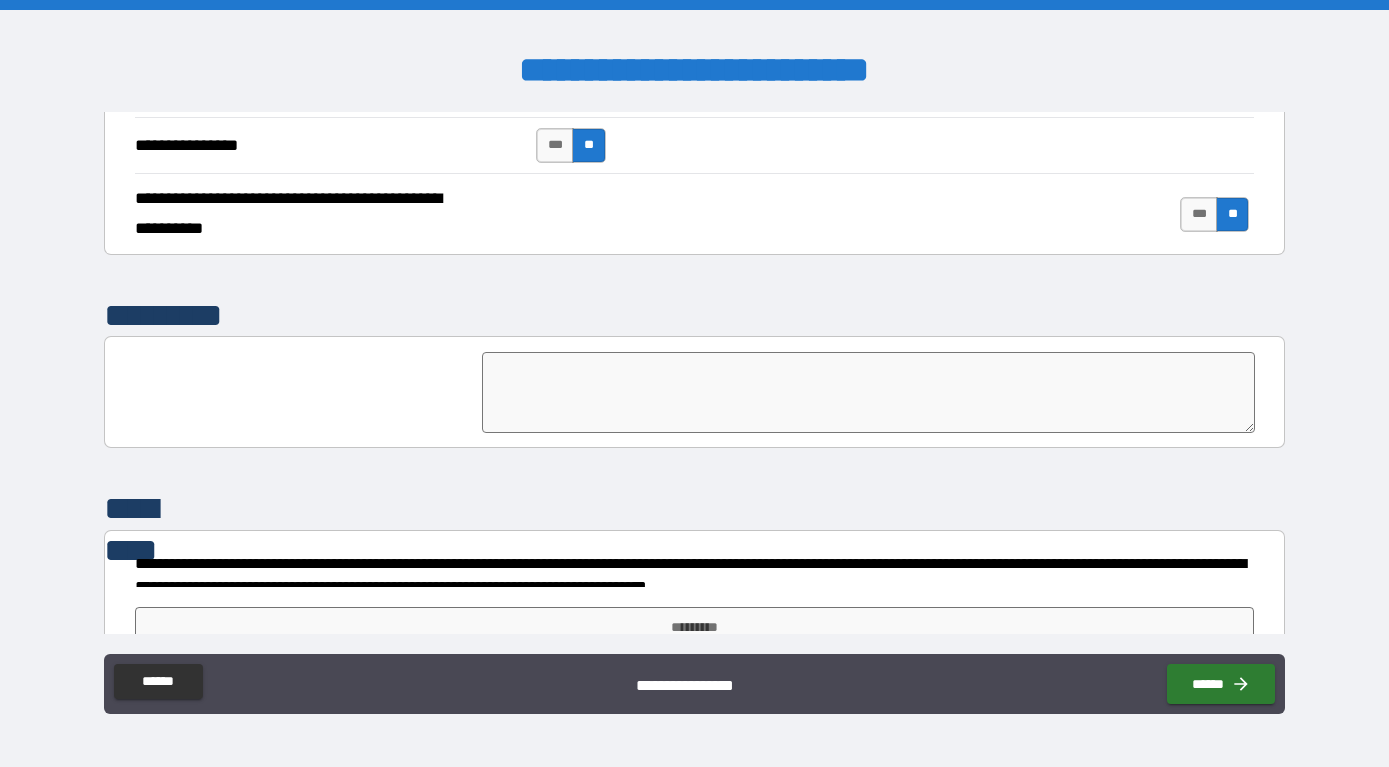 scroll, scrollTop: 4481, scrollLeft: 0, axis: vertical 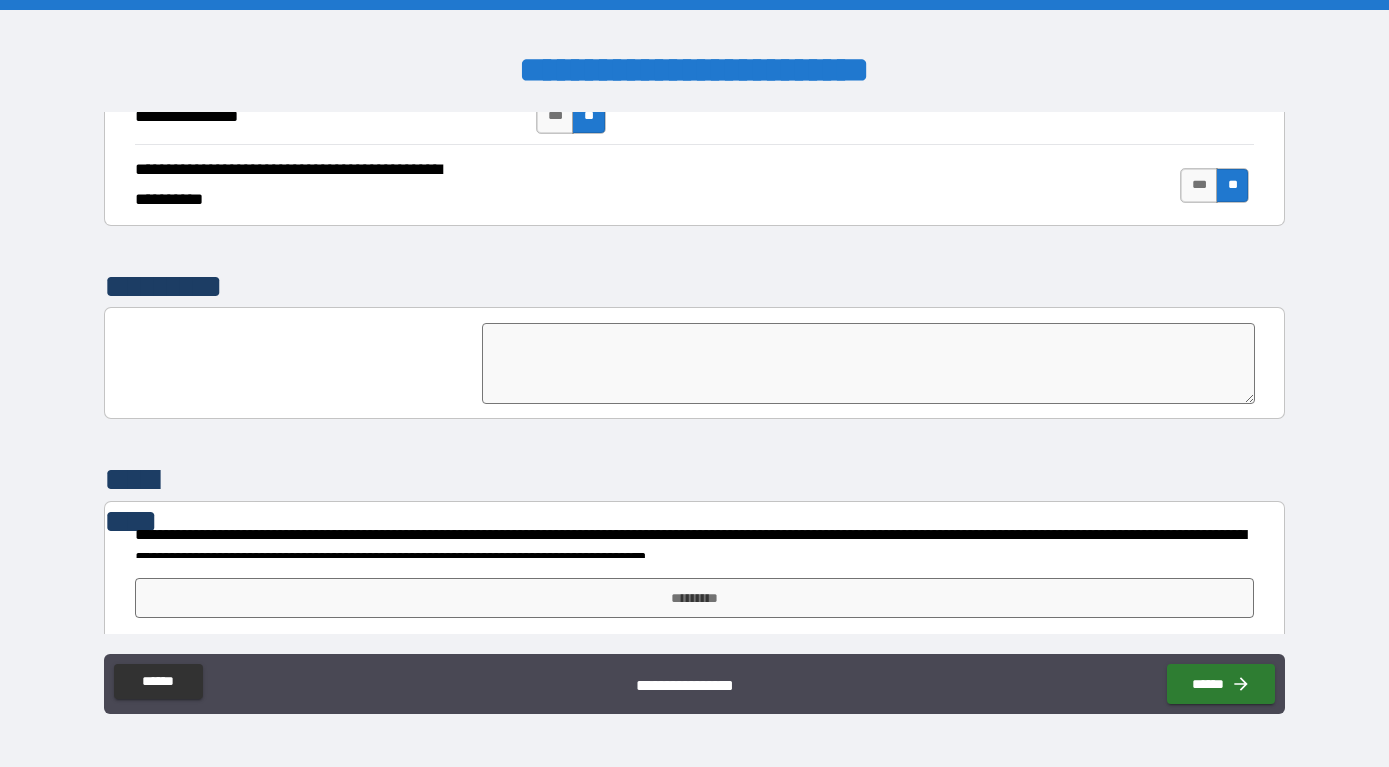 click at bounding box center (869, 363) 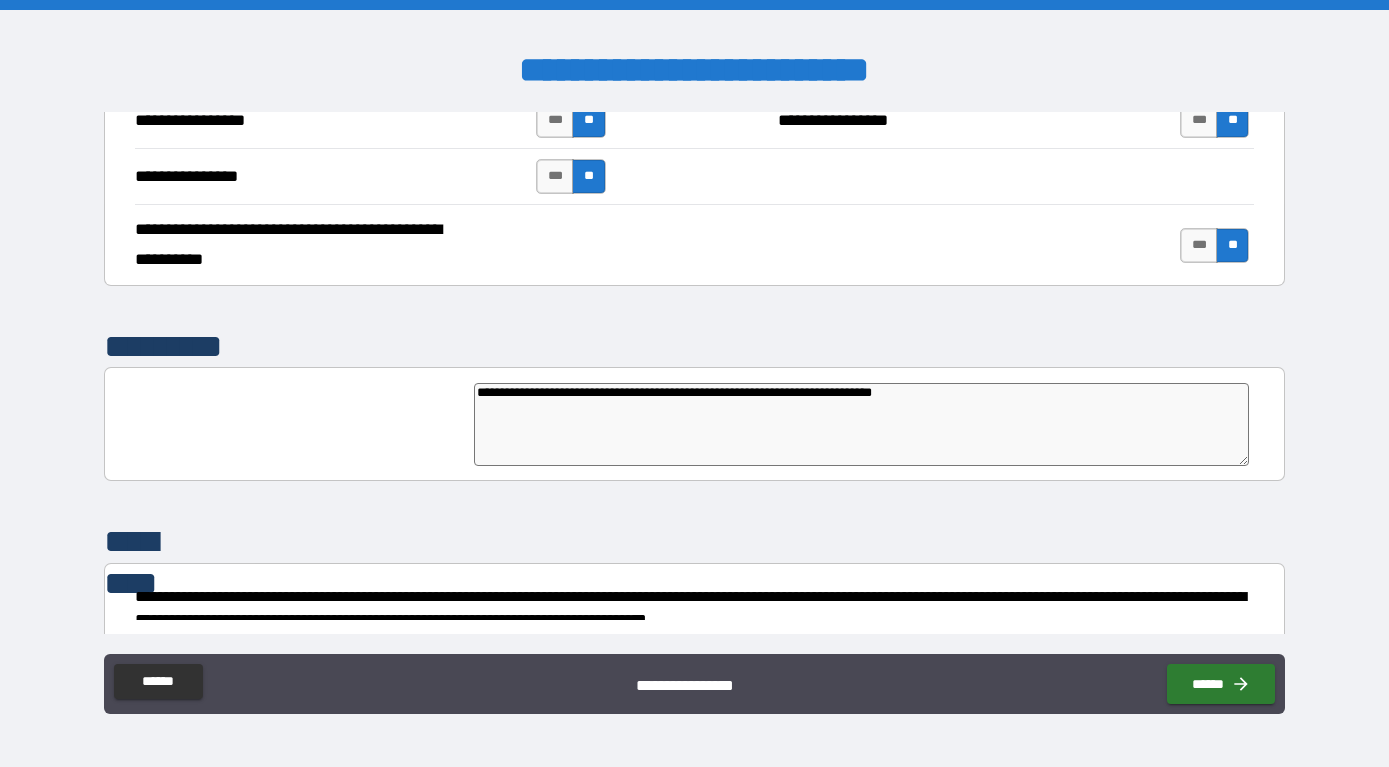 scroll, scrollTop: 4481, scrollLeft: 0, axis: vertical 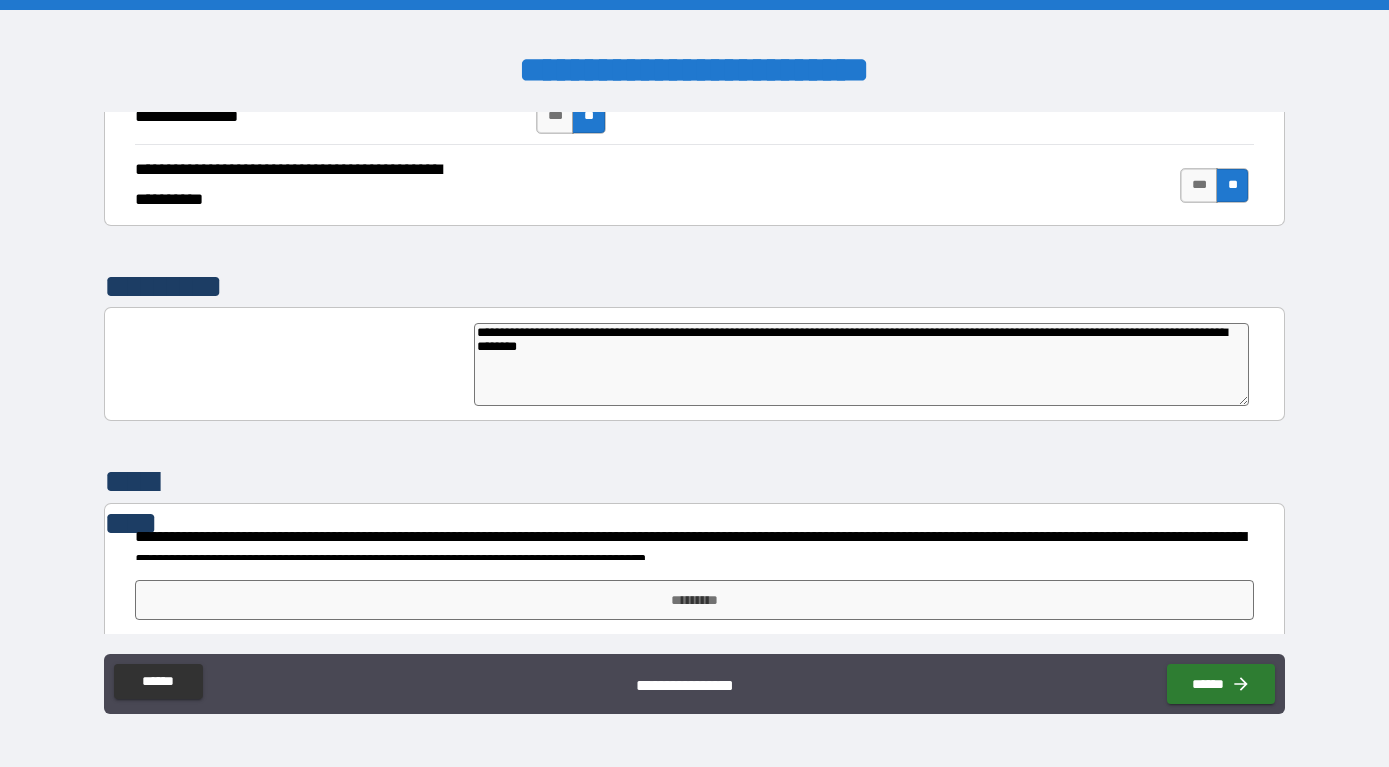 click on "**********" at bounding box center [862, 364] 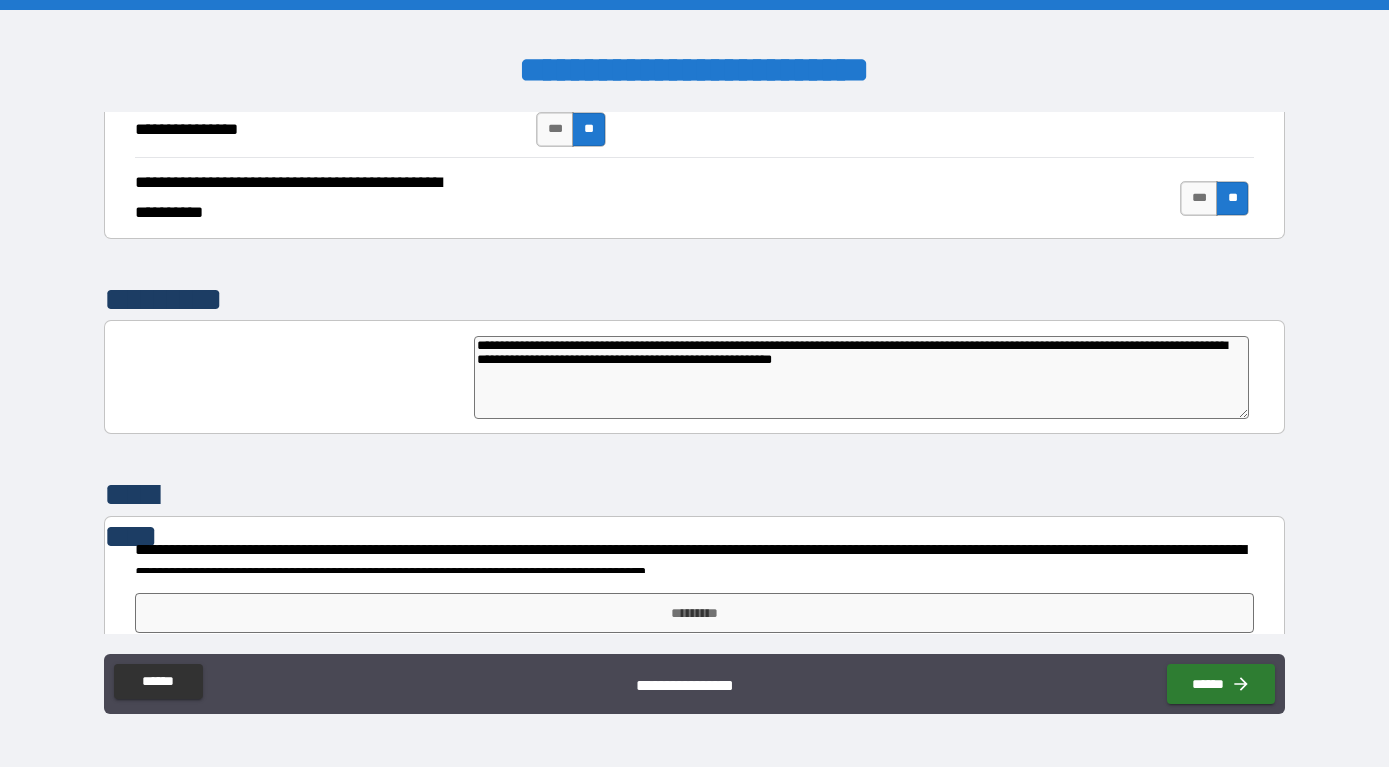 scroll, scrollTop: 4481, scrollLeft: 0, axis: vertical 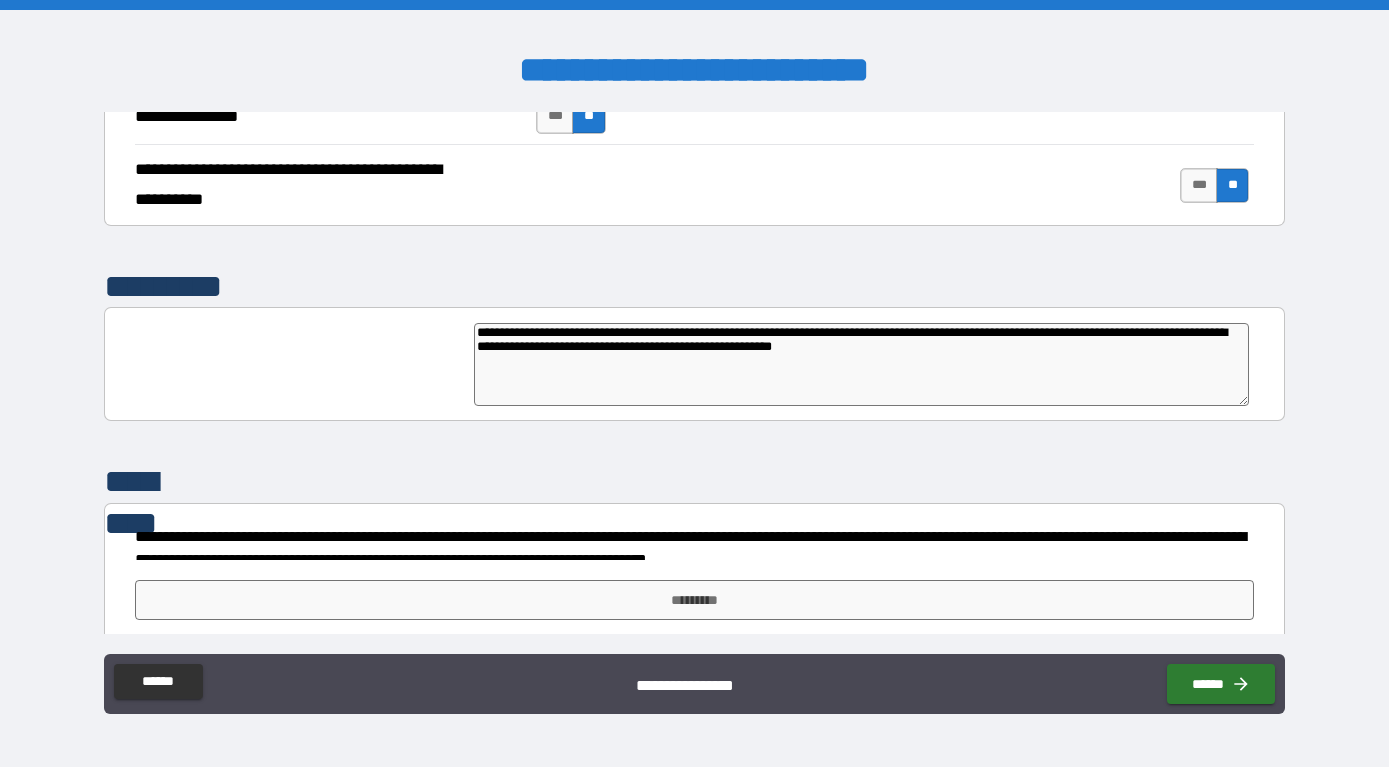 click on "**********" at bounding box center (862, 364) 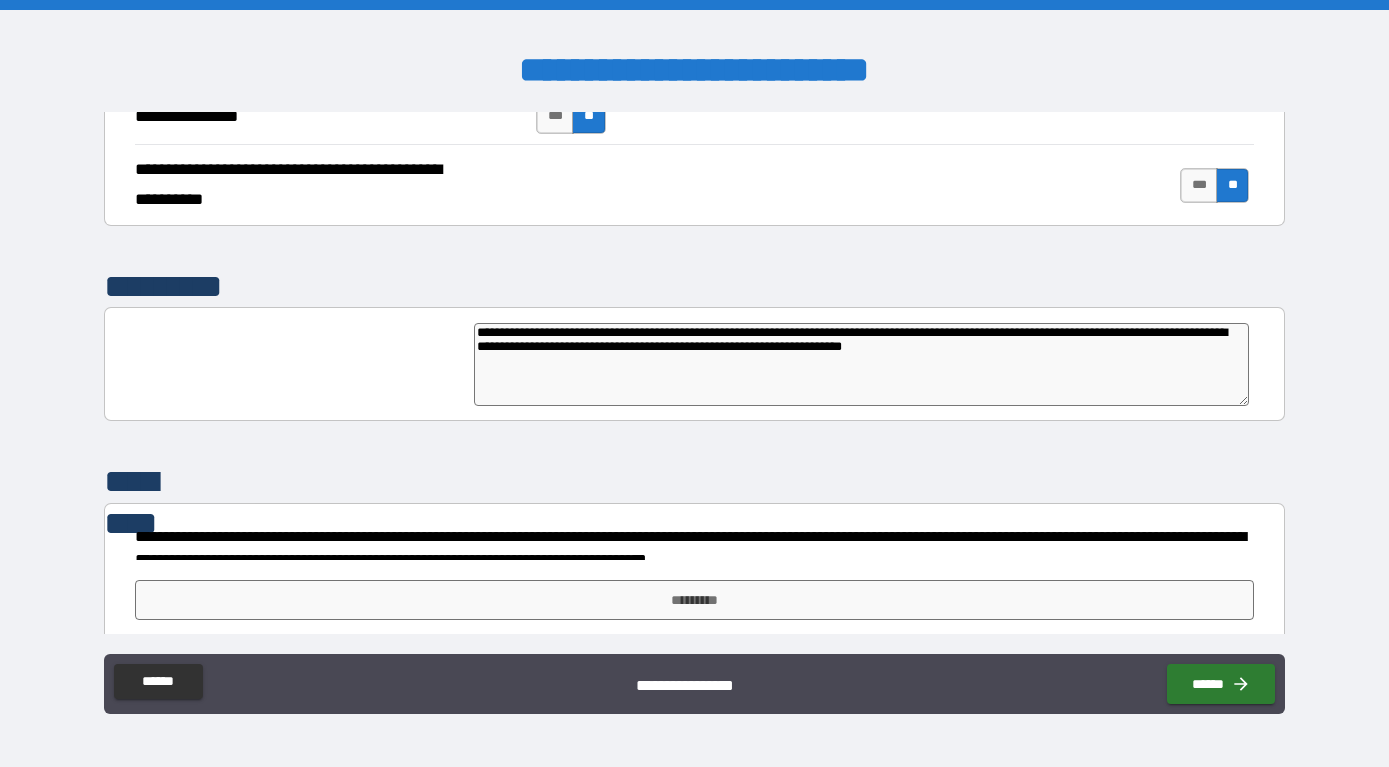 click on "**********" at bounding box center [862, 364] 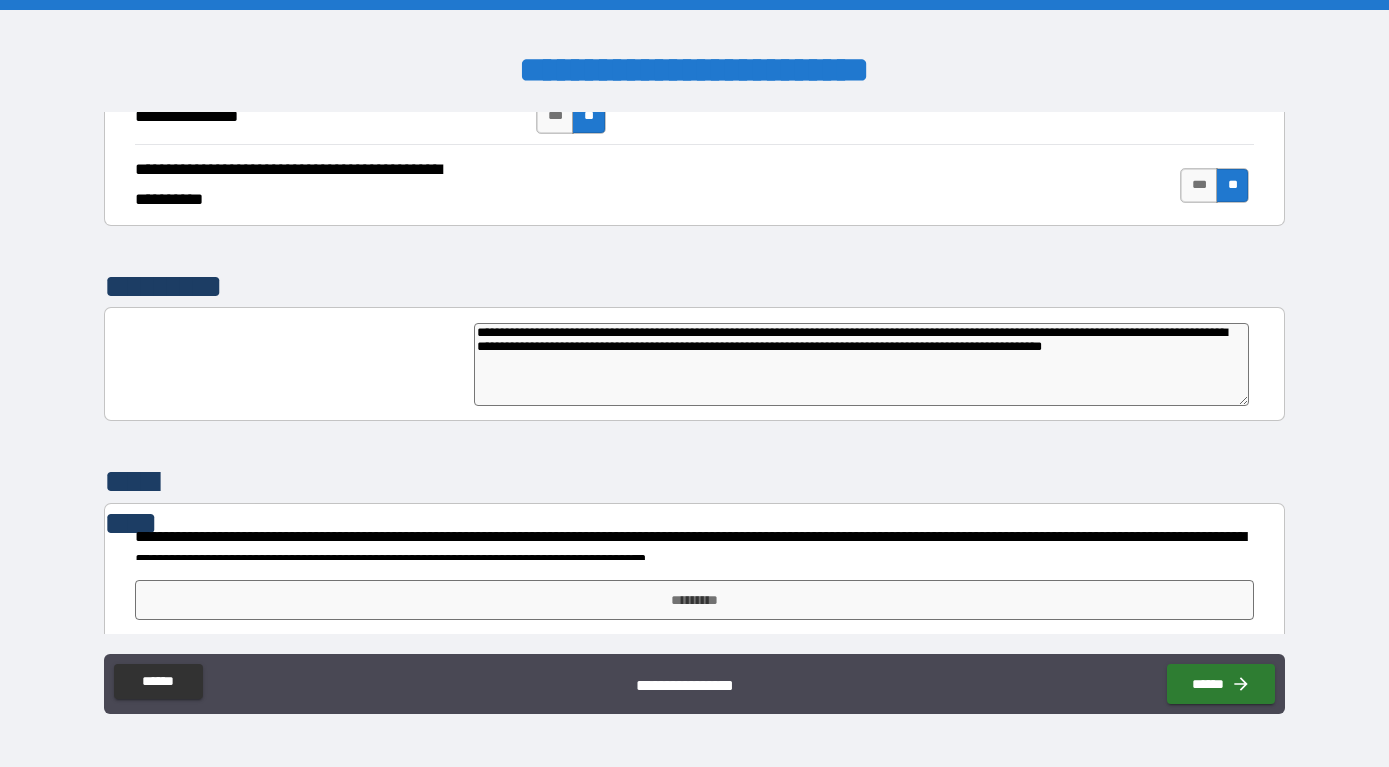 click on "**********" at bounding box center (862, 364) 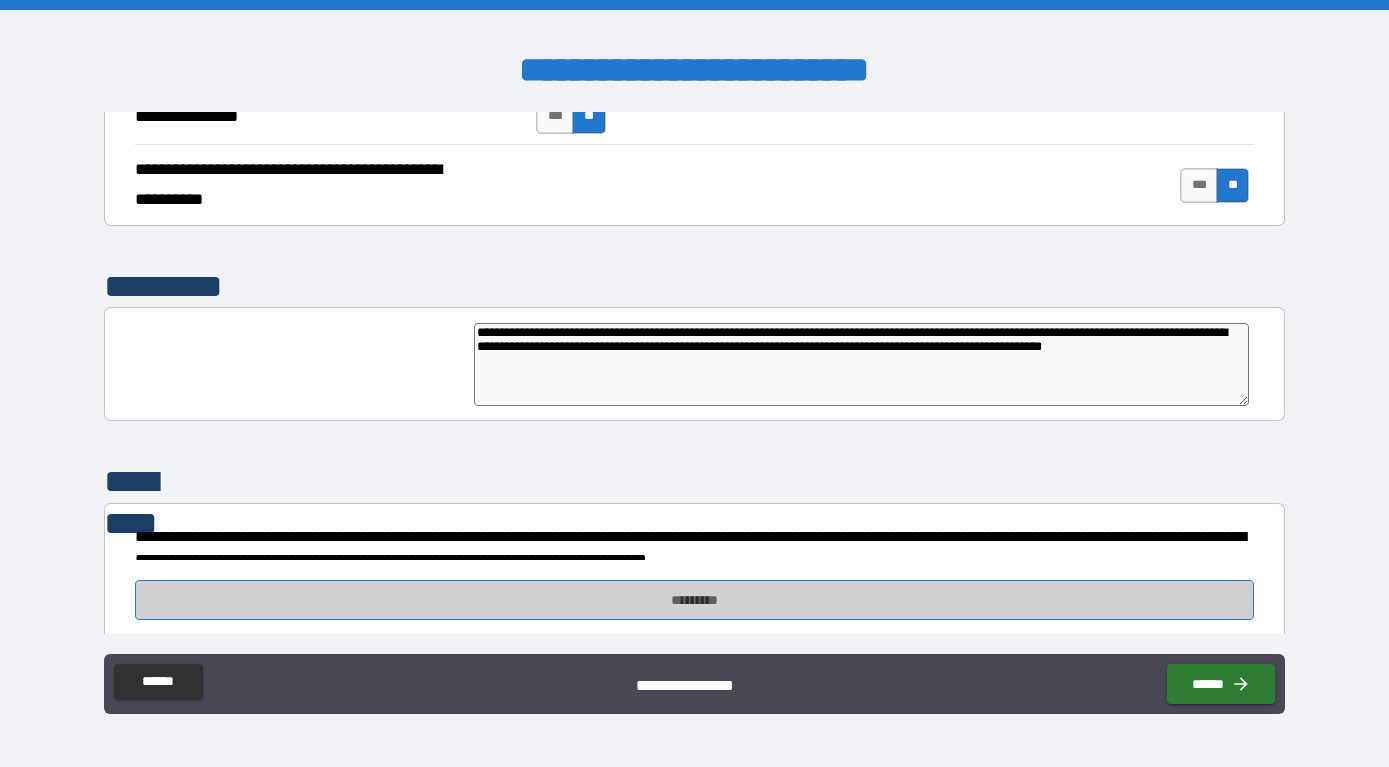 click on "*********" at bounding box center [695, 600] 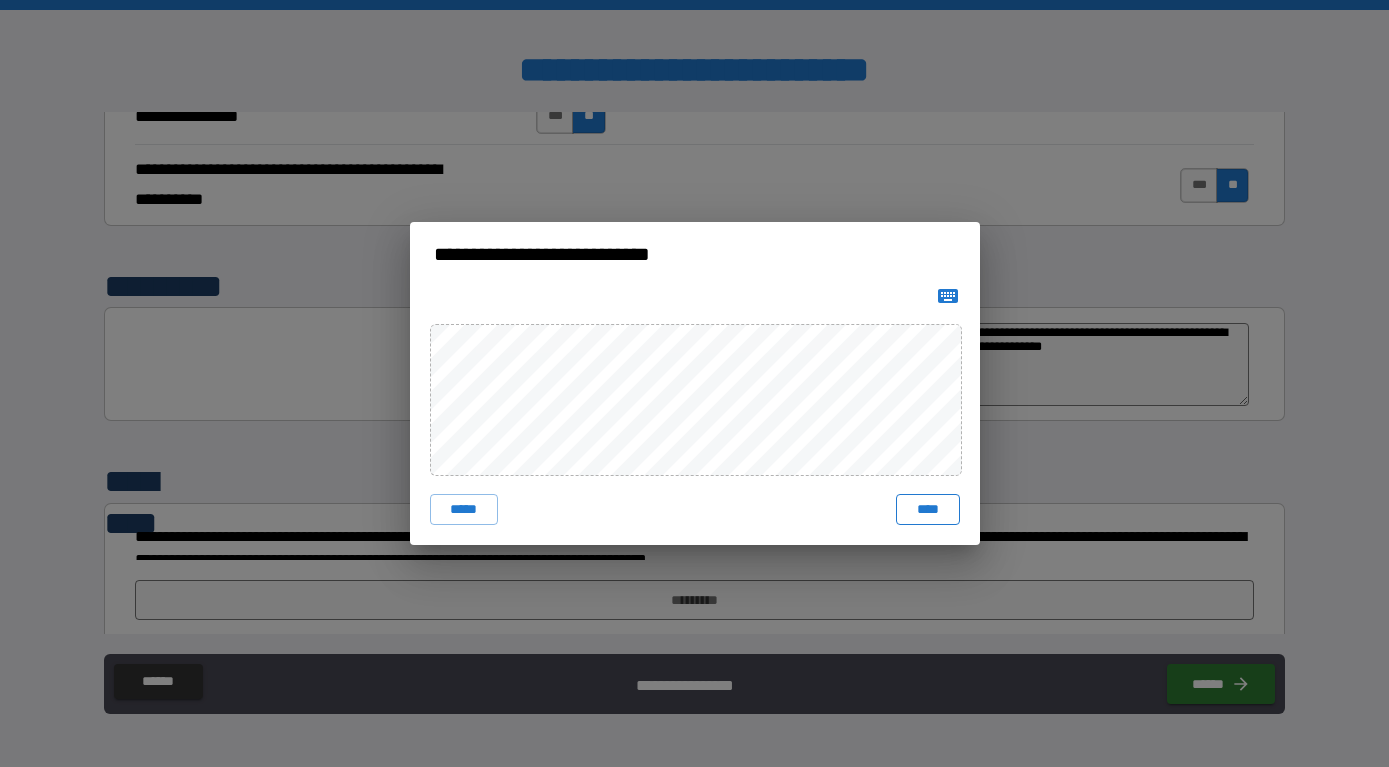 click on "****" at bounding box center (928, 509) 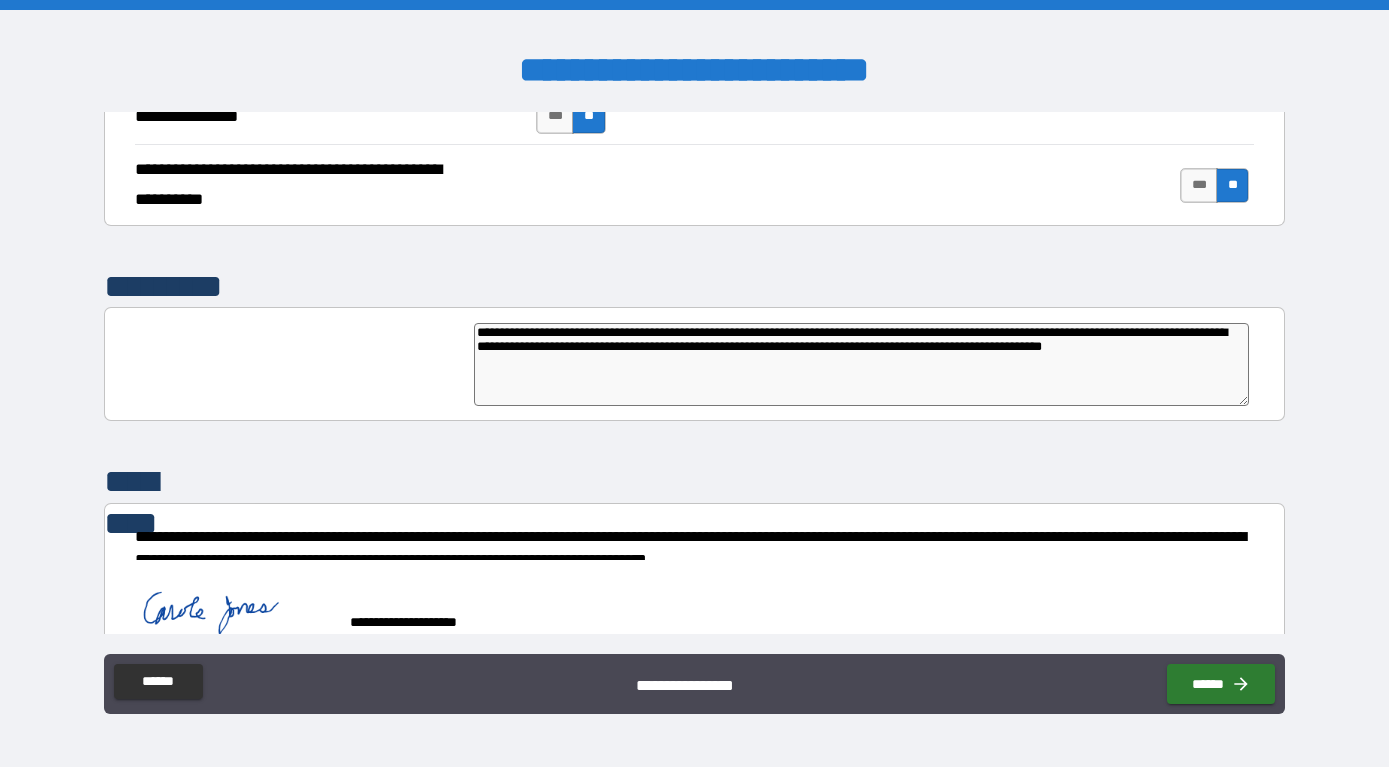 scroll, scrollTop: 4466, scrollLeft: 0, axis: vertical 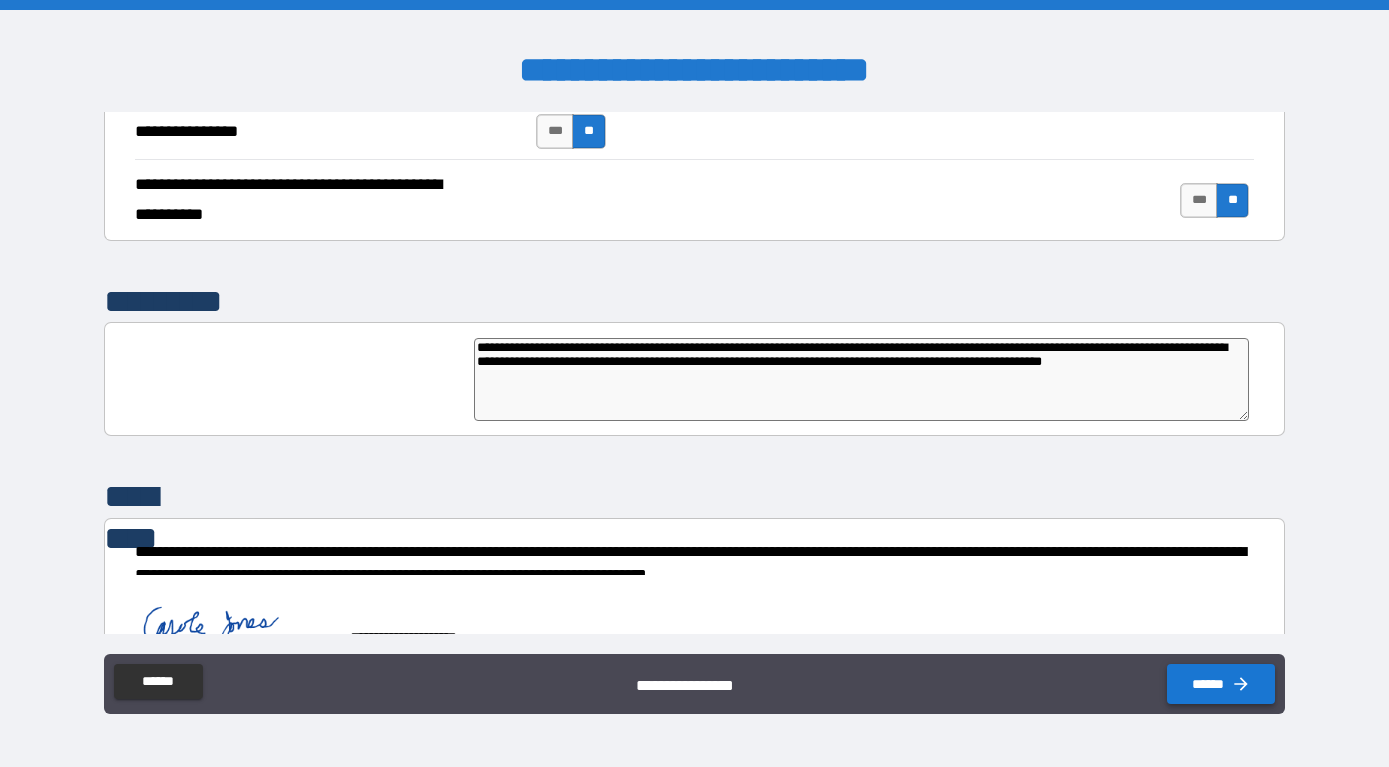 click on "******" at bounding box center (1220, 684) 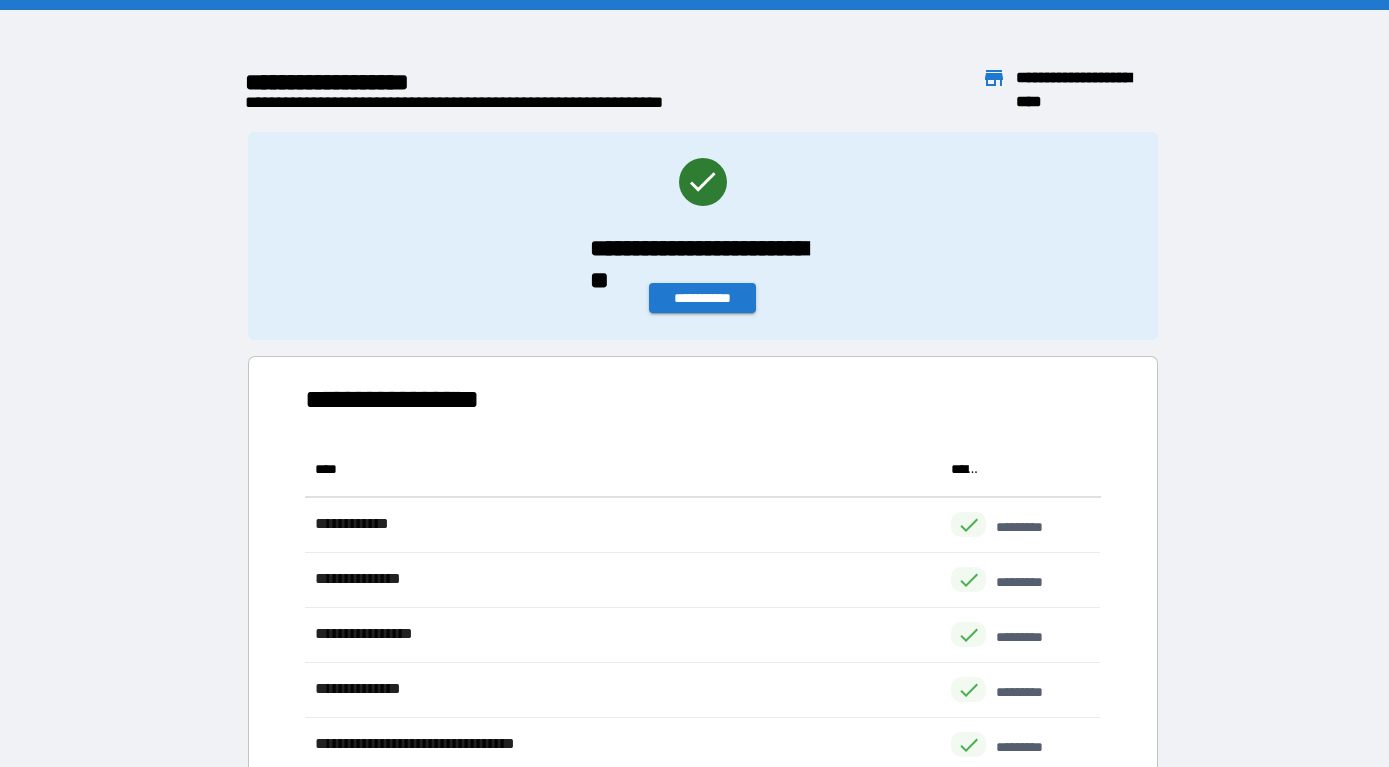 scroll, scrollTop: 1, scrollLeft: 1, axis: both 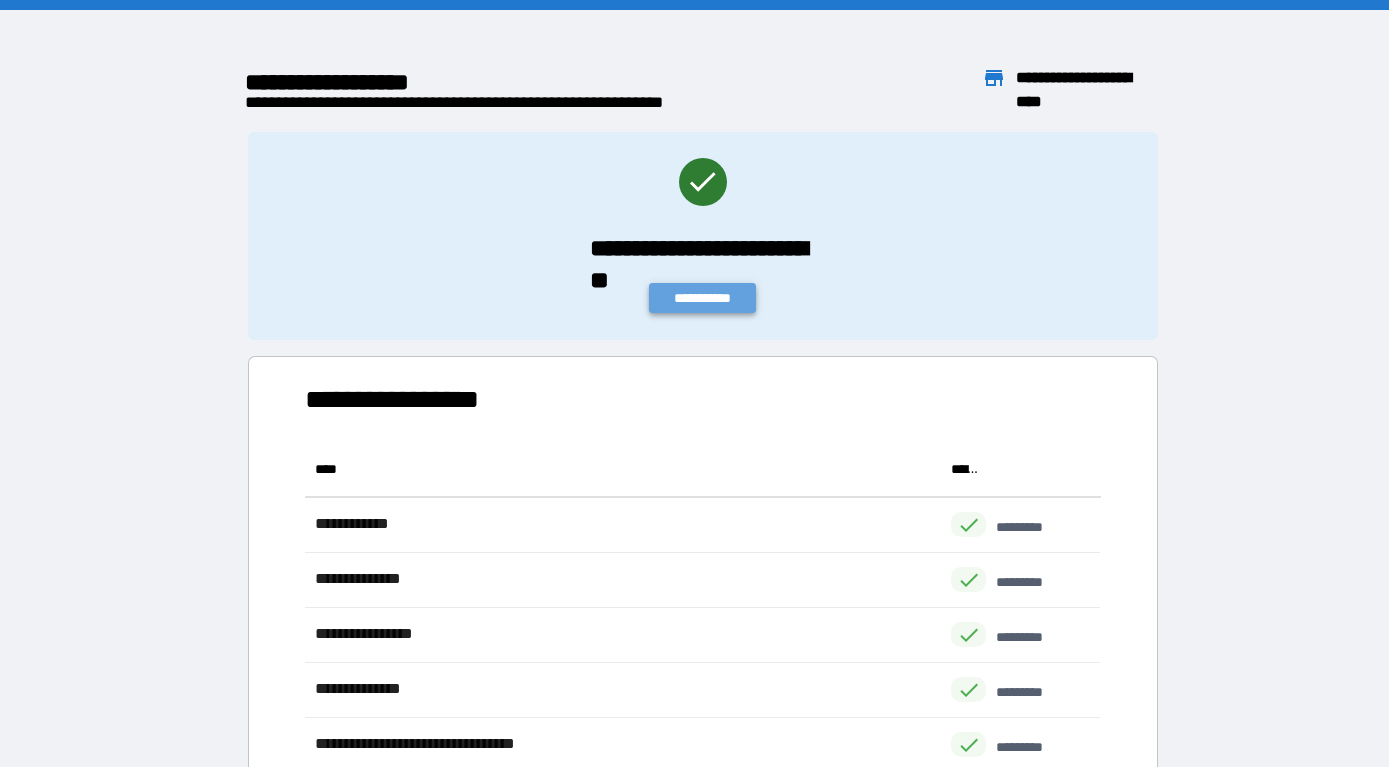 click on "**********" at bounding box center [702, 298] 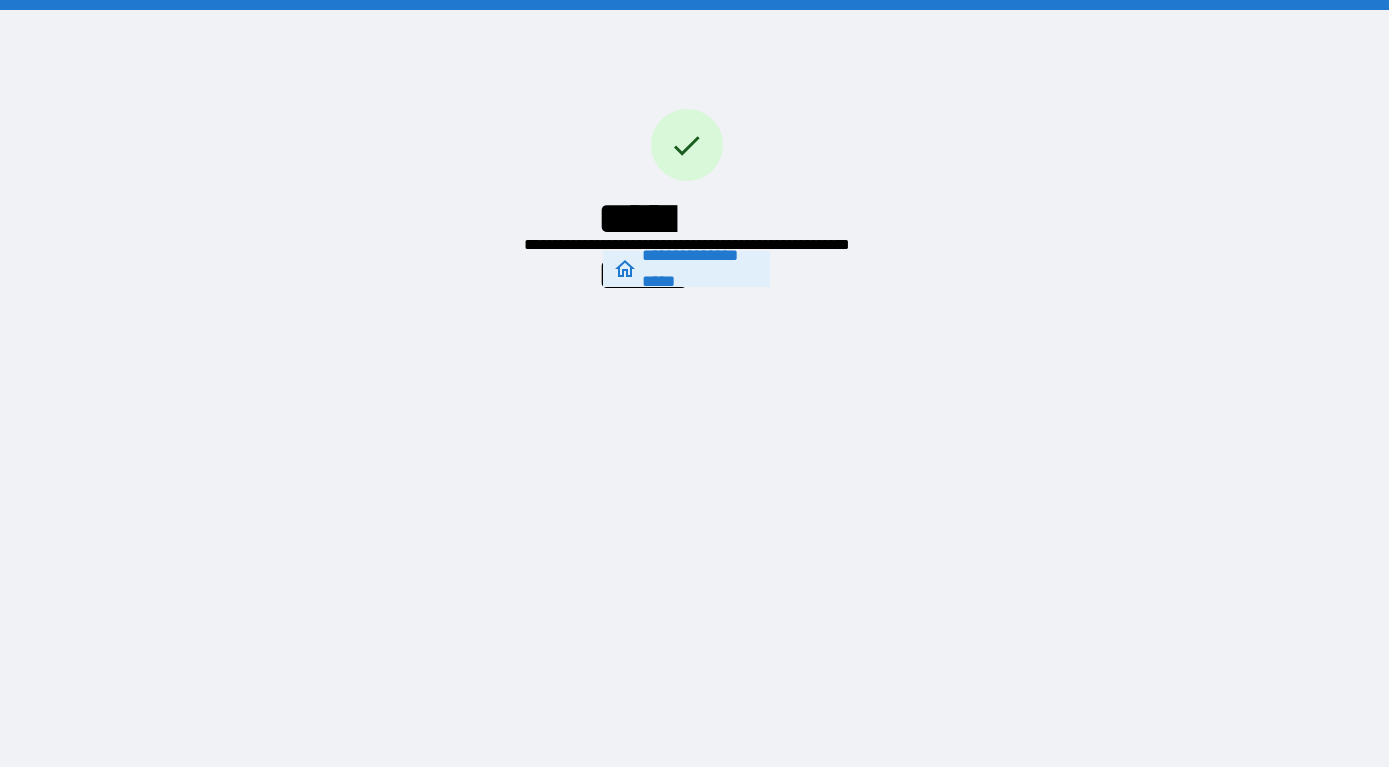 click on "**********" at bounding box center (686, 269) 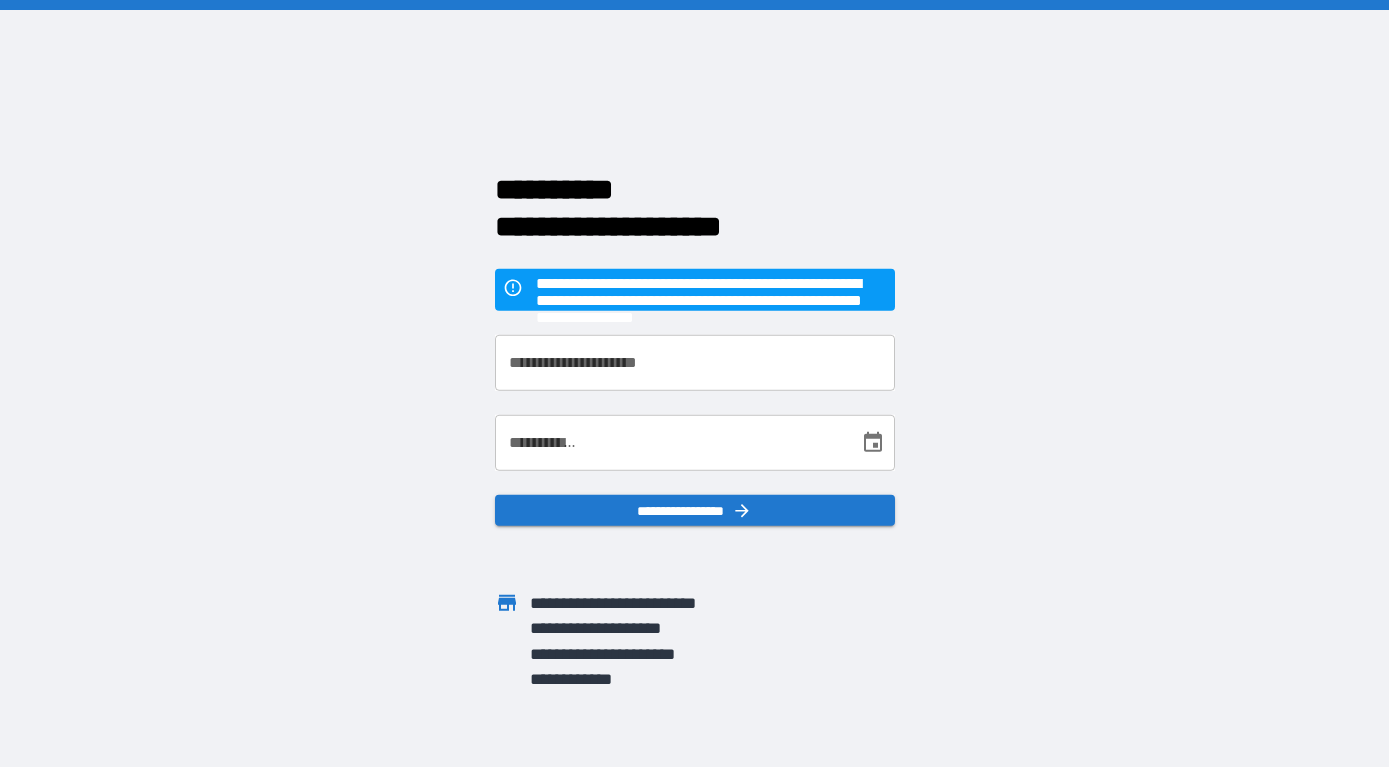 click on "**********" at bounding box center (695, 362) 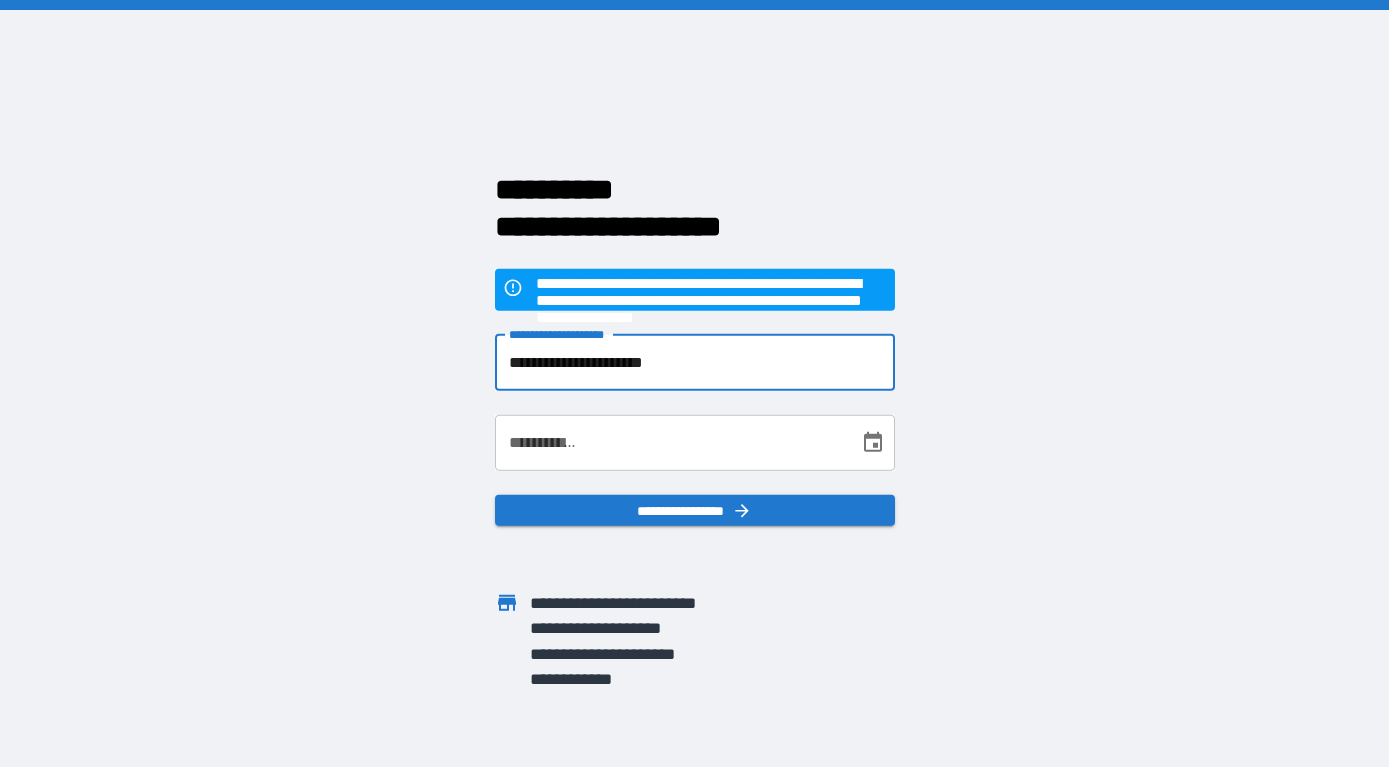 click on "**********" at bounding box center [670, 442] 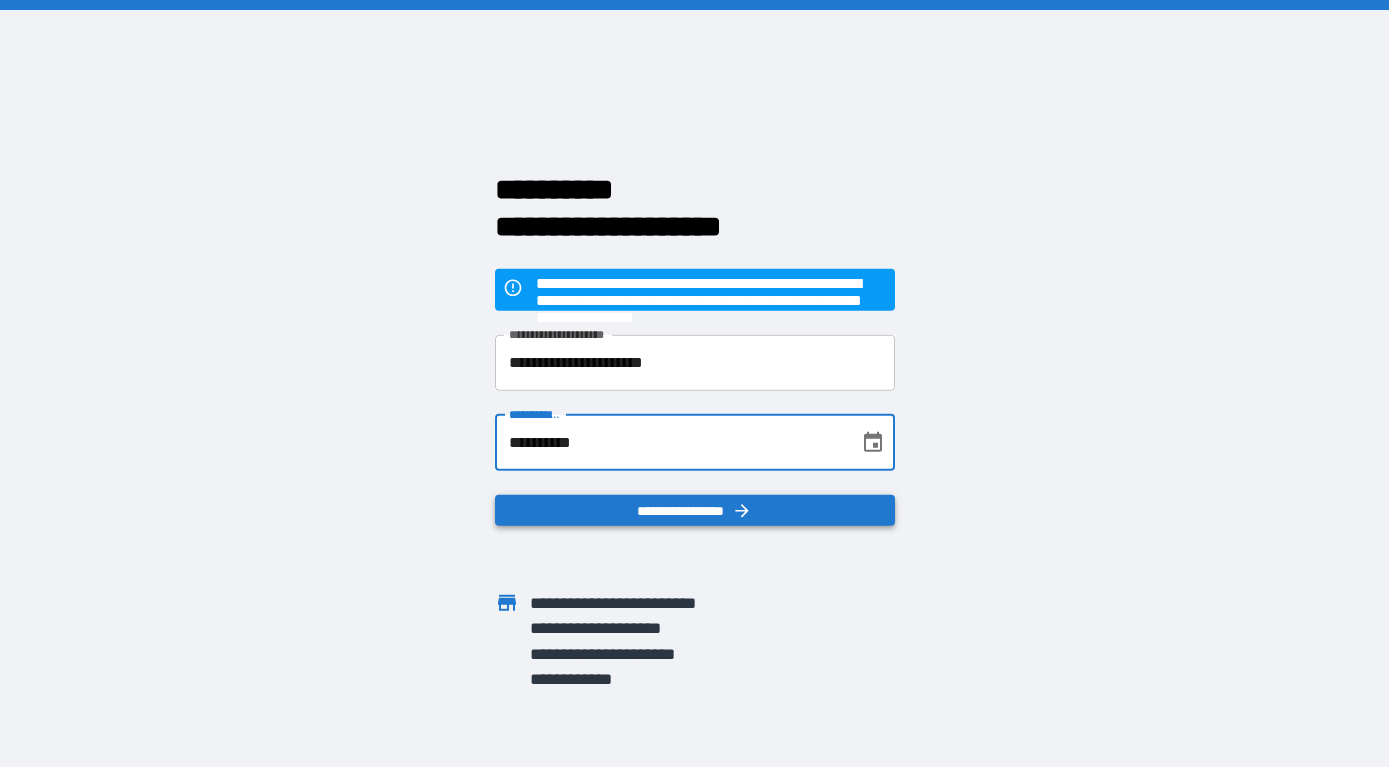 click on "**********" at bounding box center [695, 509] 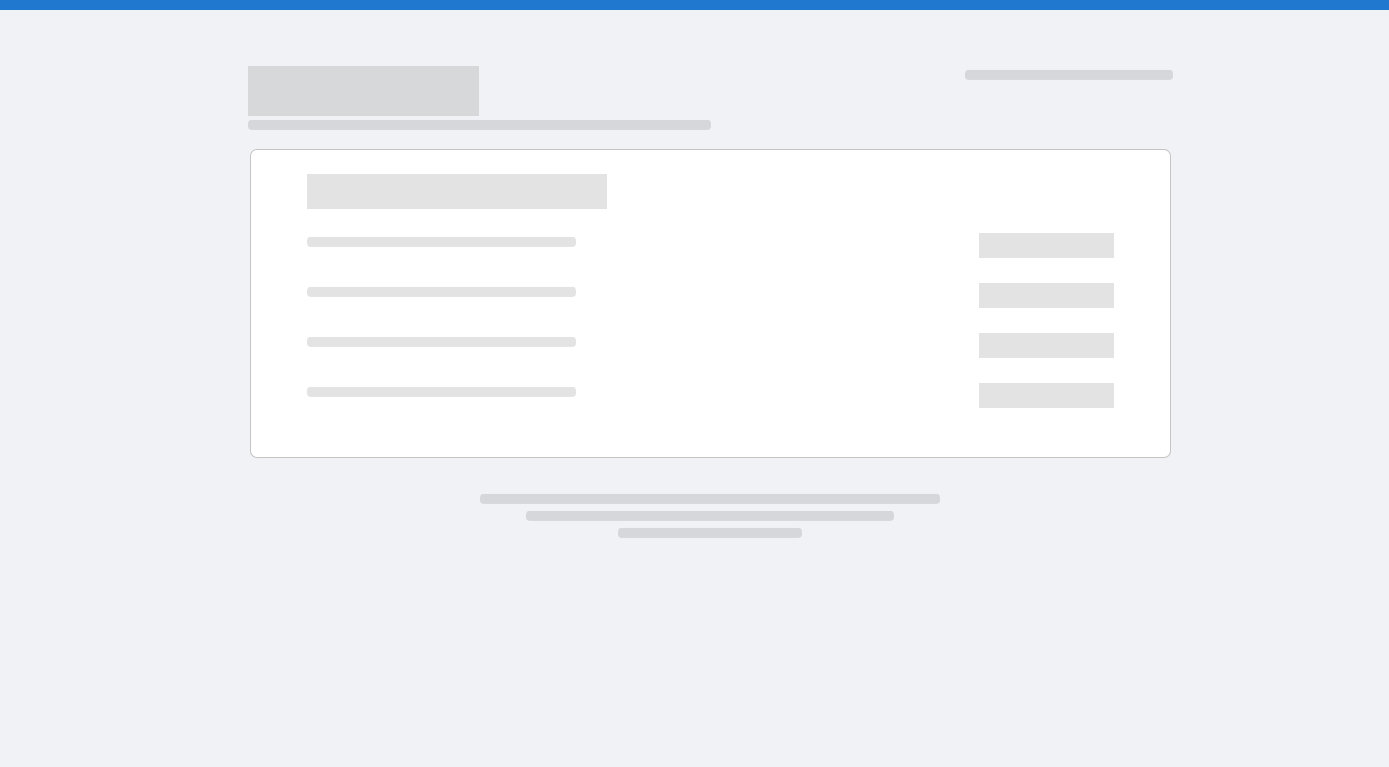 scroll, scrollTop: 0, scrollLeft: 0, axis: both 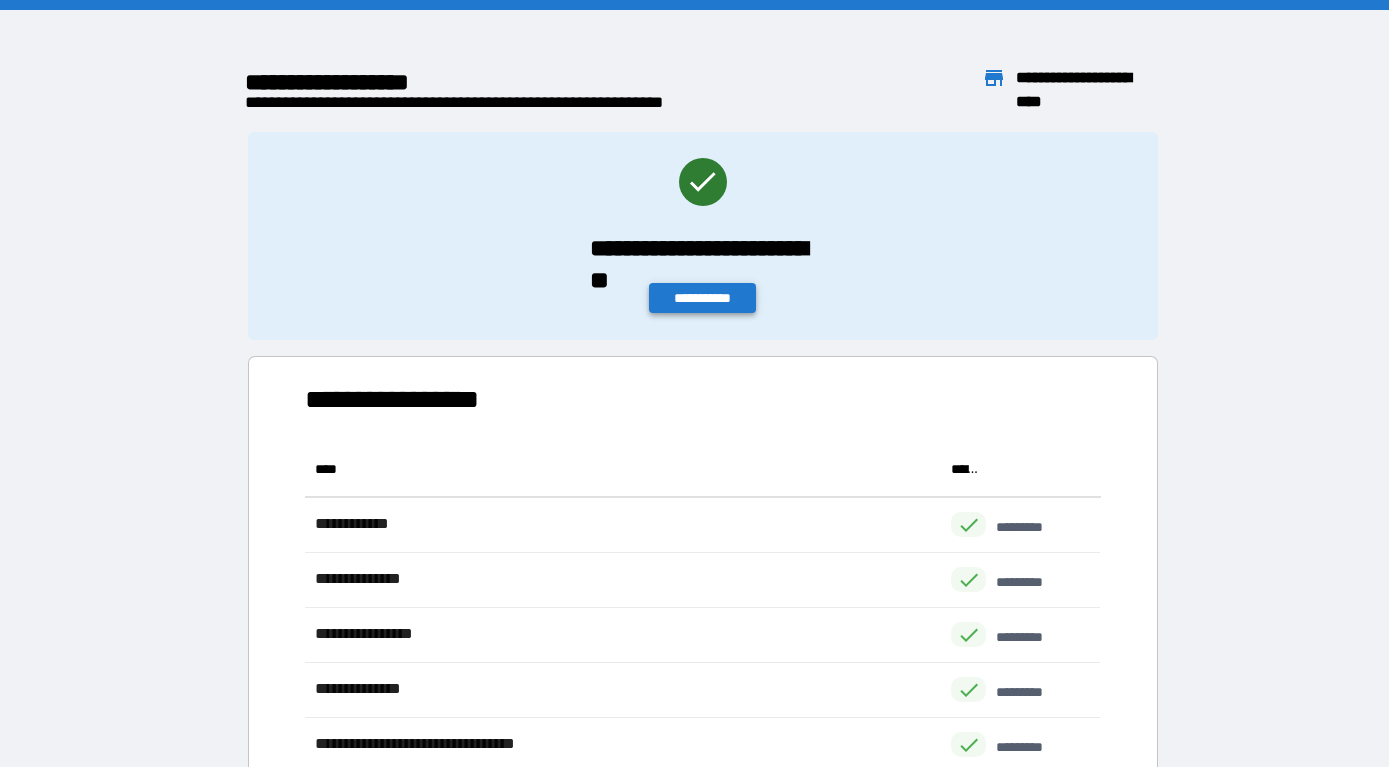 click on "**********" at bounding box center [702, 298] 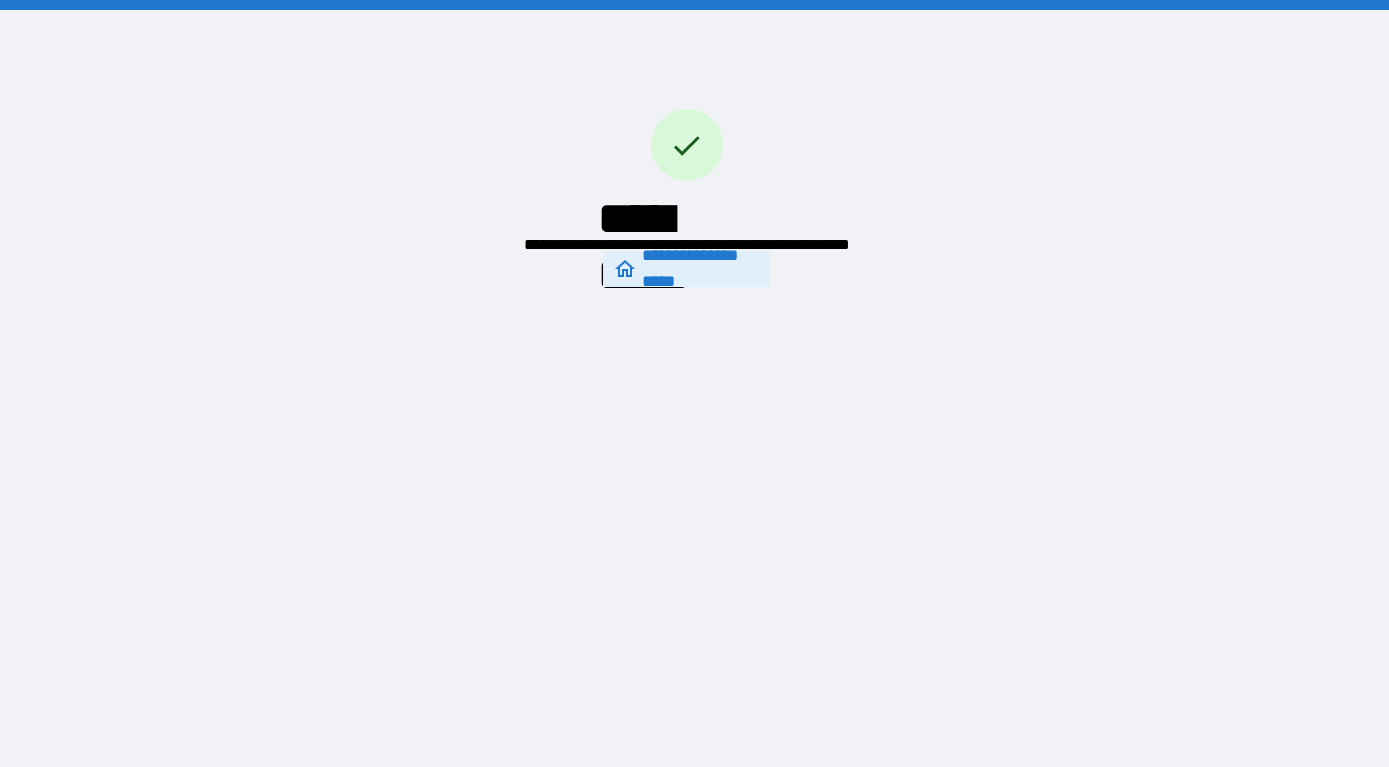 click on "**********" at bounding box center [686, 269] 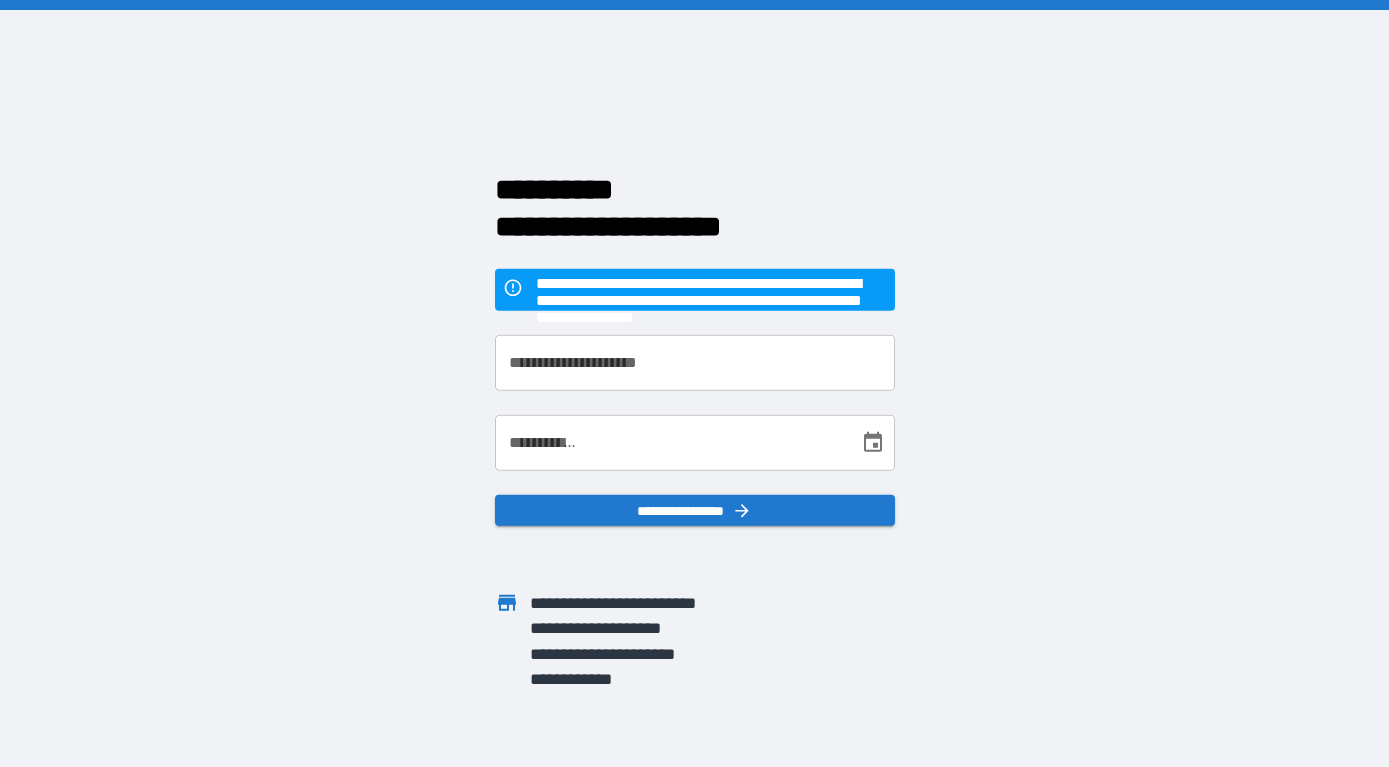 click on "**********" at bounding box center (695, 362) 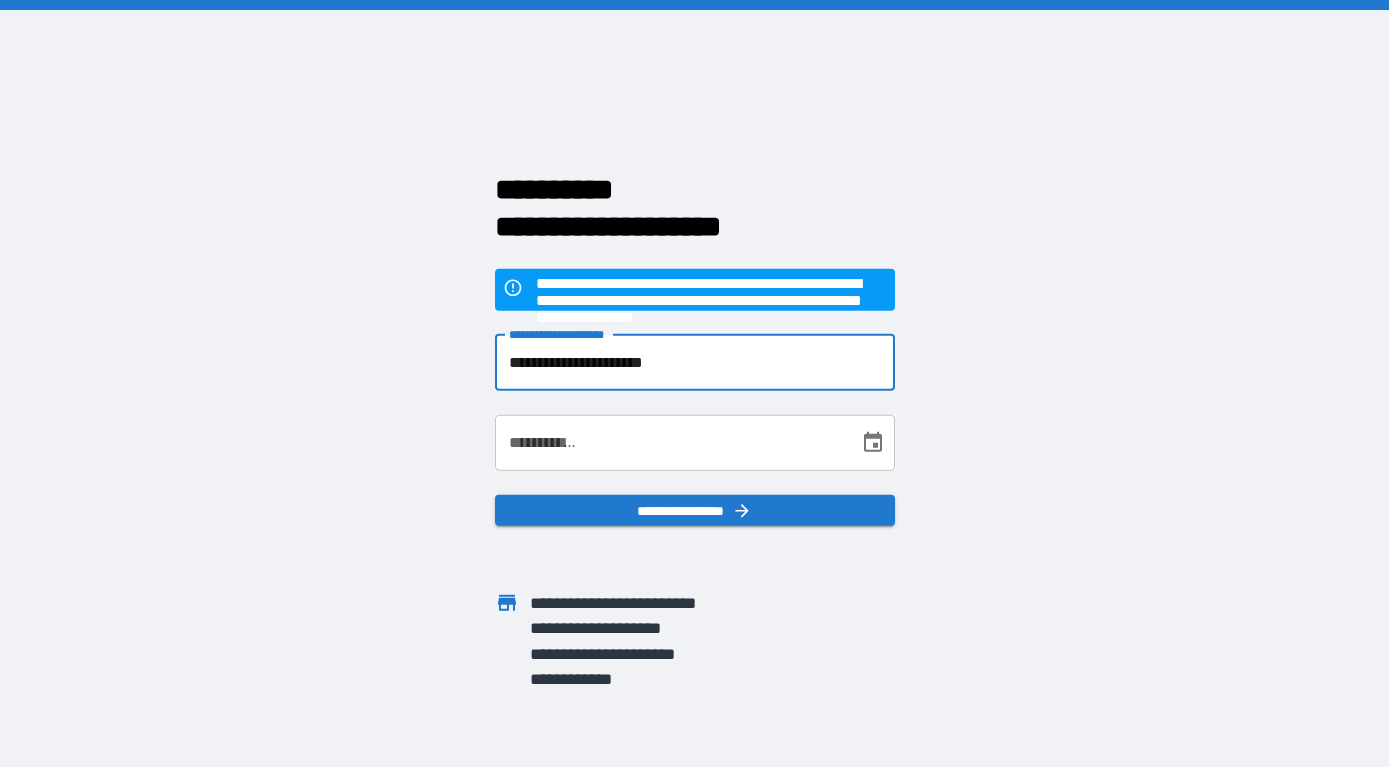 type on "**********" 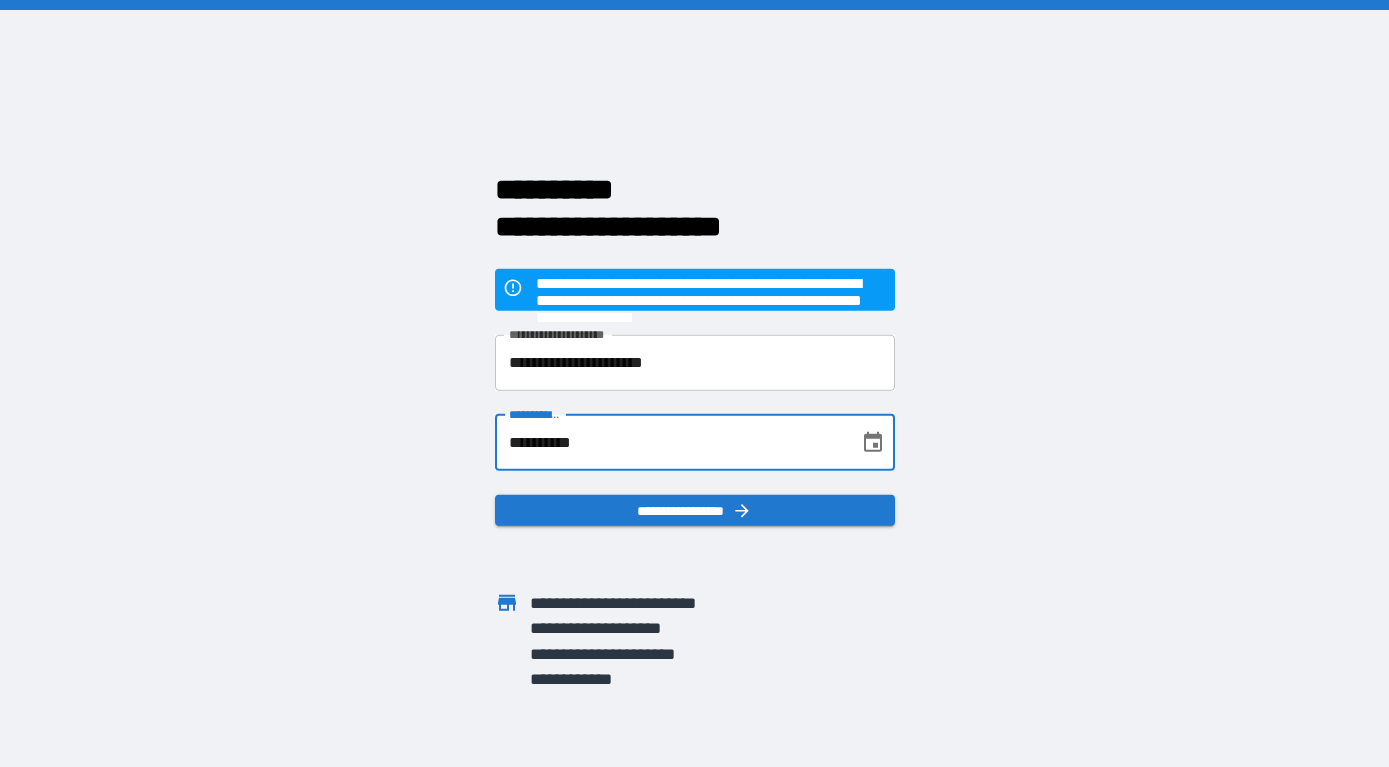 type on "**********" 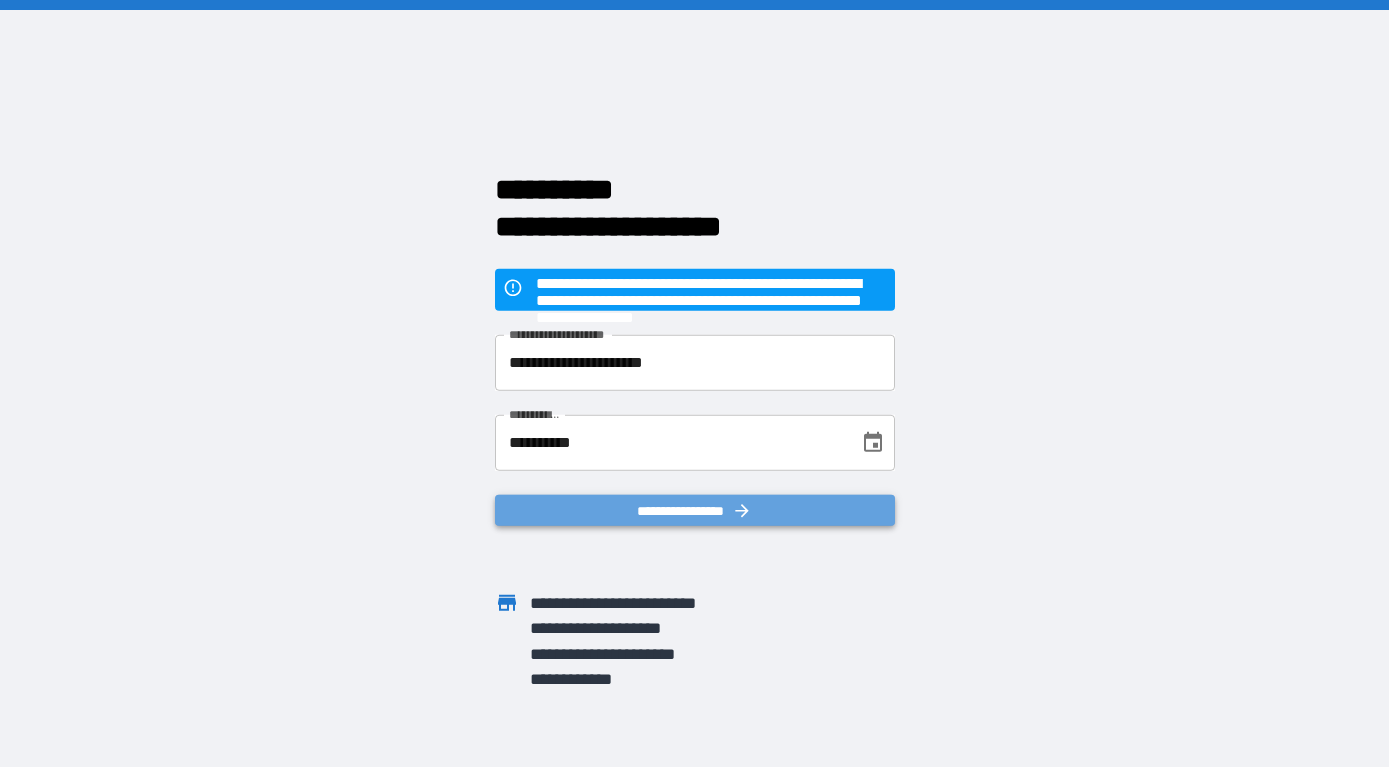 click on "**********" at bounding box center (695, 509) 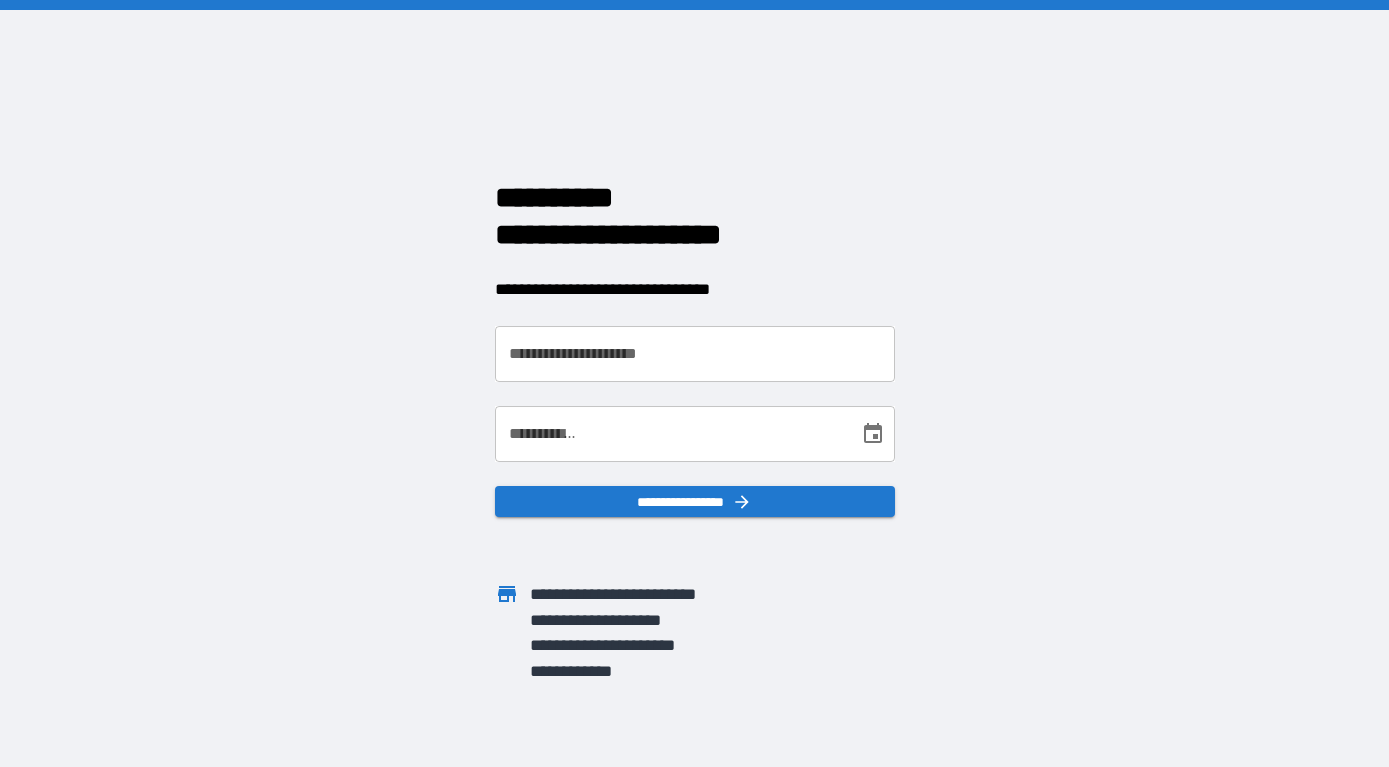 scroll, scrollTop: 0, scrollLeft: 0, axis: both 